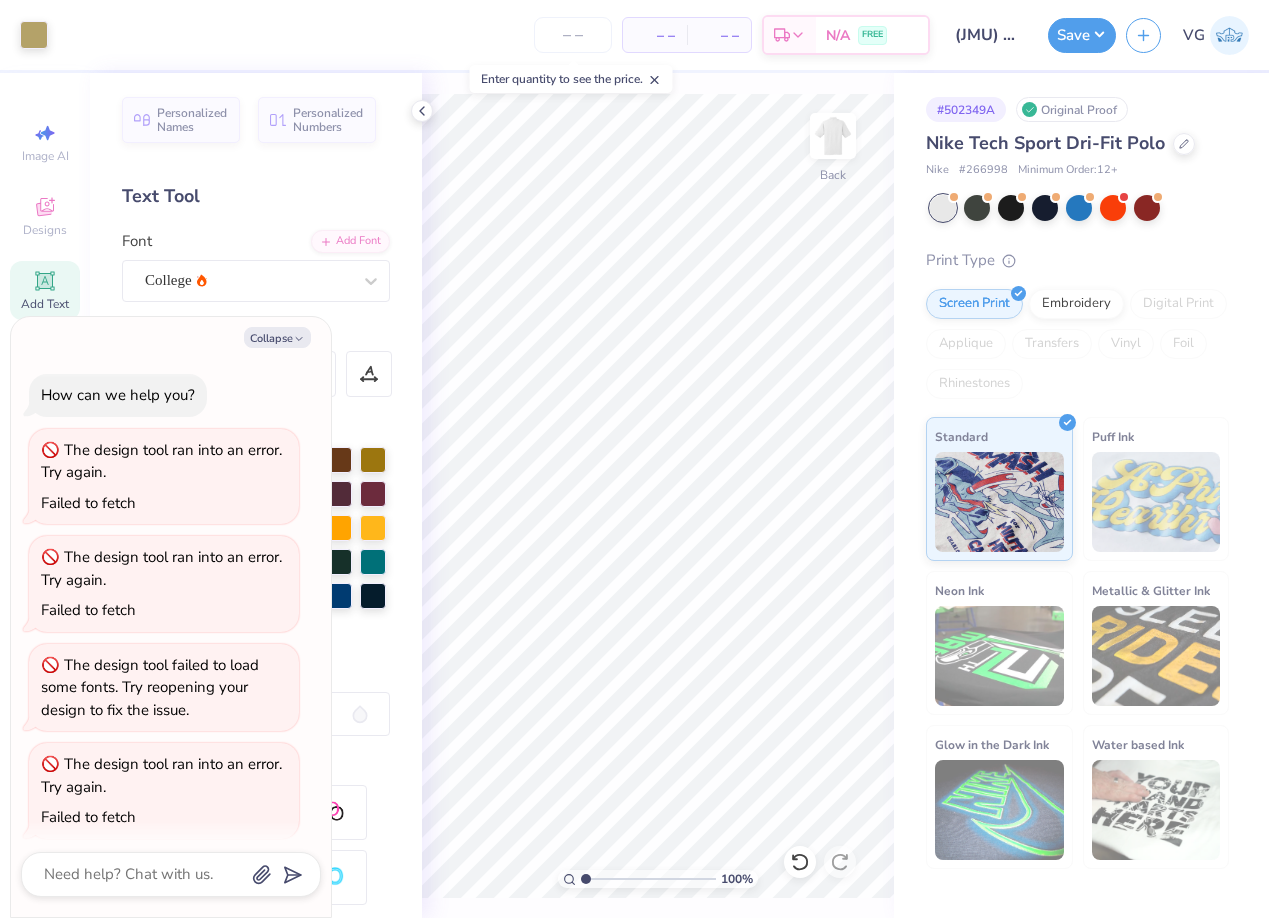 scroll, scrollTop: 0, scrollLeft: 0, axis: both 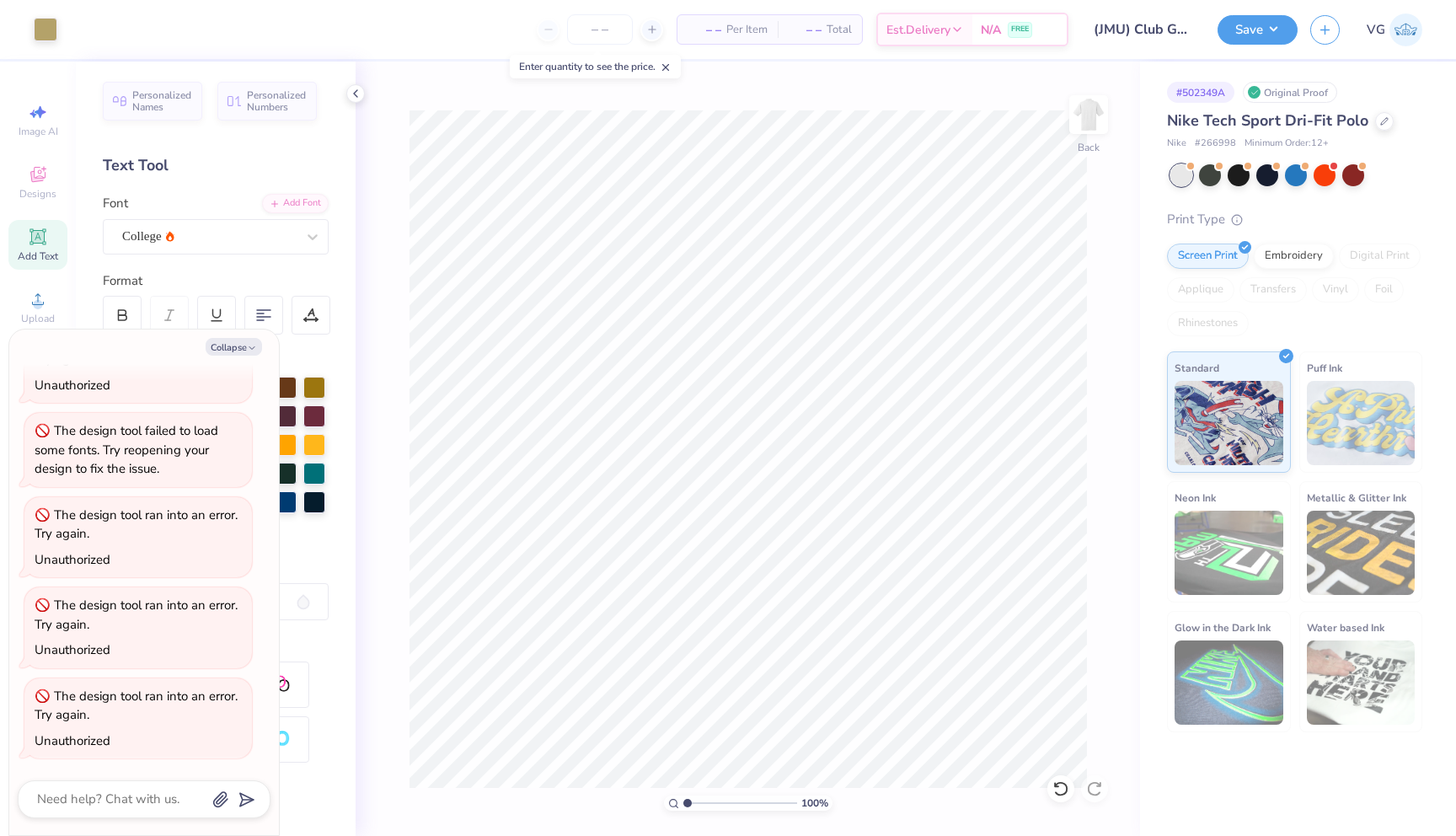 type on "x" 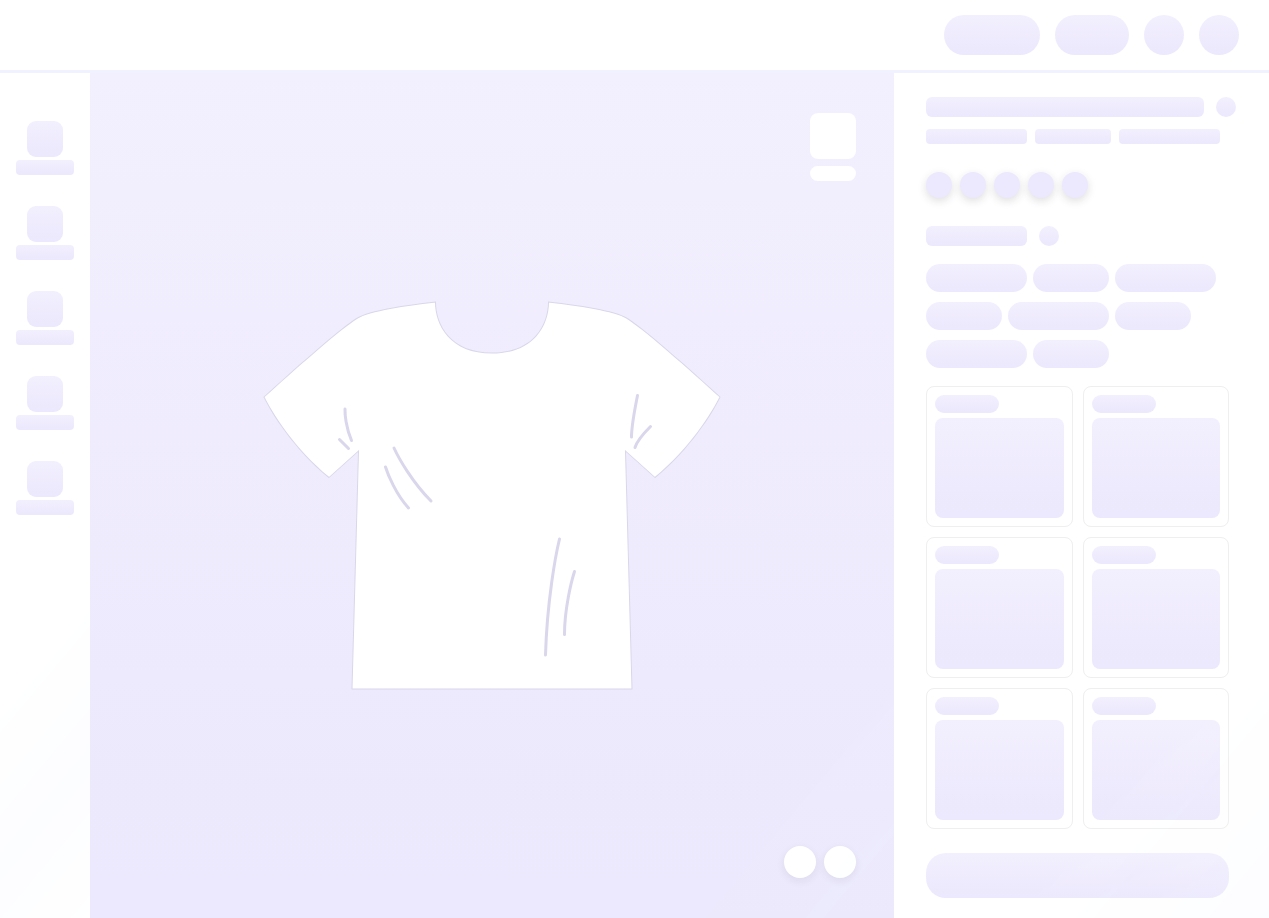scroll, scrollTop: 0, scrollLeft: 0, axis: both 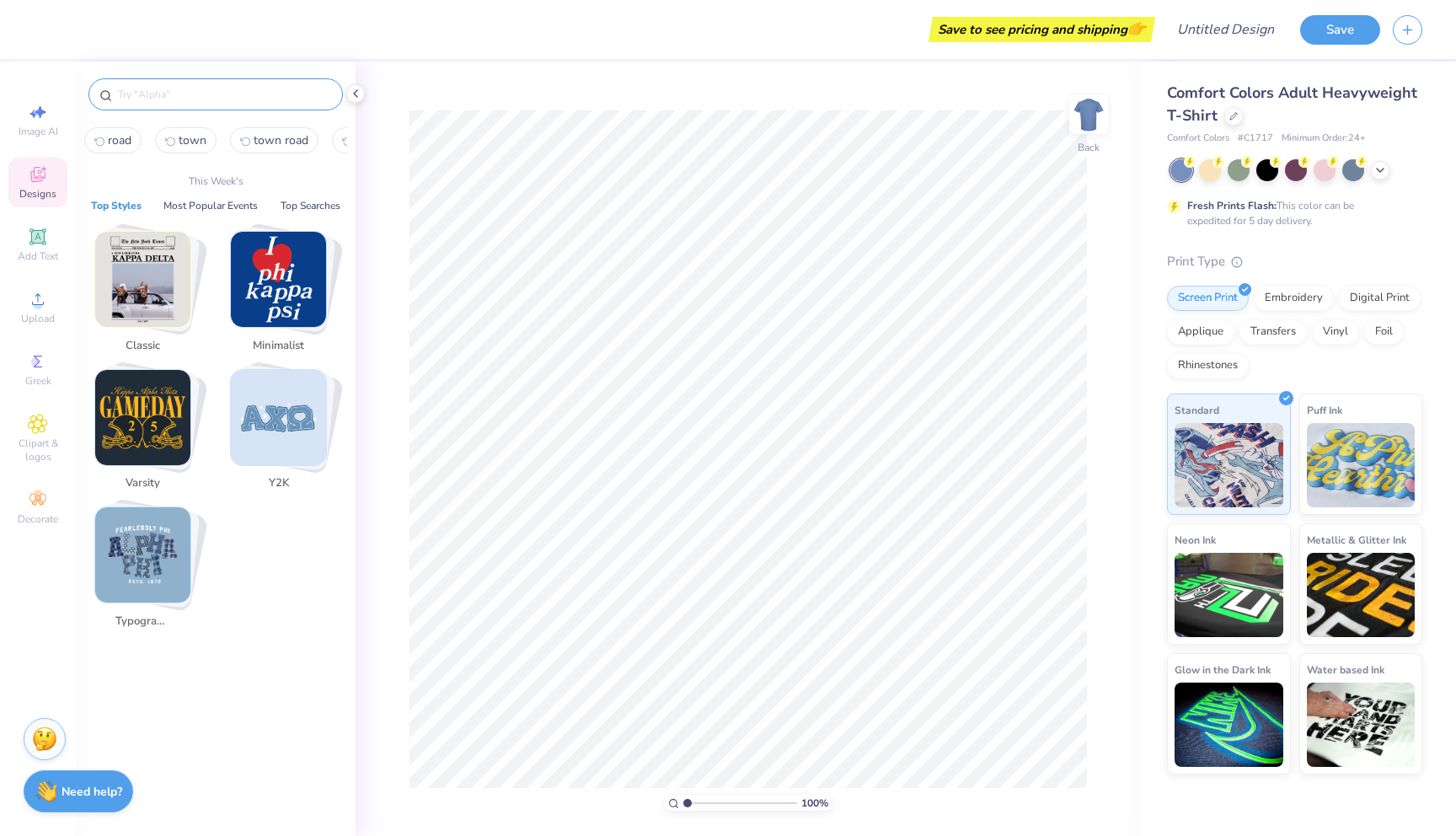 click at bounding box center [224, 94] 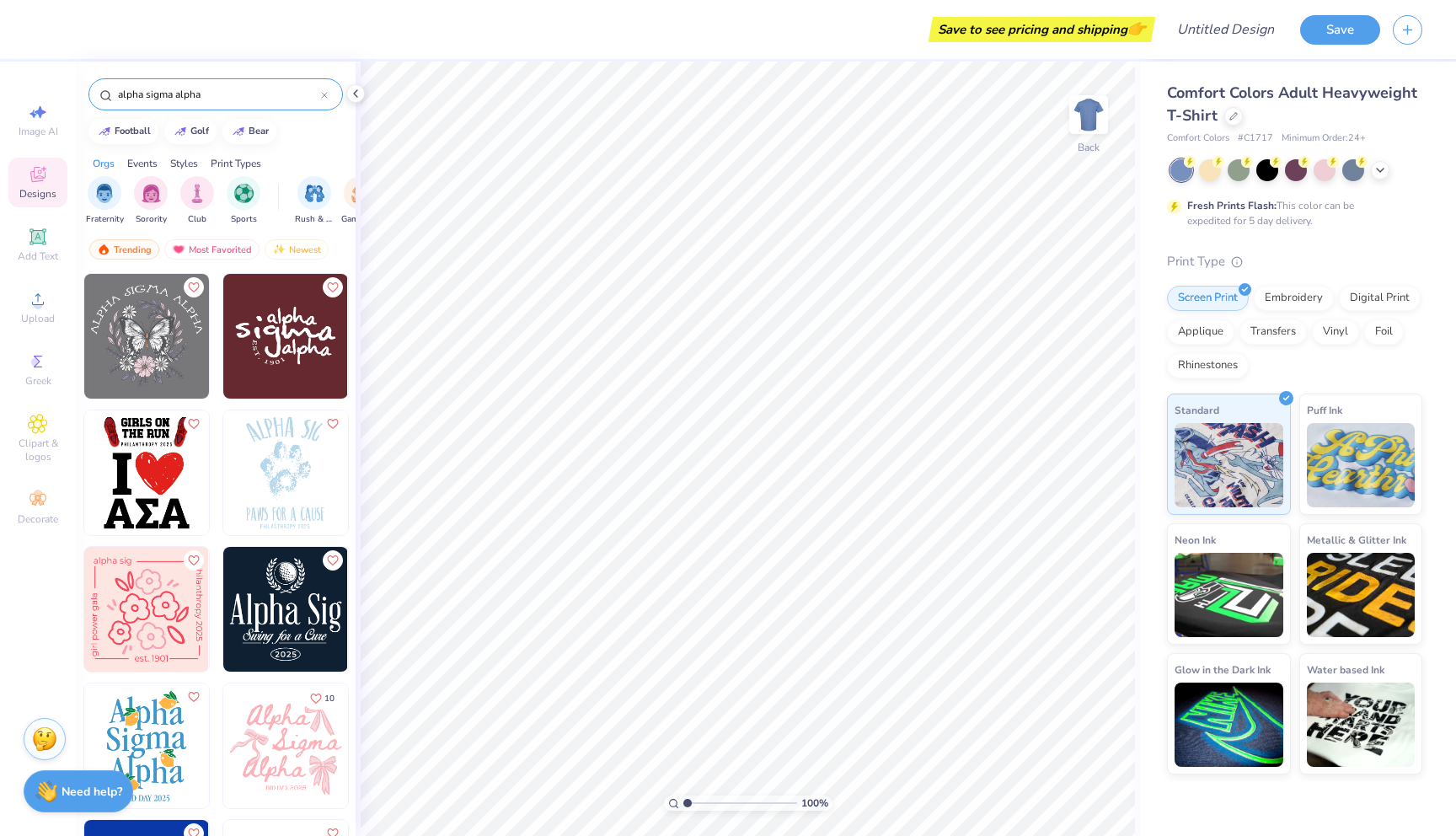 type on "alpha sigma alpha" 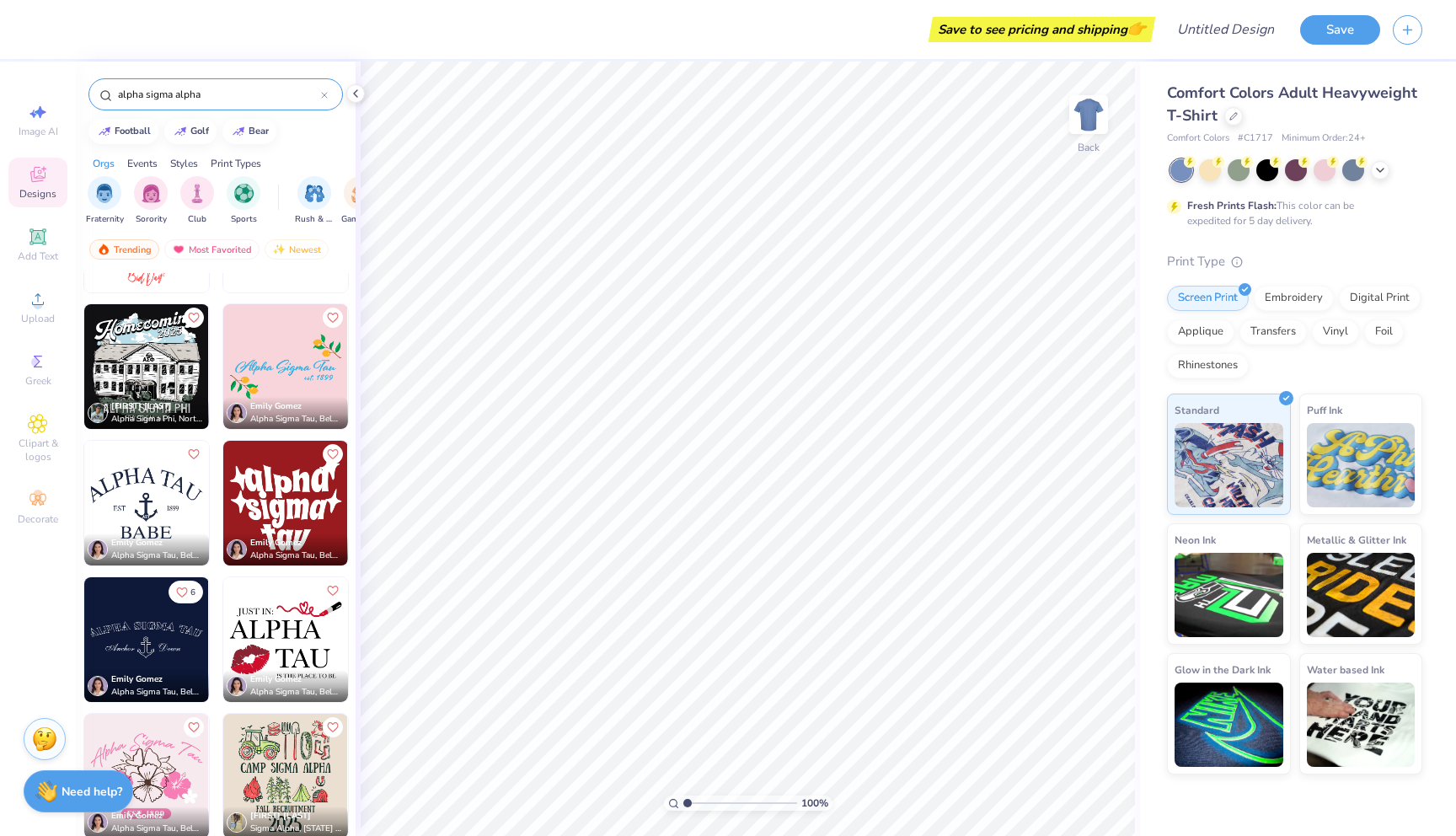 scroll, scrollTop: 2156, scrollLeft: 0, axis: vertical 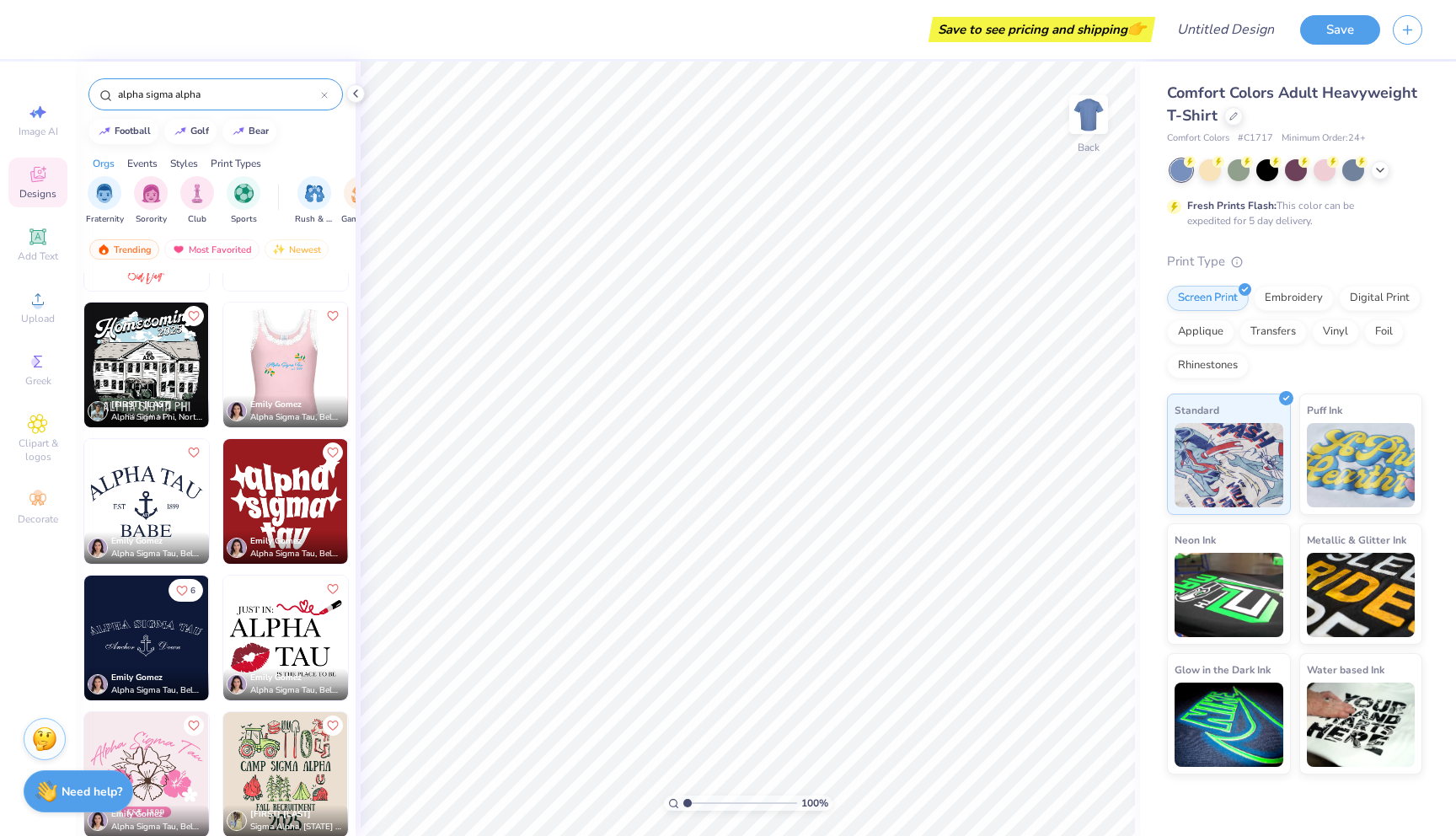 click at bounding box center [161, 365] 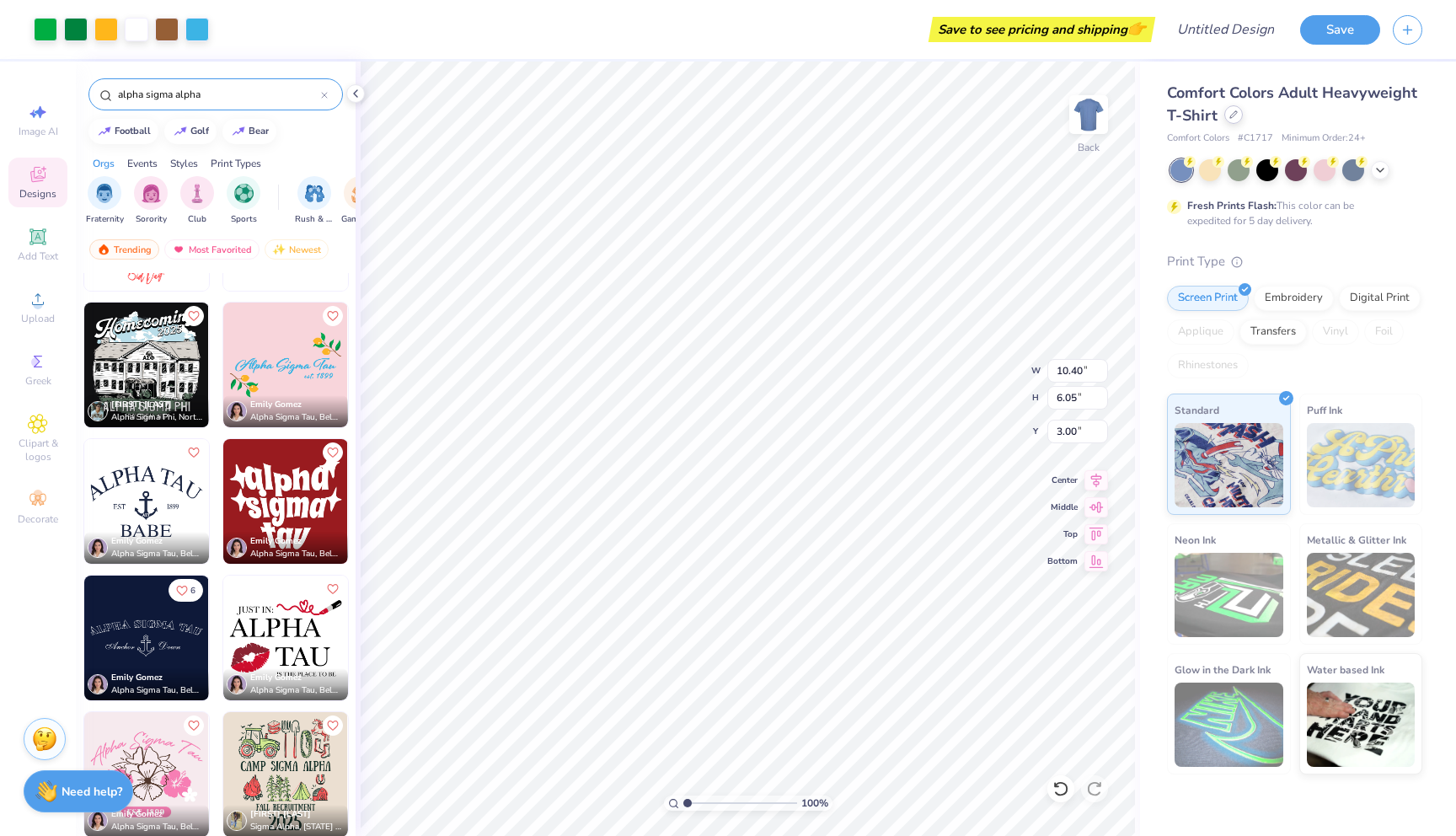 click at bounding box center [1234, 115] 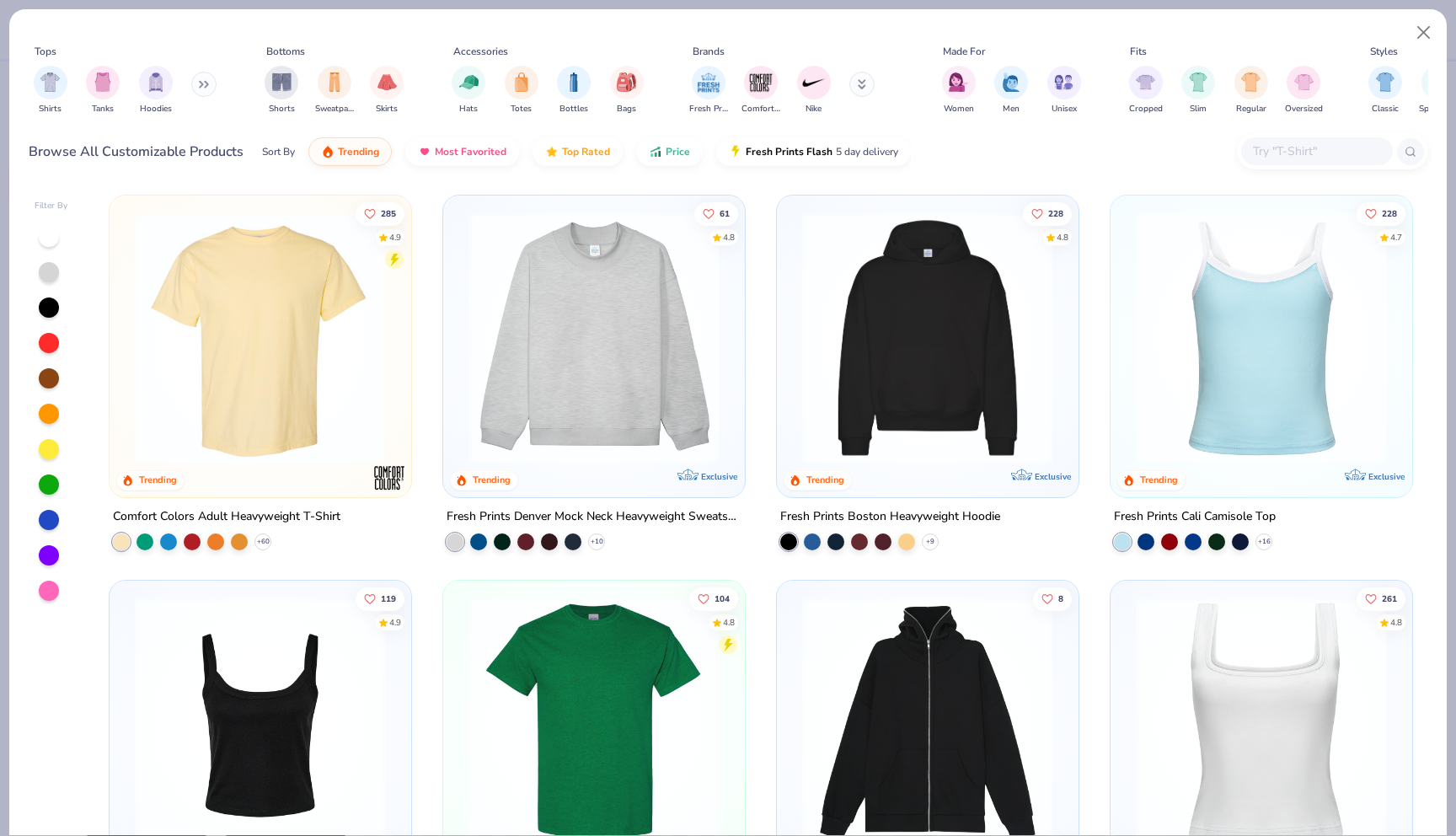 click at bounding box center [1261, 338] 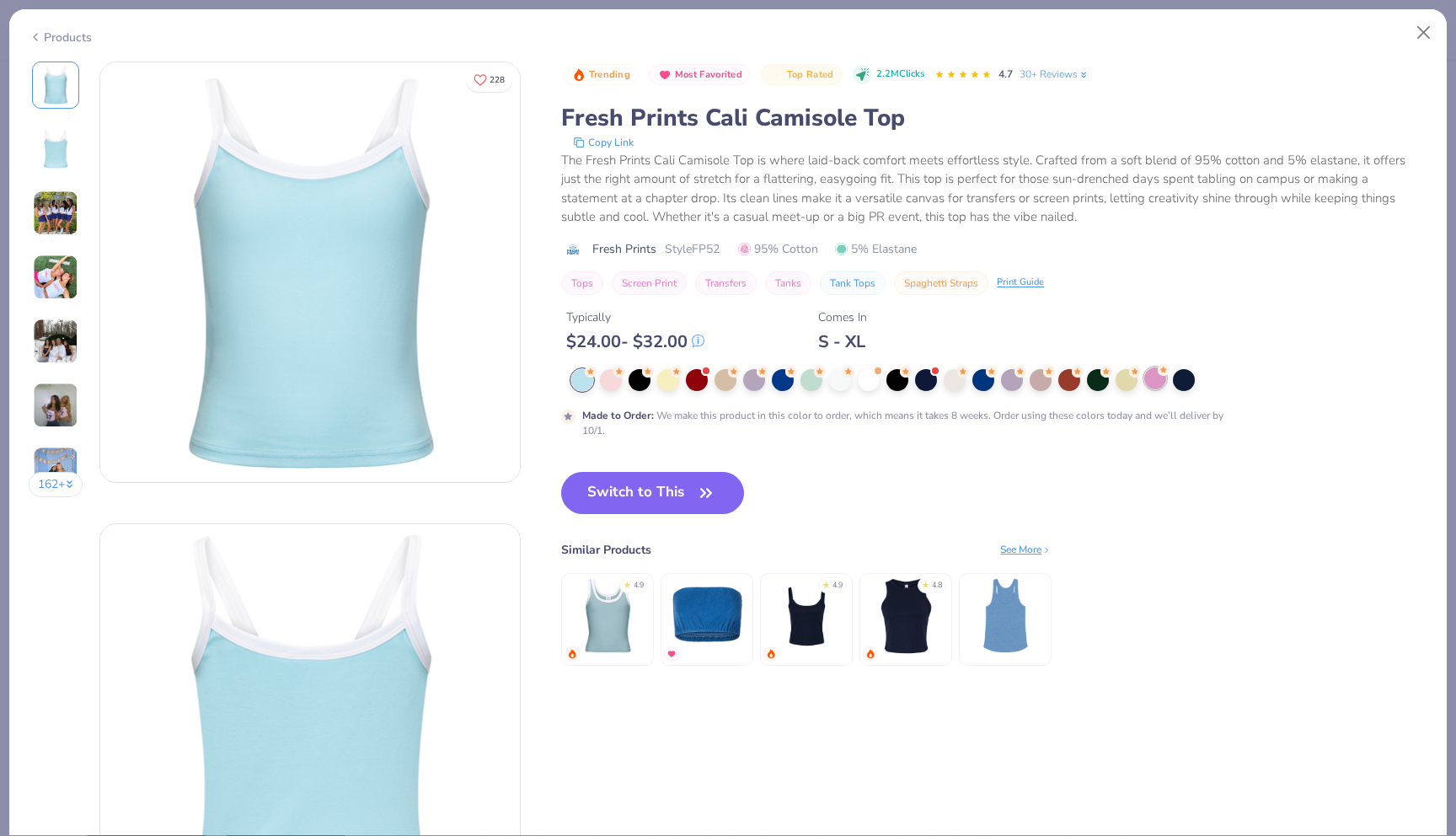click at bounding box center (1155, 378) 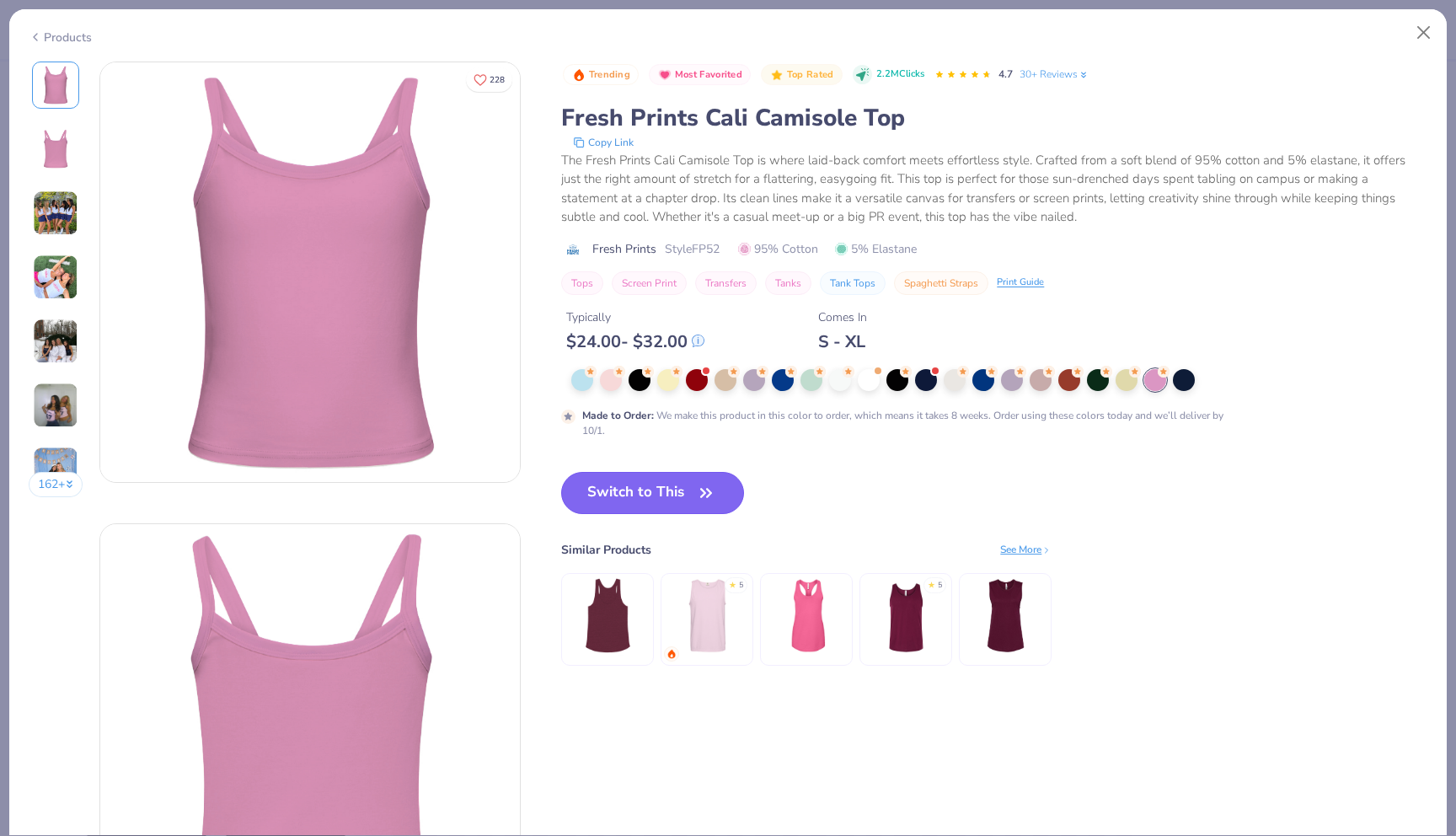 click on "Switch to This" at bounding box center (652, 493) 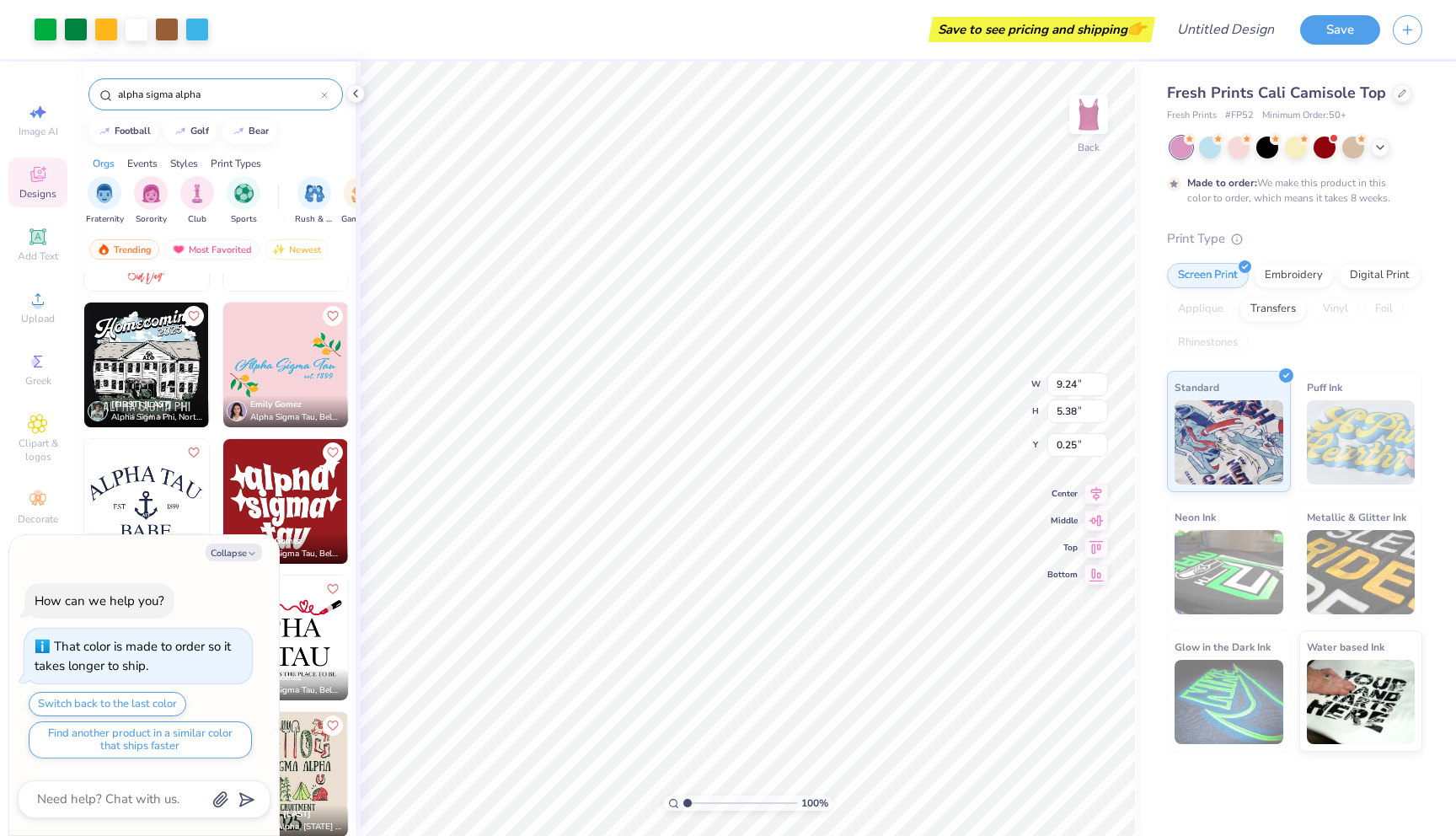 type on "x" 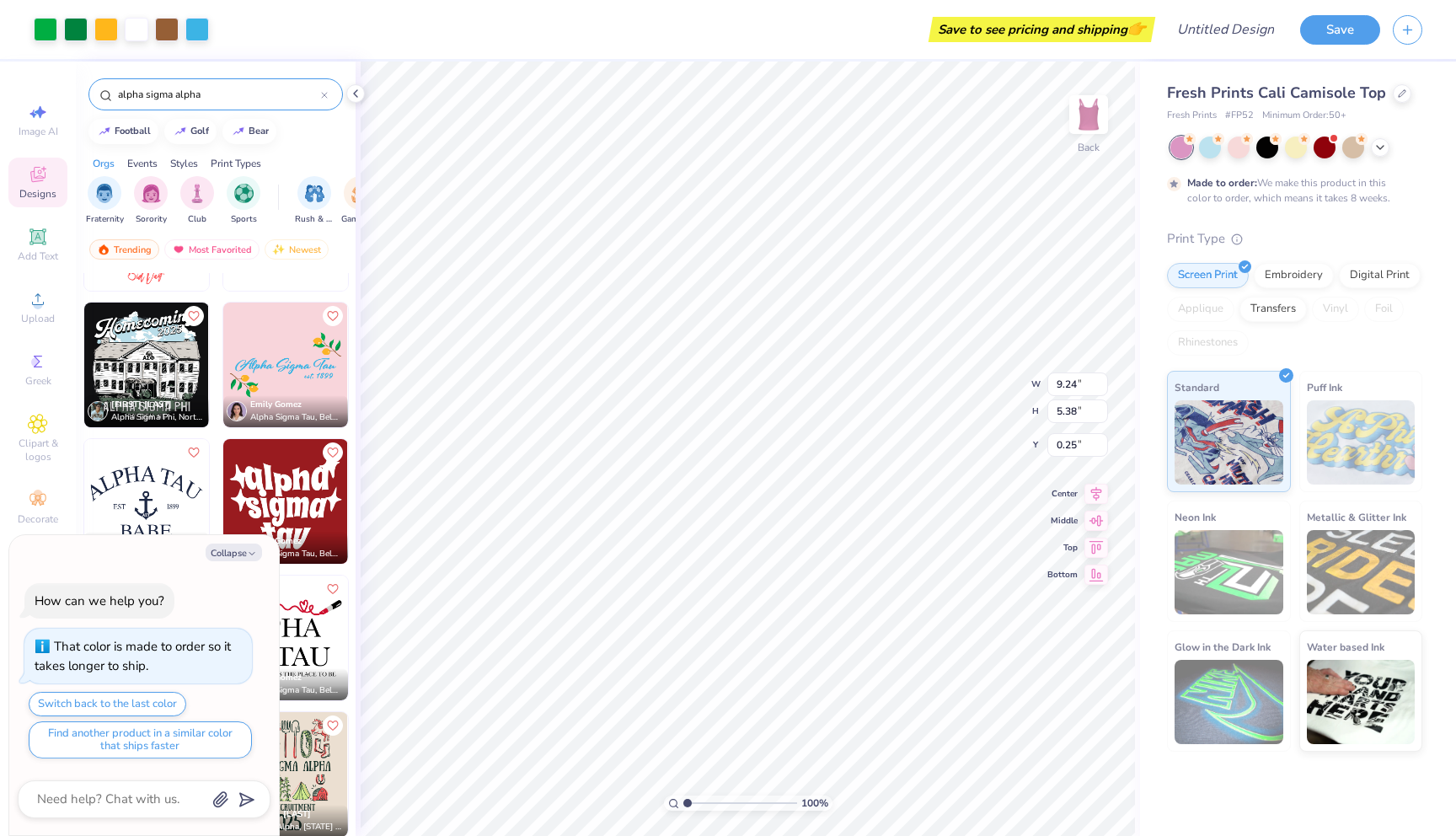 type on "6.99" 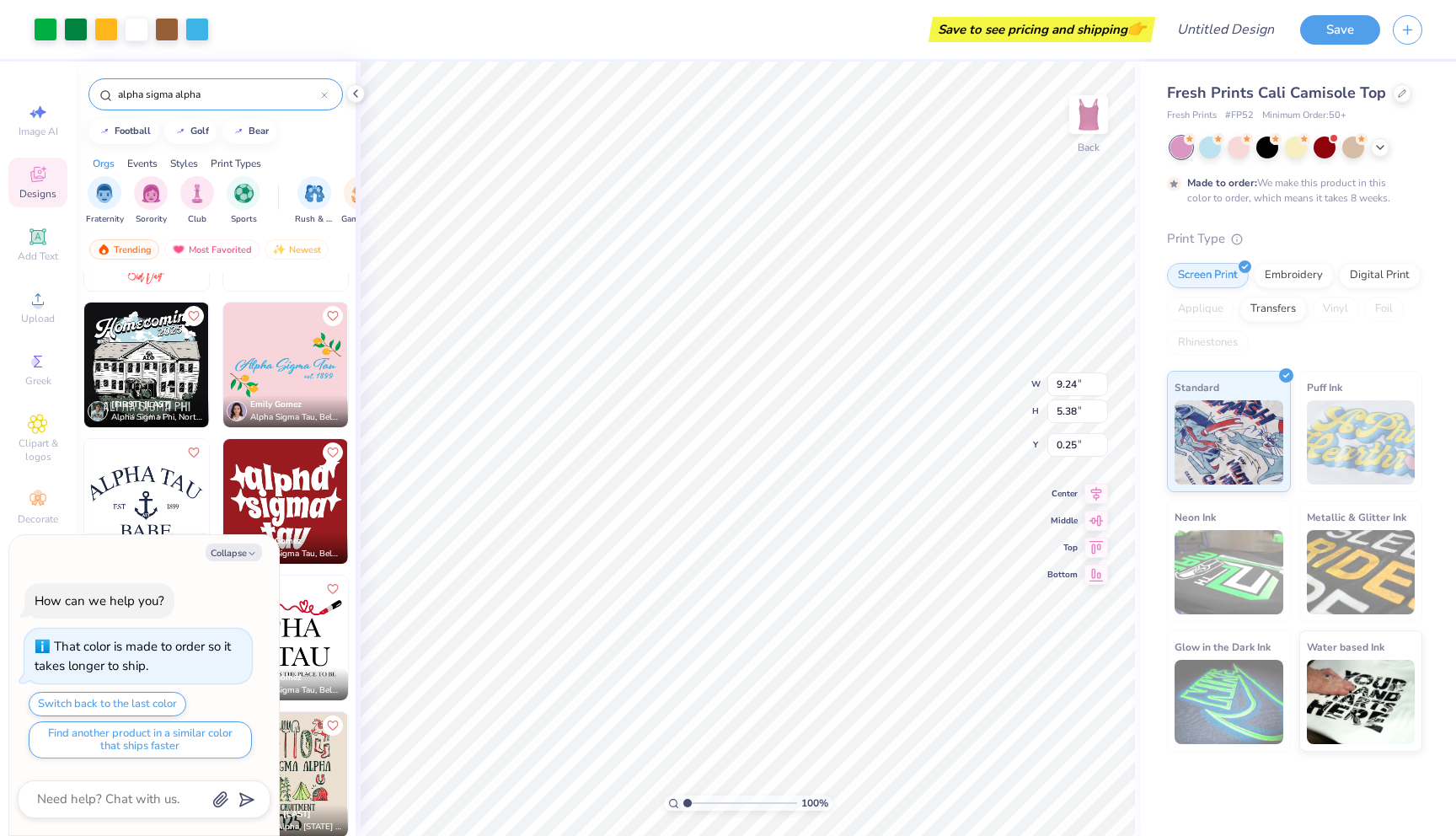 type on "4.07" 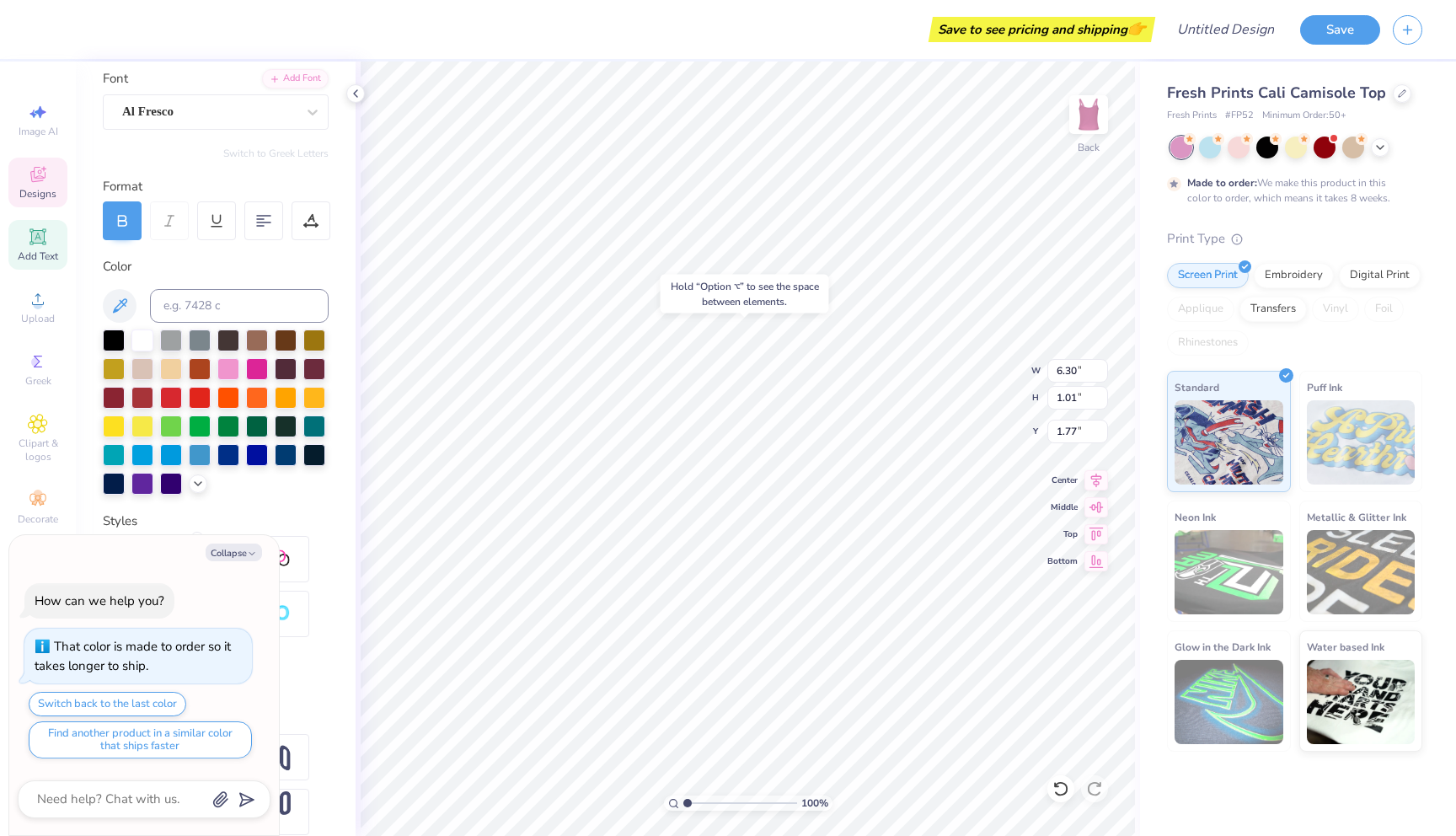 scroll, scrollTop: 143, scrollLeft: 0, axis: vertical 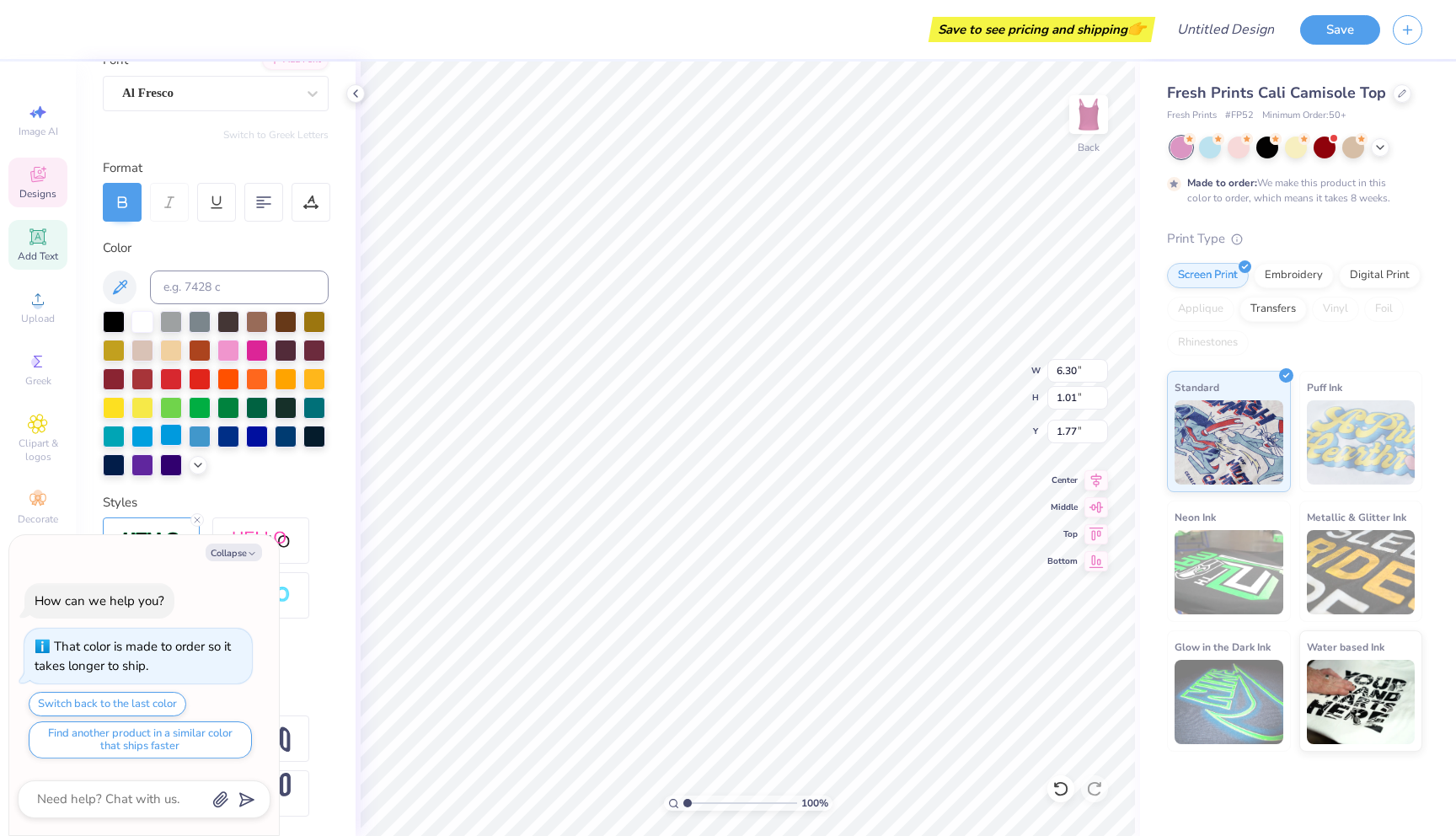 click at bounding box center [171, 435] 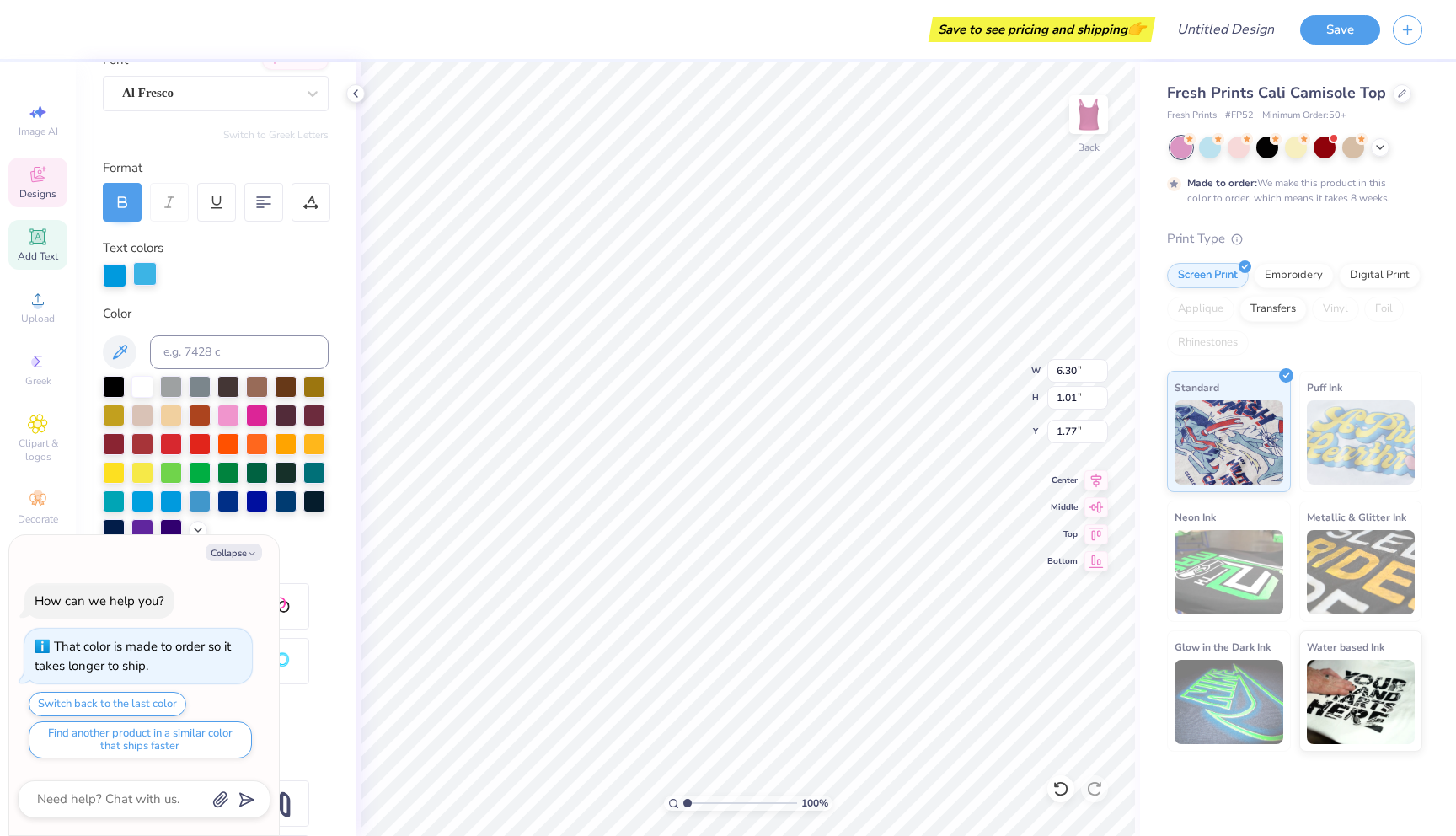 click at bounding box center [145, 274] 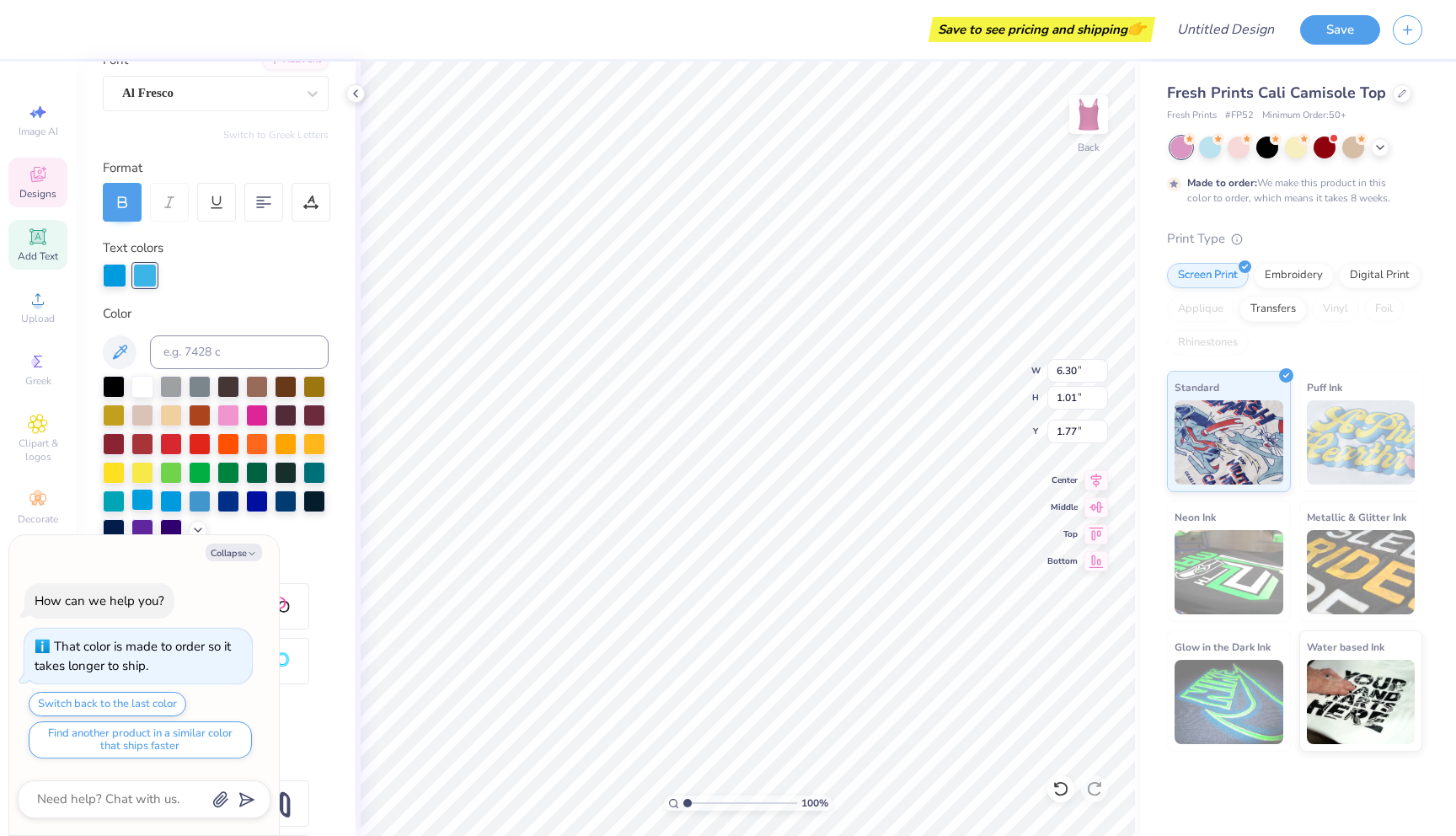 click at bounding box center (142, 500) 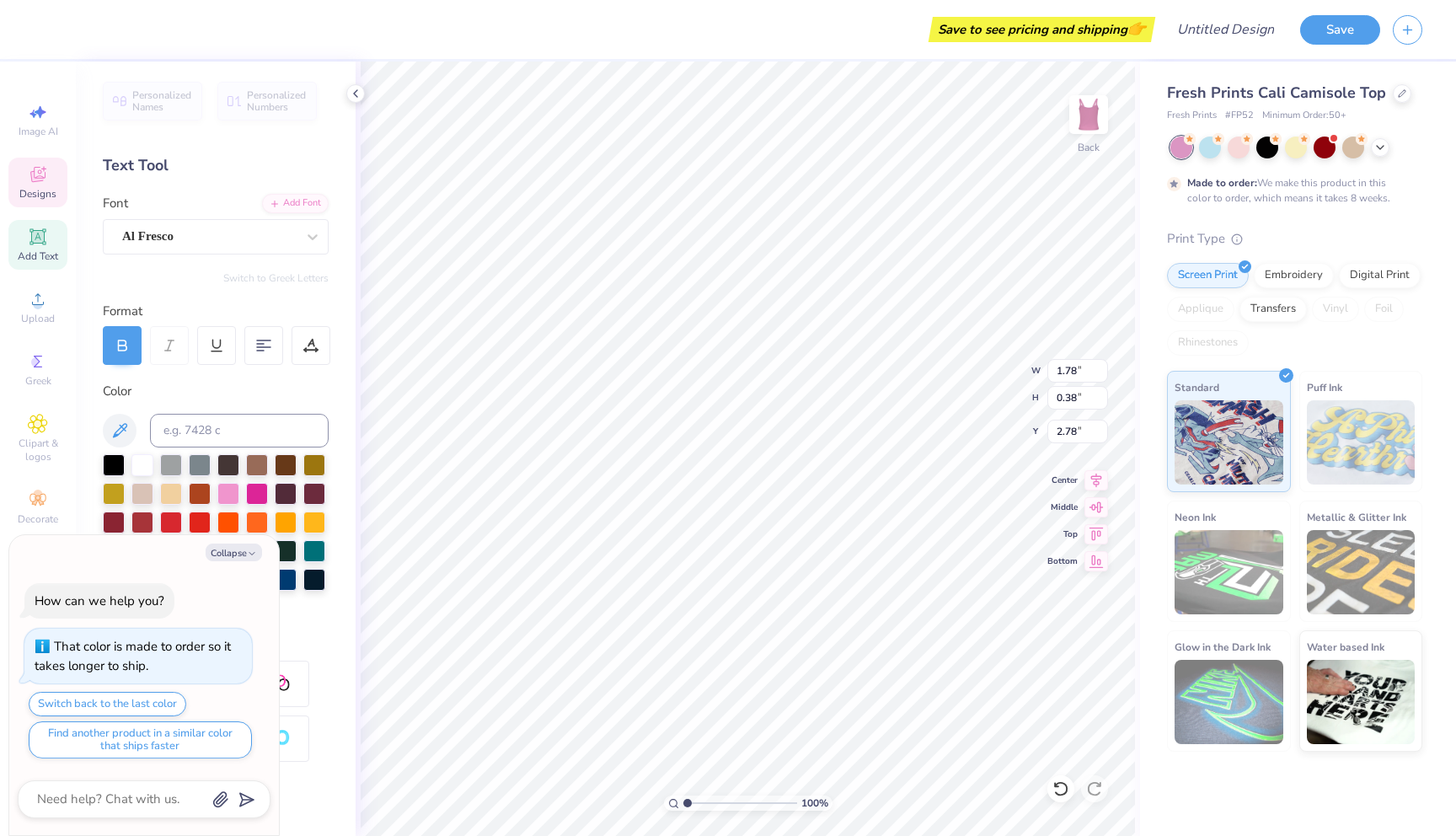 scroll, scrollTop: 143, scrollLeft: 0, axis: vertical 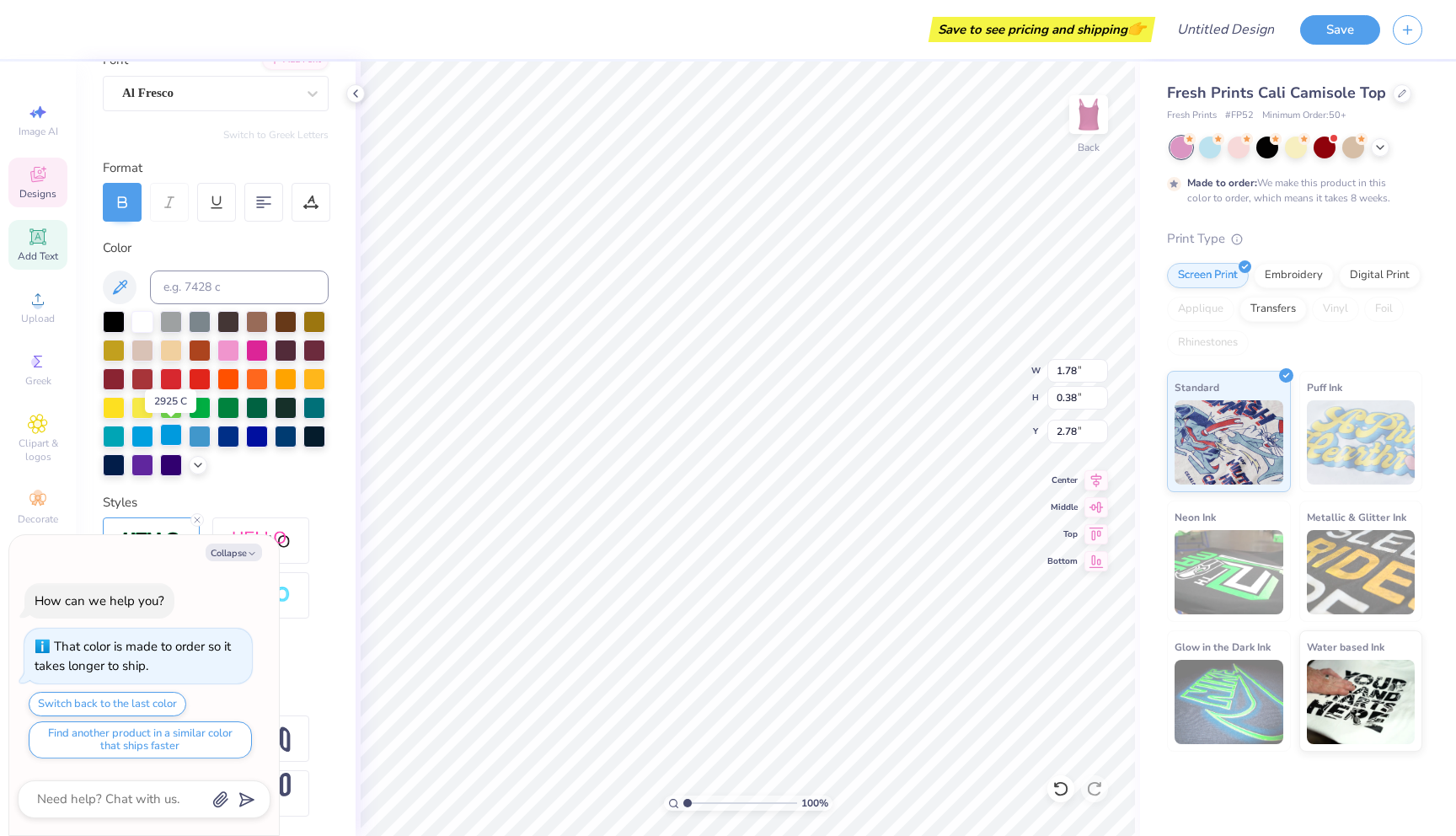 click at bounding box center [171, 435] 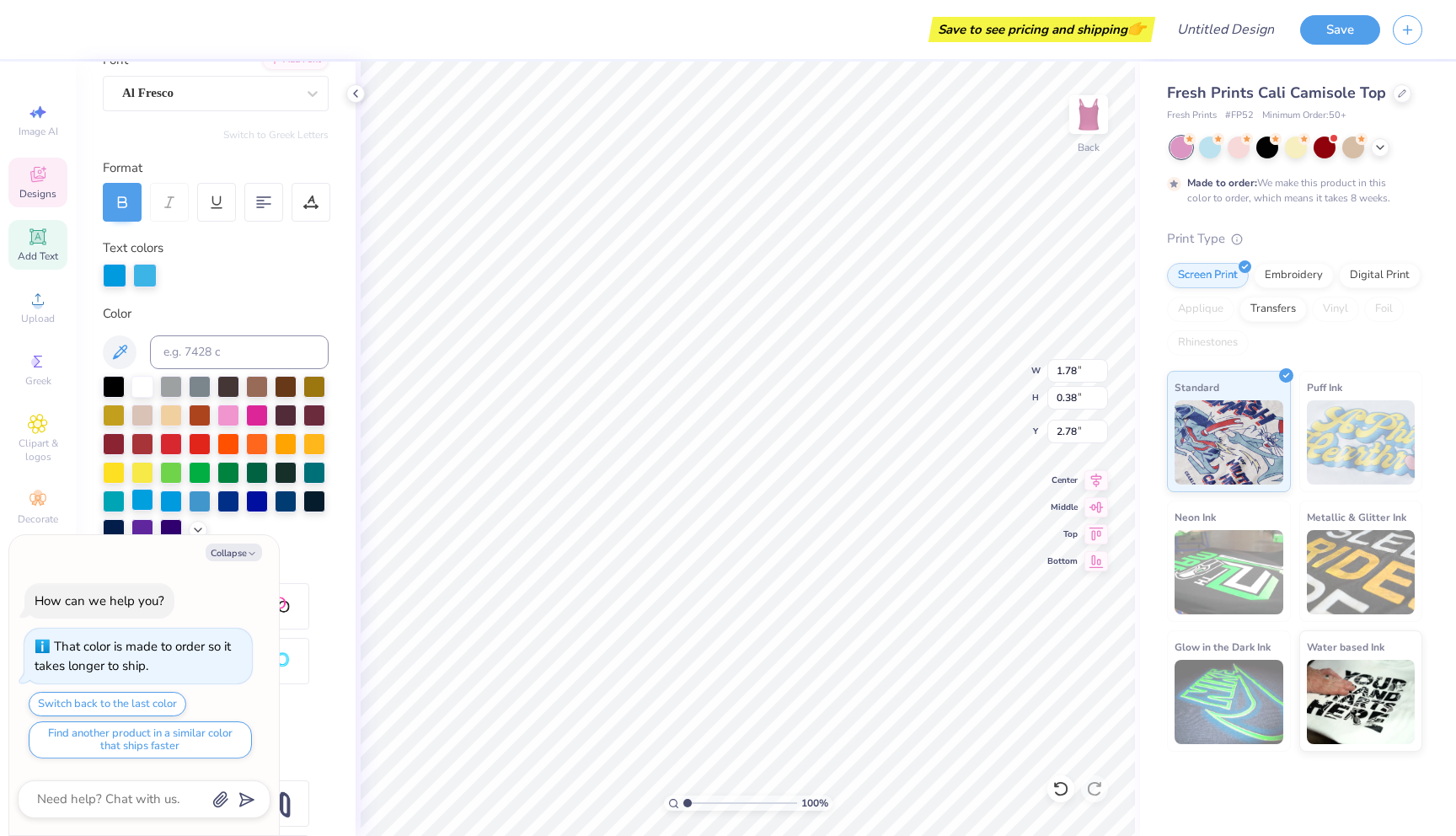 click at bounding box center (142, 500) 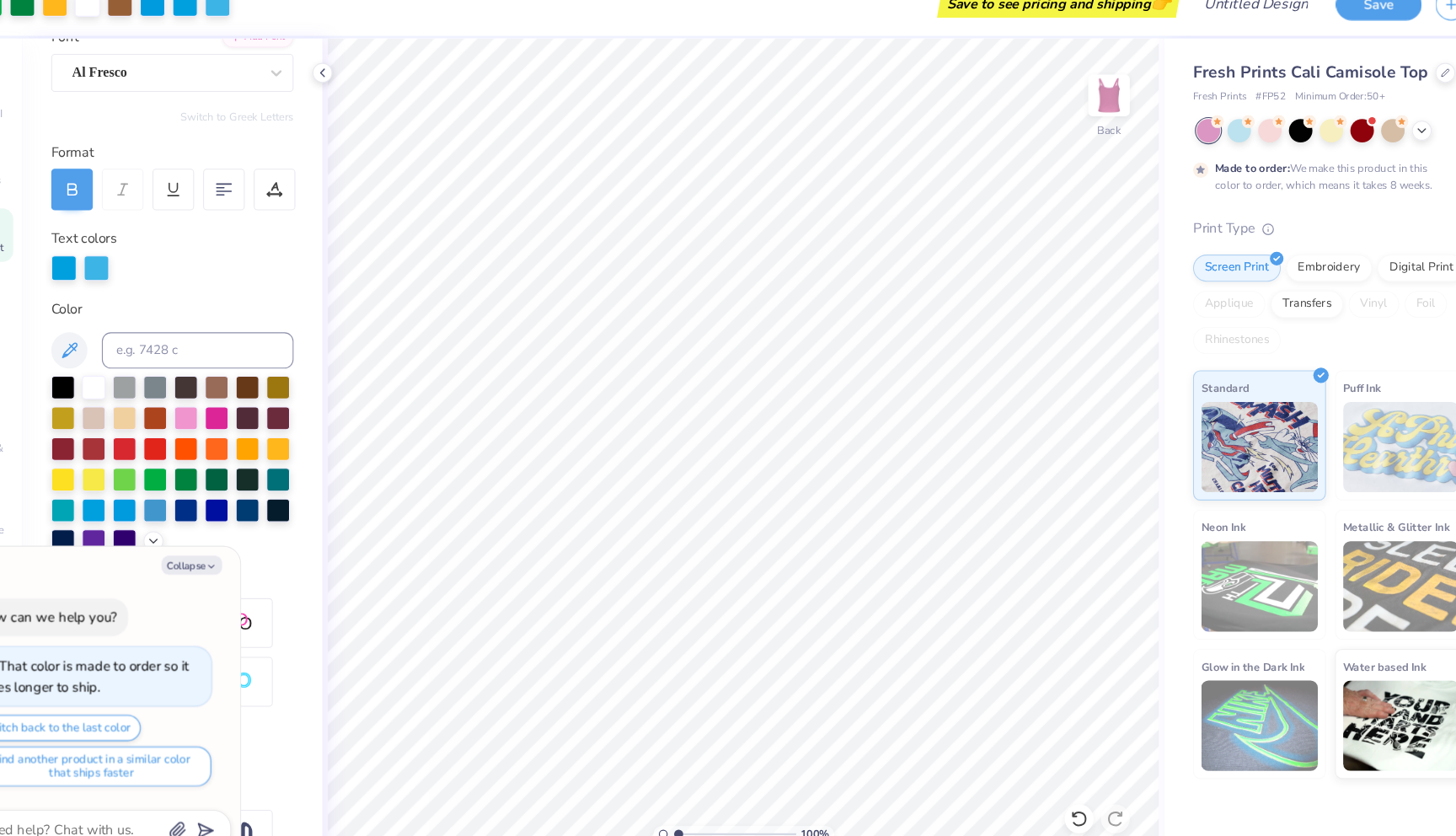 type on "x" 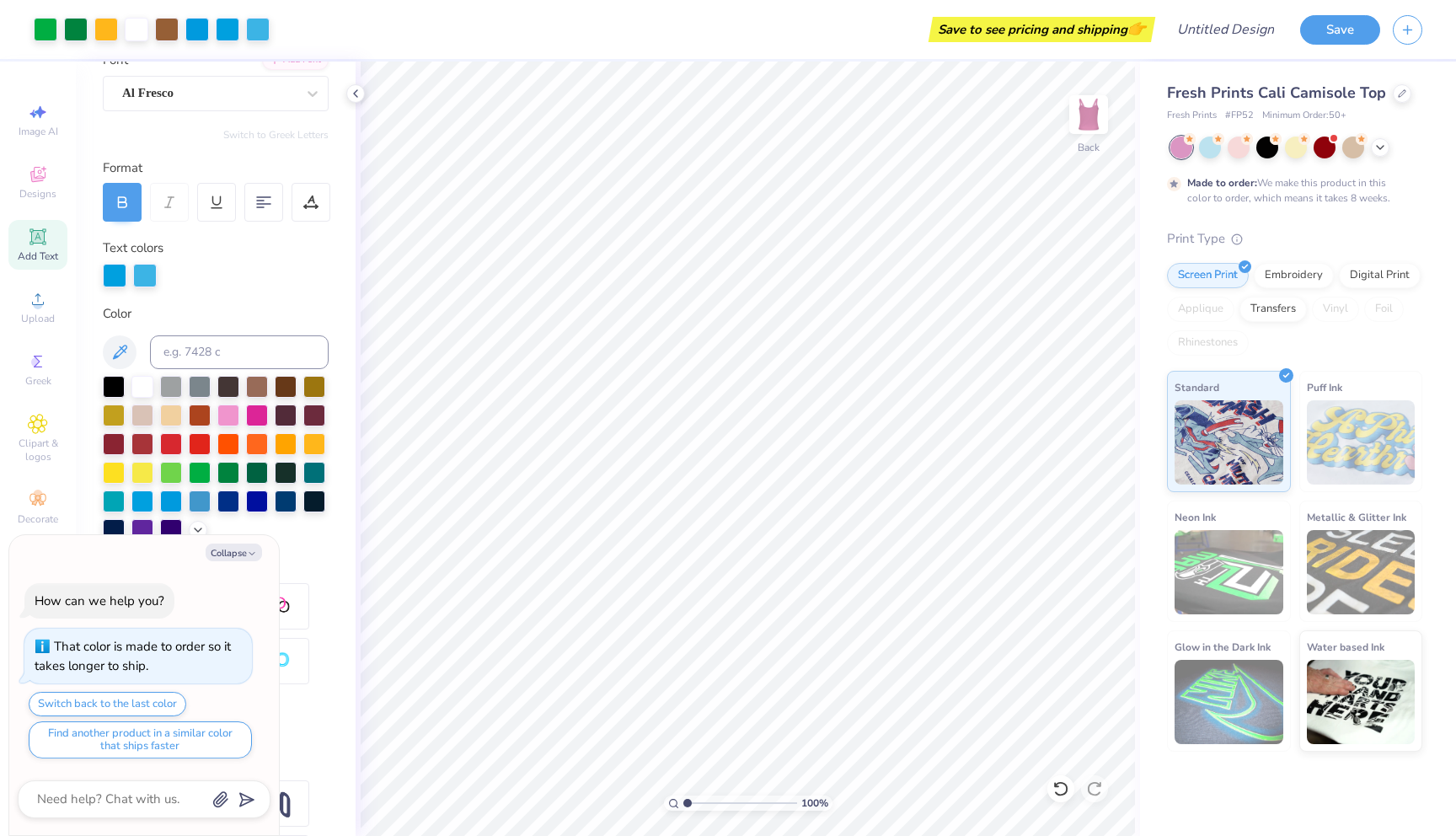 type on "1.1" 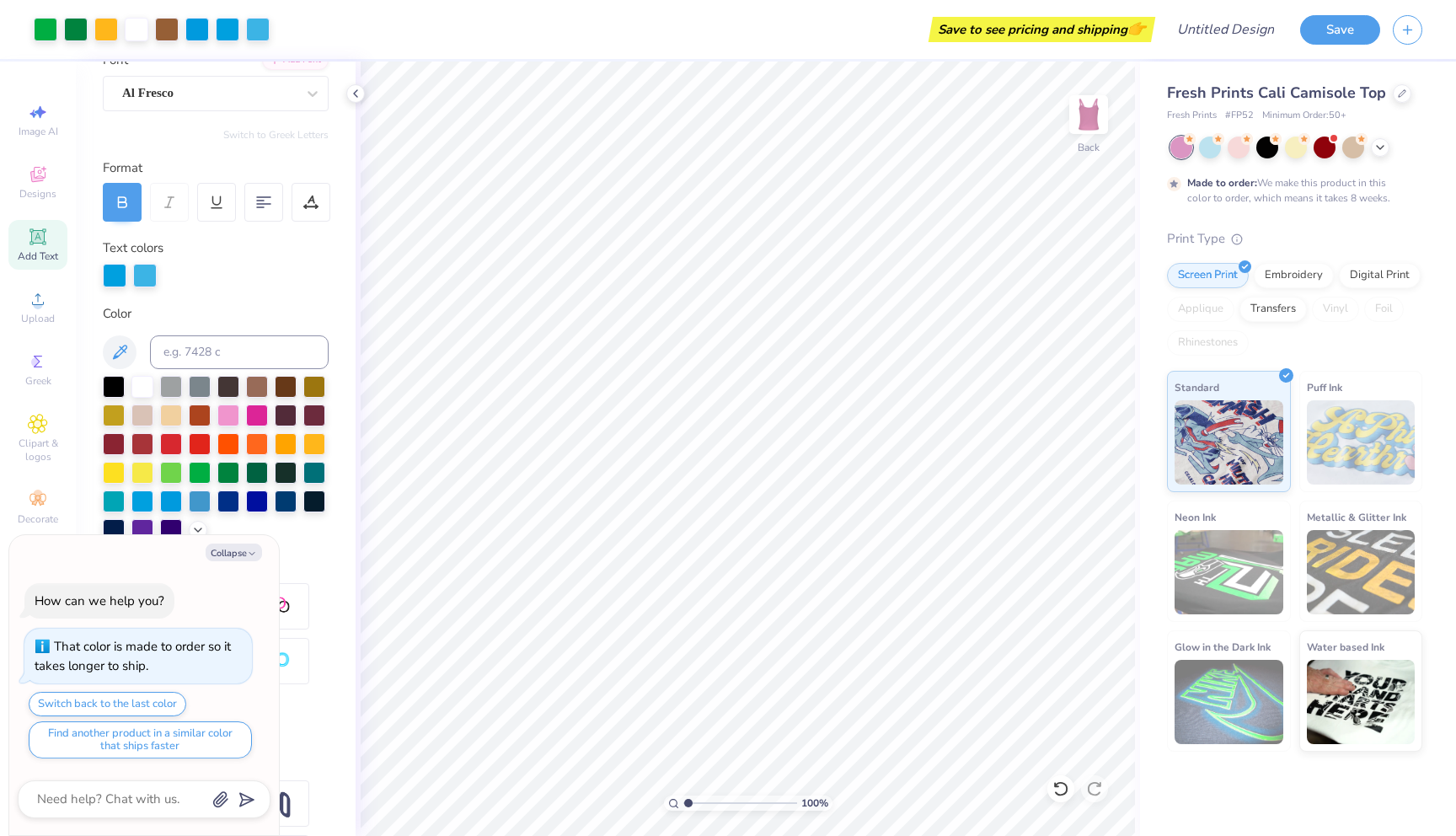 type on "x" 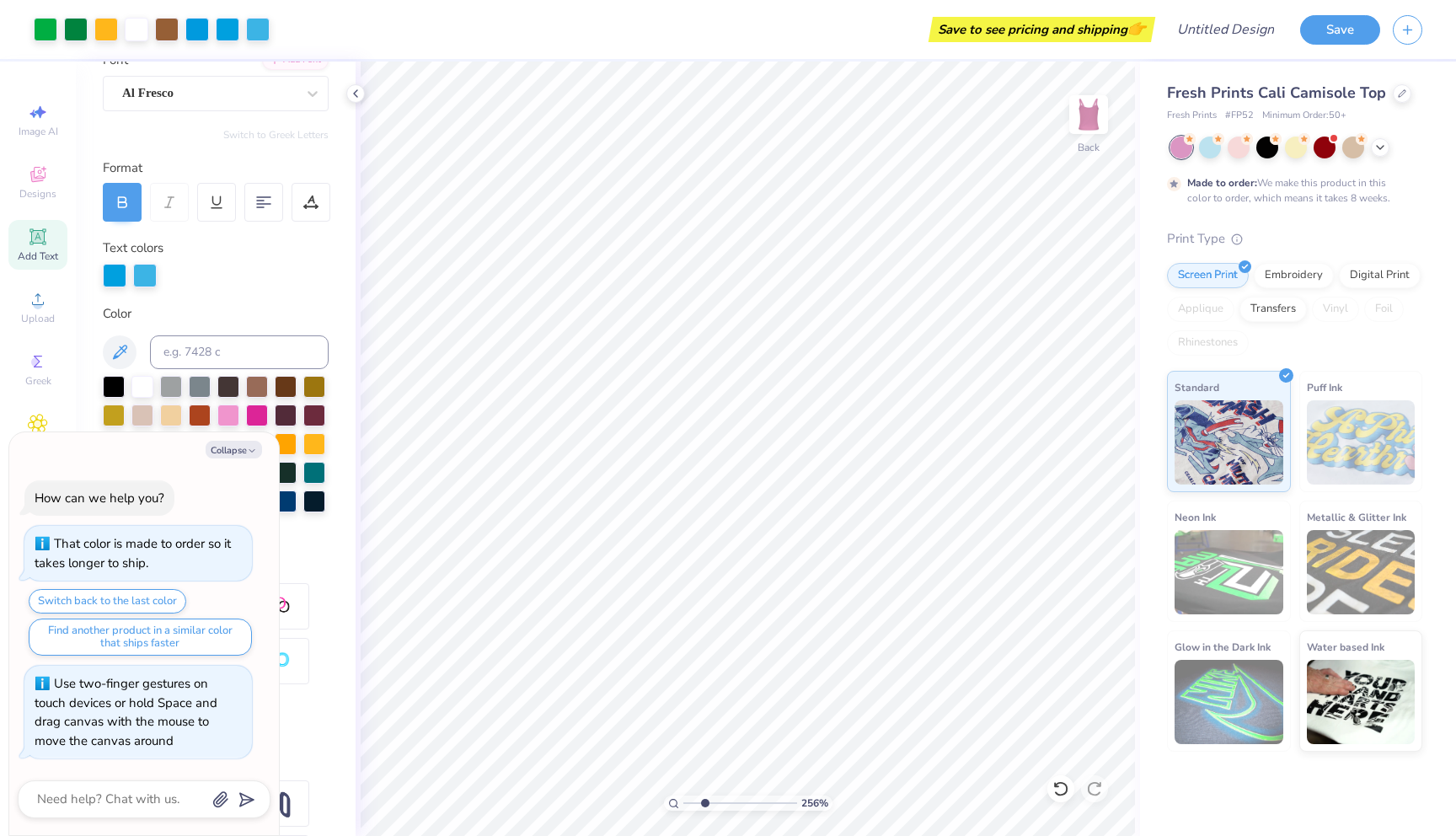 drag, startPoint x: 687, startPoint y: 801, endPoint x: 704, endPoint y: 787, distance: 22.022716 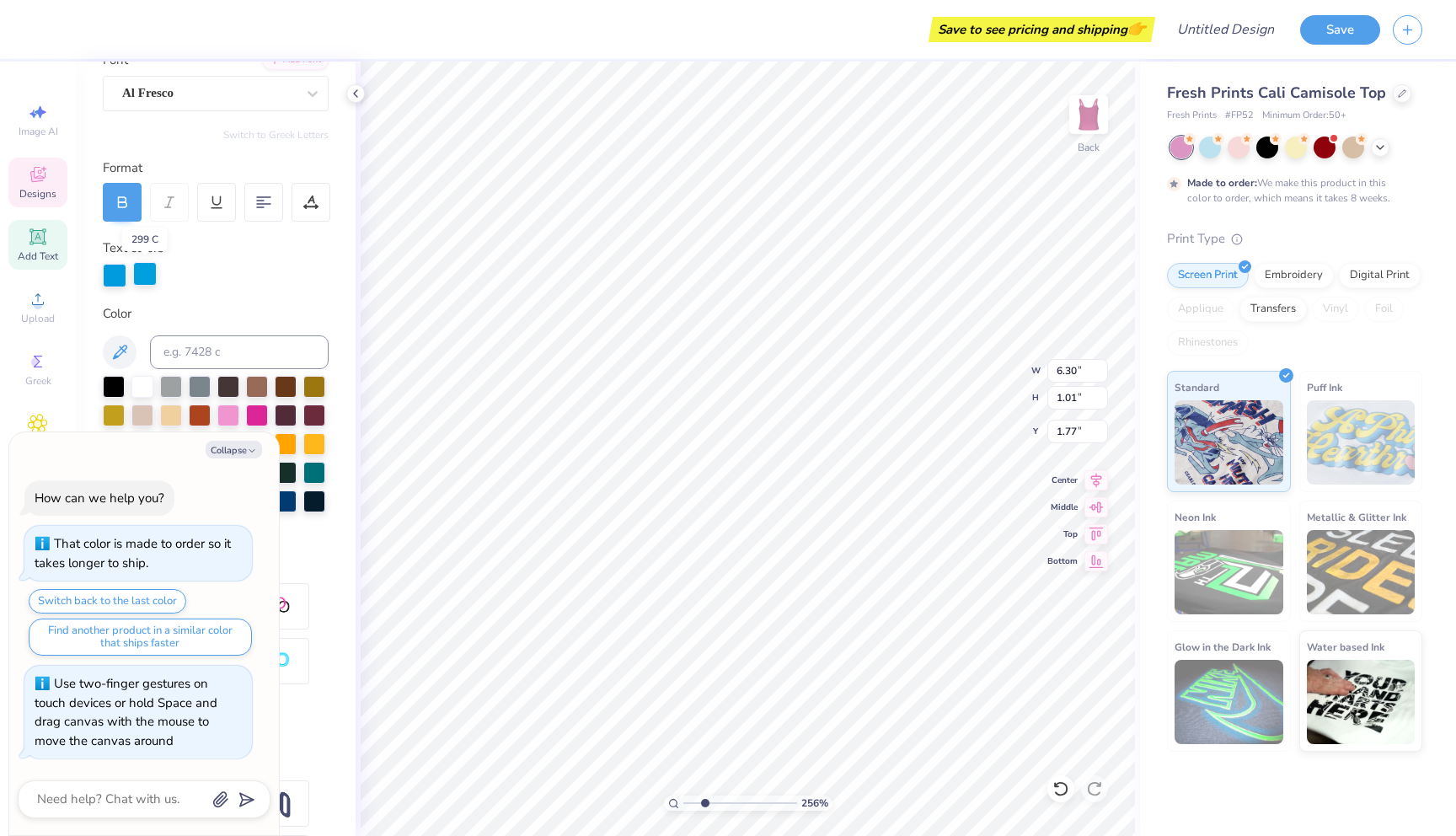 click at bounding box center [145, 274] 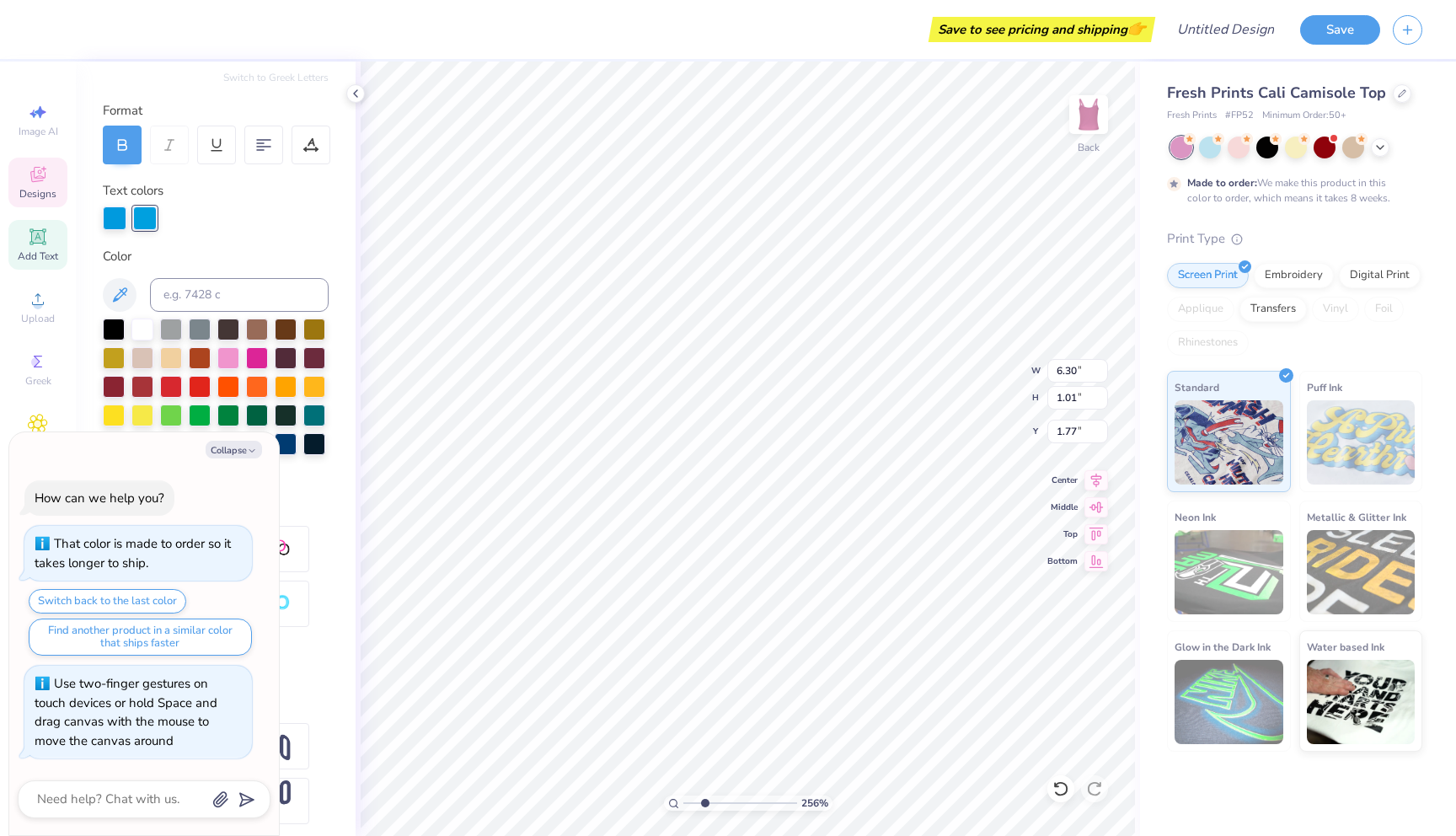 scroll, scrollTop: 209, scrollLeft: 0, axis: vertical 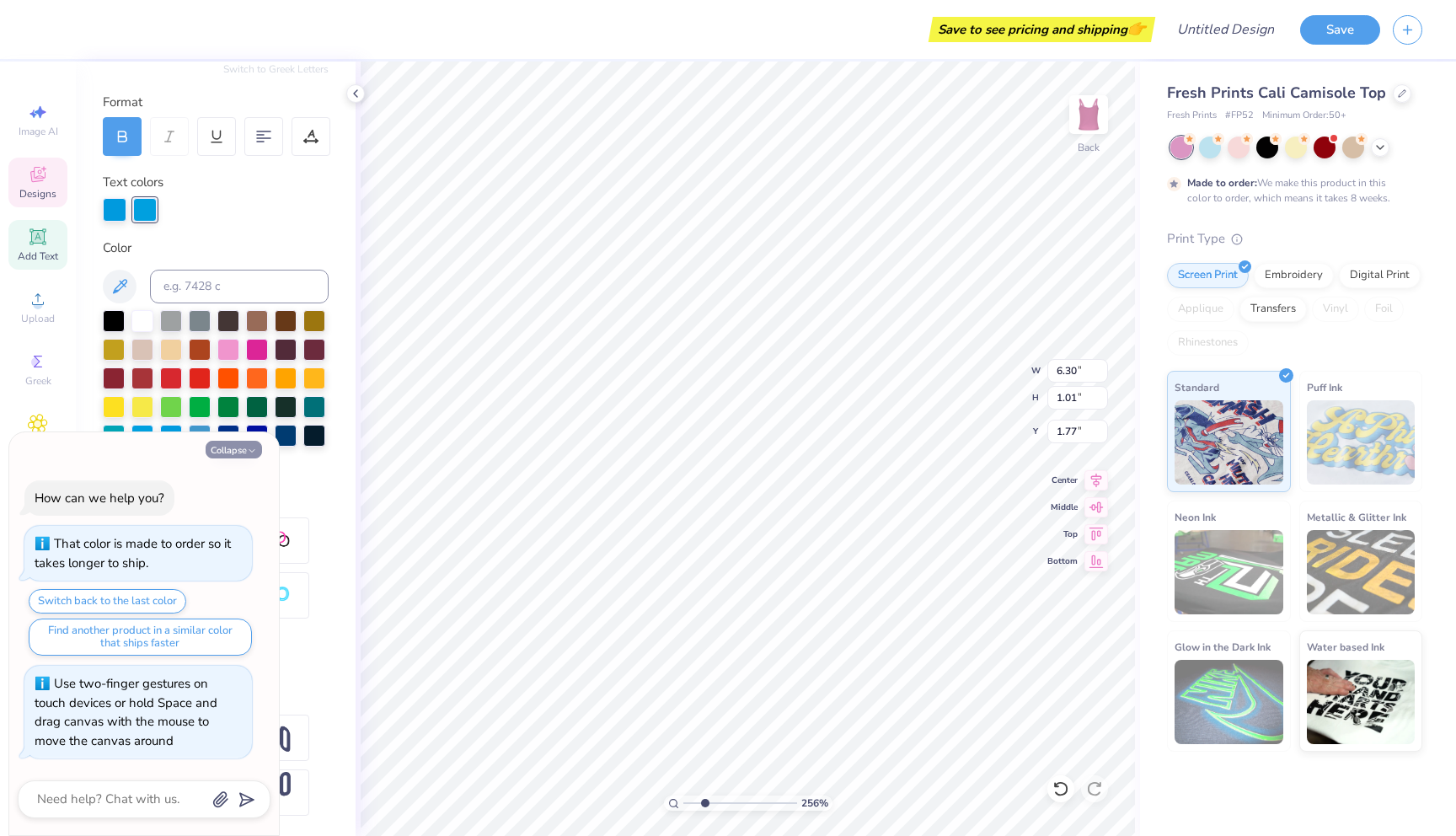 click on "Collapse" at bounding box center [233, 449] 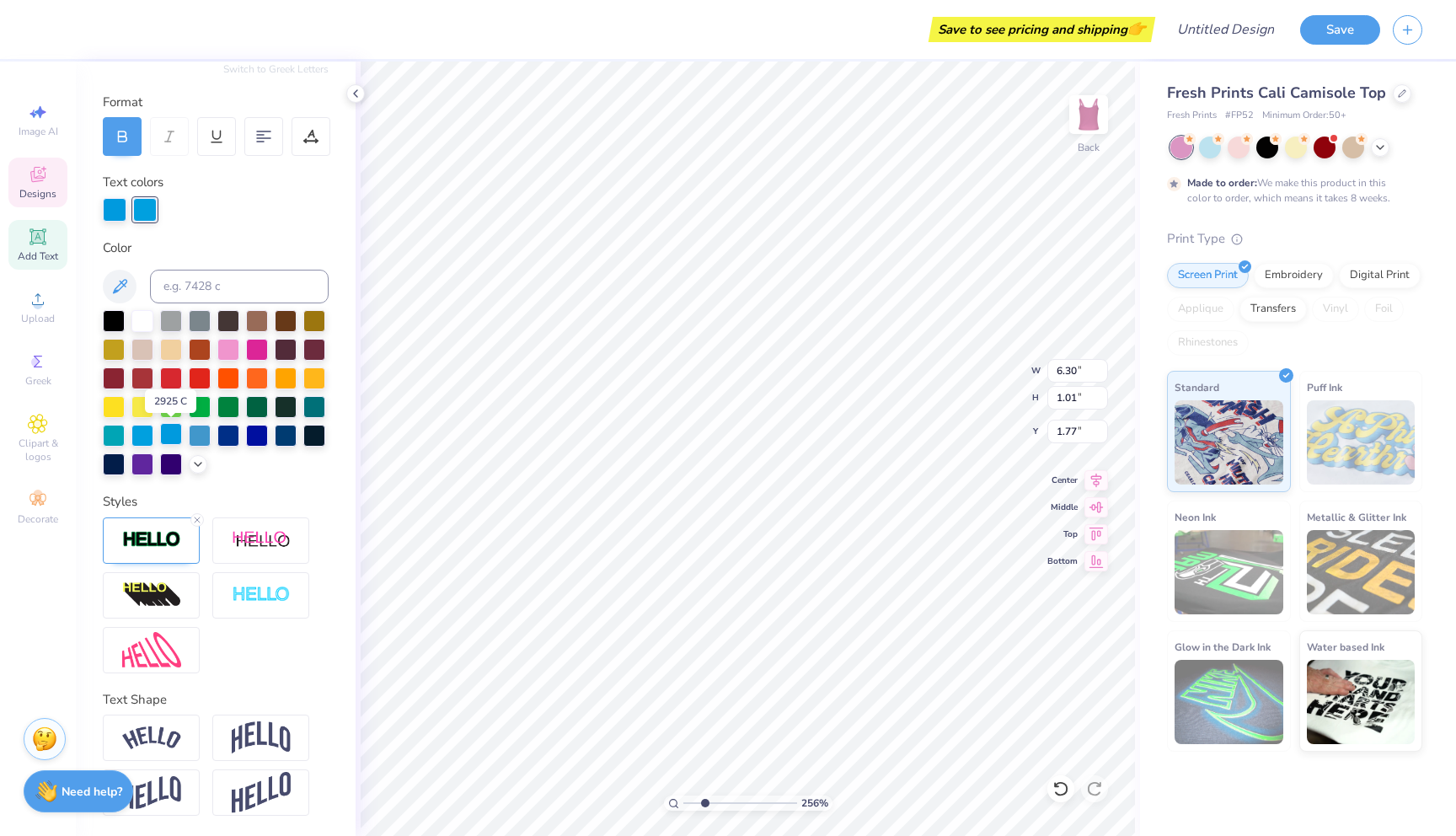 click at bounding box center (171, 434) 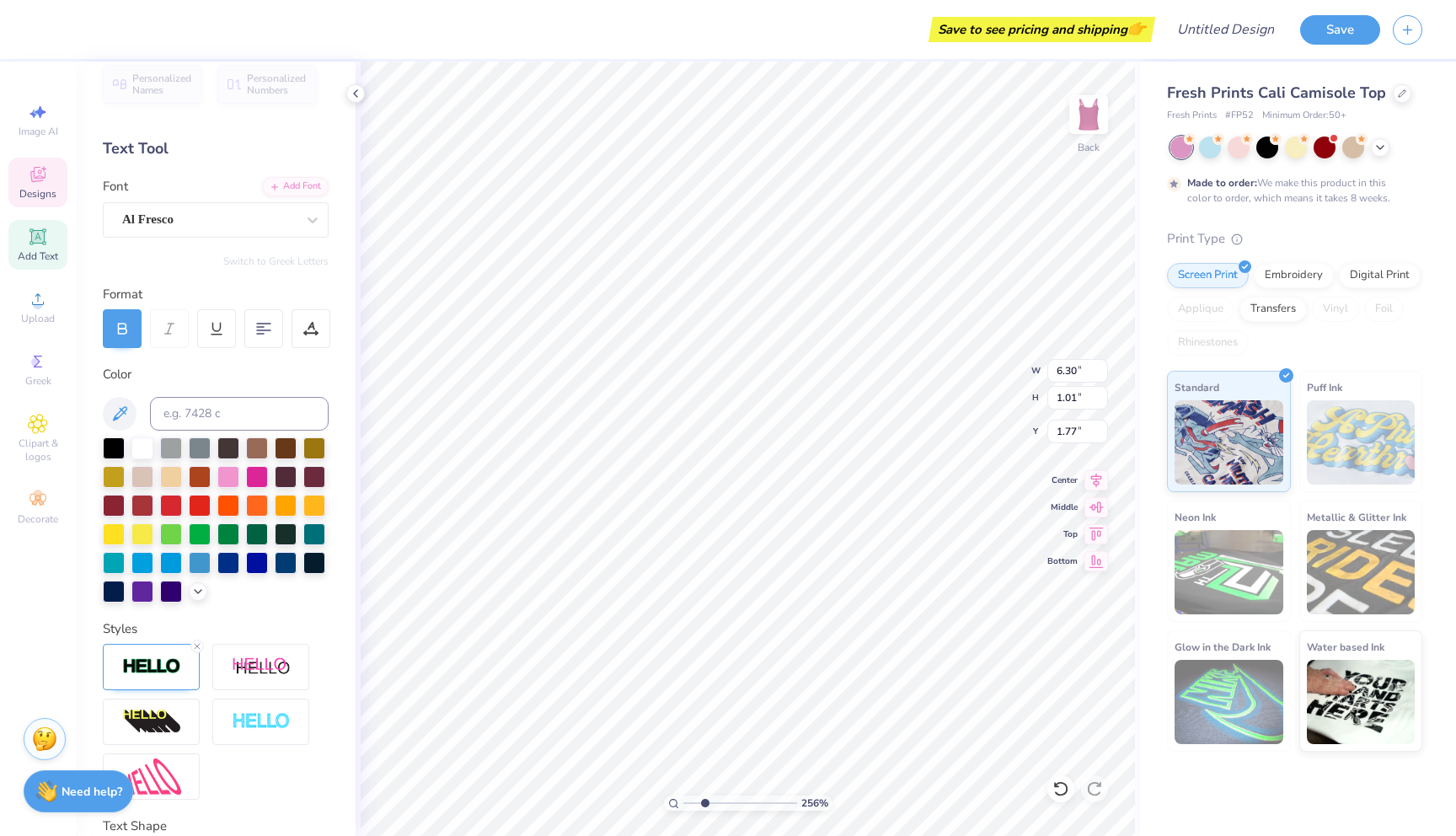 scroll, scrollTop: 0, scrollLeft: 0, axis: both 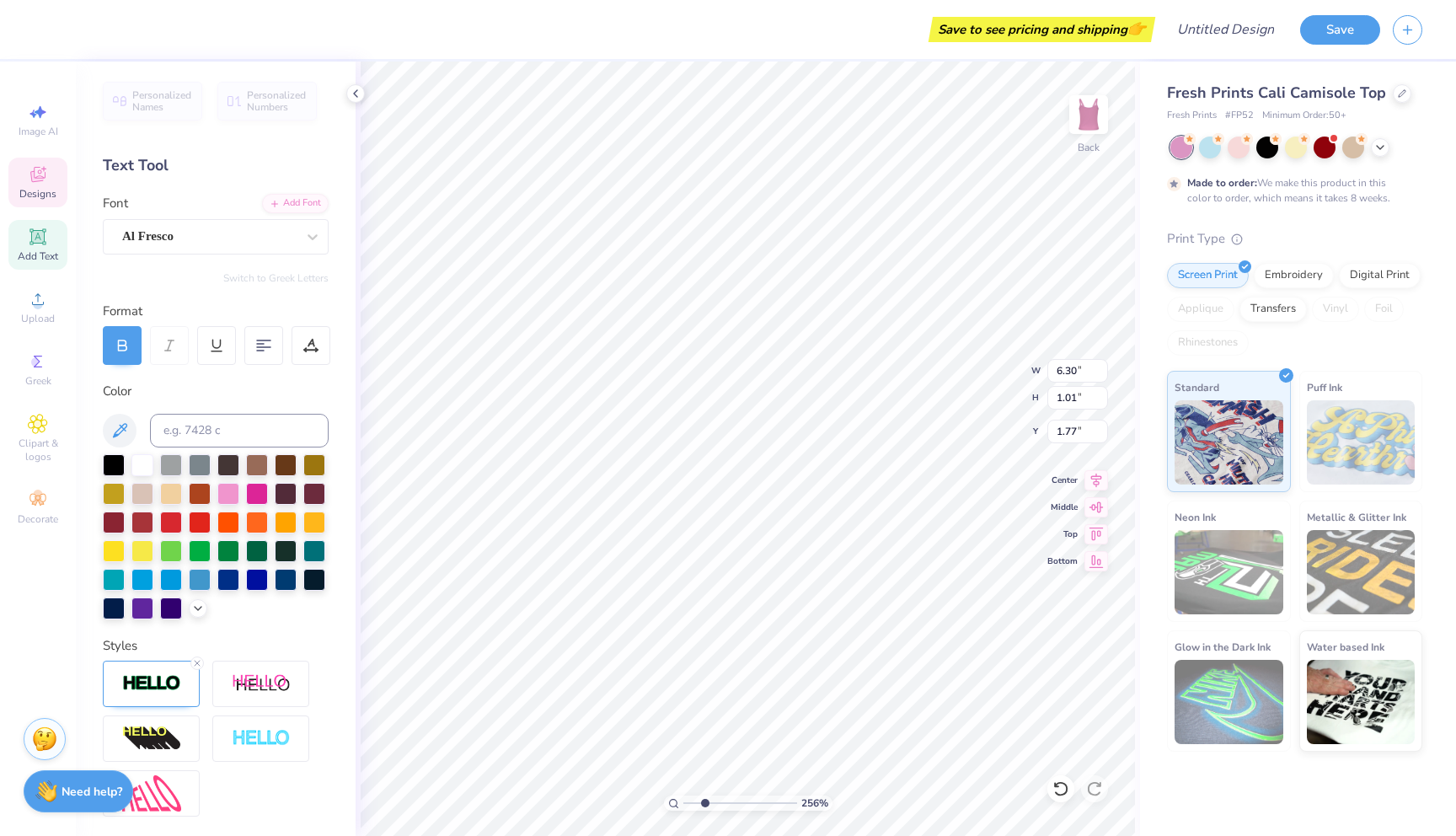 type on "1.78" 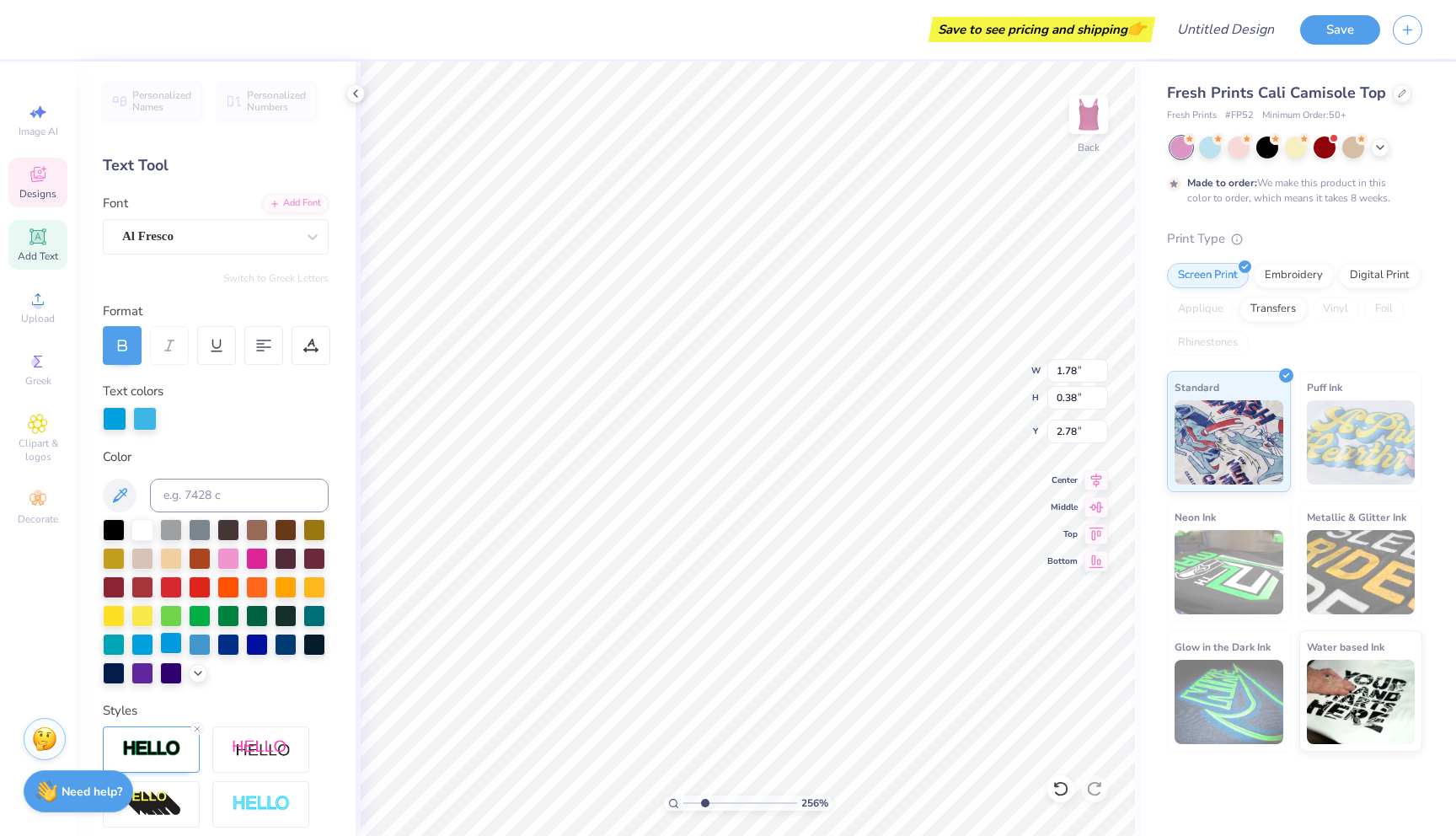 click at bounding box center [171, 643] 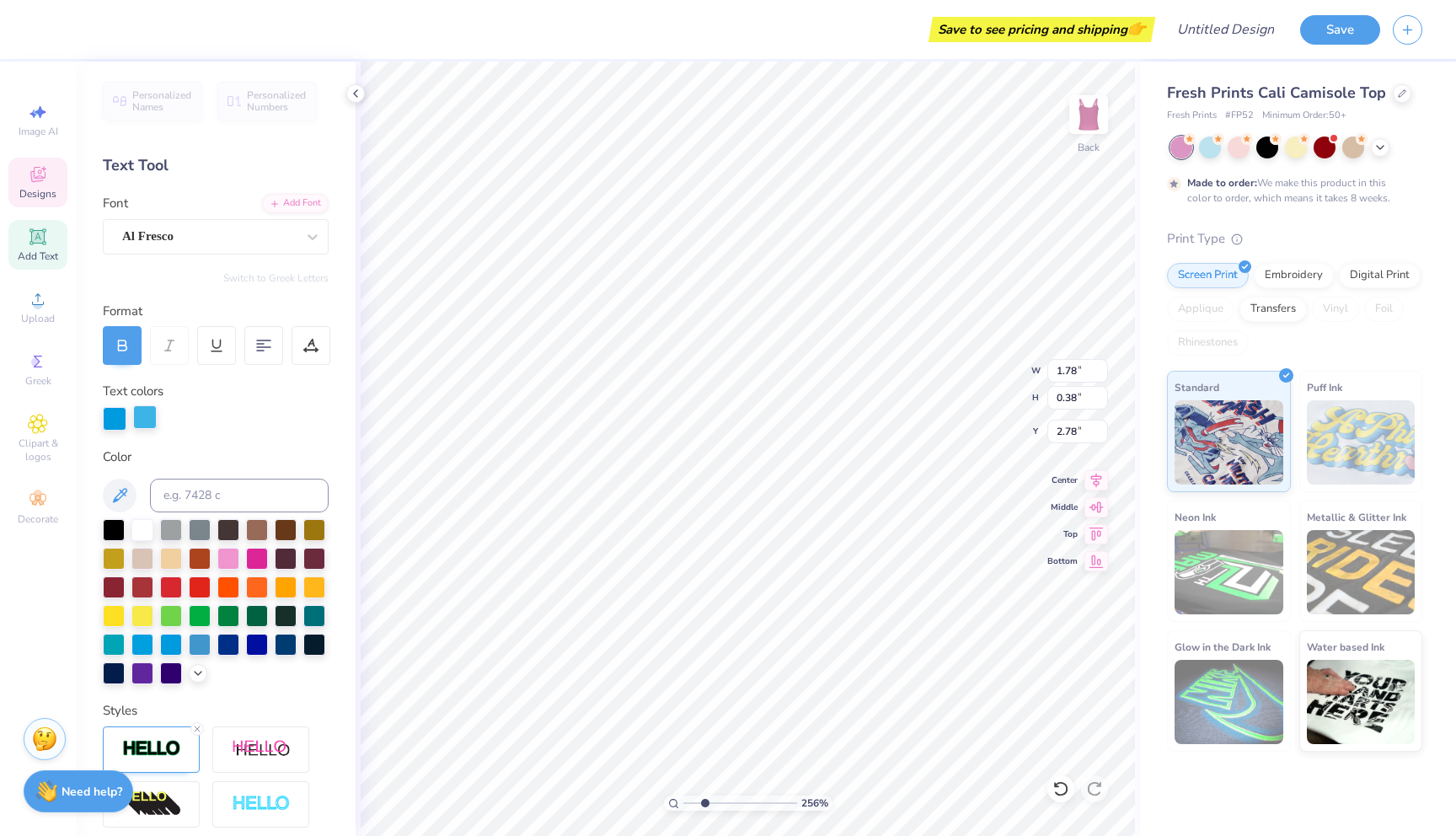 click at bounding box center (145, 417) 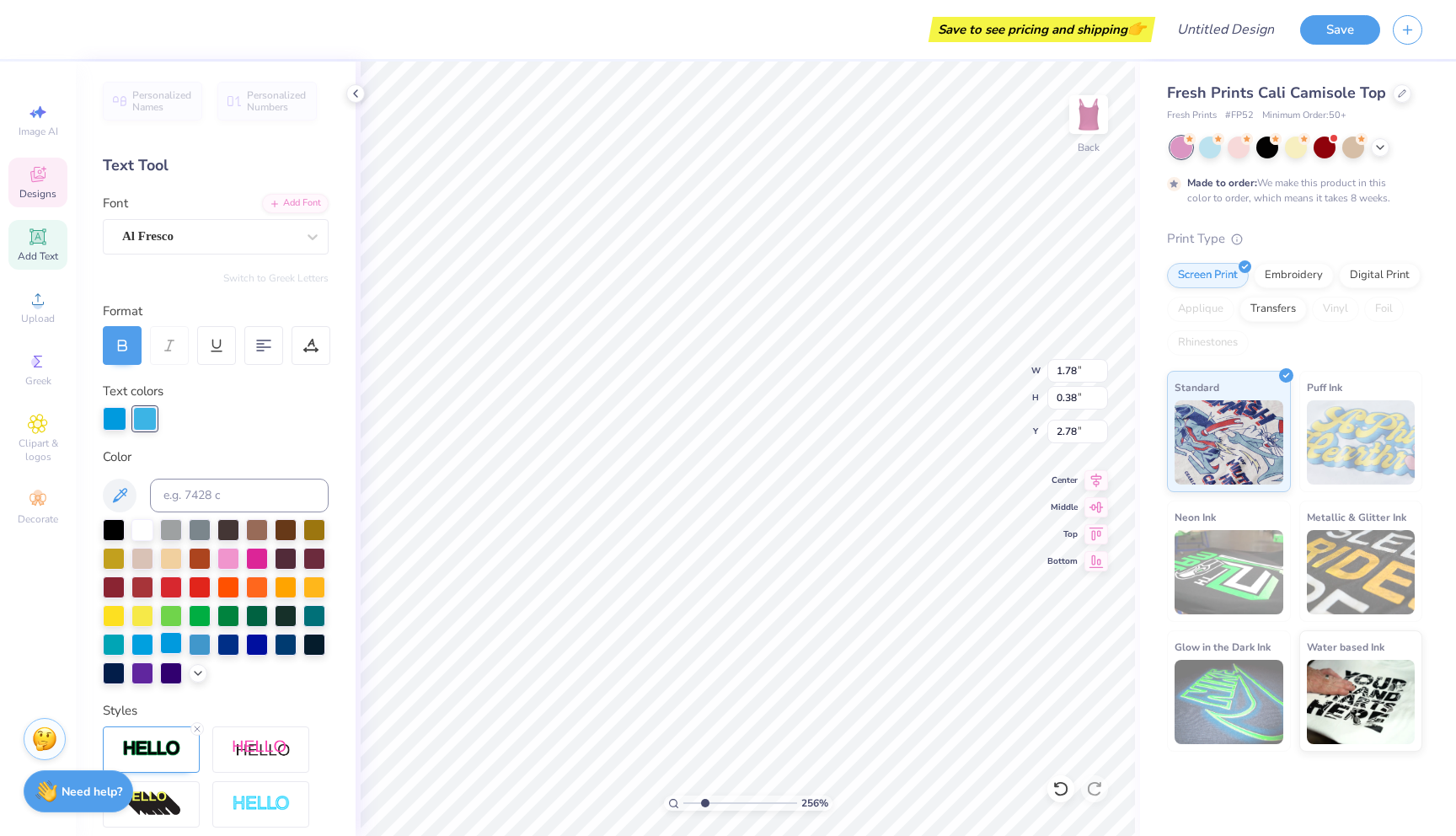 click at bounding box center (171, 643) 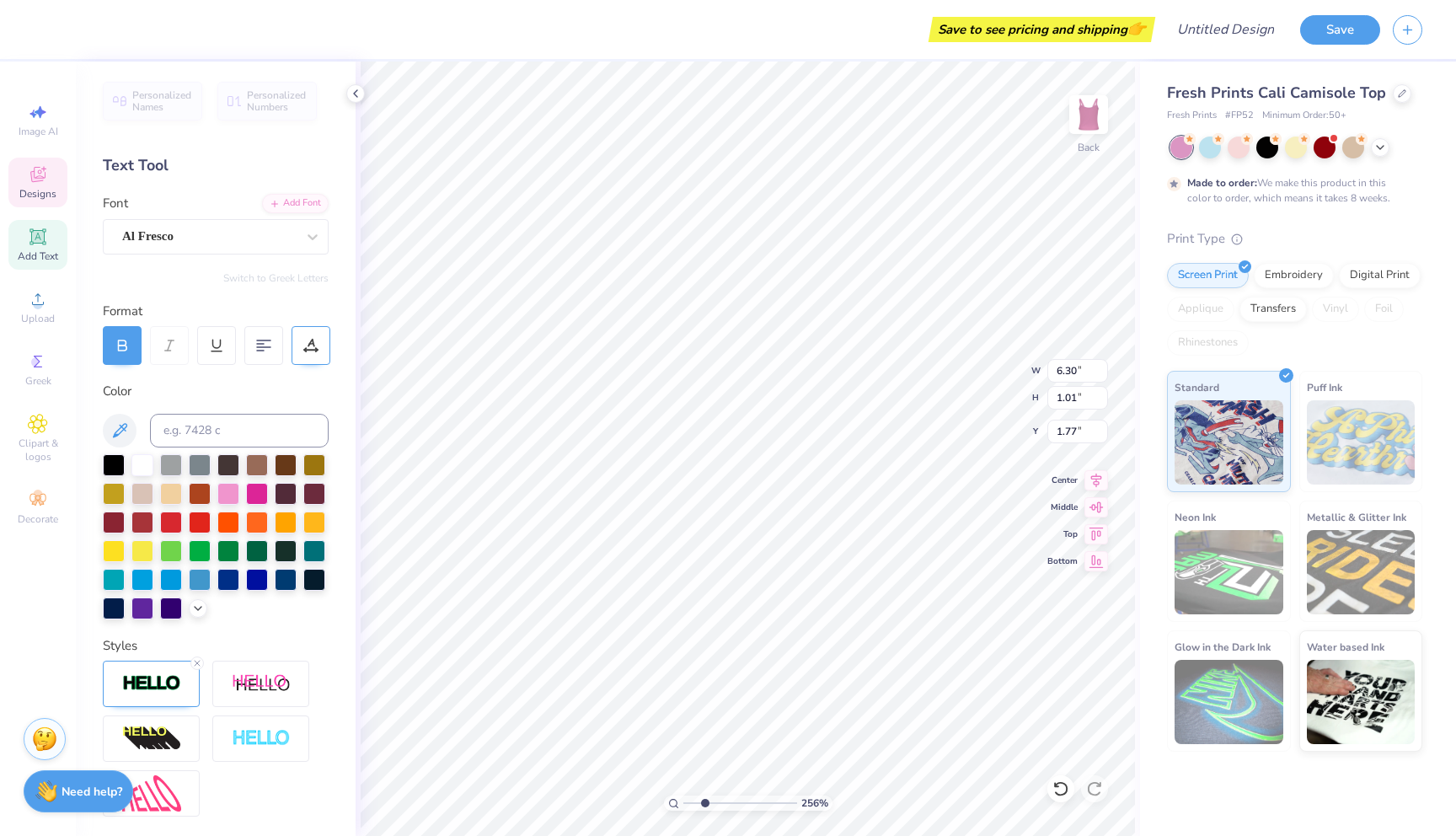 scroll, scrollTop: 0, scrollLeft: 3, axis: horizontal 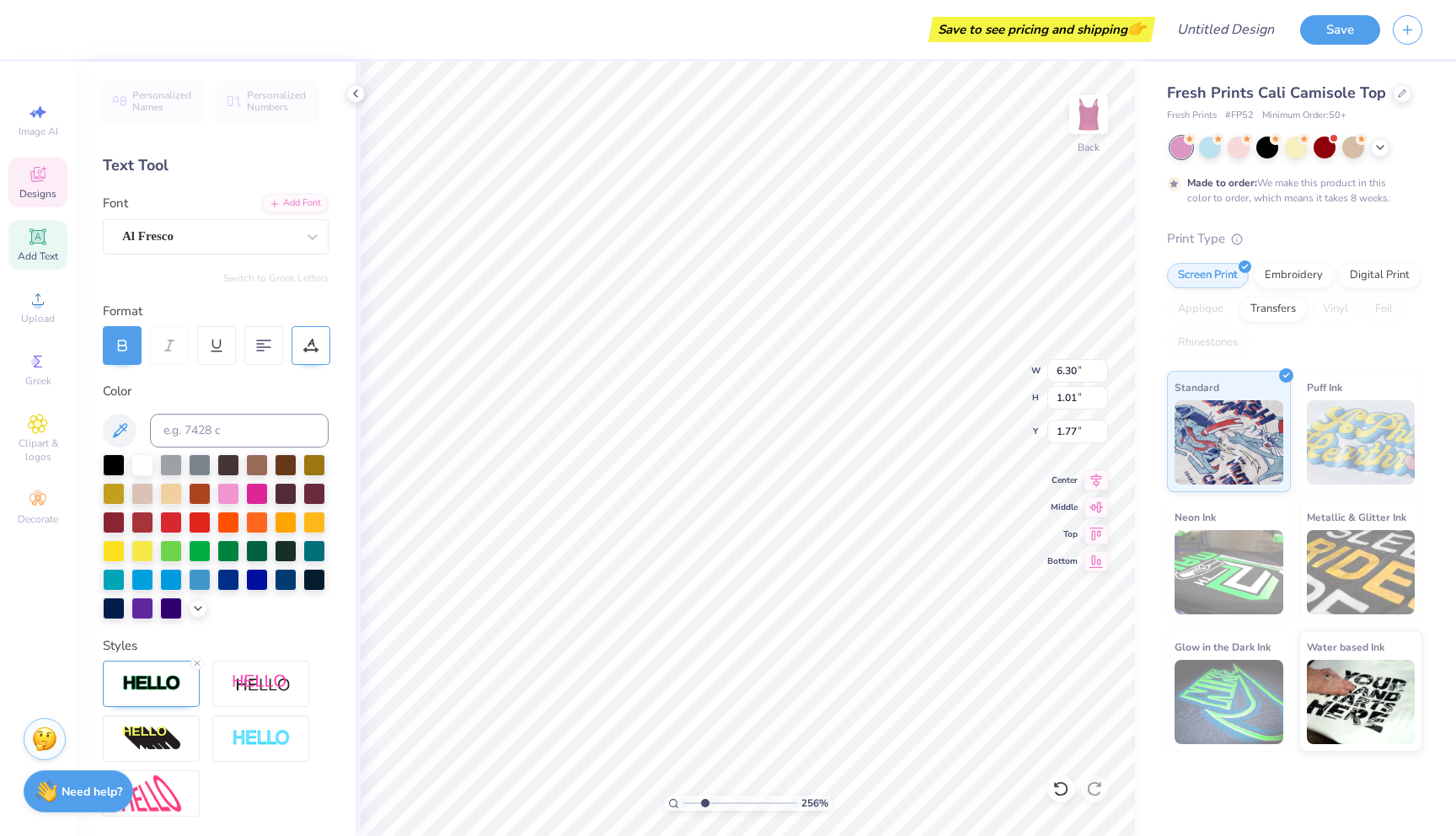 type on "Alpha Sigma Alpha" 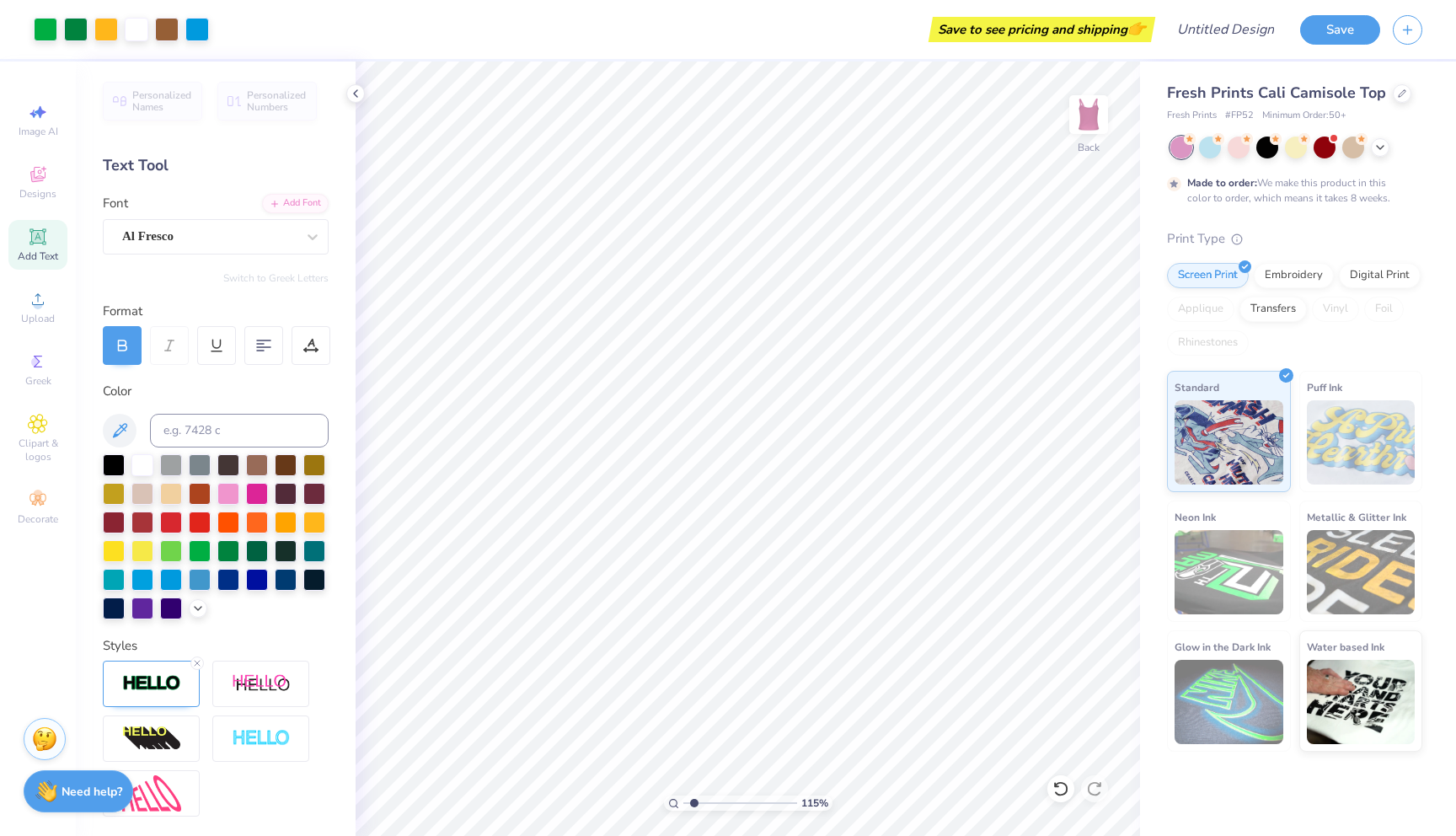 drag, startPoint x: 688, startPoint y: 805, endPoint x: 715, endPoint y: 804, distance: 27.018512 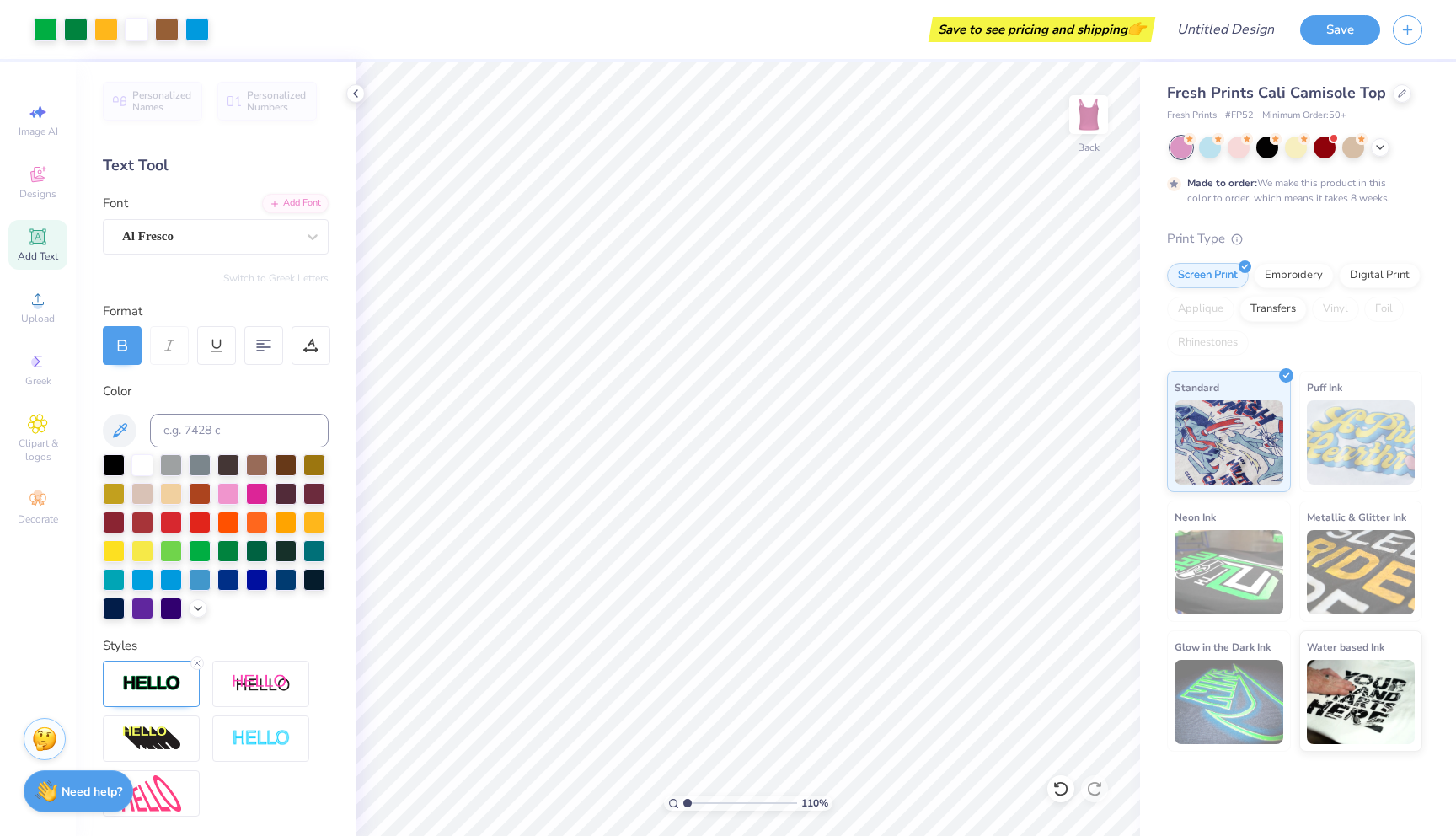 drag, startPoint x: 715, startPoint y: 804, endPoint x: 634, endPoint y: 806, distance: 81.02469 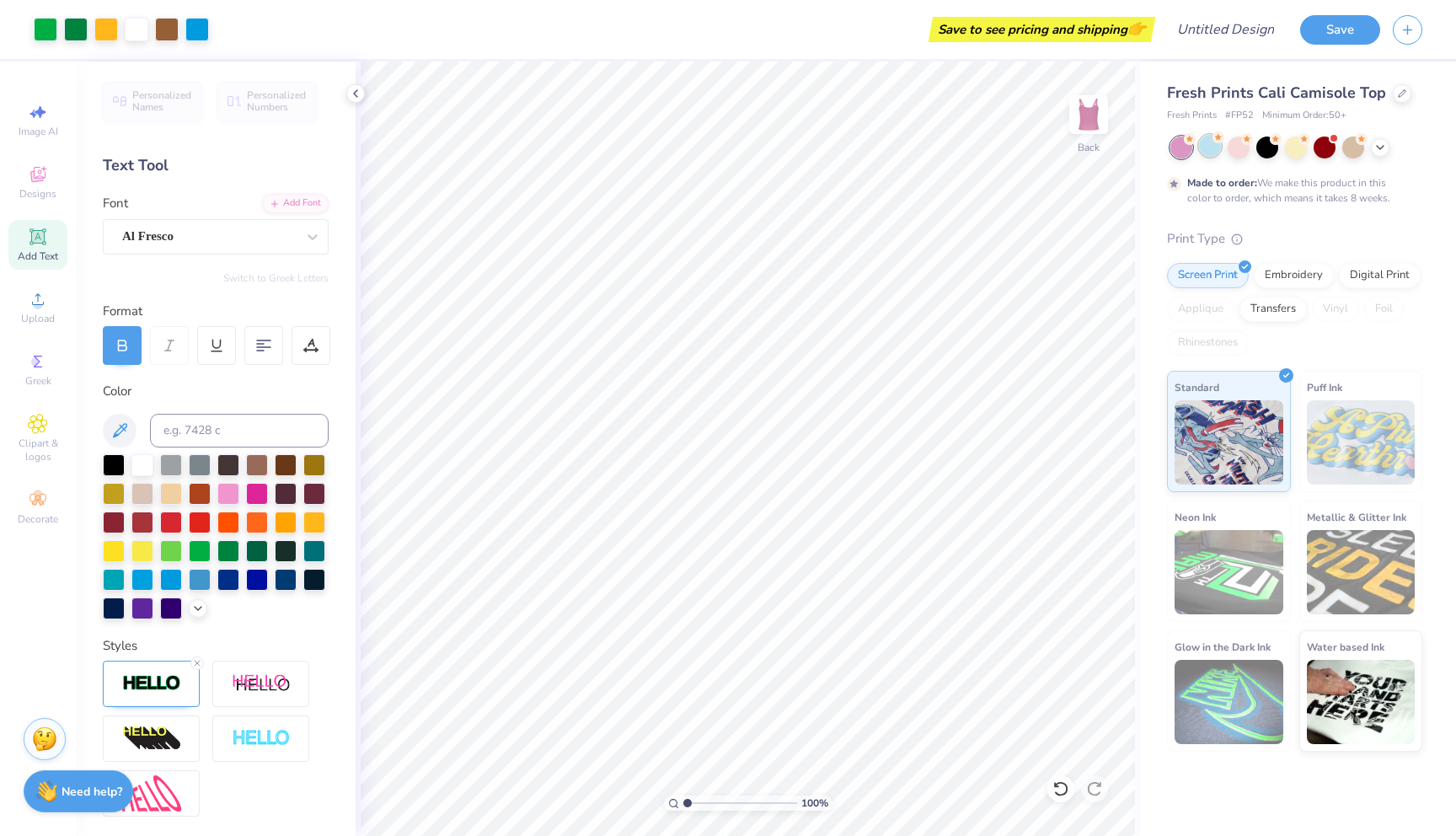 click at bounding box center (1210, 146) 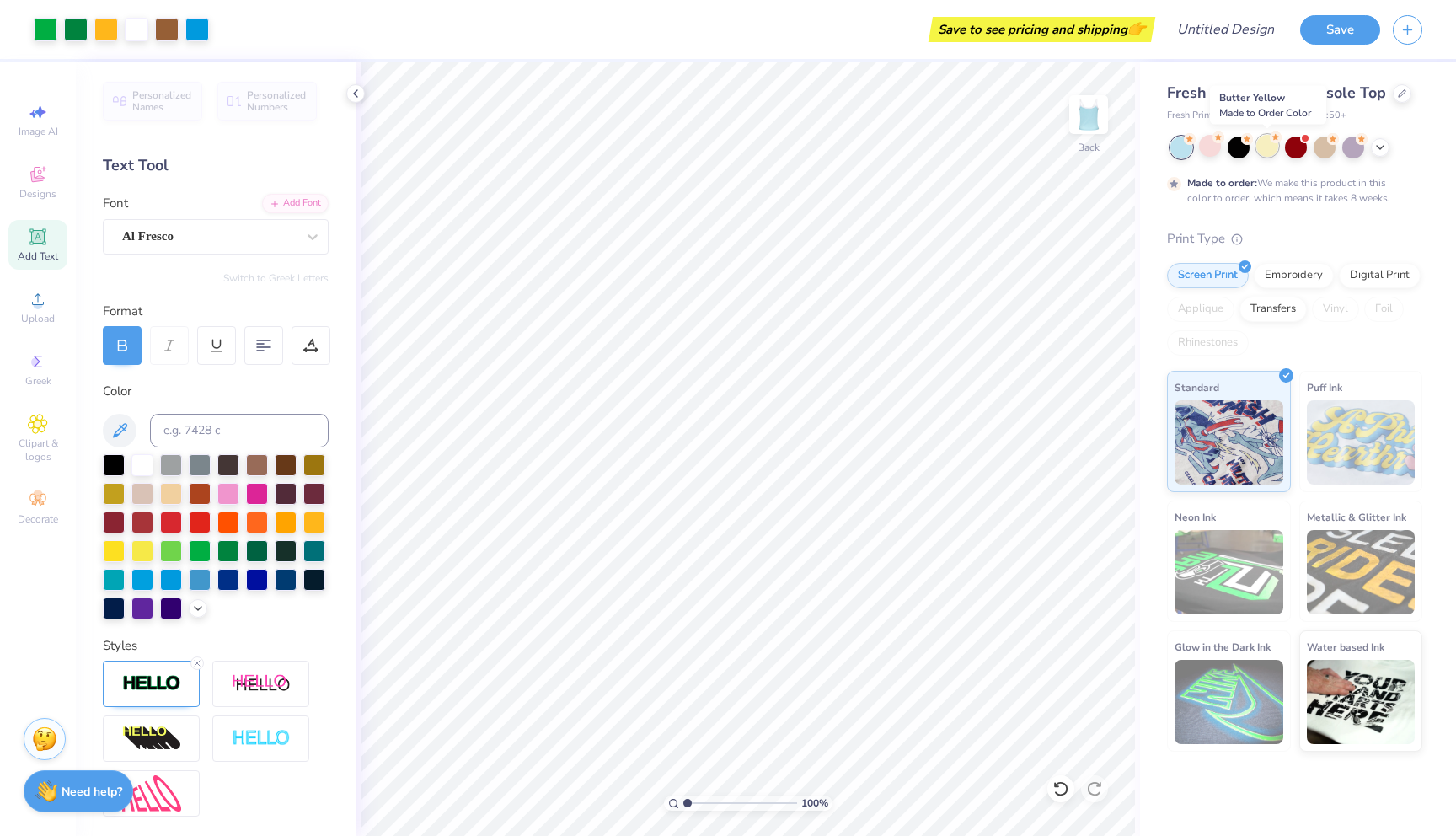 click at bounding box center (1267, 146) 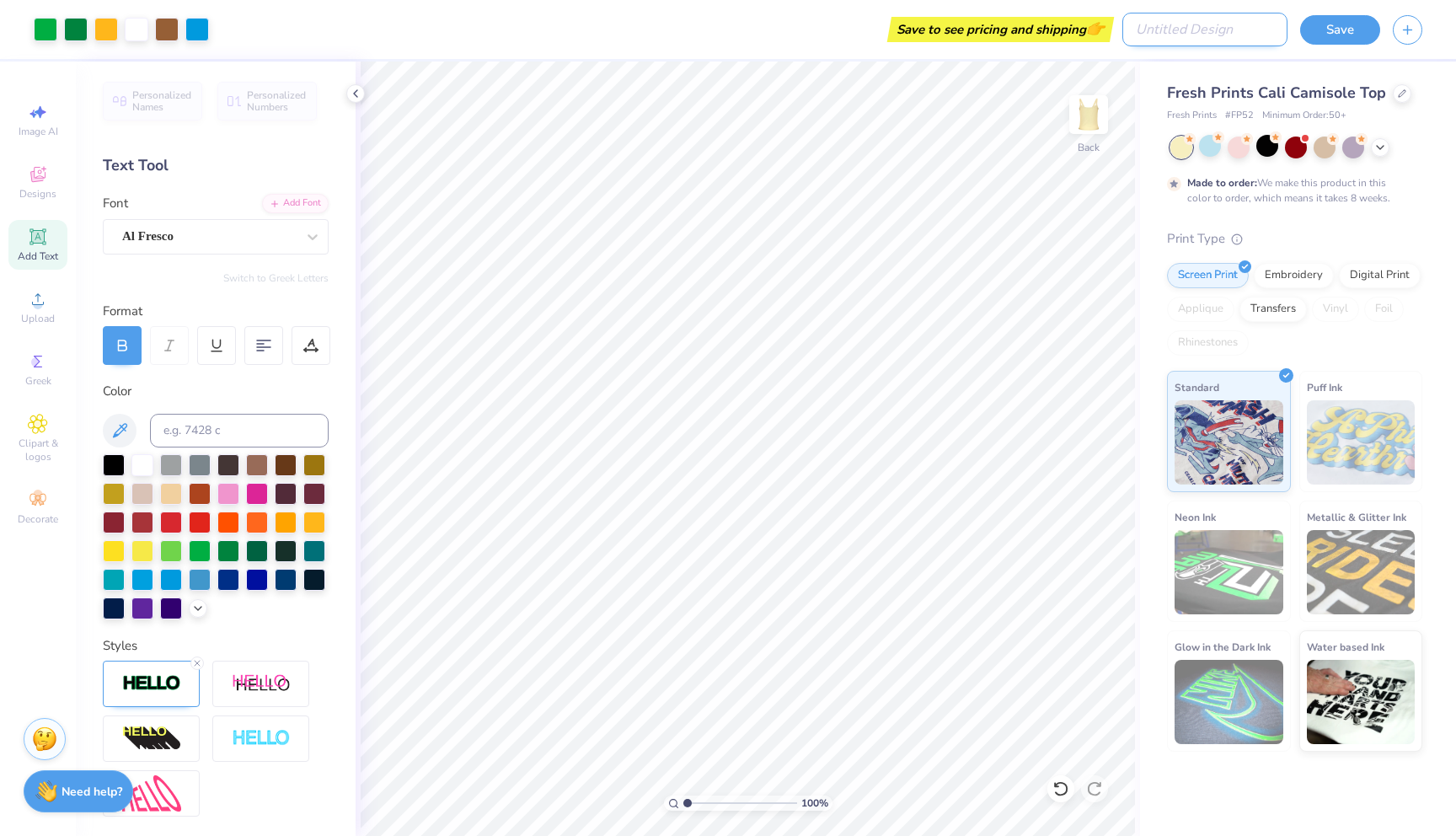 click on "Design Title" at bounding box center (1205, 29) 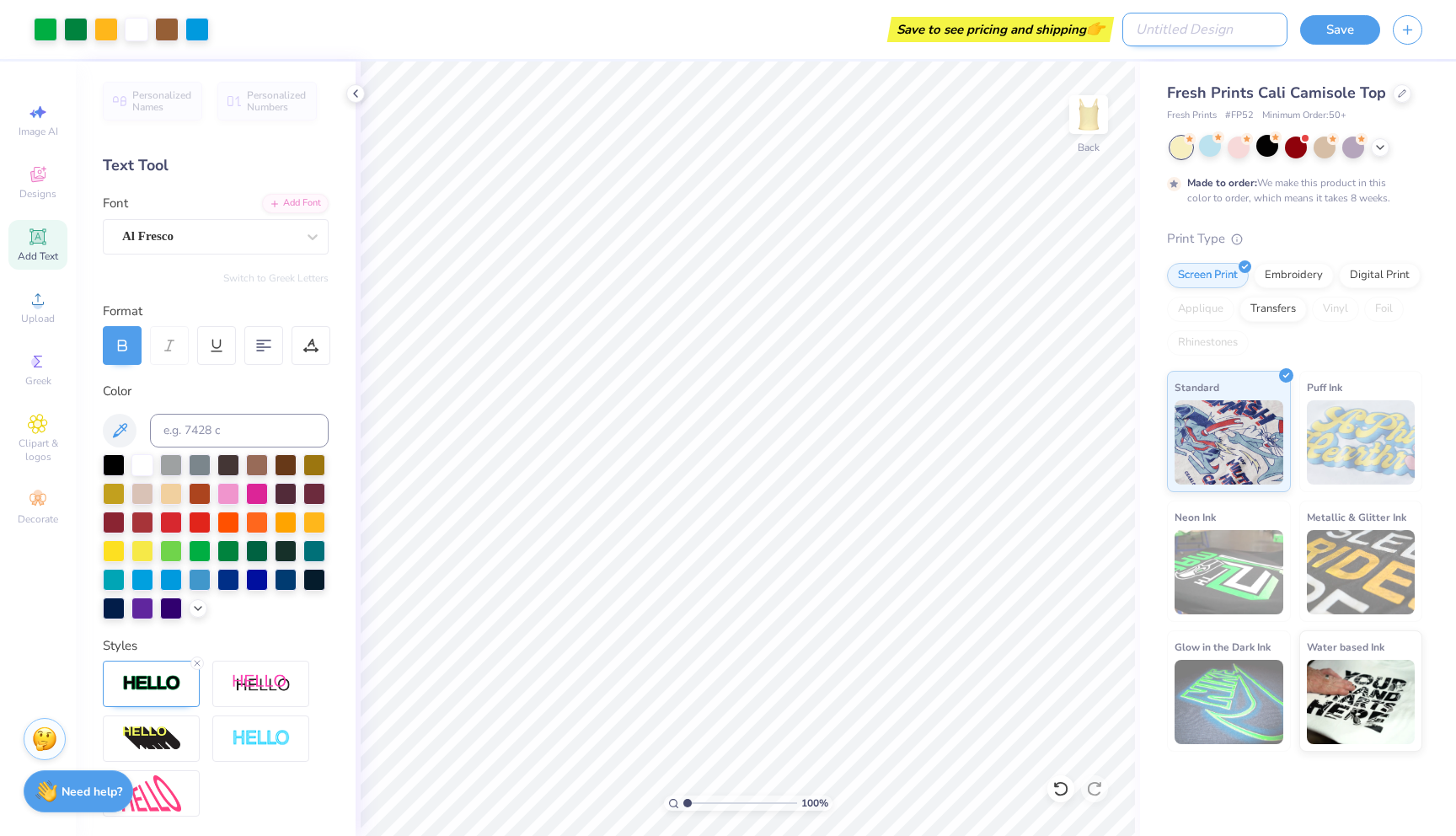 click on "Design Title" at bounding box center [1205, 29] 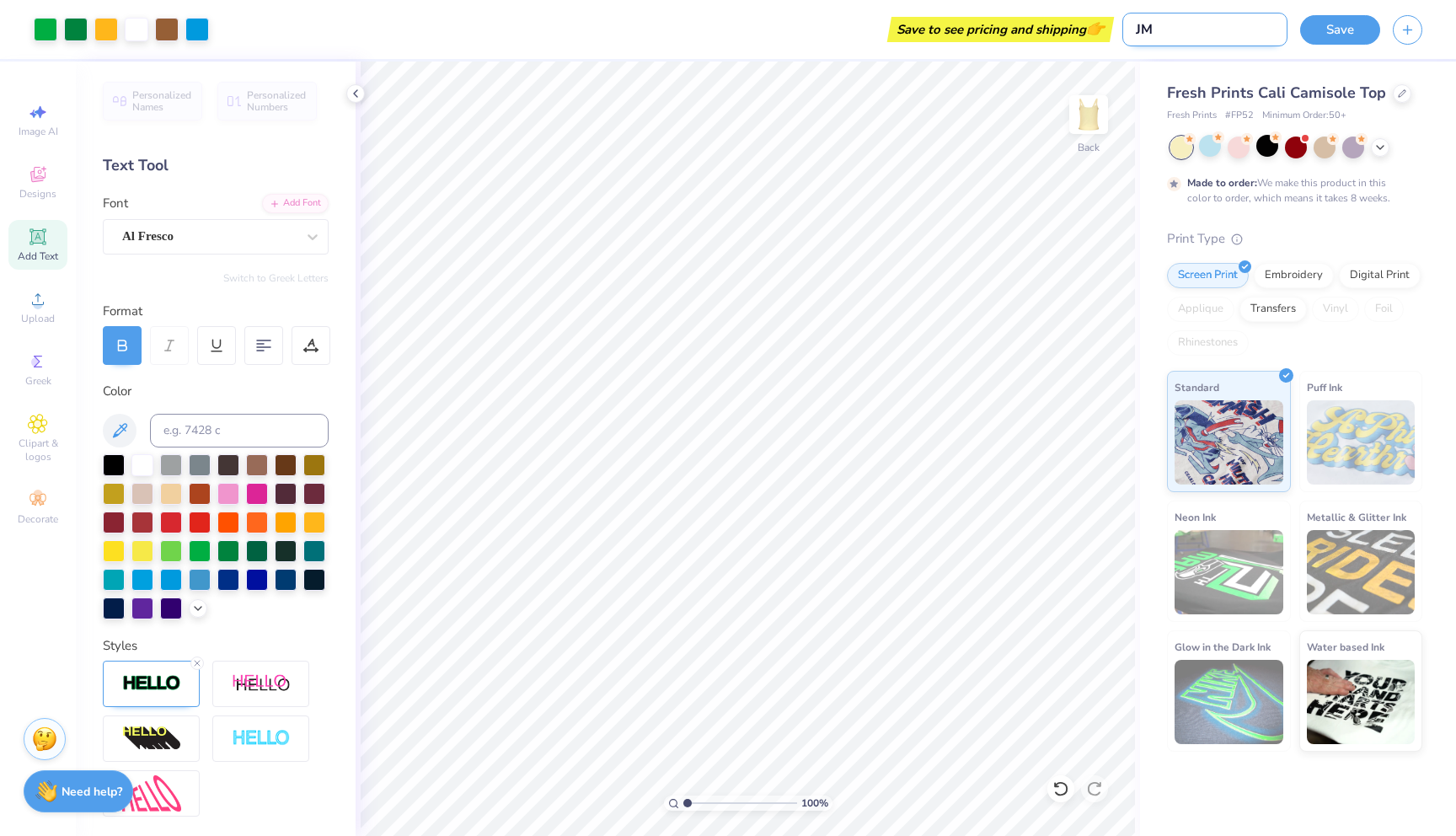 type on "J" 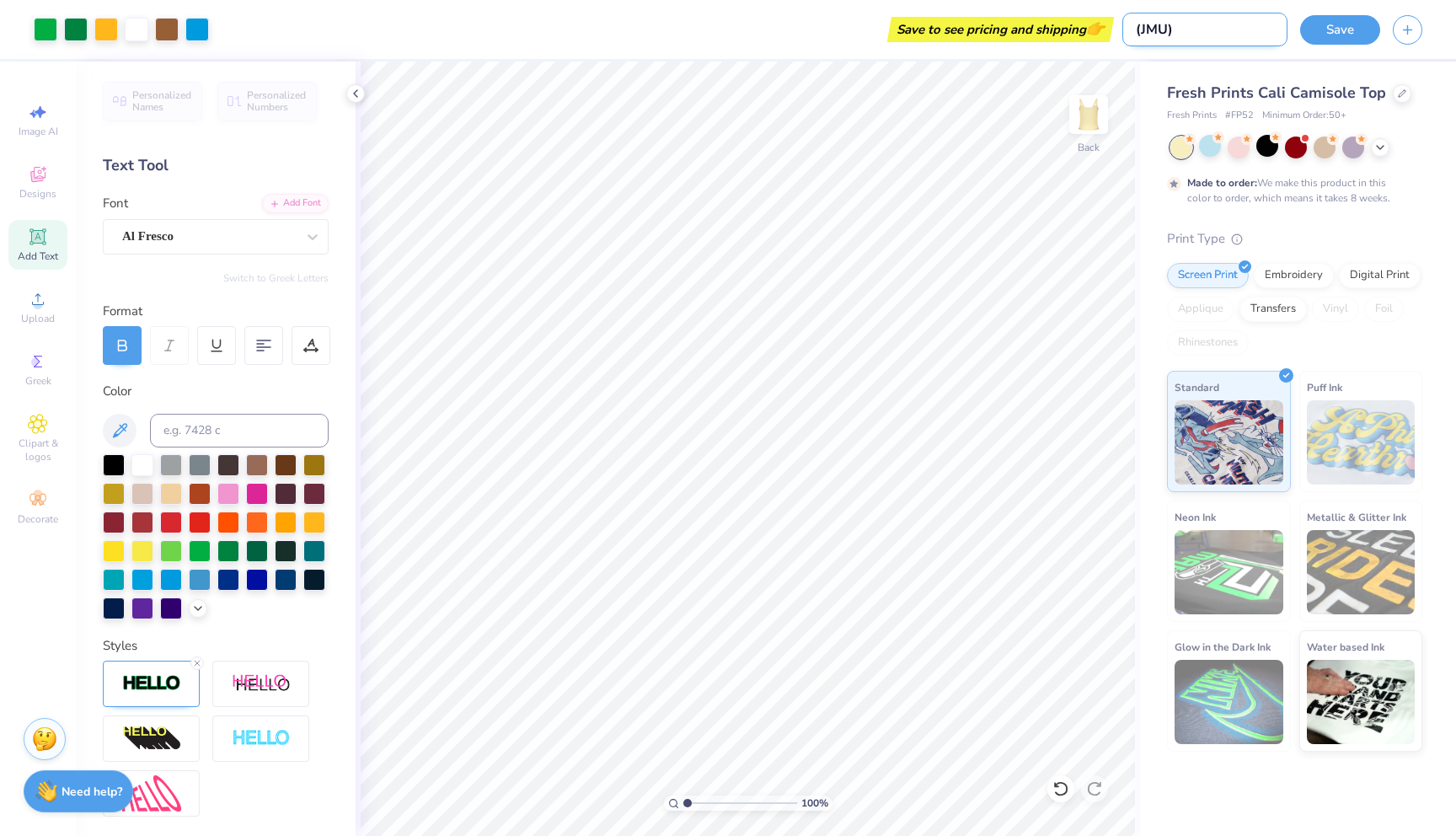 type on "(JMU)" 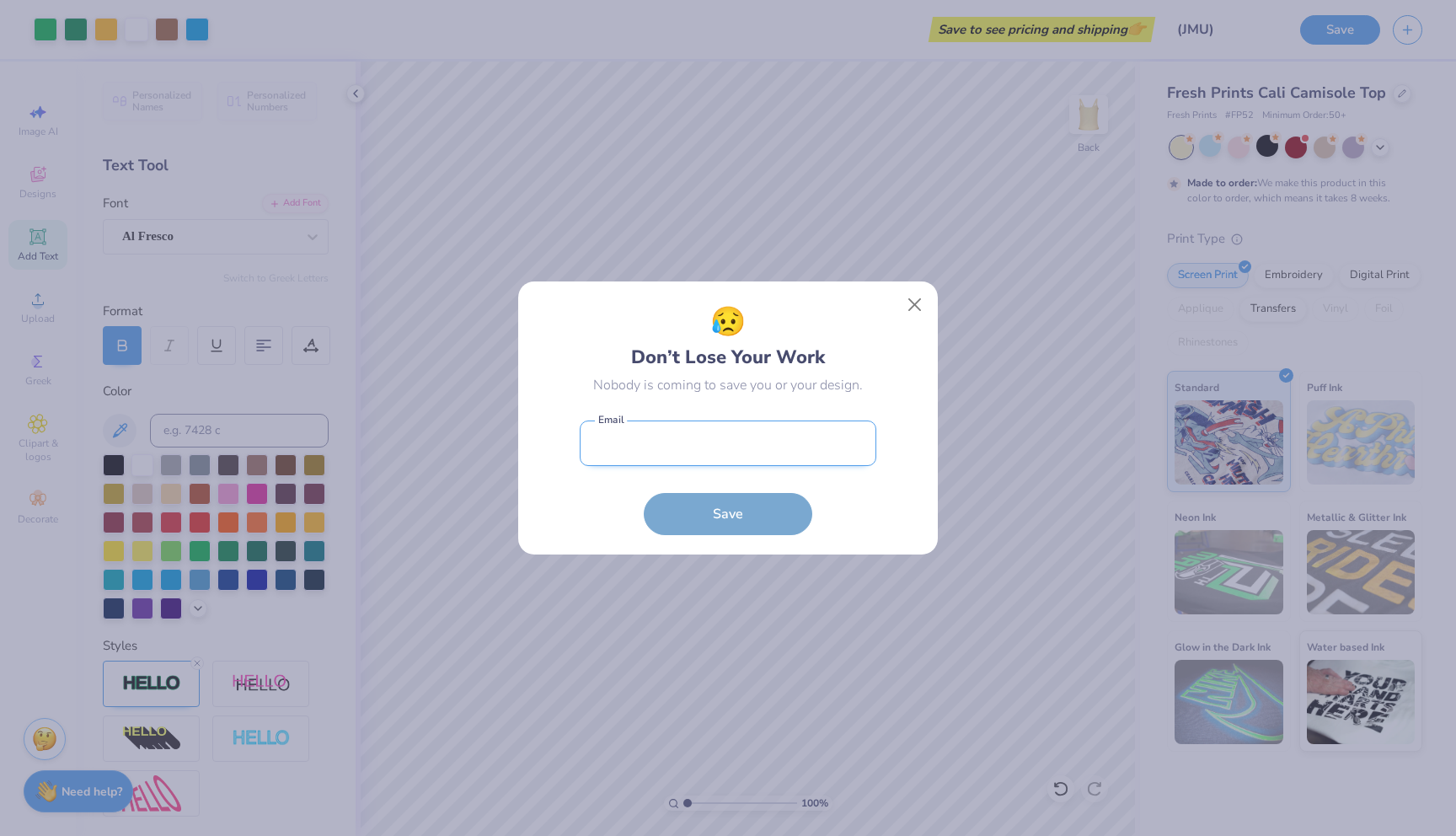 click at bounding box center (728, 443) 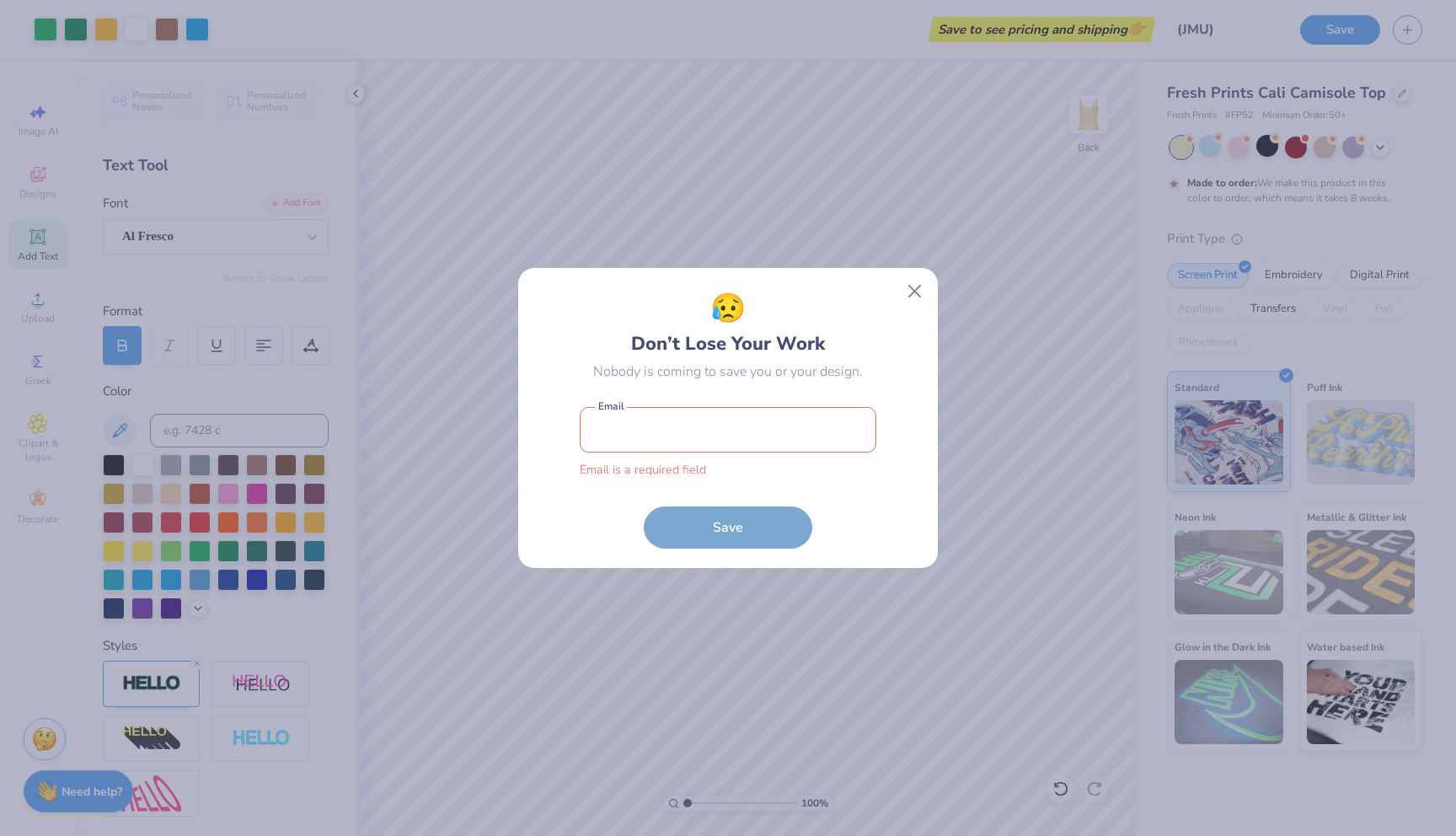 type on "valeriegavioli@freshprints.com" 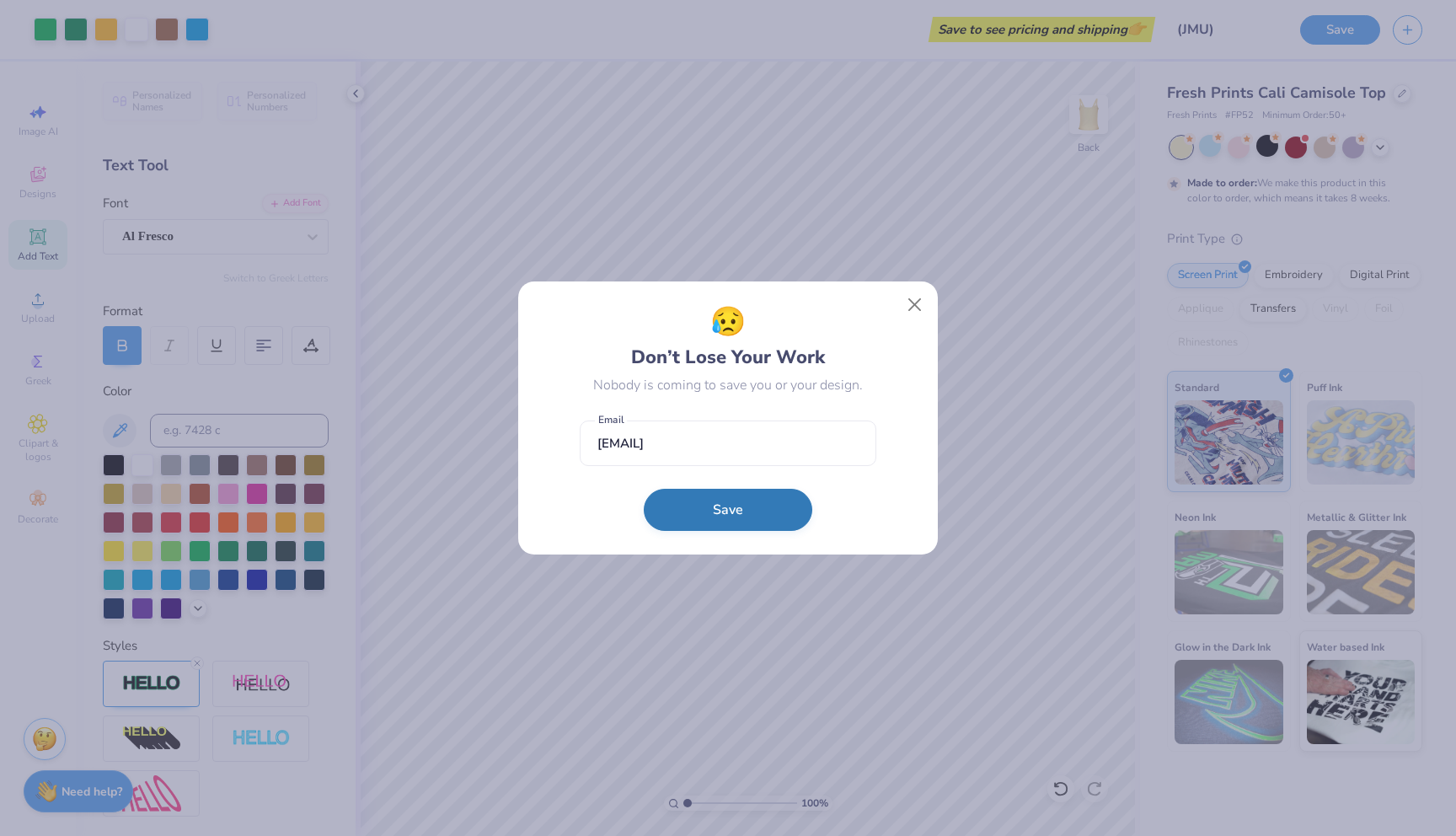 click on "Save" at bounding box center (728, 510) 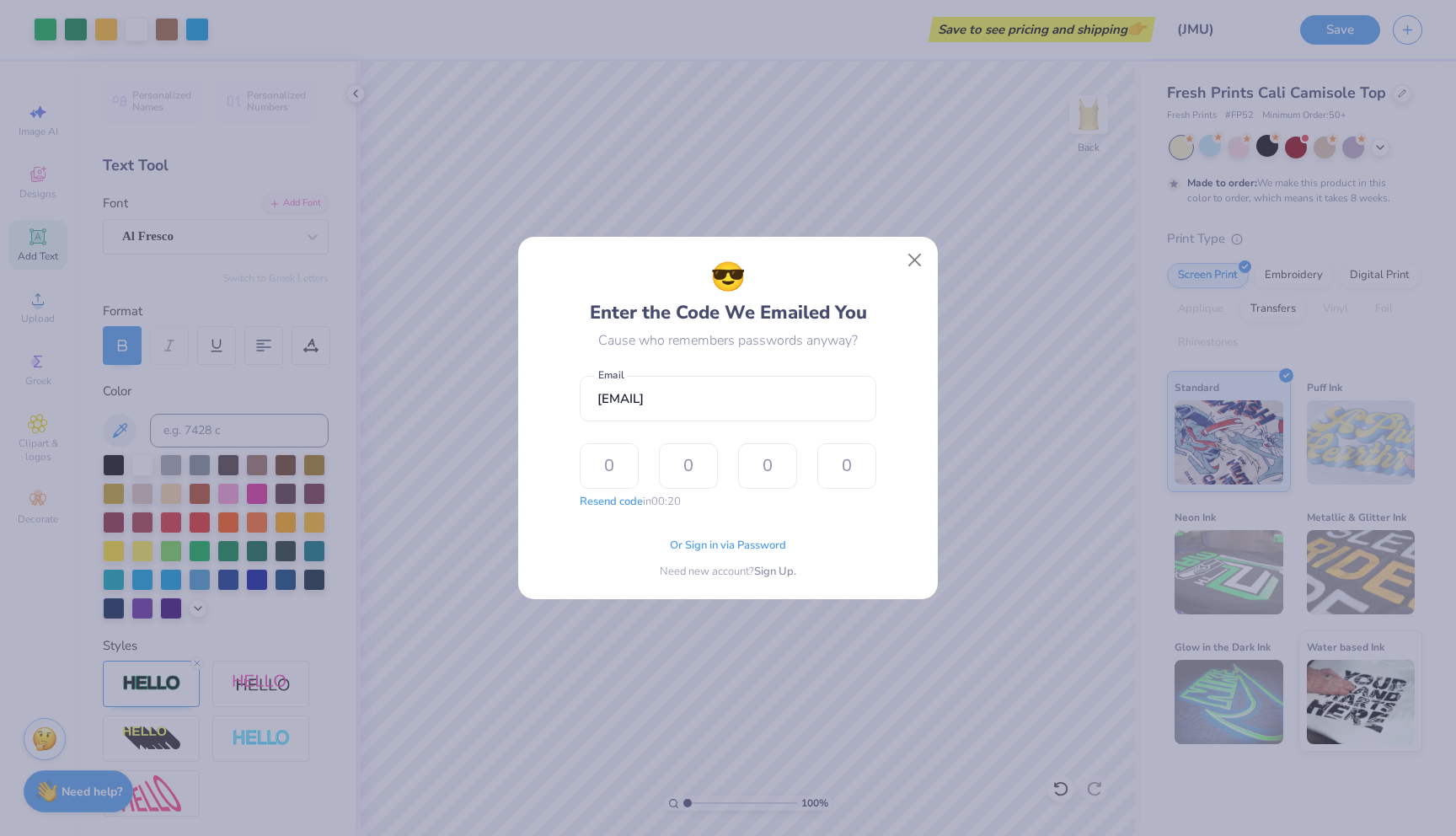 type on "7" 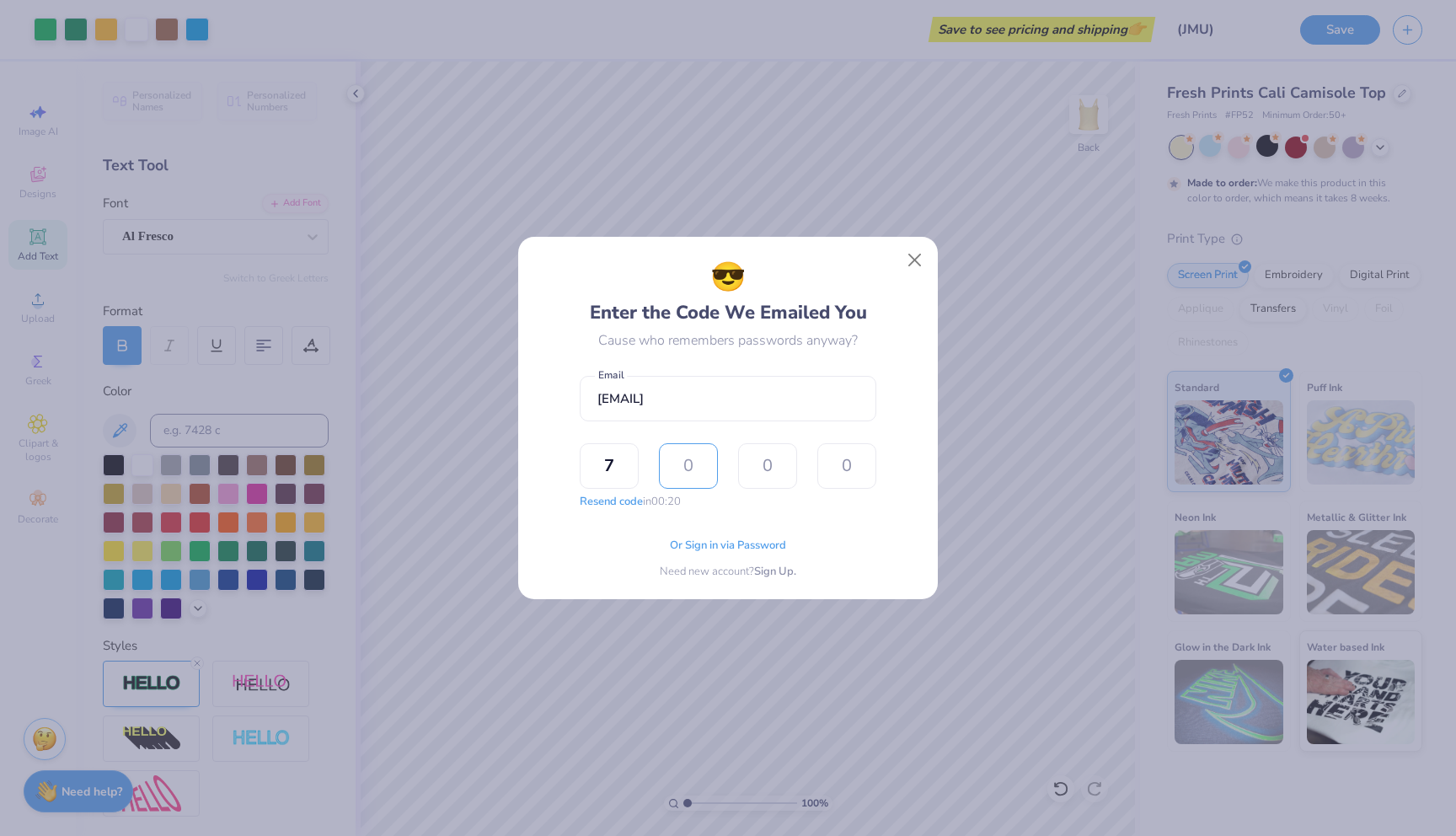 type on "8" 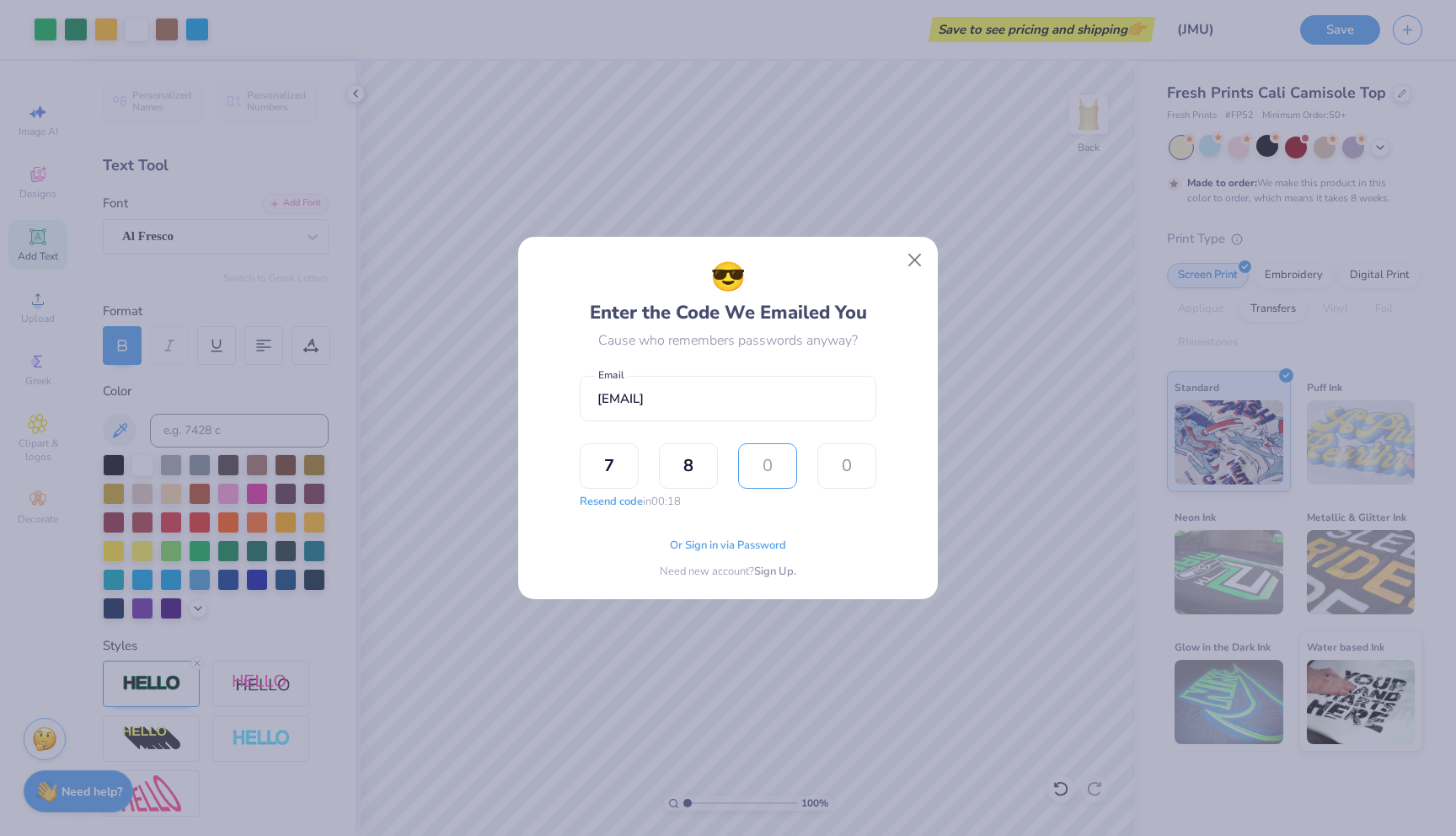 type on "6" 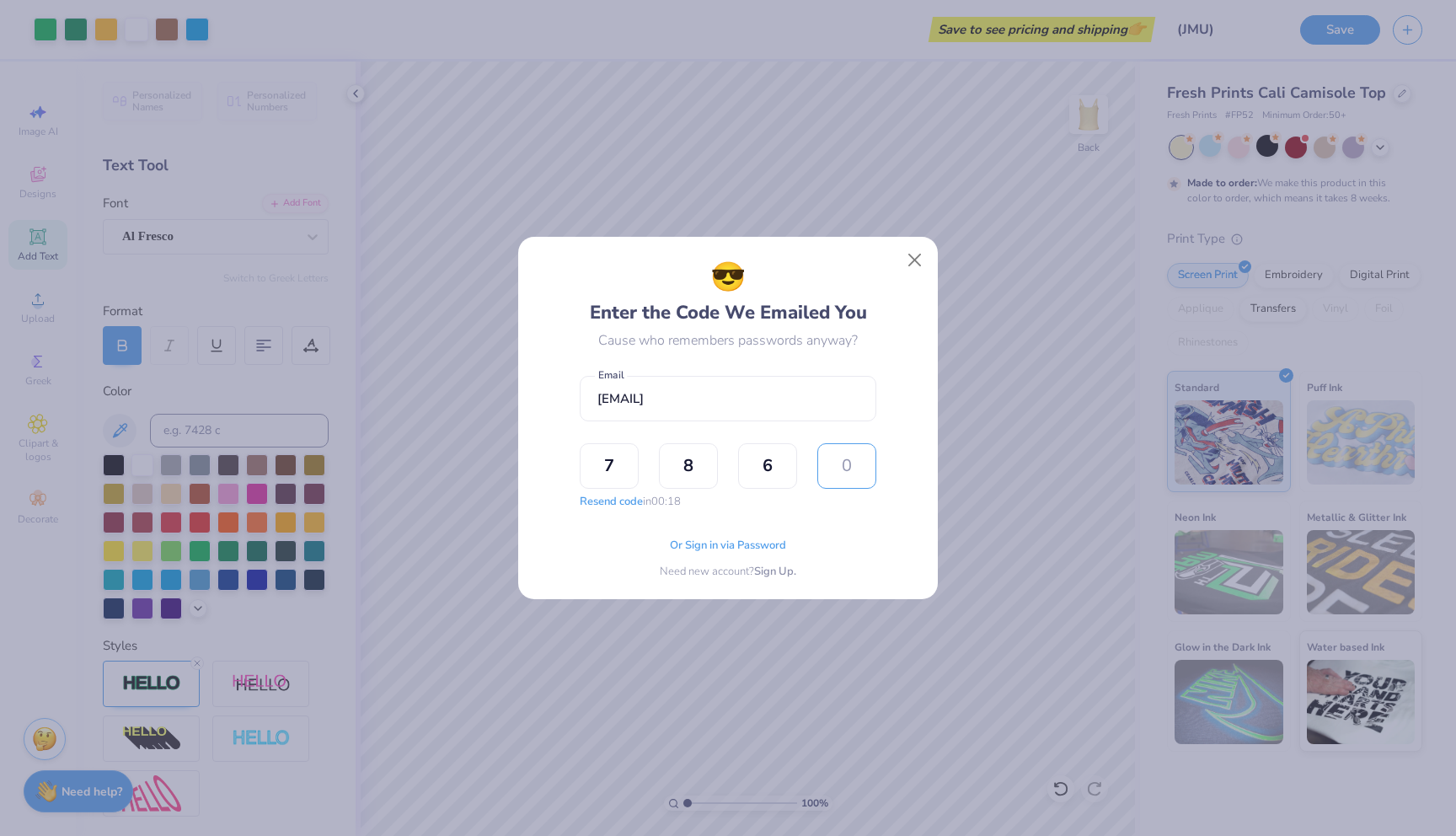 type on "6" 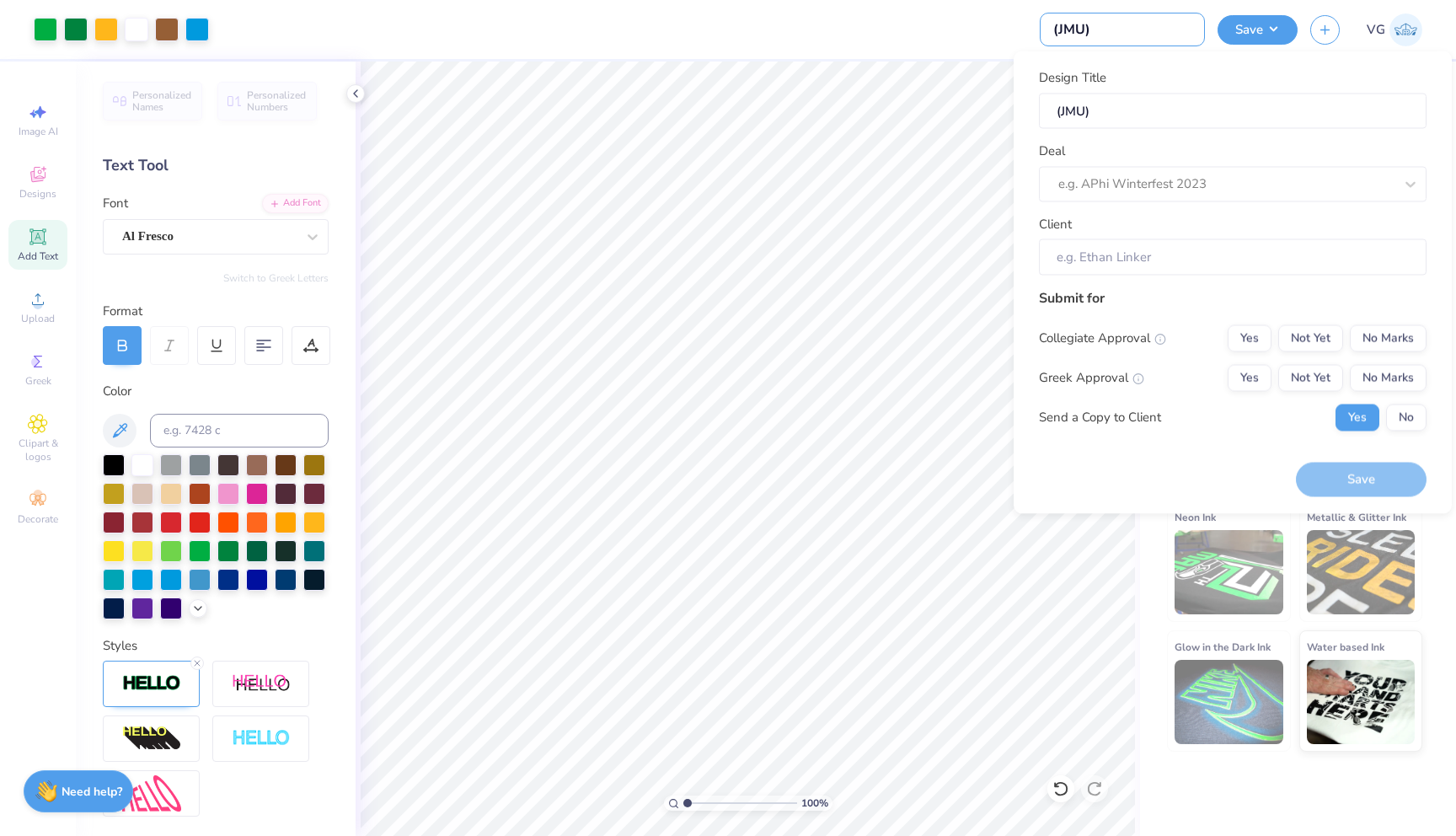 type on "(JMU) A" 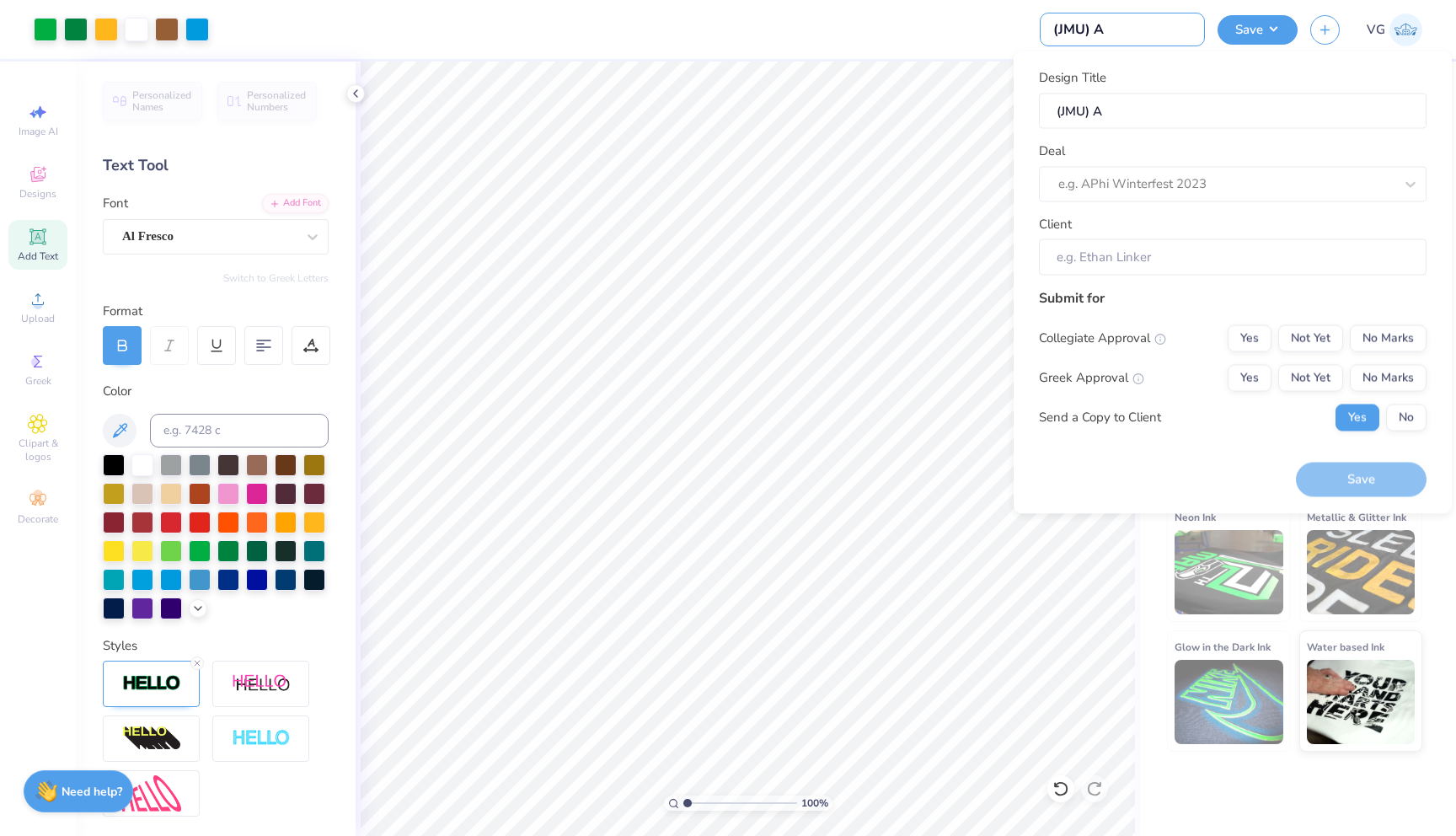 type on "(JMU) AS" 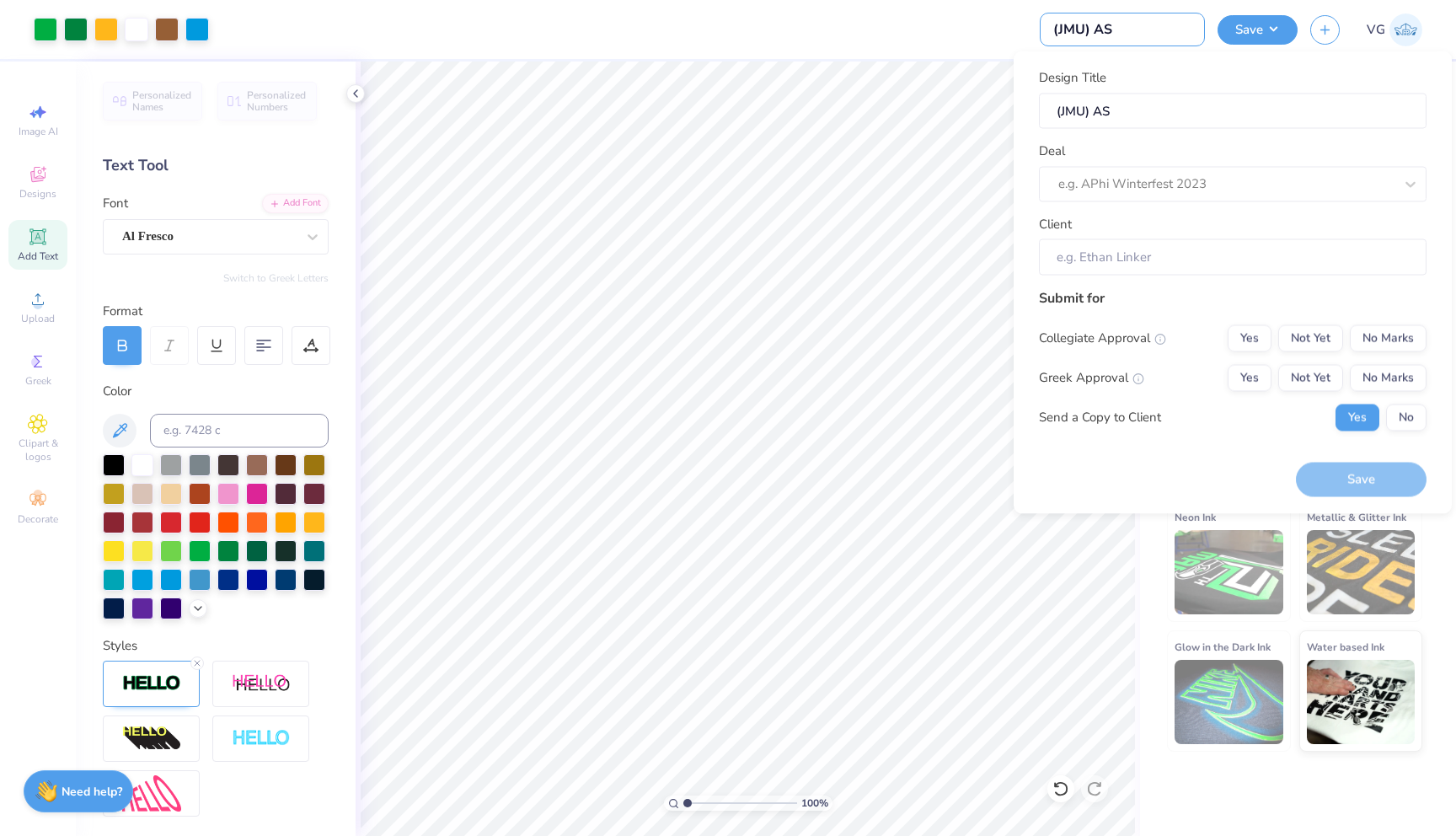 type on "(JMU) ASA" 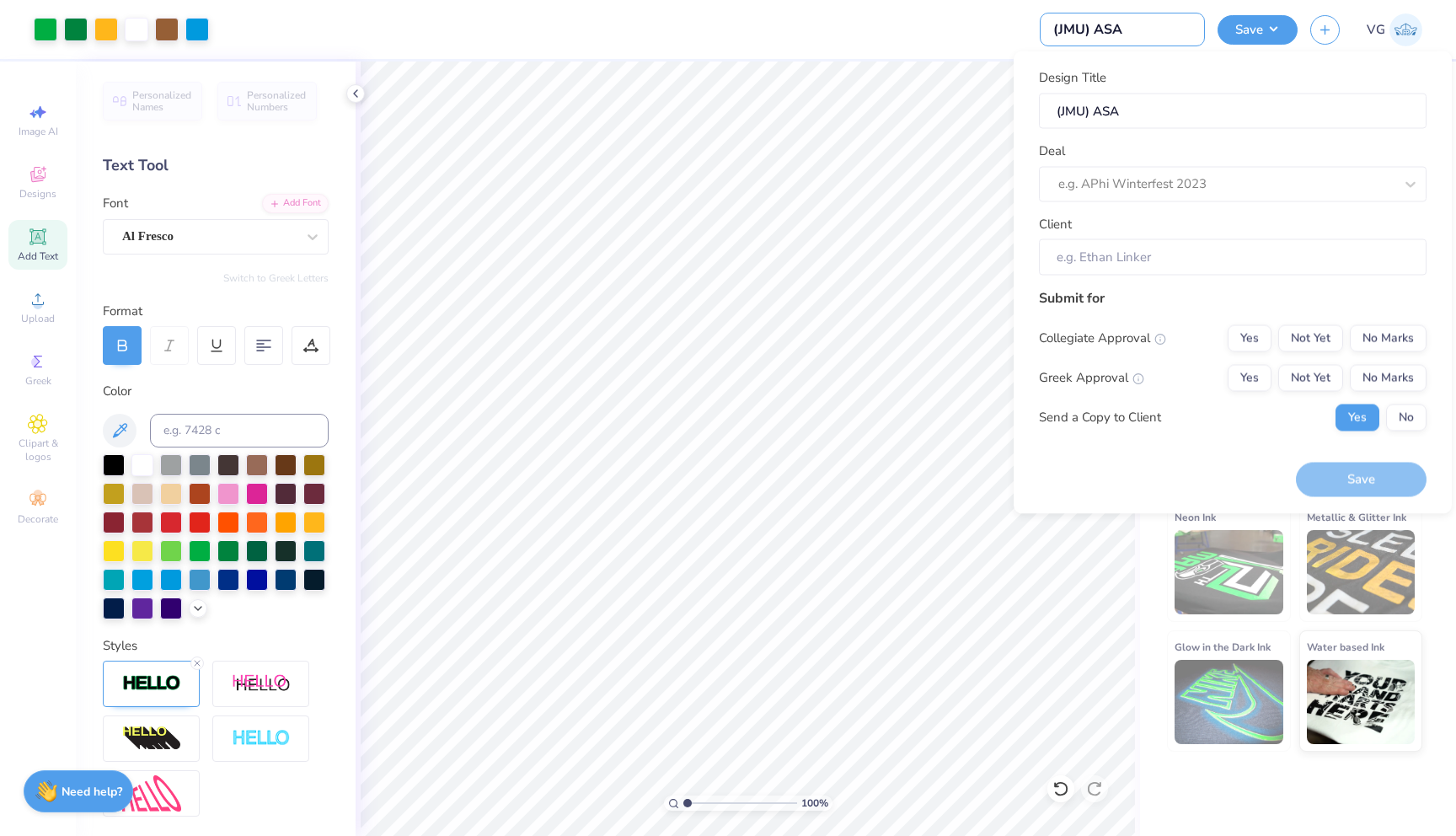 type on "(JMU) ASA" 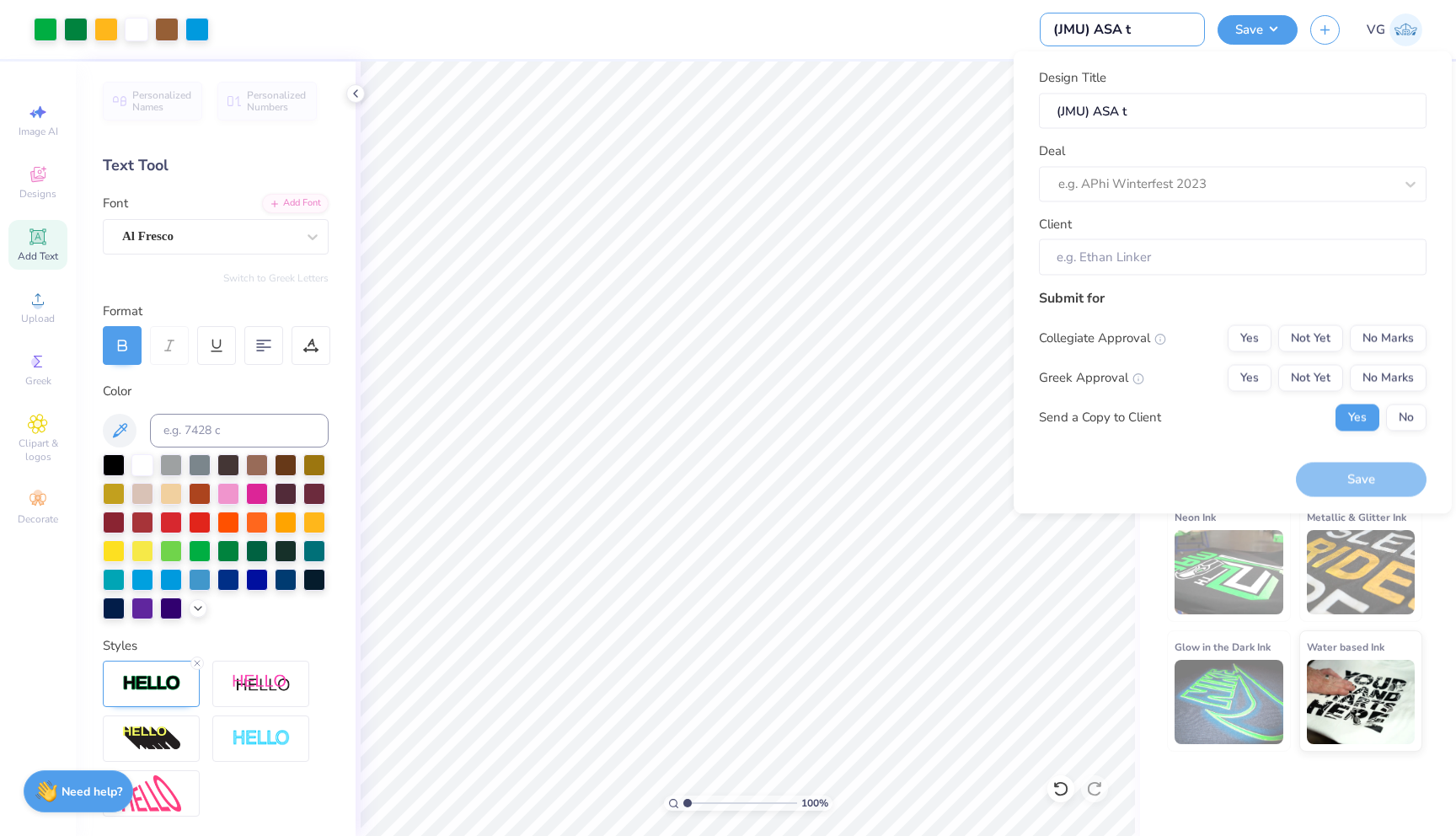 type on "(JMU) ASA ta" 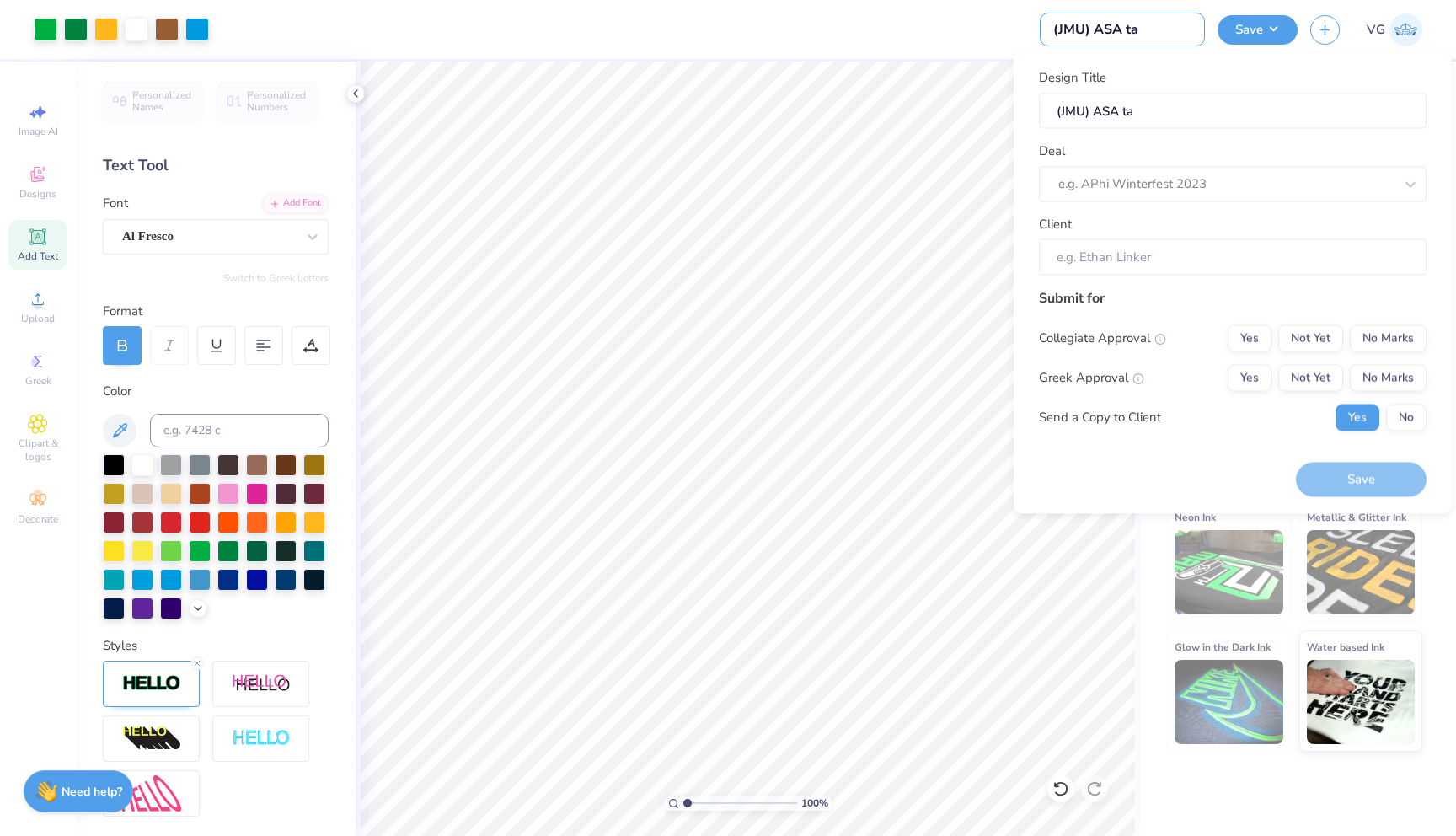 type on "(JMU) ASA tan" 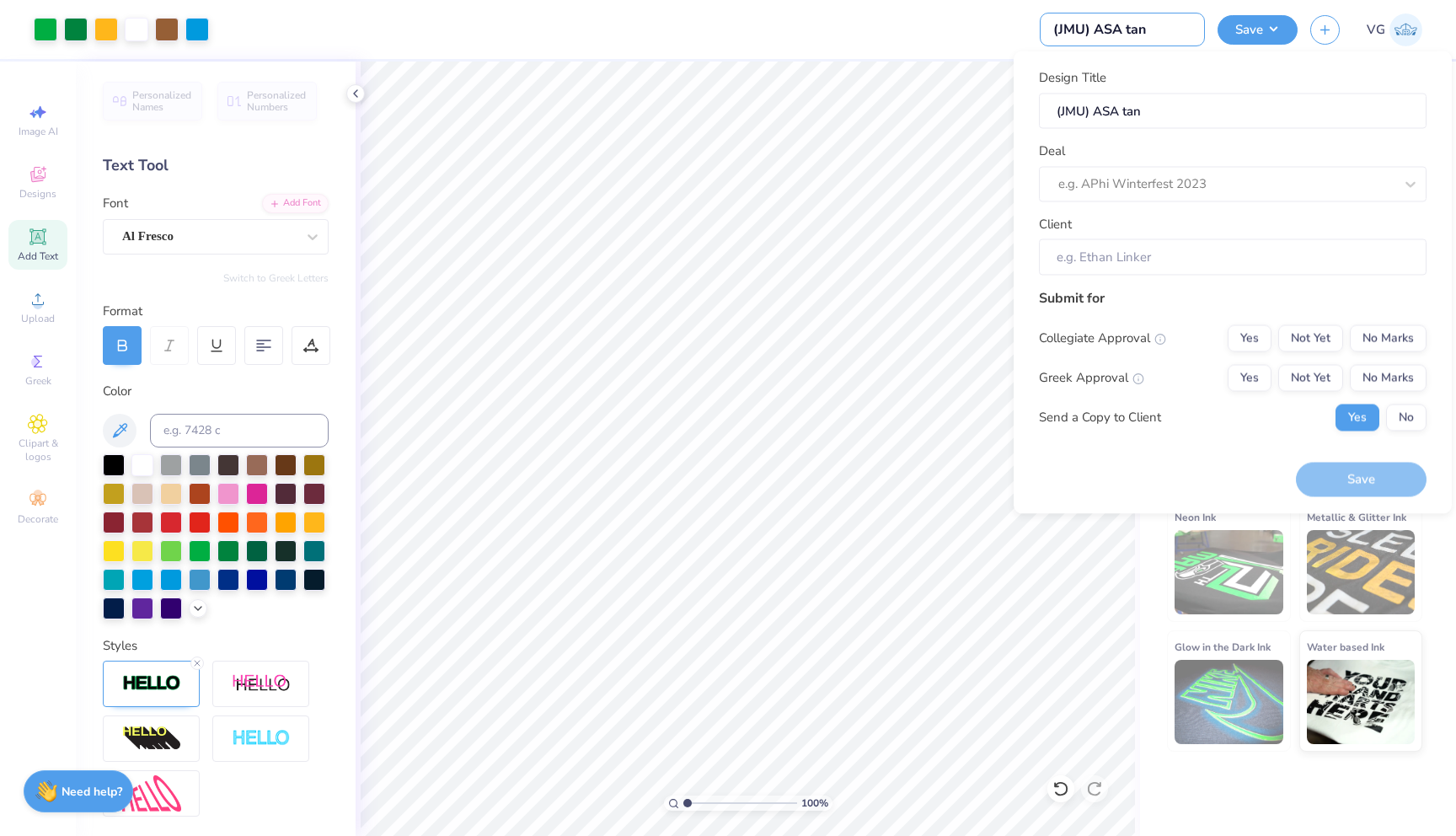 type on "(JMU) ASA tank" 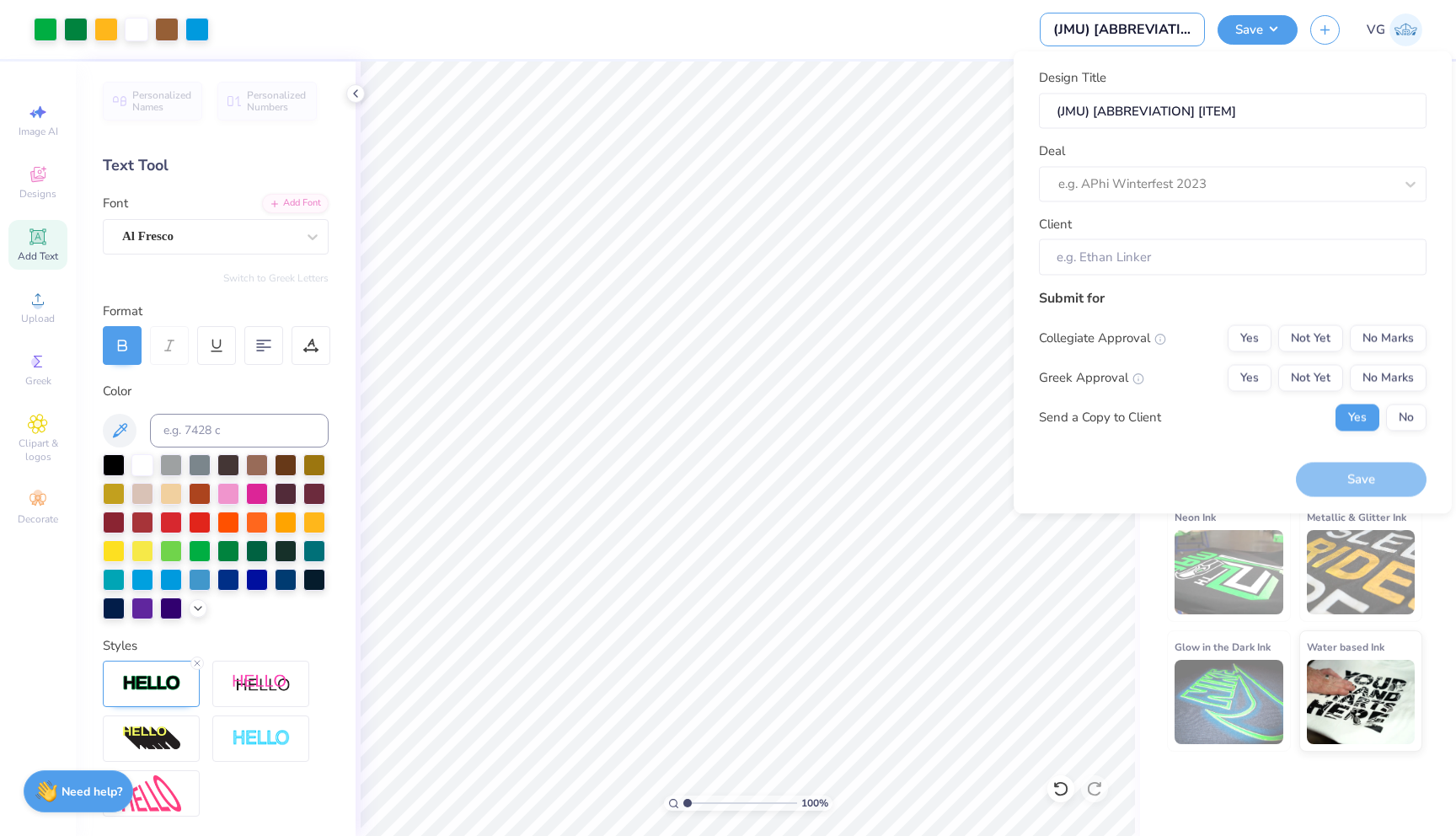 type on "(JMU) ASA tank" 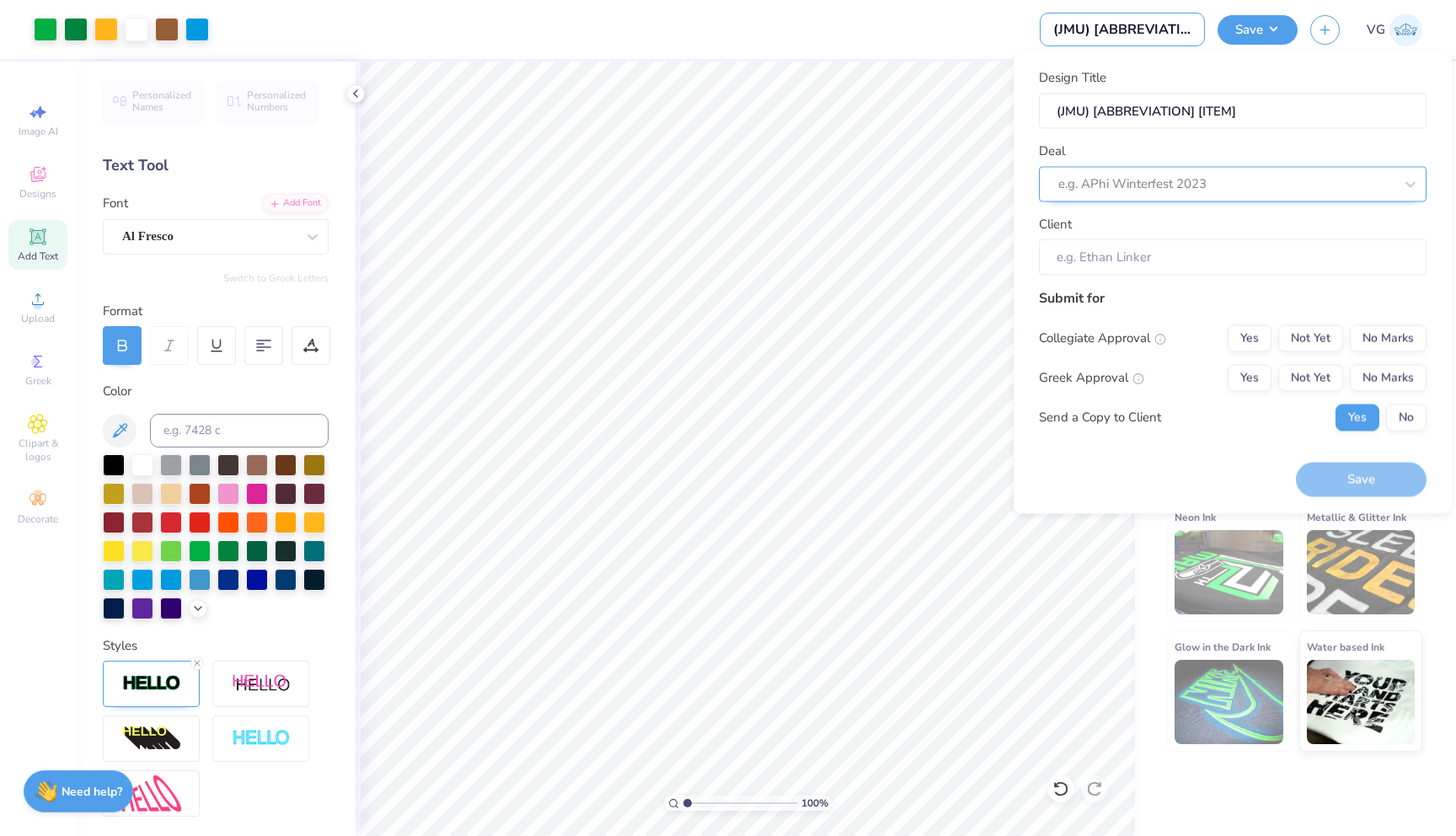 type on "(JMU) ASA tank" 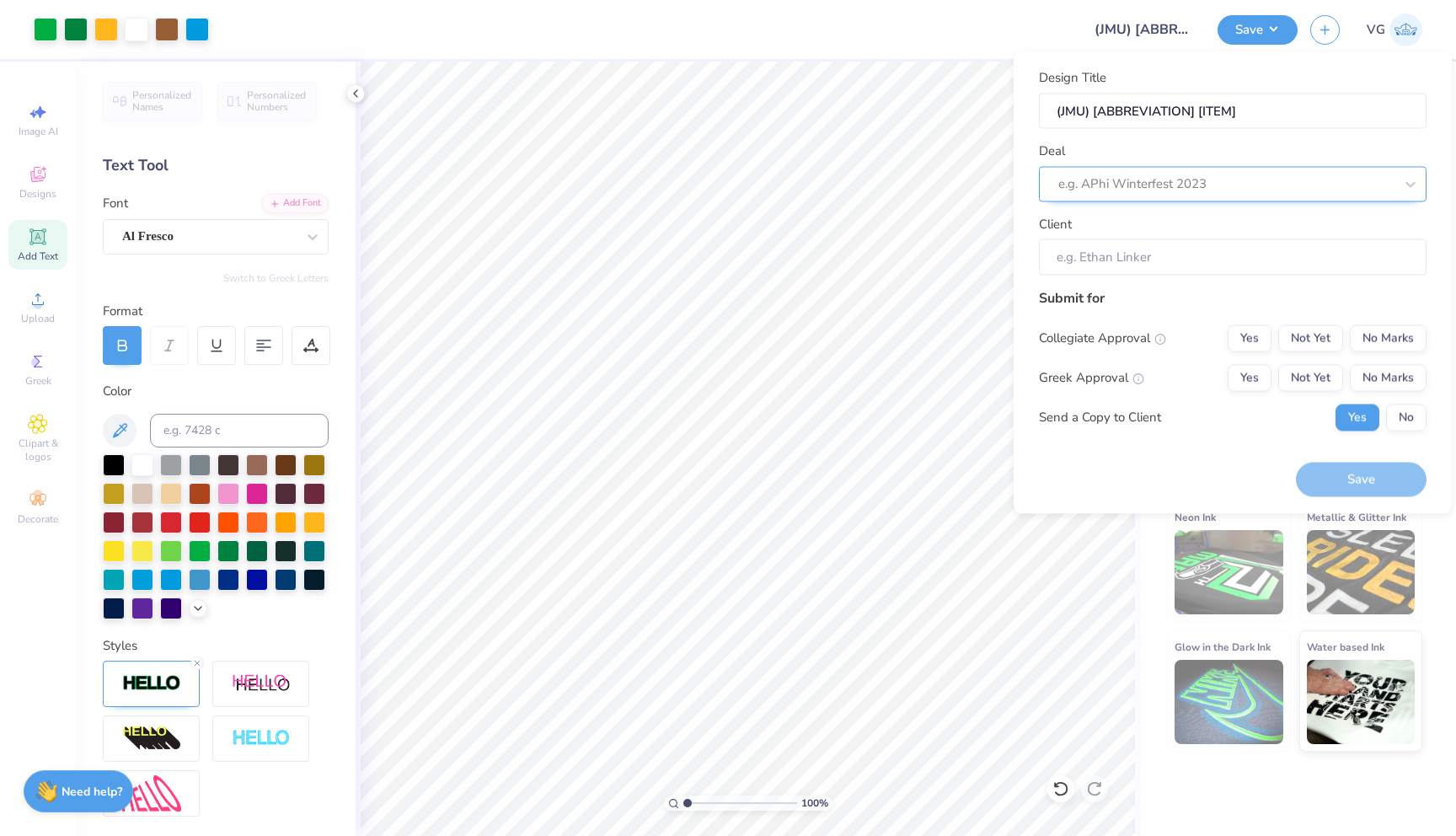 click at bounding box center [1226, 184] 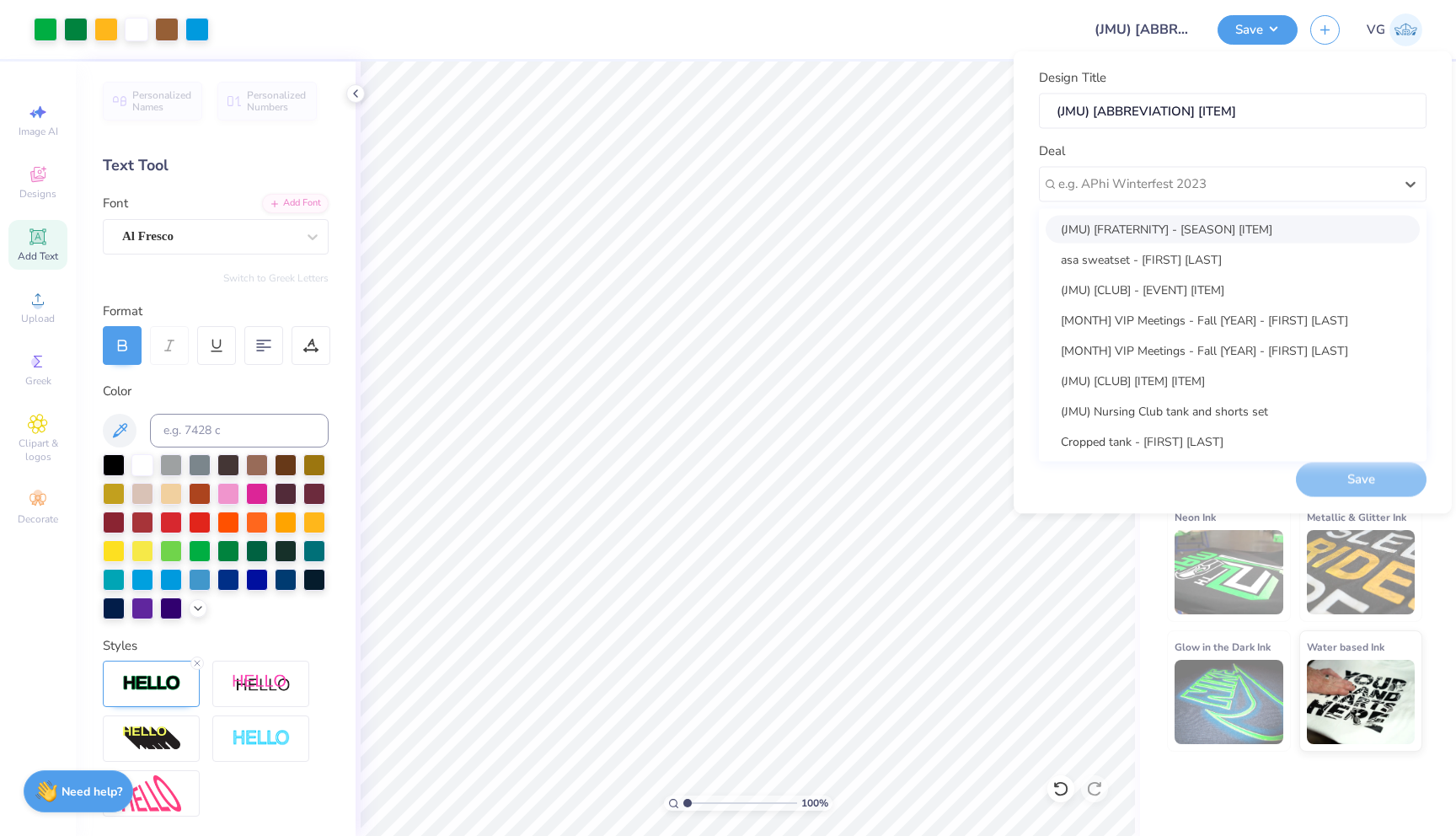 click on "(JMU) Alpha Sigma Alpha- Fall Line" at bounding box center [1233, 228] 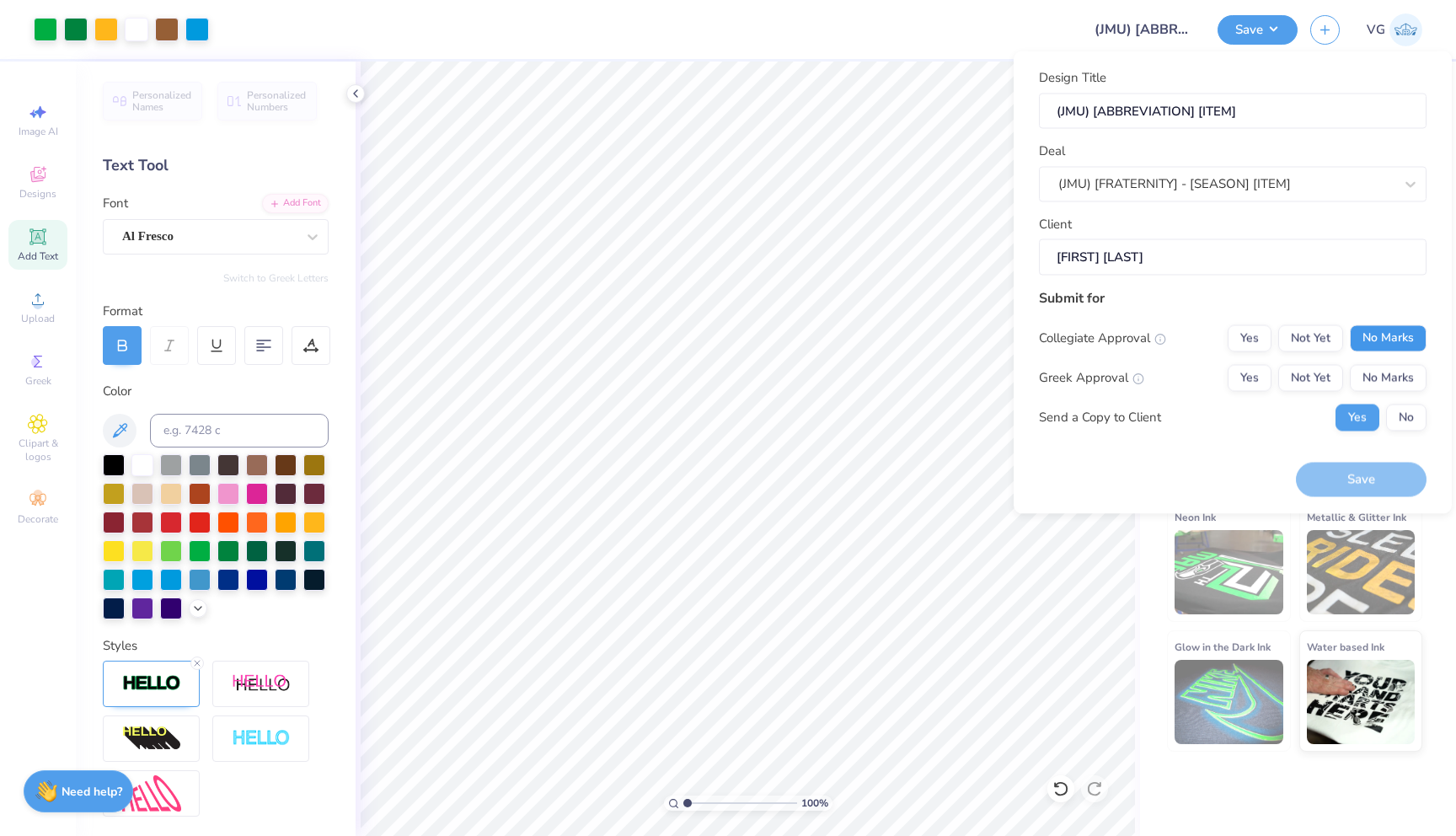 click on "No Marks" at bounding box center (1388, 338) 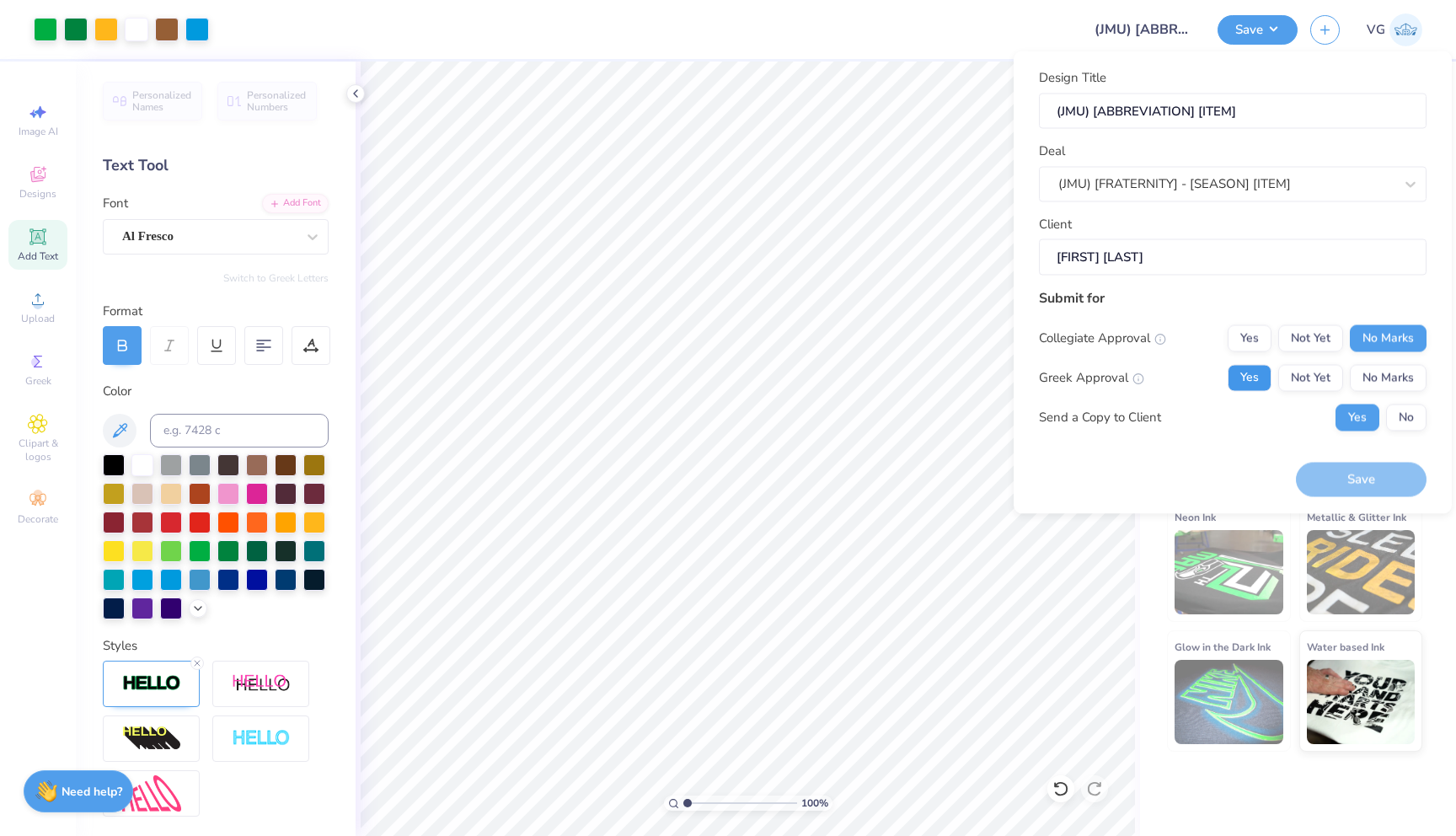click on "Yes" at bounding box center (1250, 378) 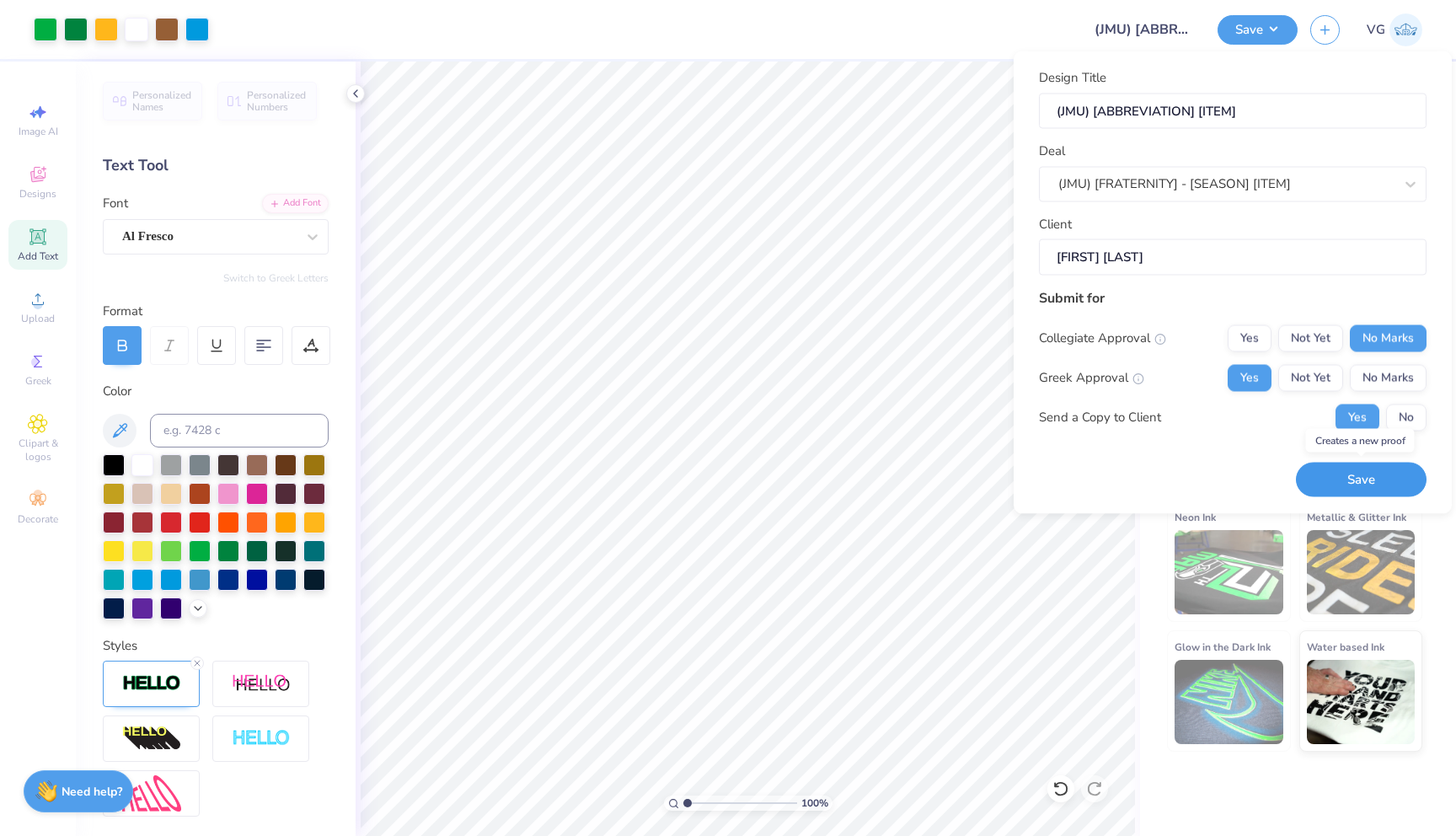 click on "Save" at bounding box center (1361, 480) 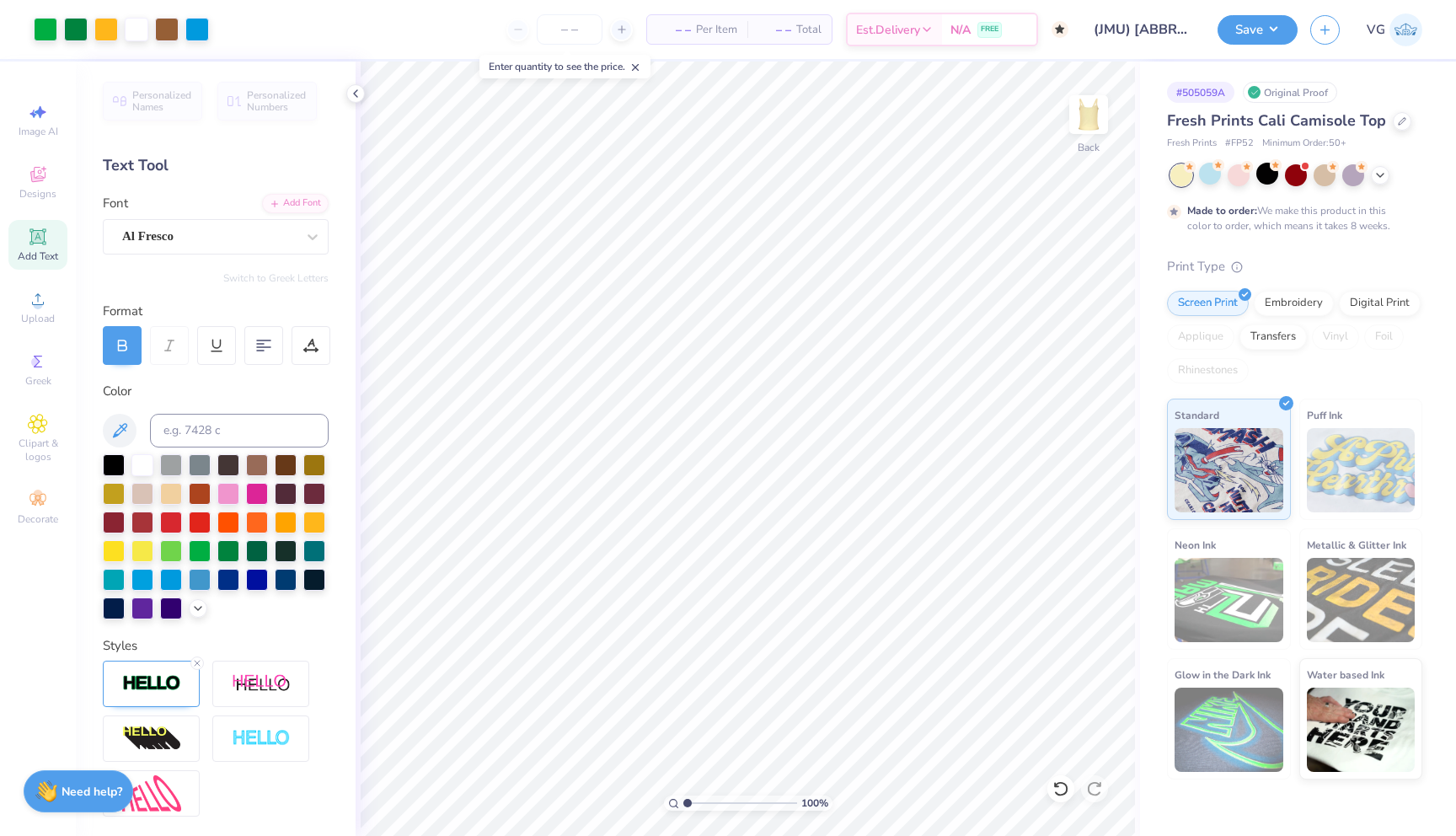 click on "Fresh Prints Cali Camisole Top" at bounding box center (1277, 121) 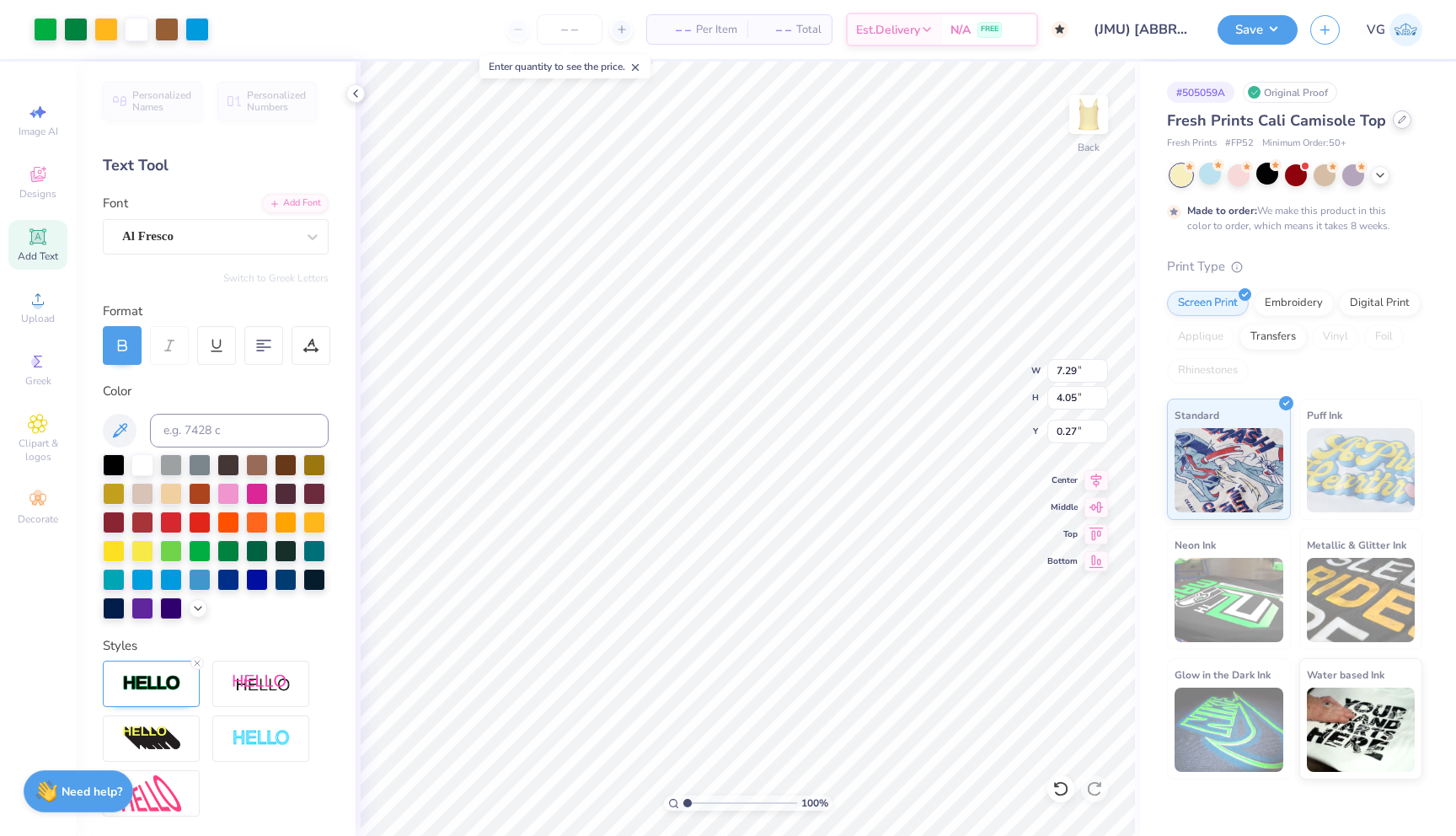 click 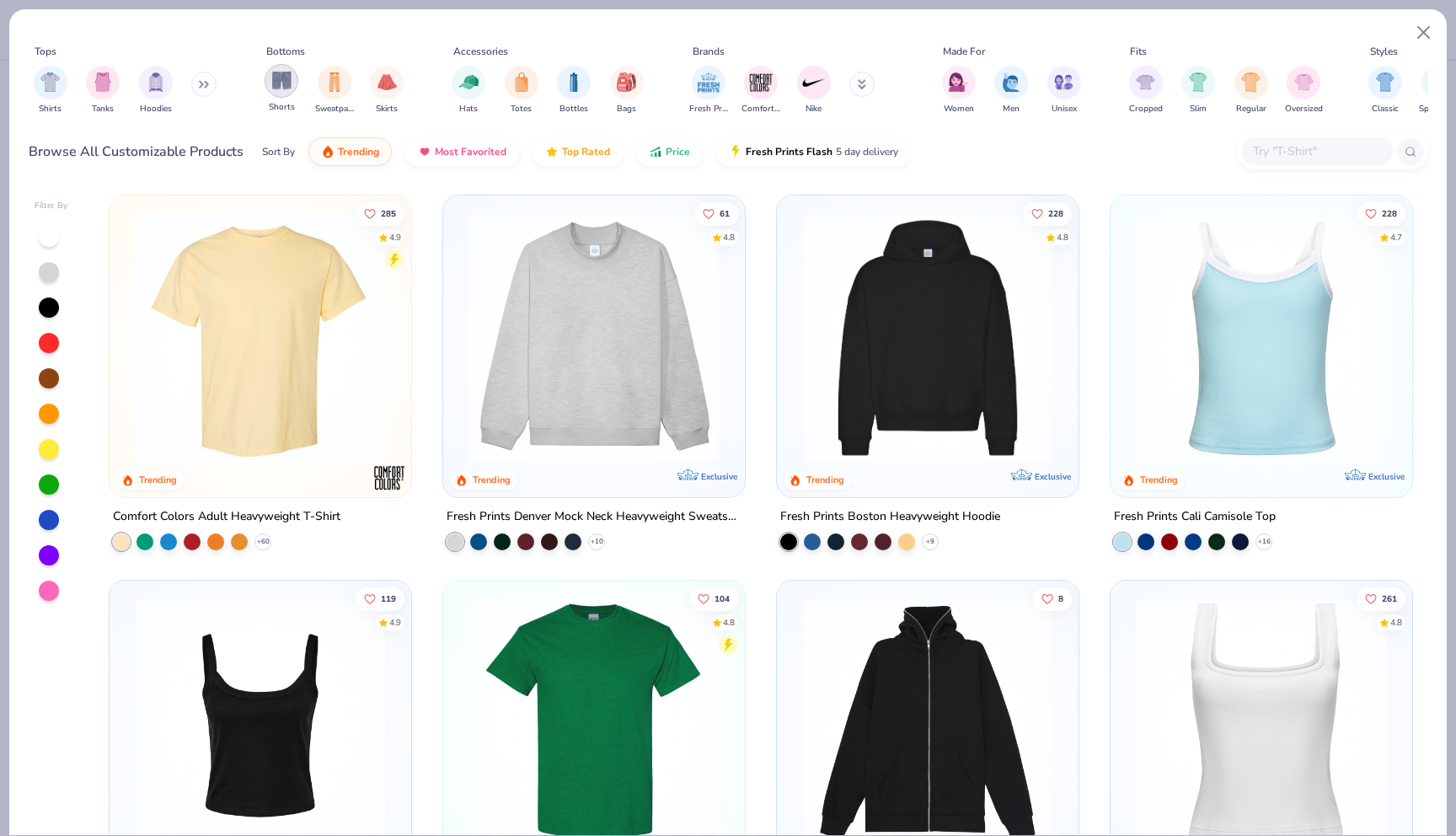 click at bounding box center (281, 80) 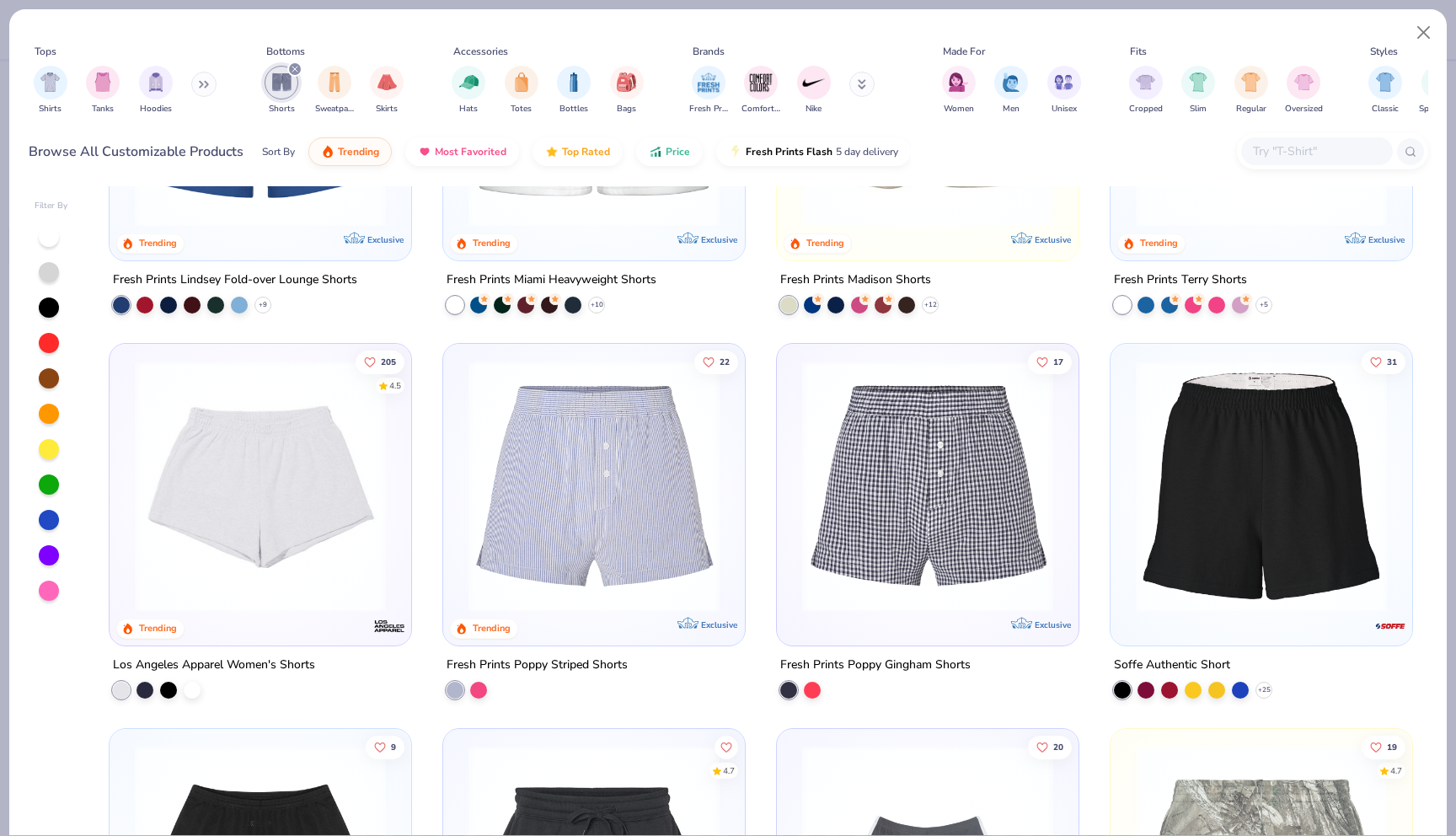 scroll, scrollTop: 0, scrollLeft: 0, axis: both 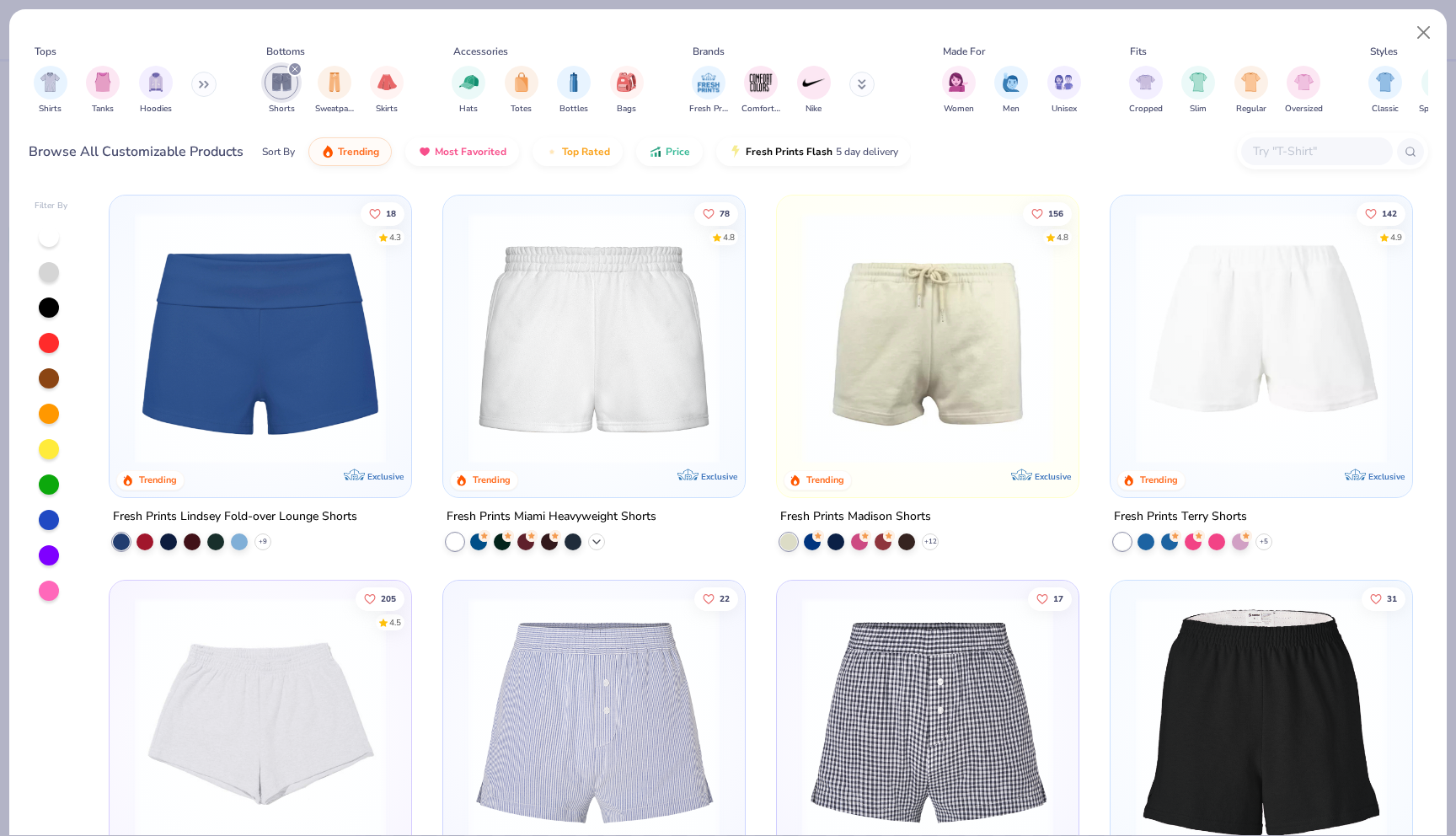 click 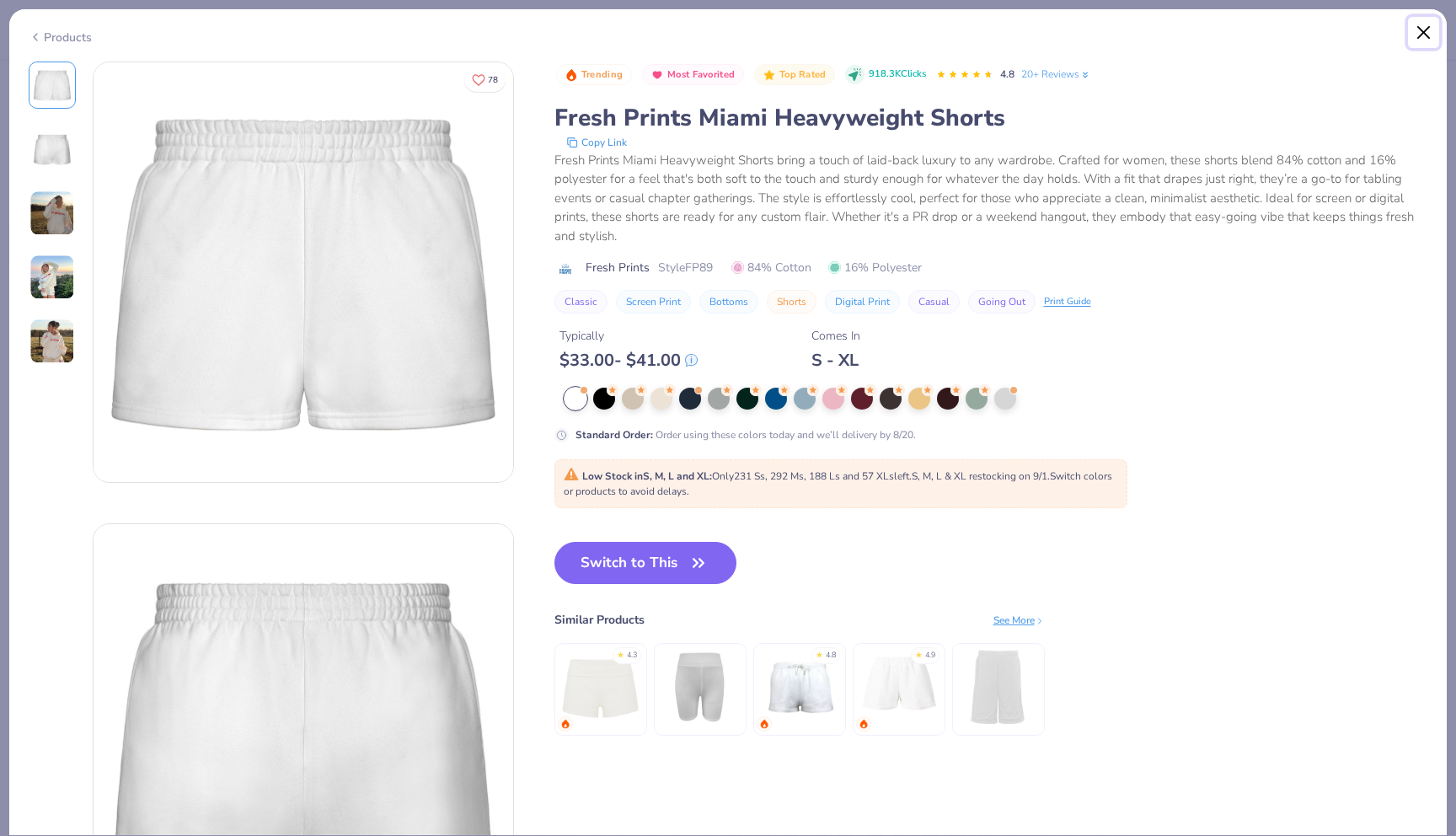 click at bounding box center [1424, 33] 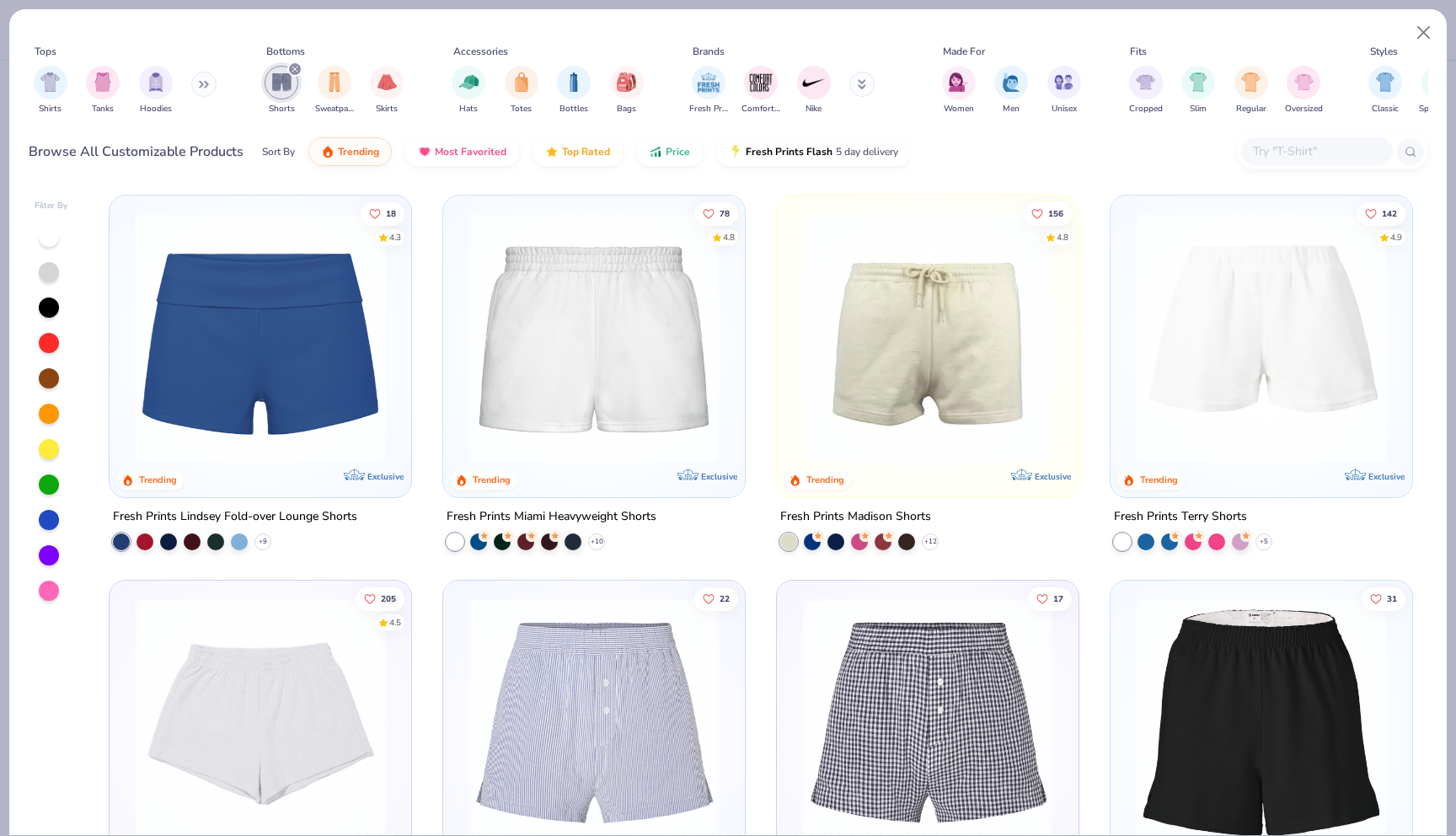 click at bounding box center (928, 338) 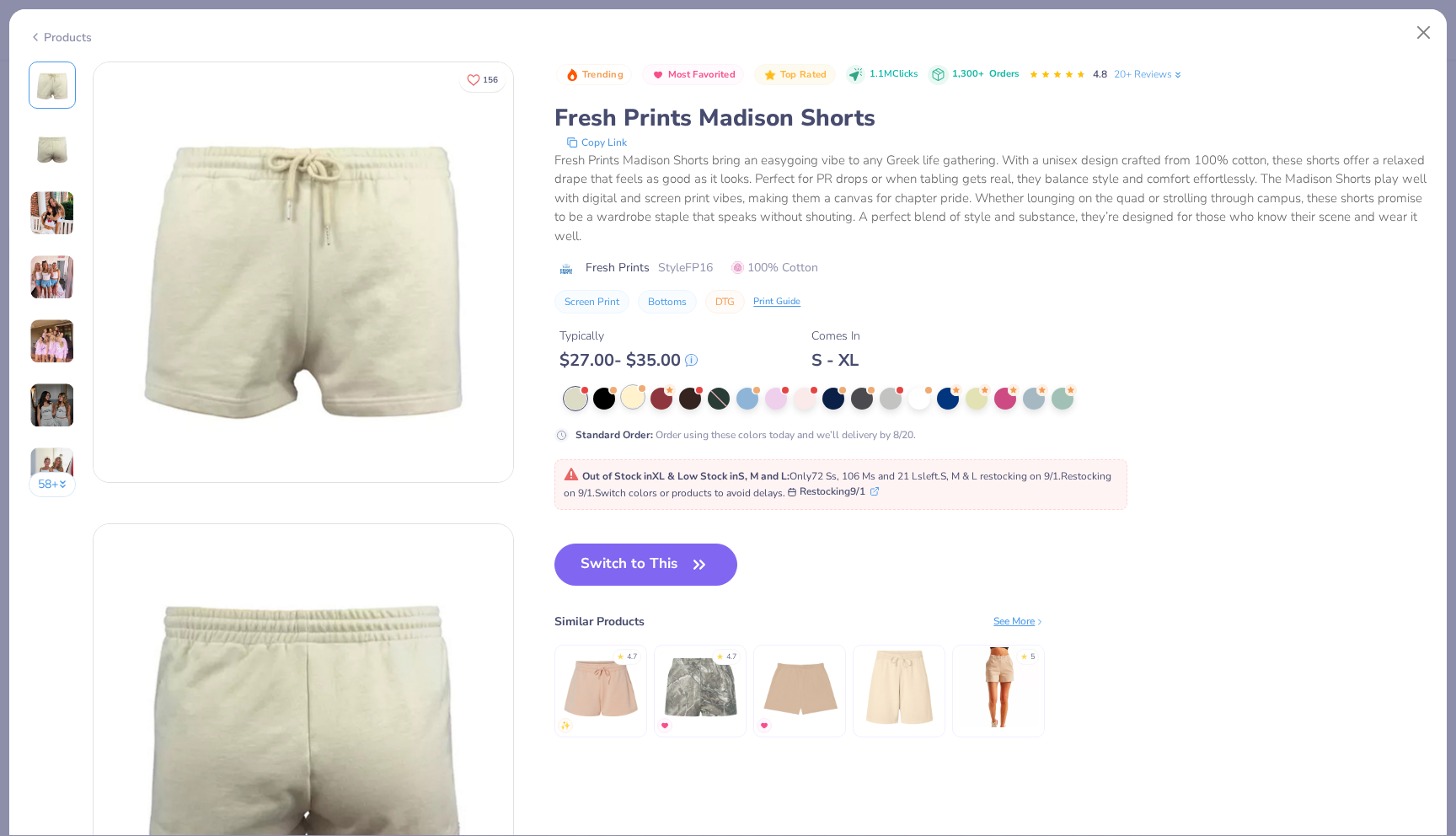 click at bounding box center (633, 397) 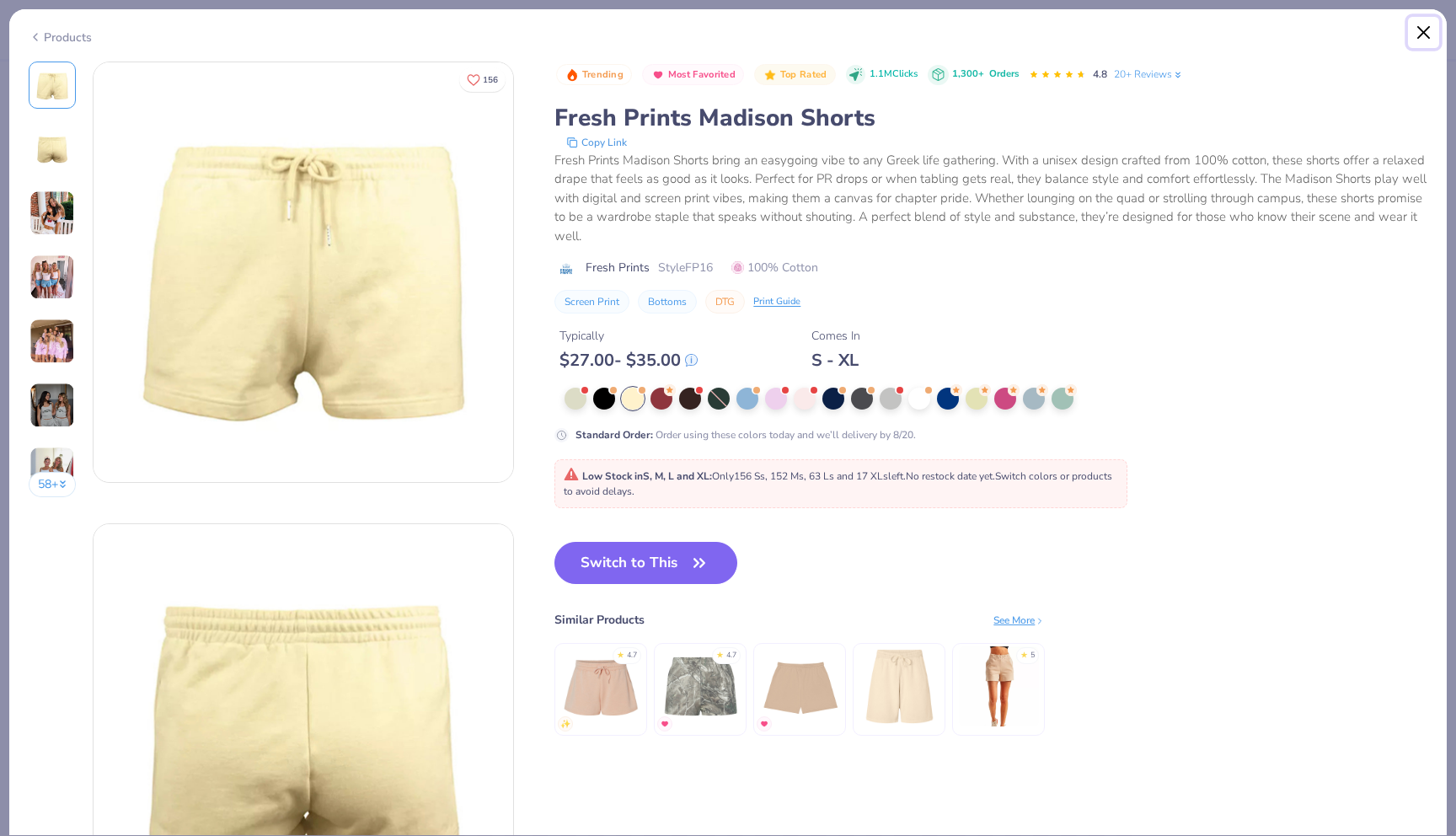 click at bounding box center (1424, 33) 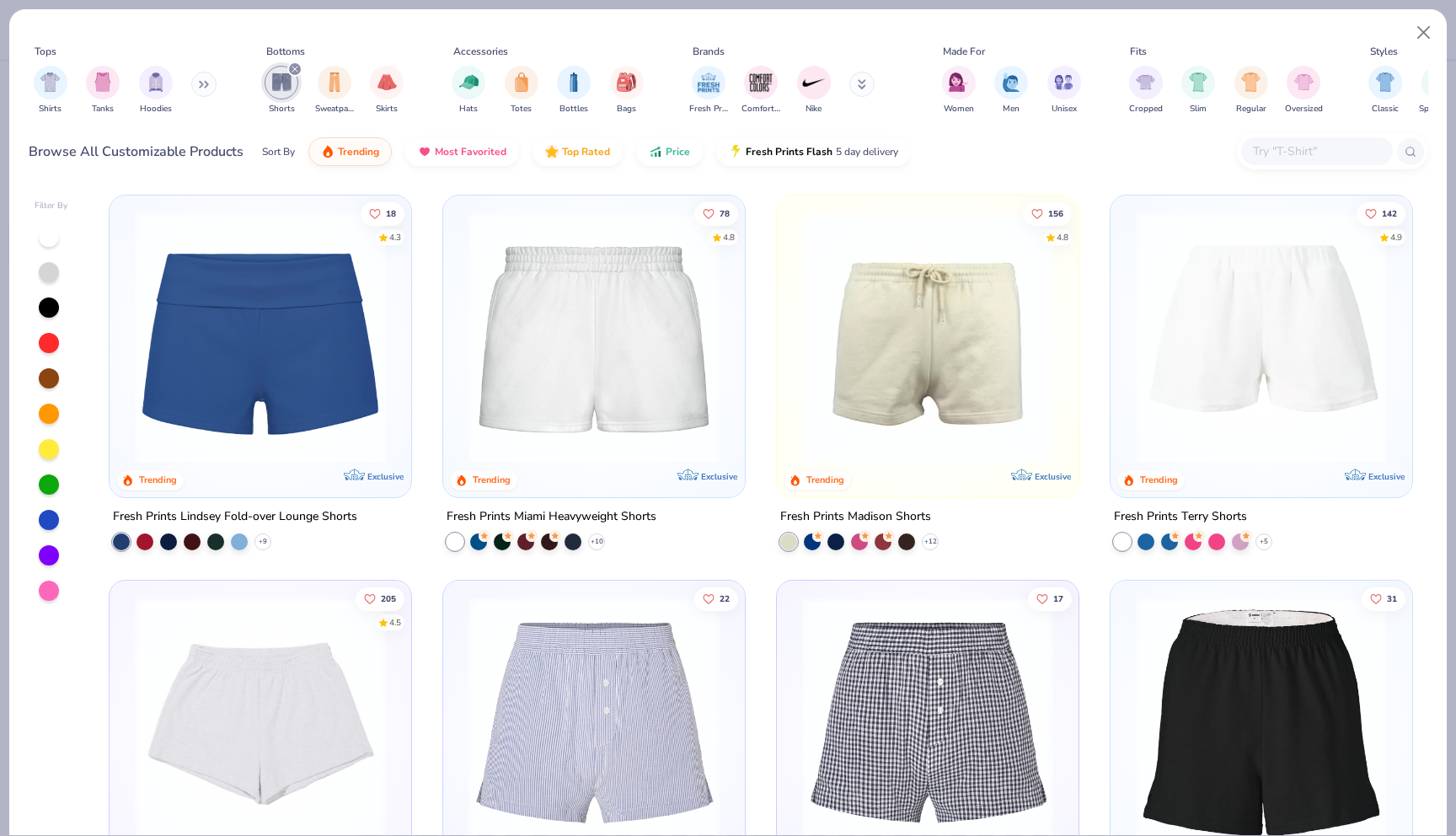click at bounding box center [1261, 338] 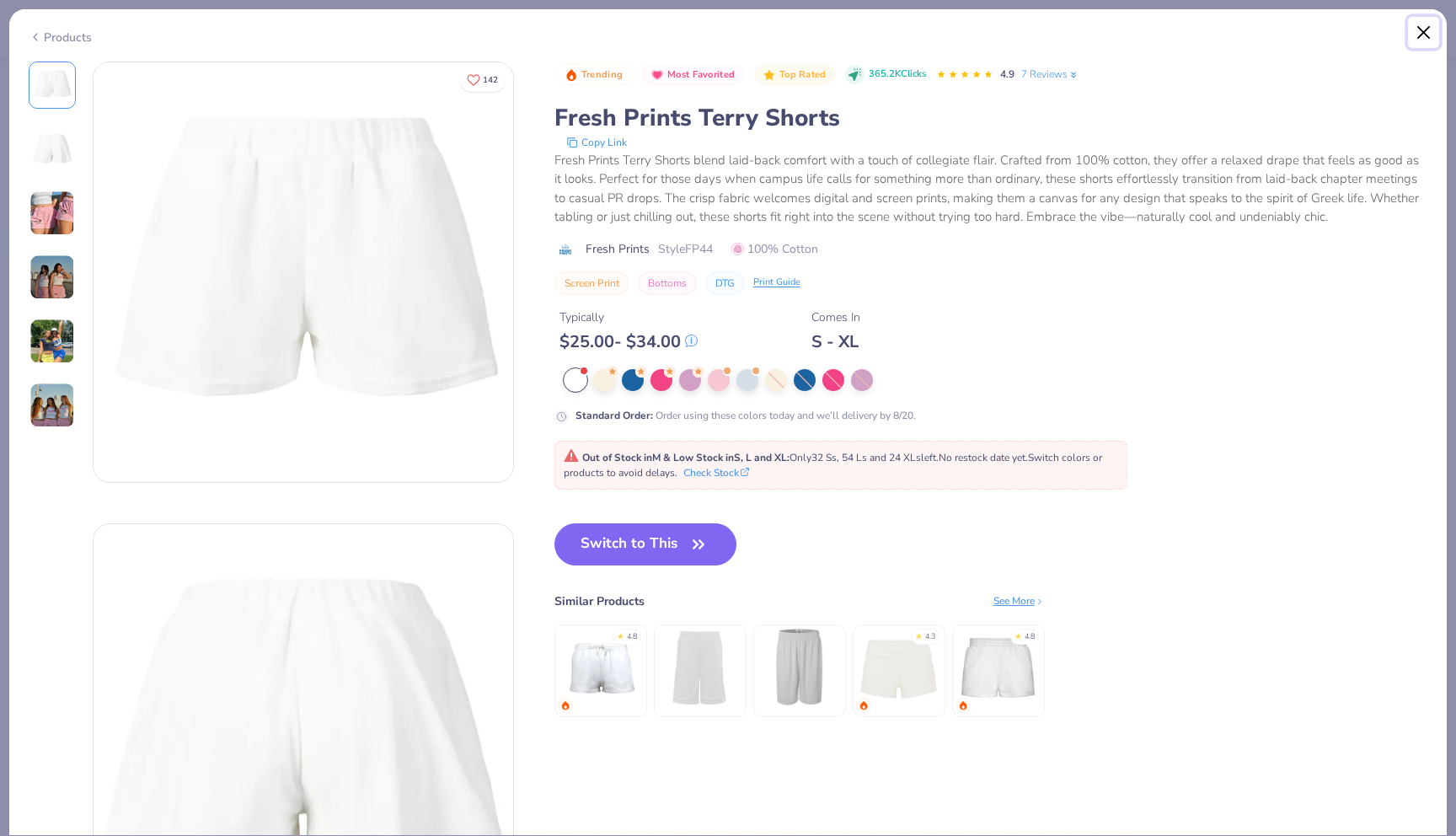 click at bounding box center [1424, 33] 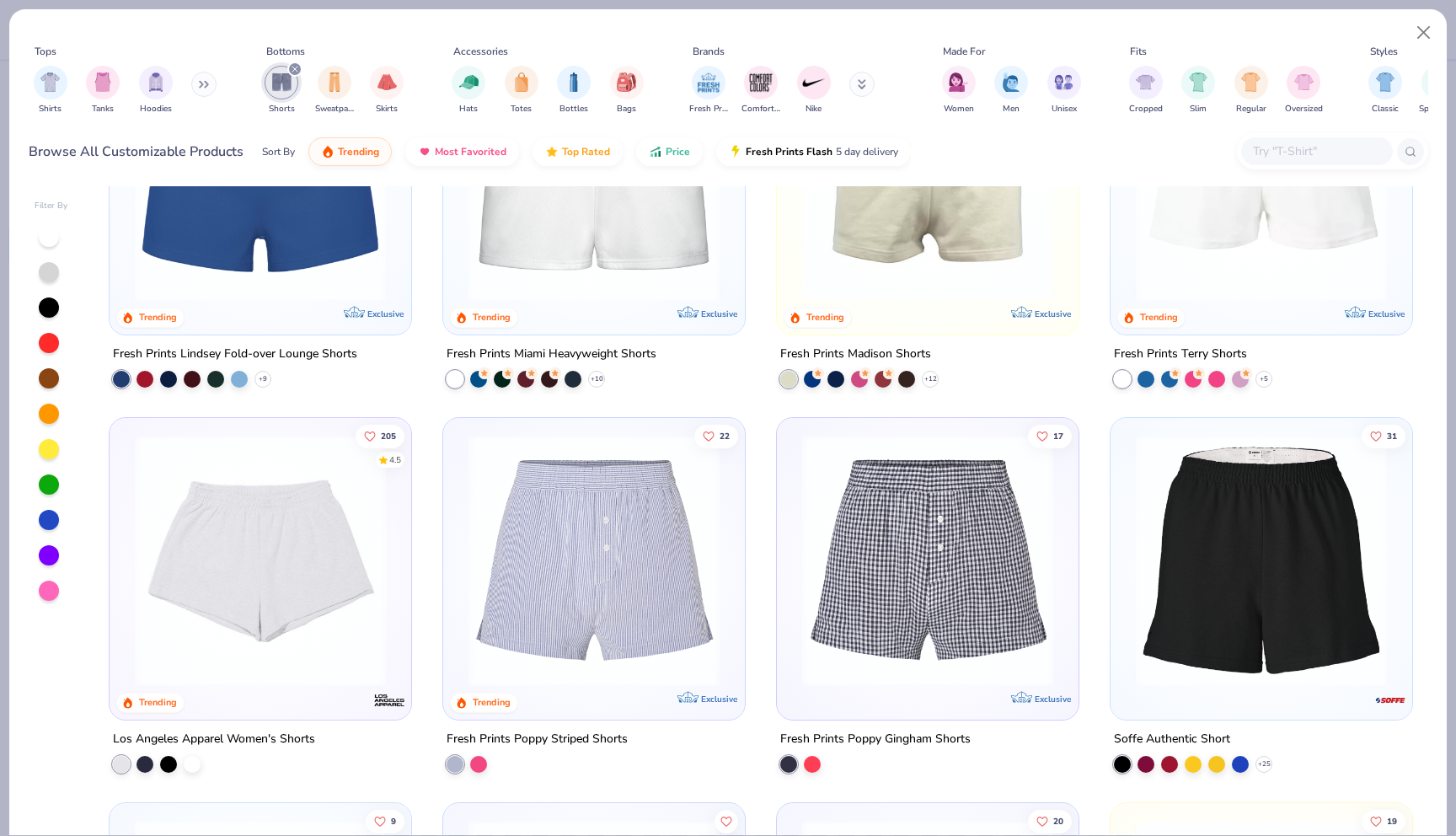 scroll, scrollTop: 0, scrollLeft: 0, axis: both 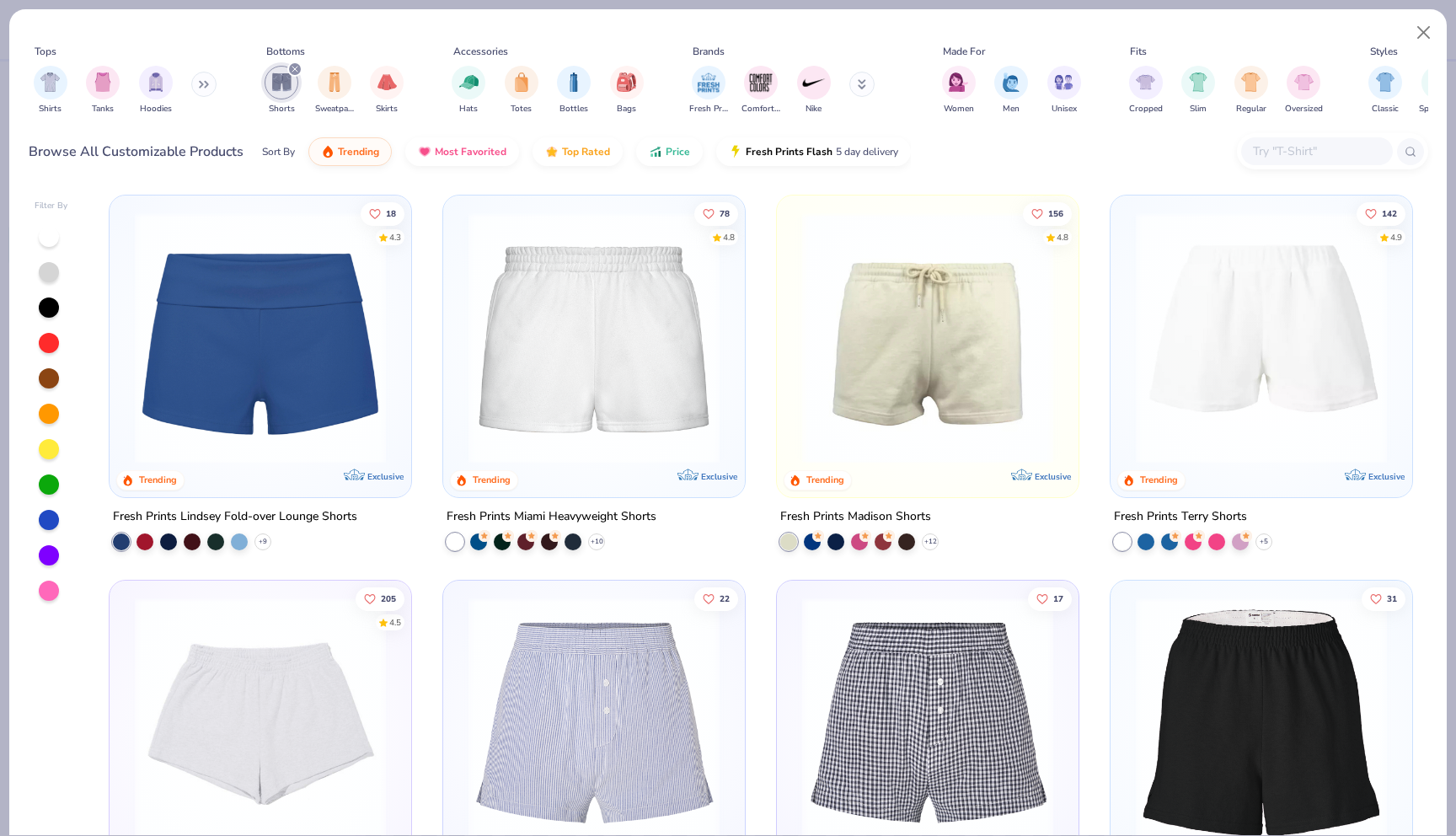 click at bounding box center (204, 84) 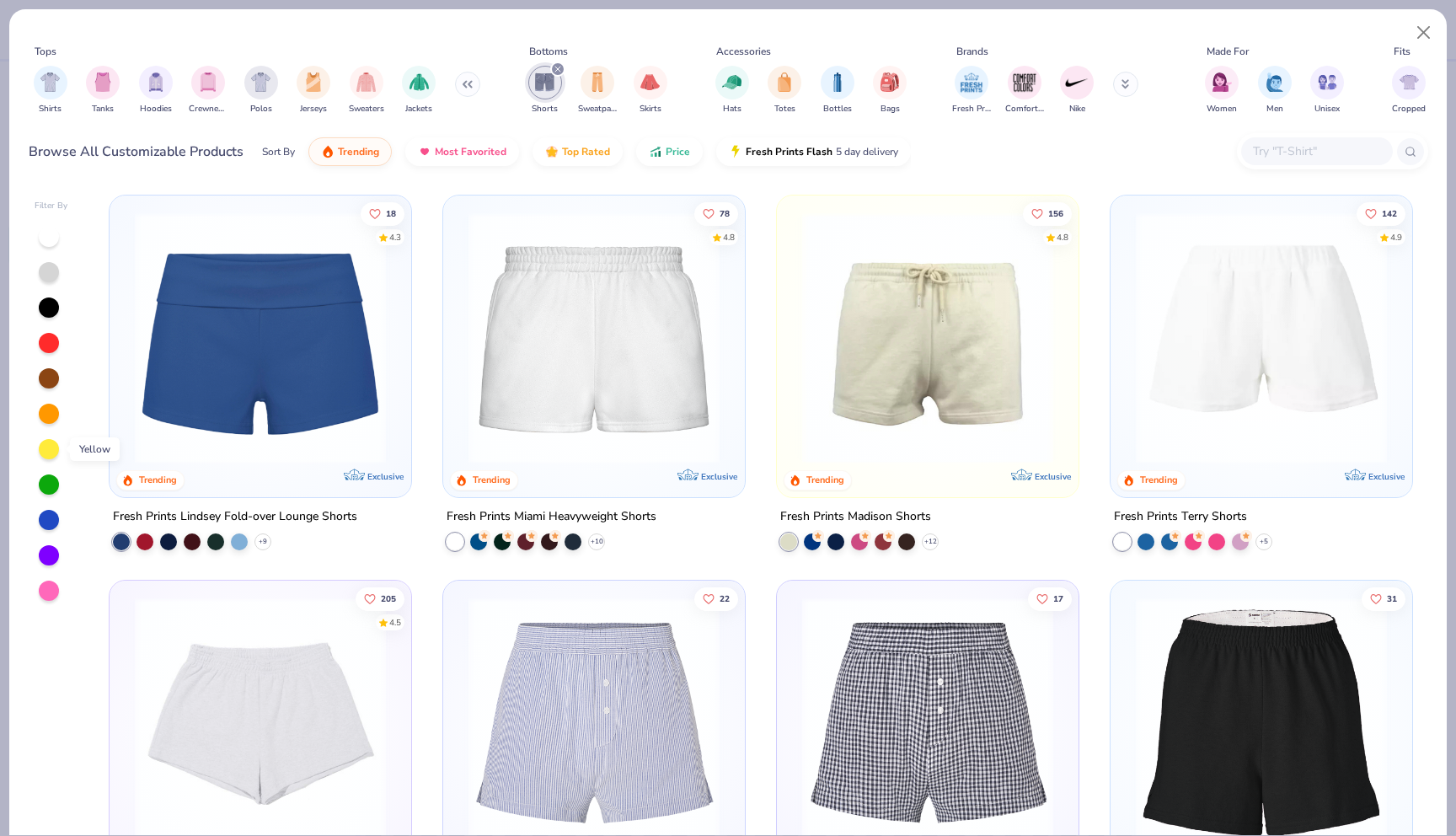click at bounding box center (49, 449) 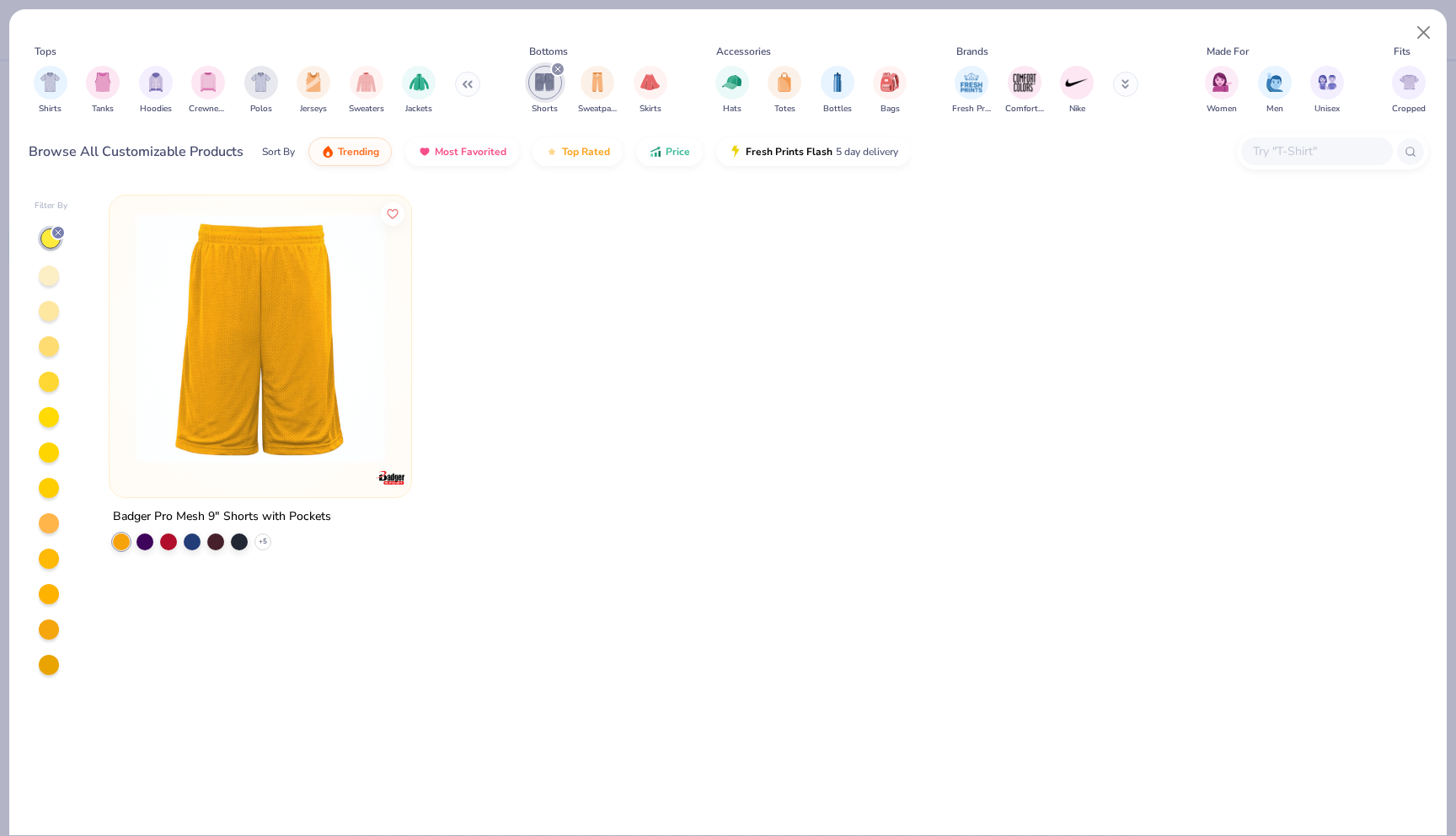 click at bounding box center [49, 276] 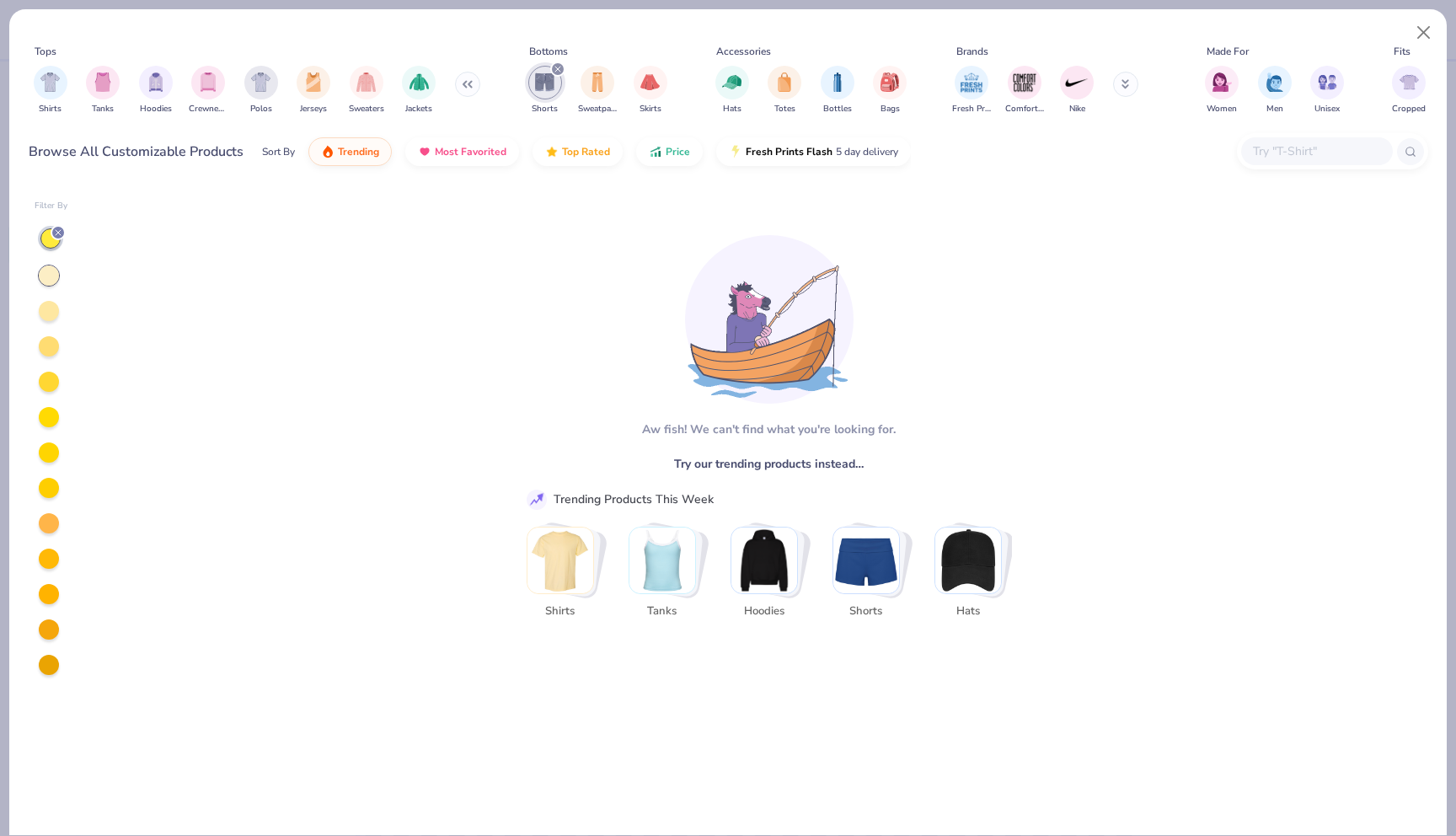 click at bounding box center [49, 311] 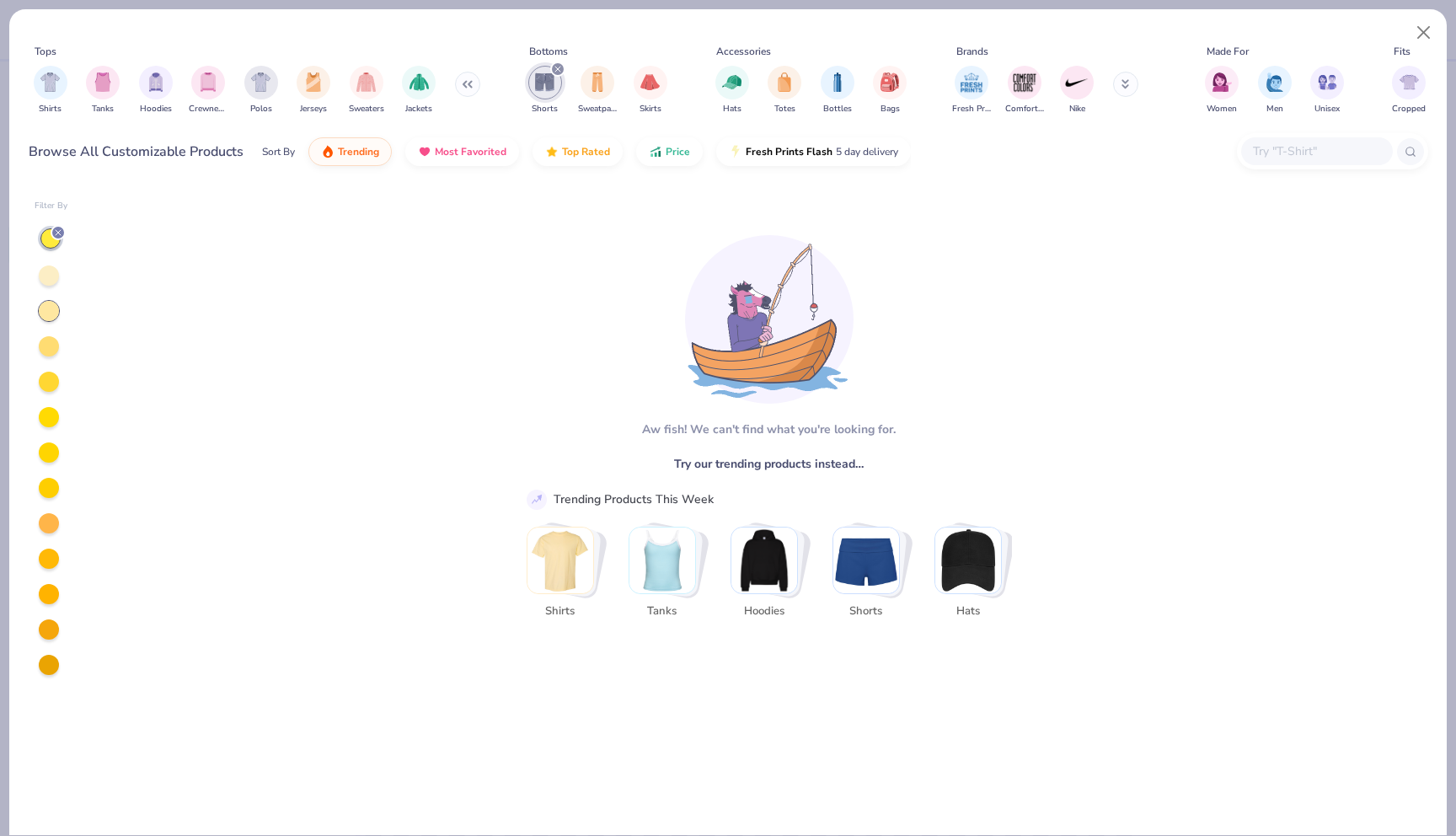 click 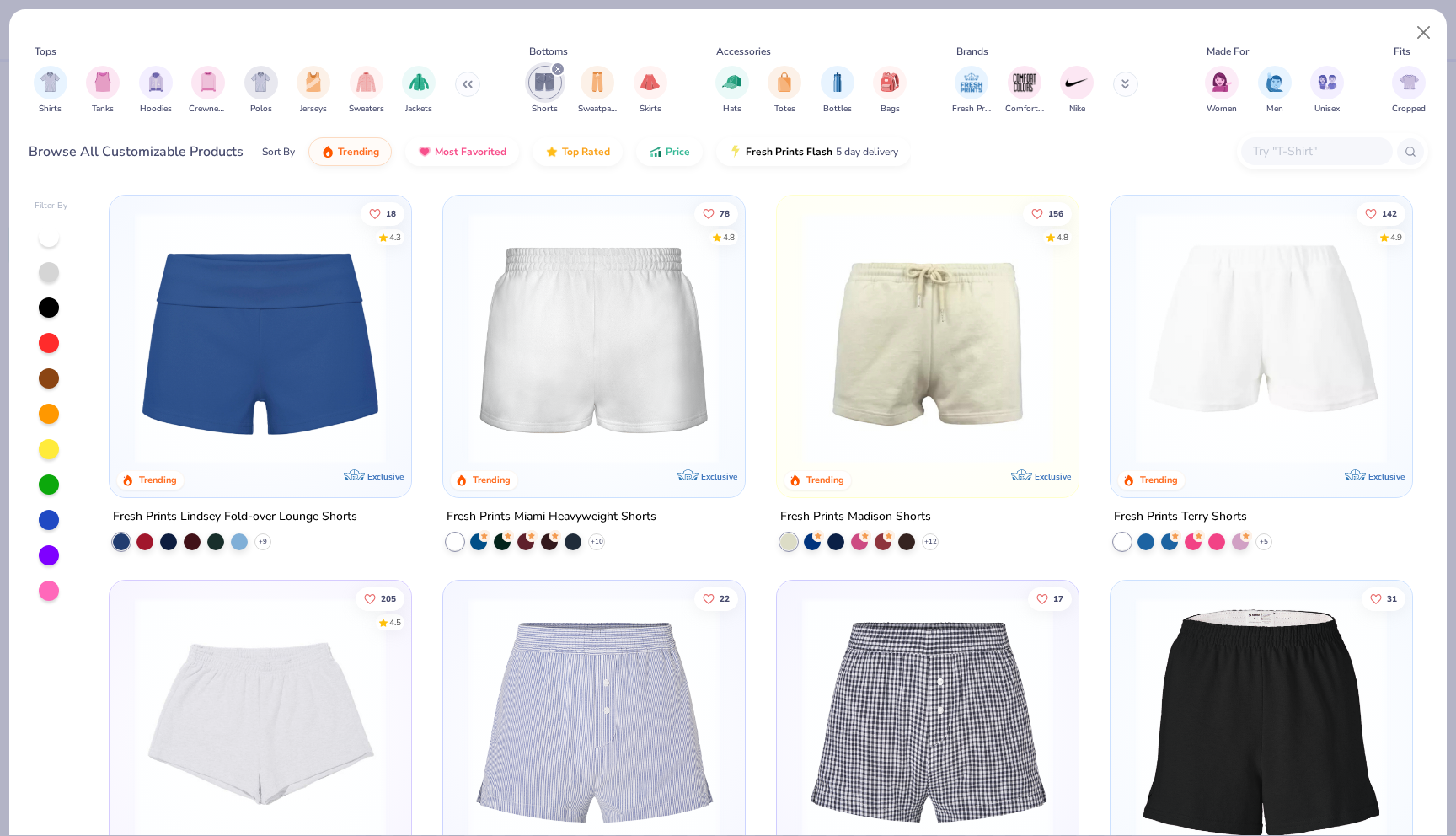 click at bounding box center (594, 338) 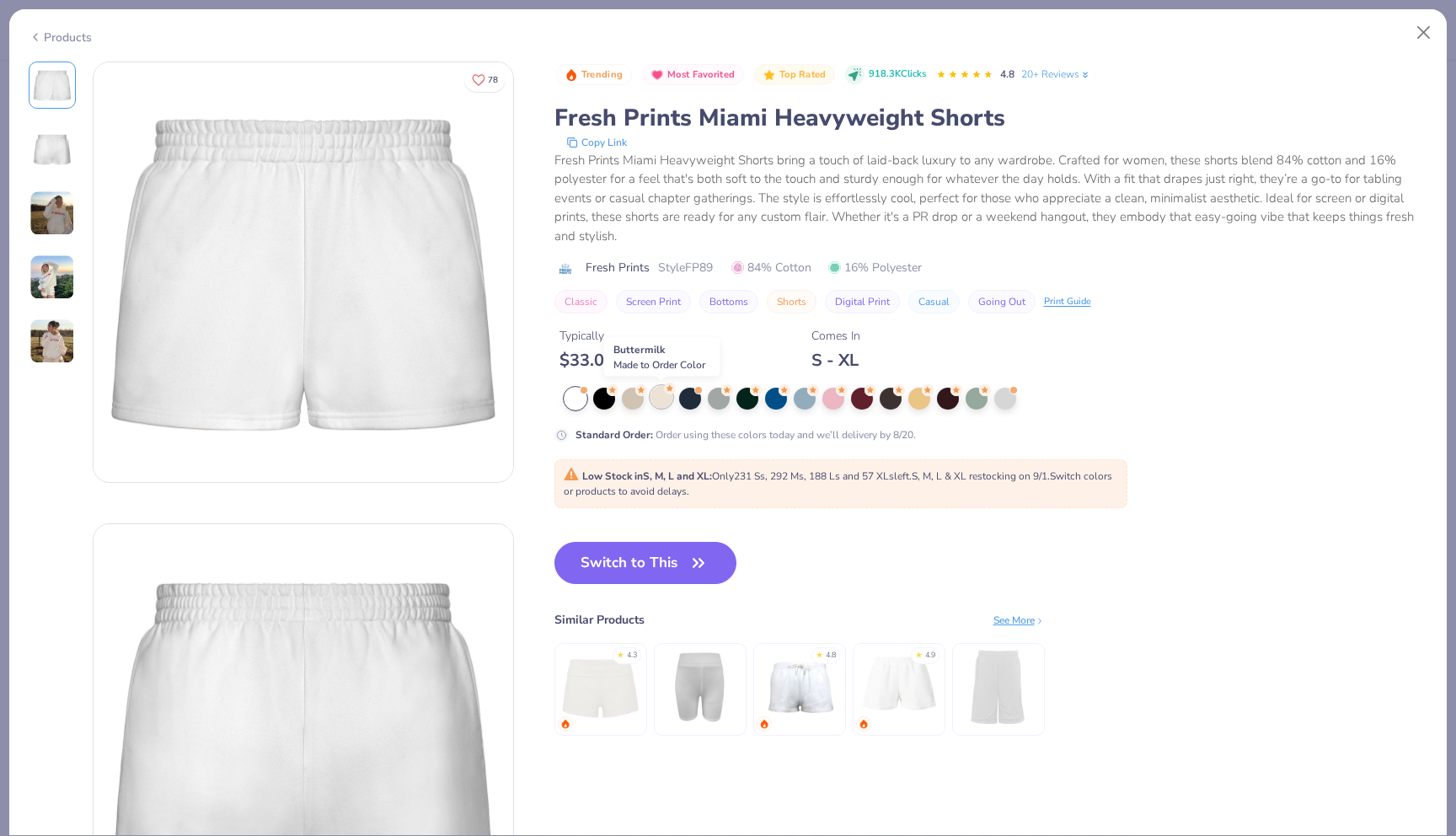 click at bounding box center (661, 397) 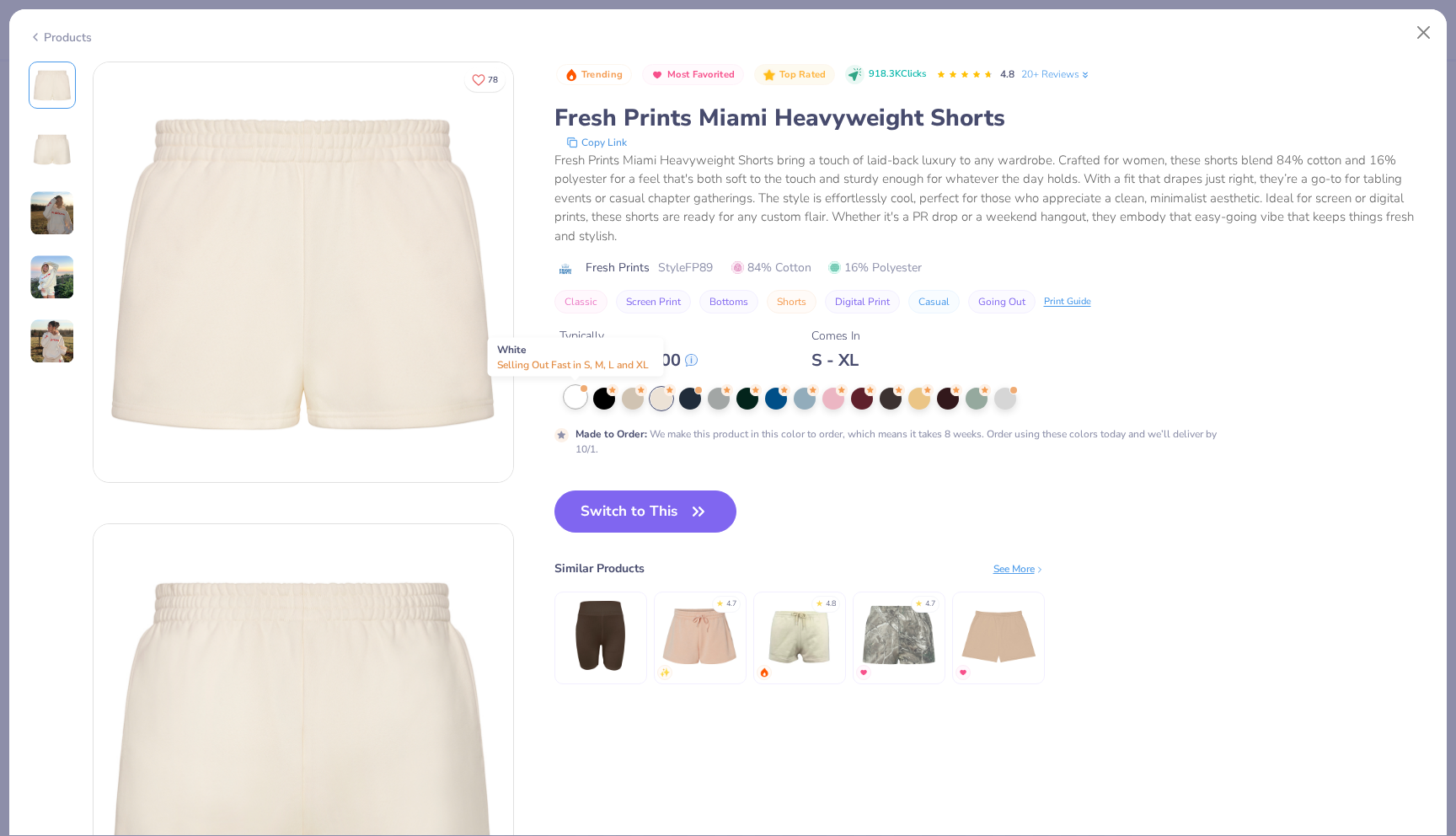 click at bounding box center [575, 397] 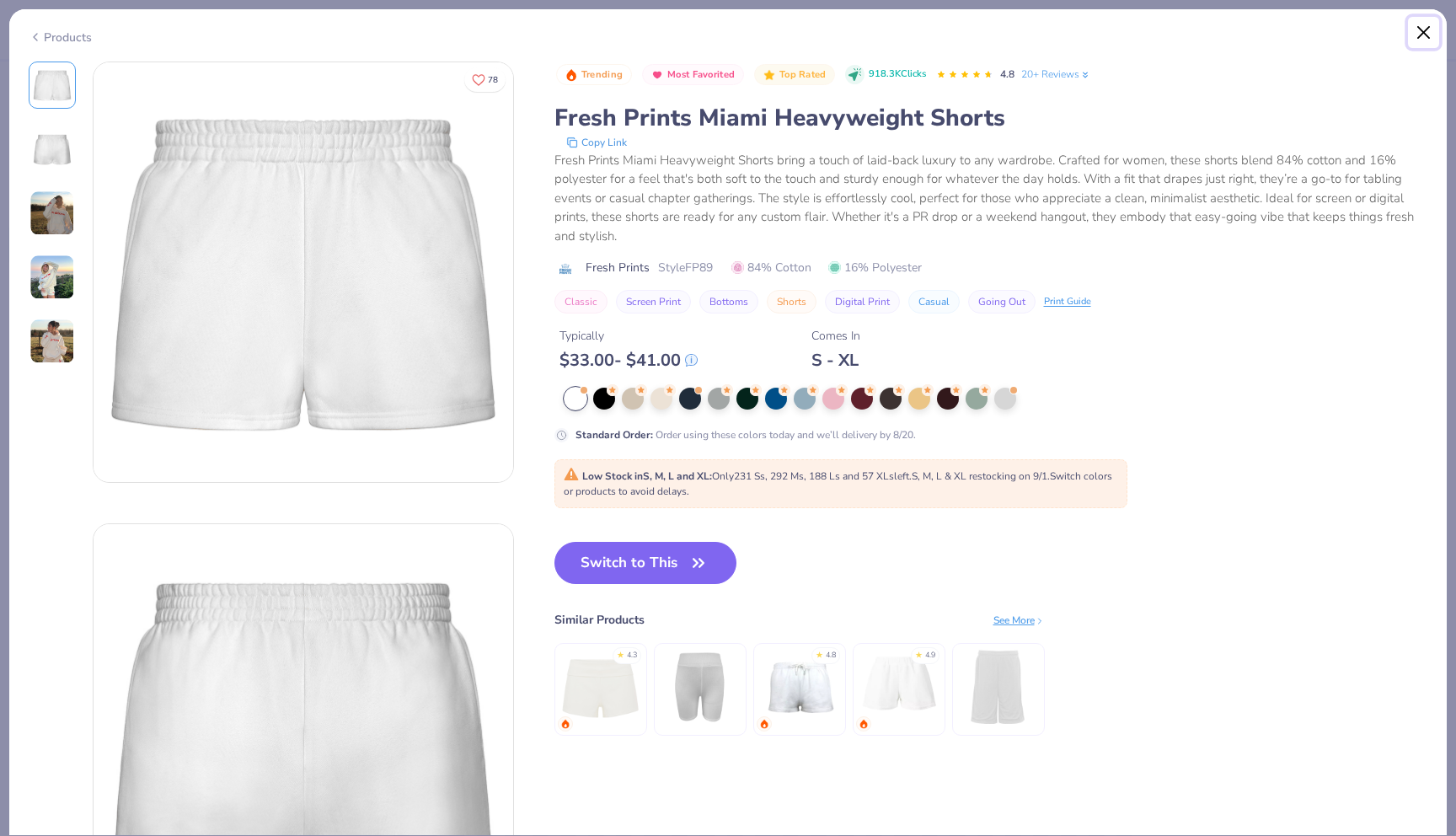 click at bounding box center (1424, 33) 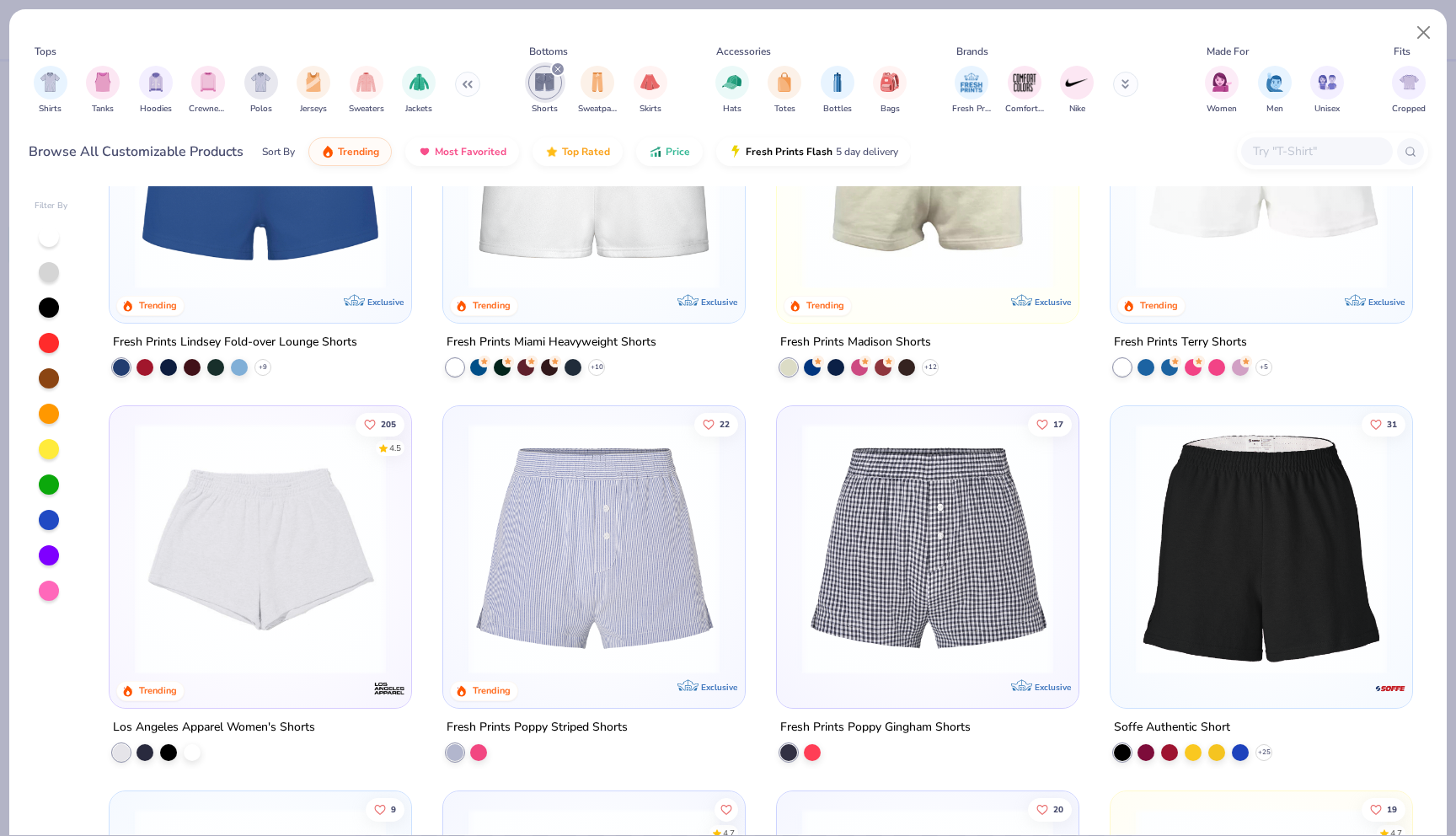 scroll, scrollTop: 175, scrollLeft: 0, axis: vertical 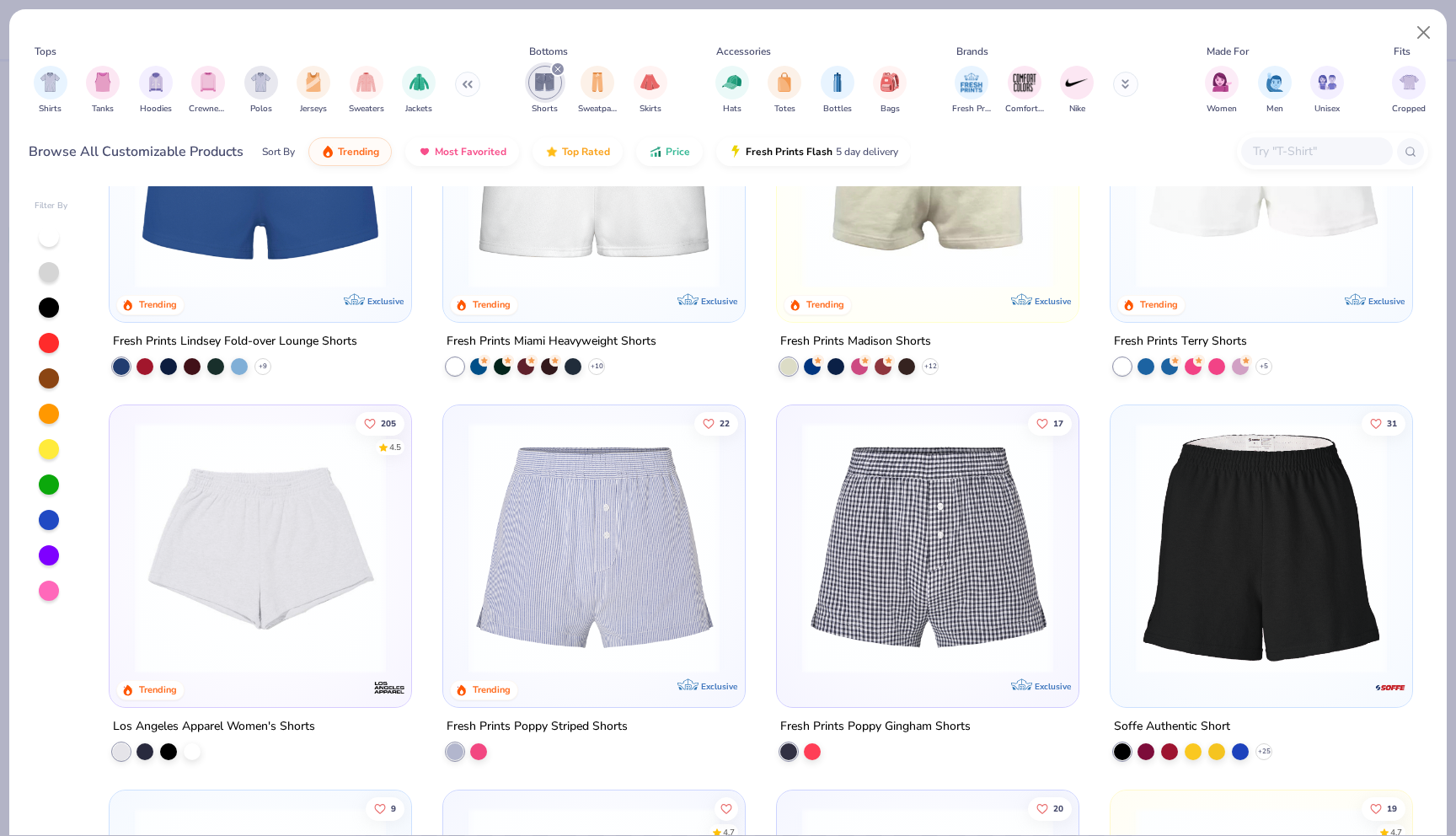 click at bounding box center [260, 548] 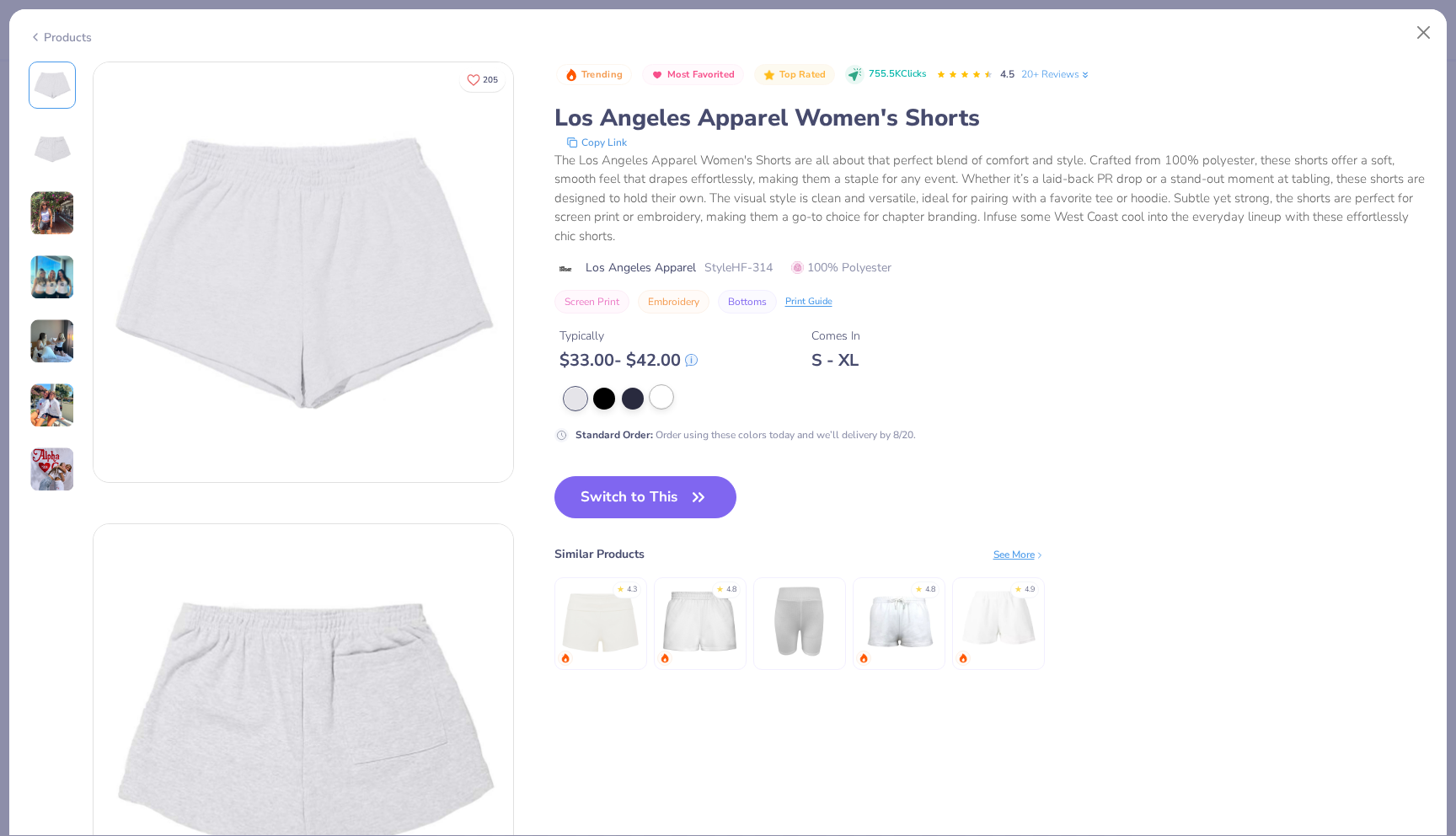 click at bounding box center (661, 397) 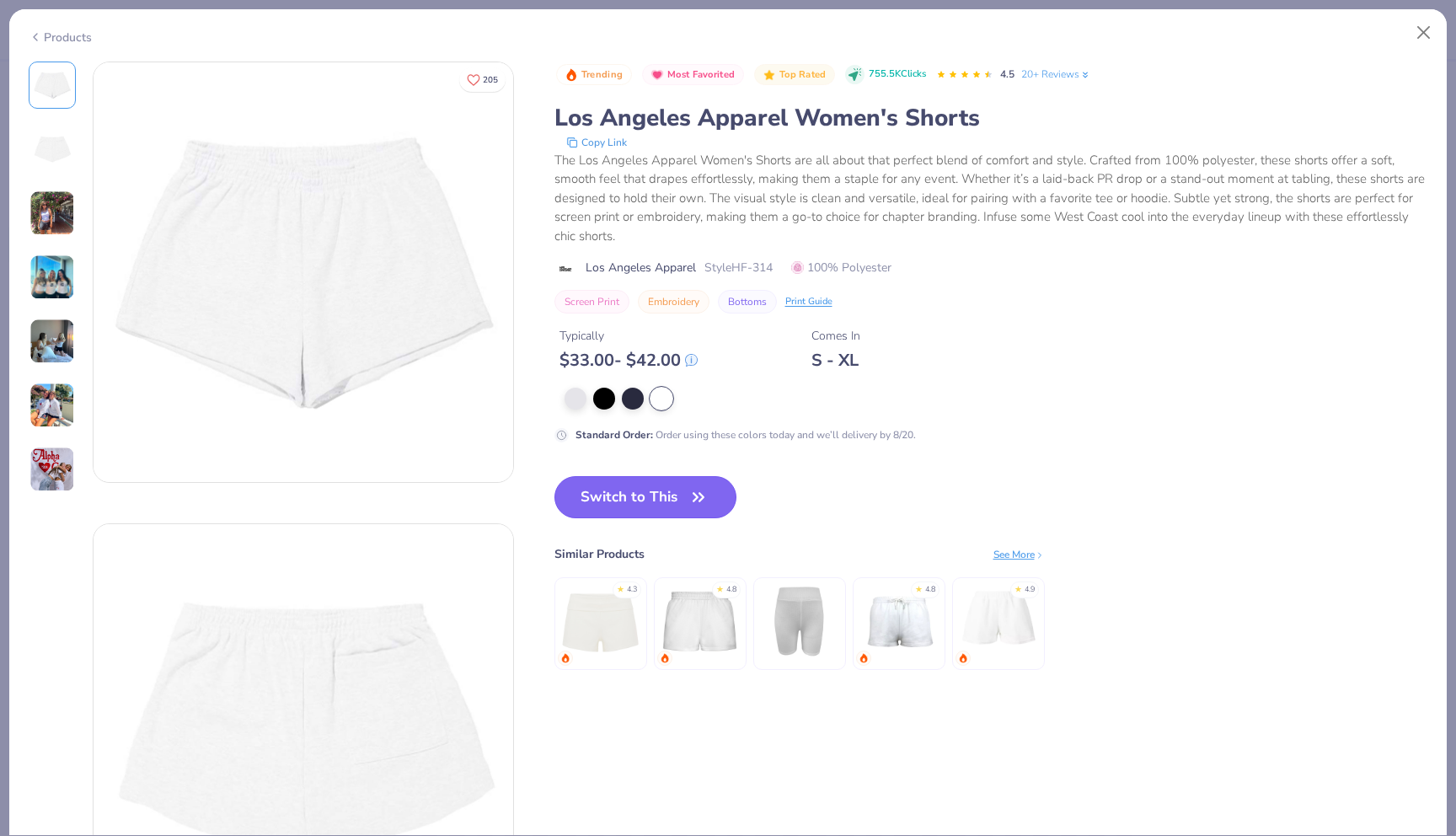 click on "Switch to This" at bounding box center [645, 497] 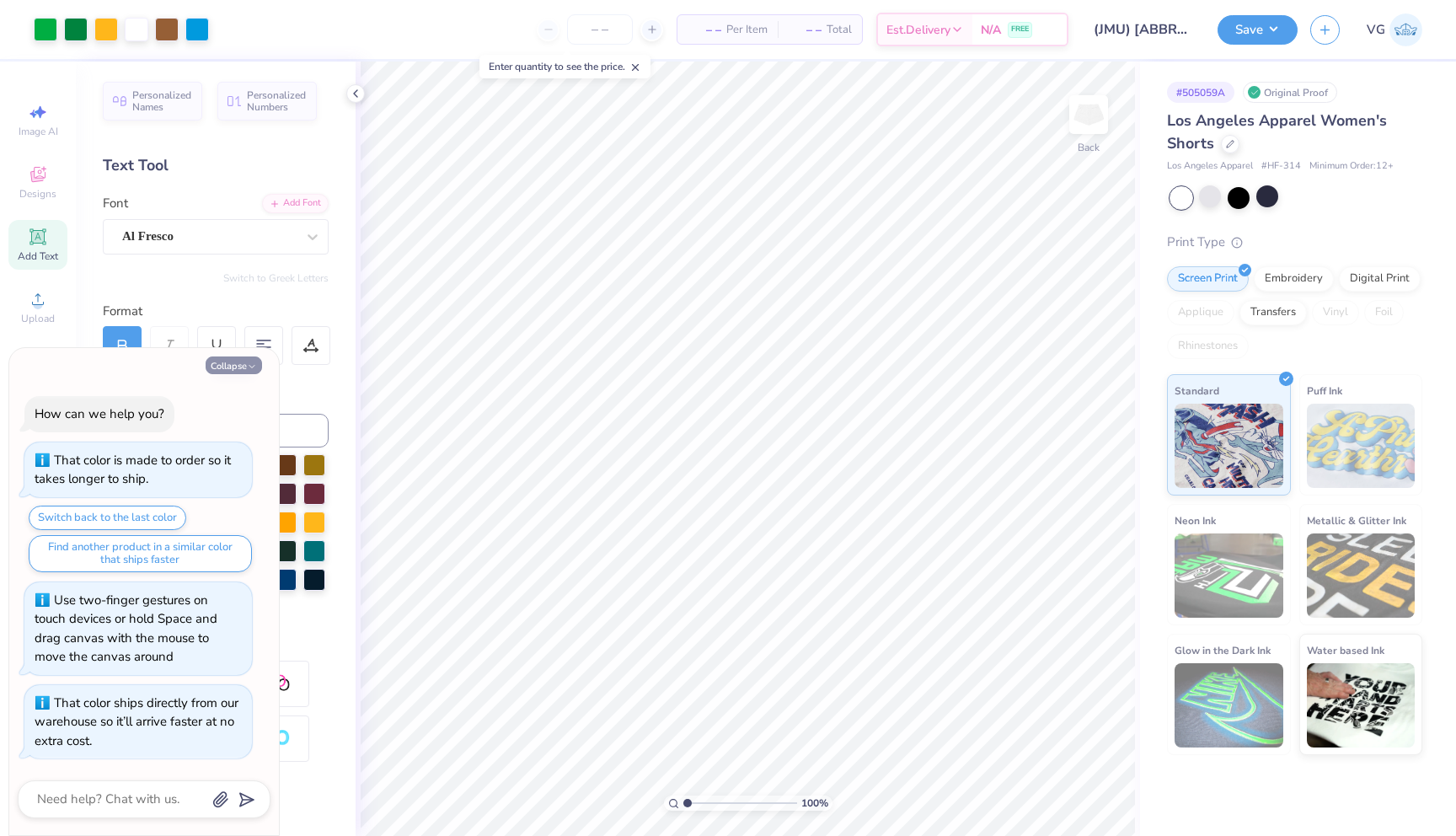 click on "Collapse" at bounding box center (233, 365) 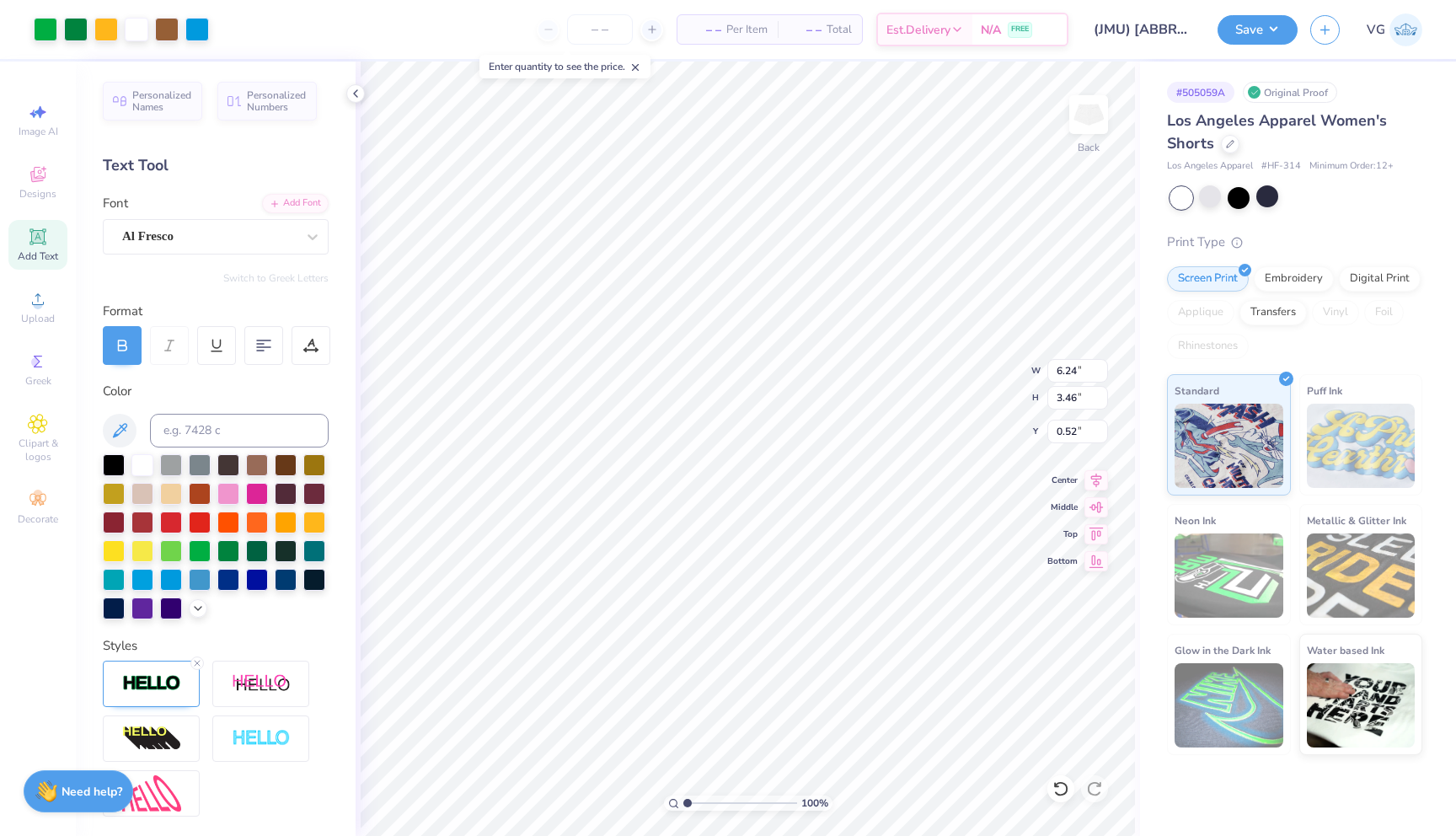 type on "6.24" 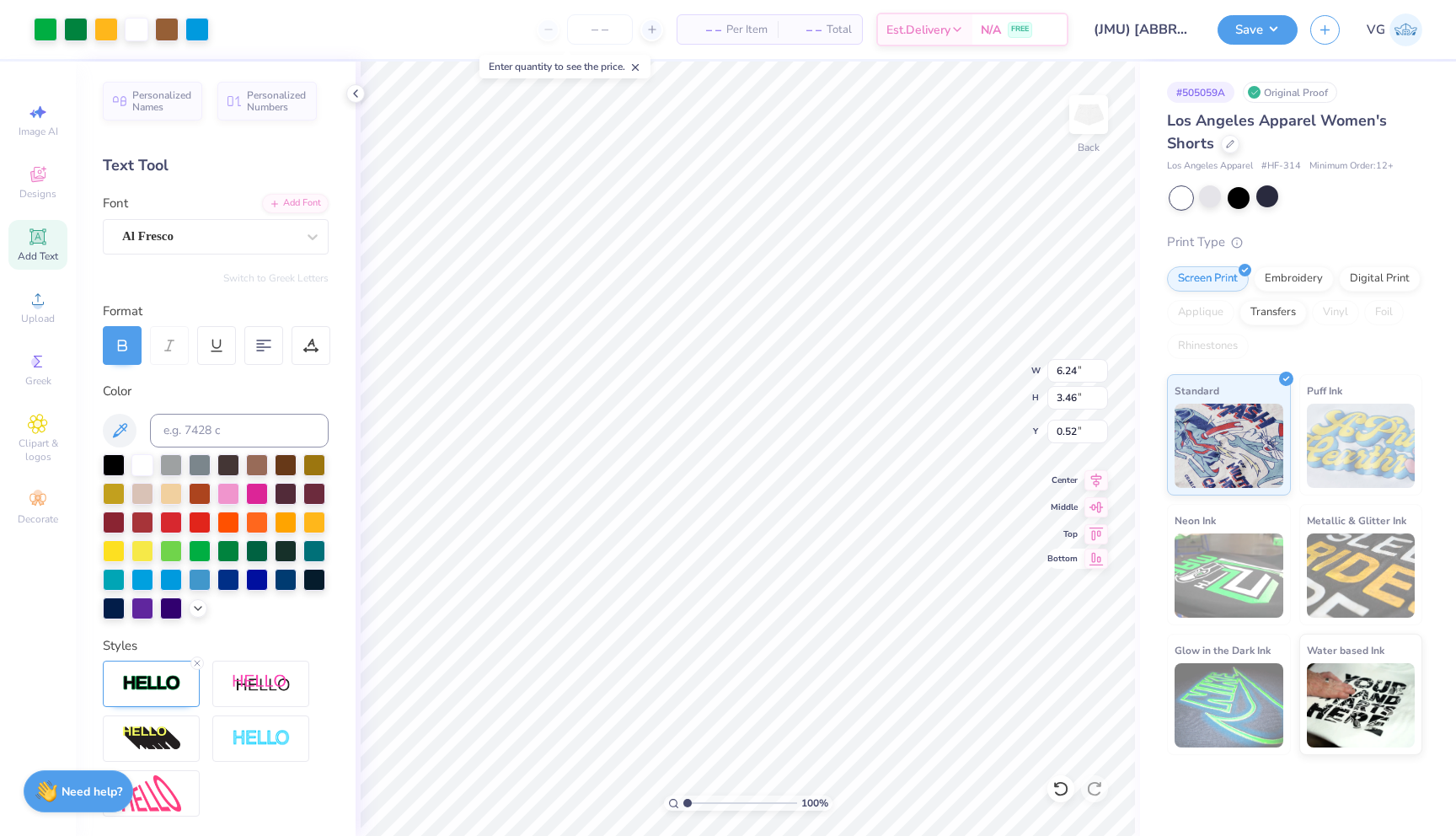 type on "2.20" 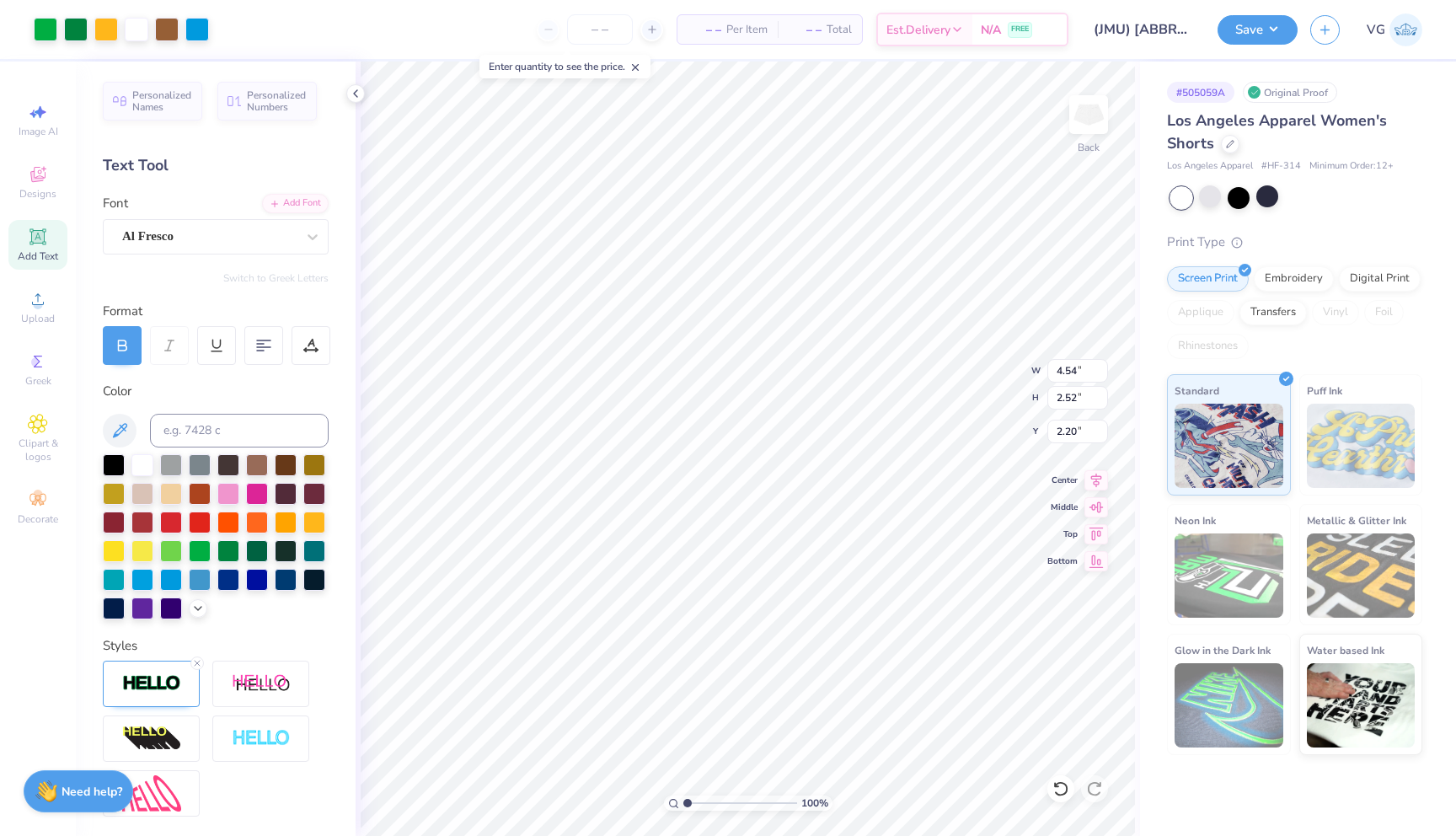 type on "4.54" 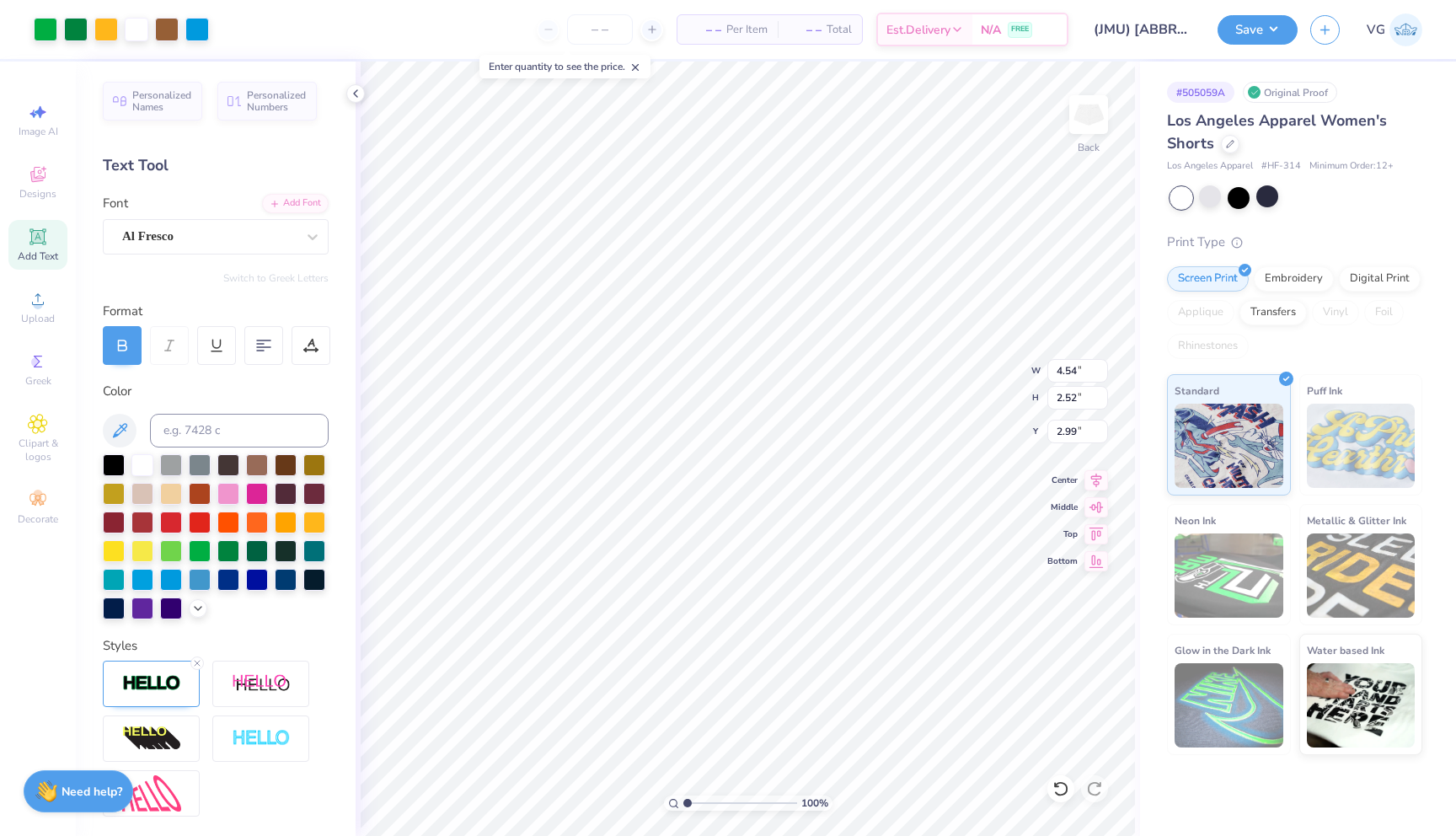 type on "2.99" 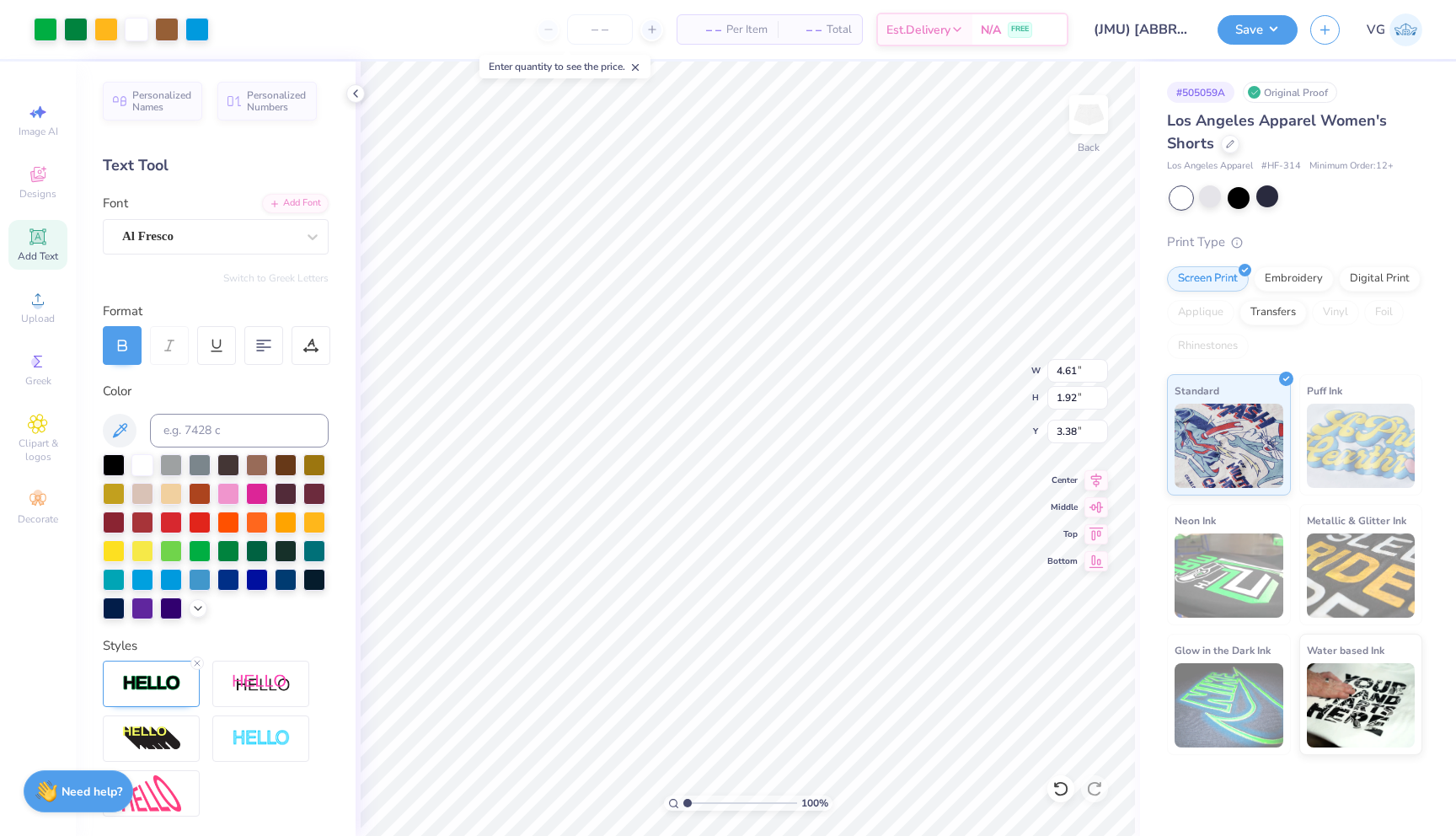 type on "4.61" 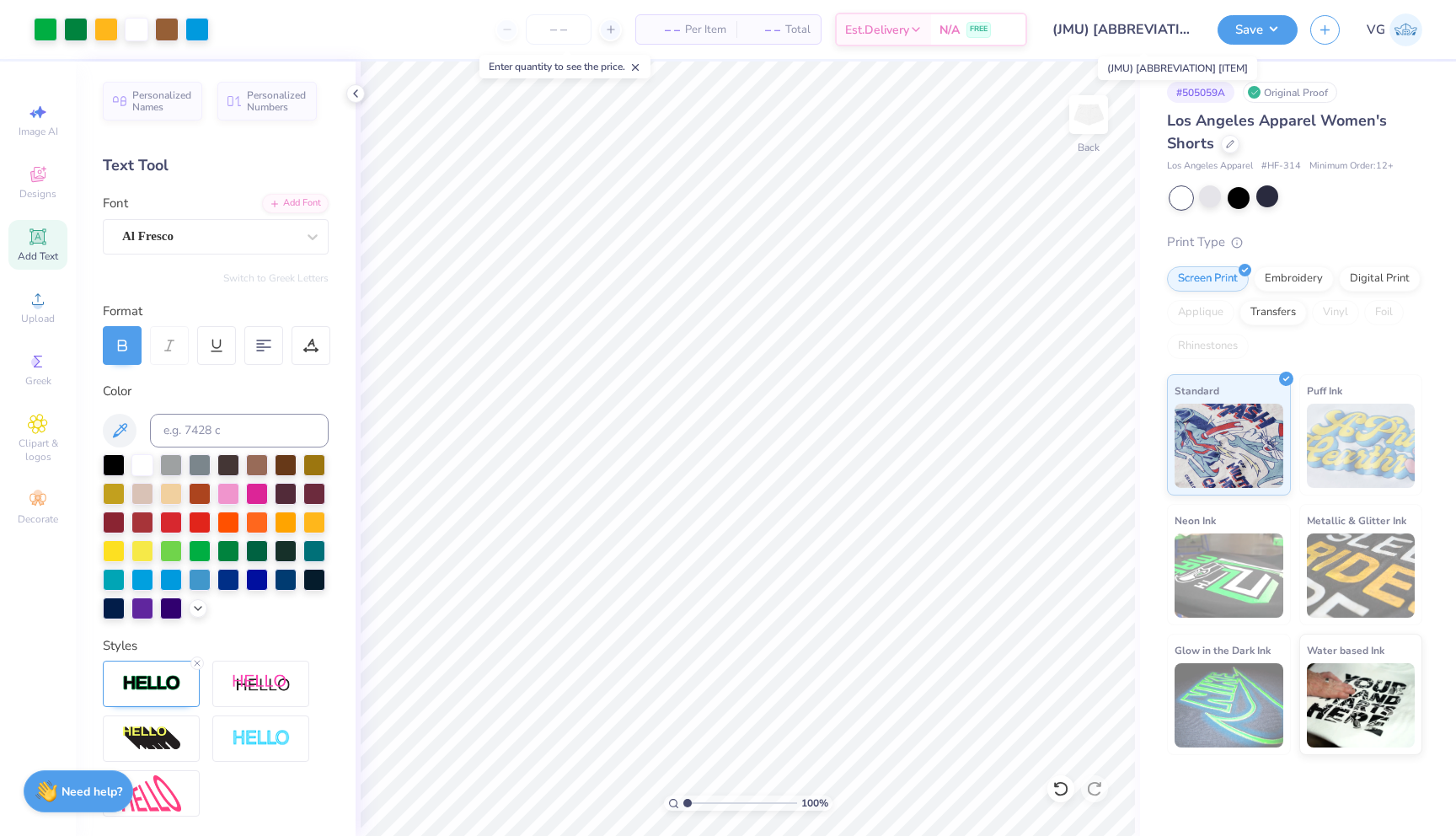 click on "(JMU) ASA tank" at bounding box center [1122, 29] 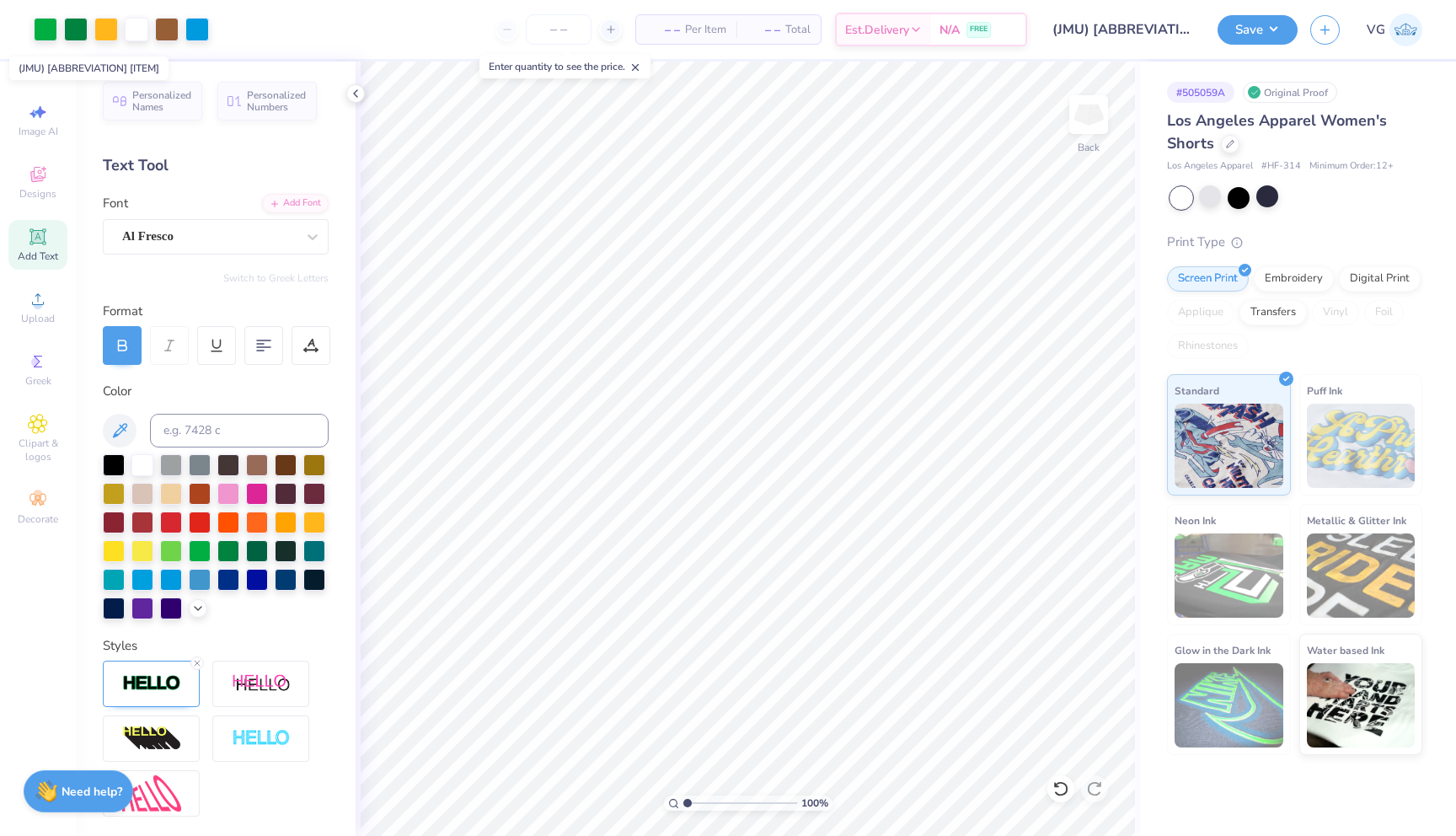 click on "(JMU) ASA tank" at bounding box center (1122, 29) 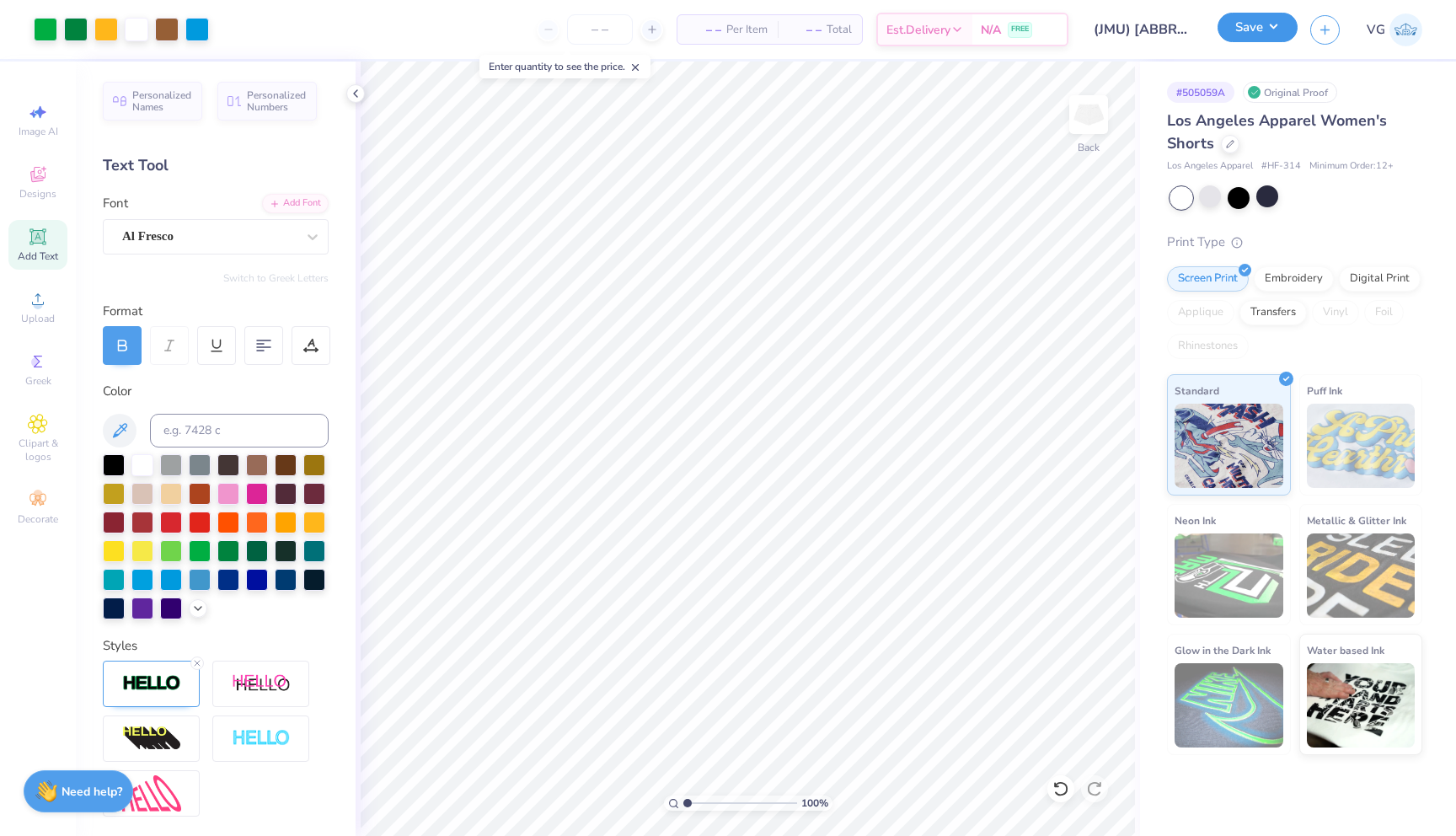 click on "Save" at bounding box center (1257, 27) 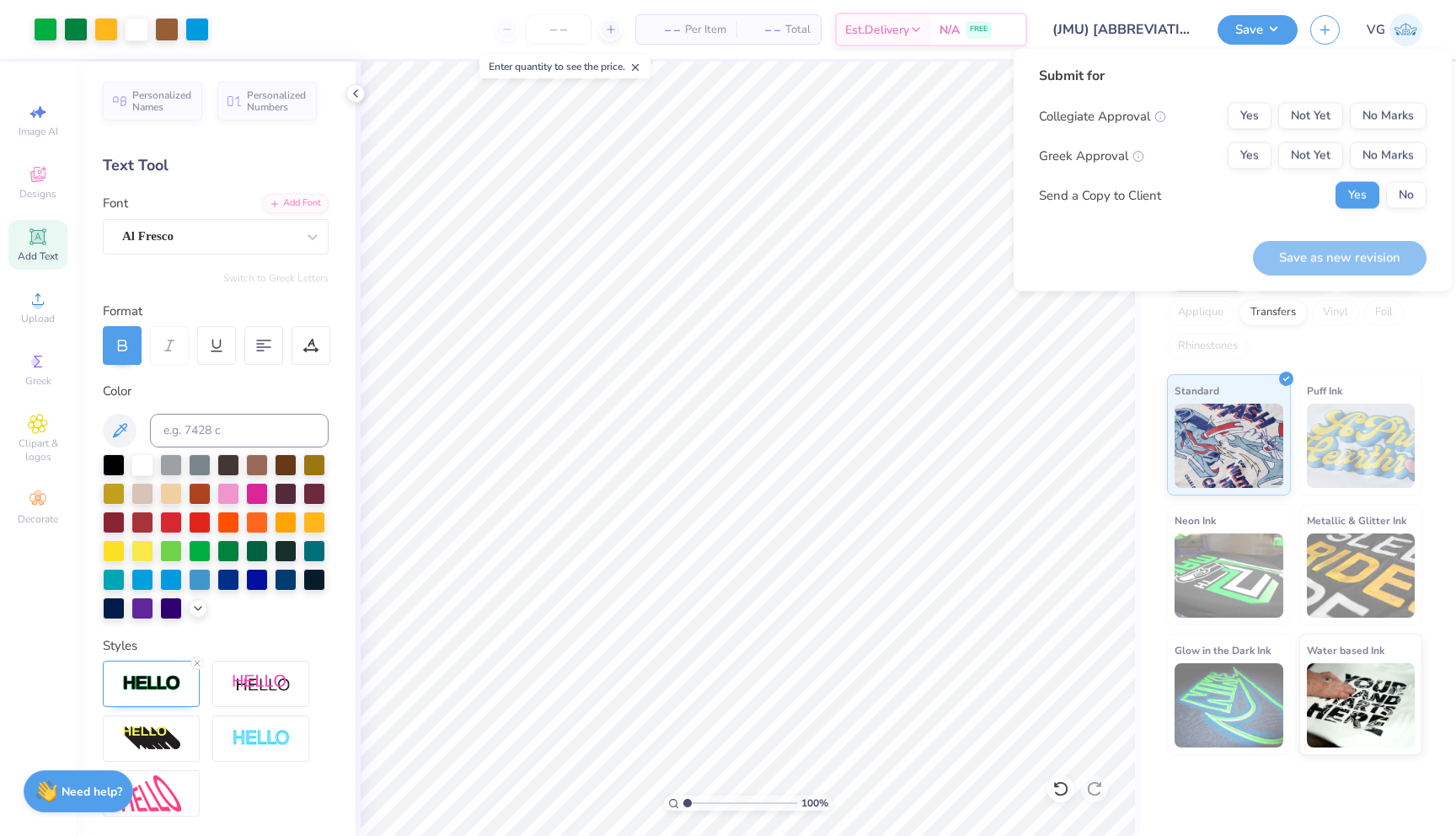 click on "(JMU) ASA tank" at bounding box center (1122, 29) 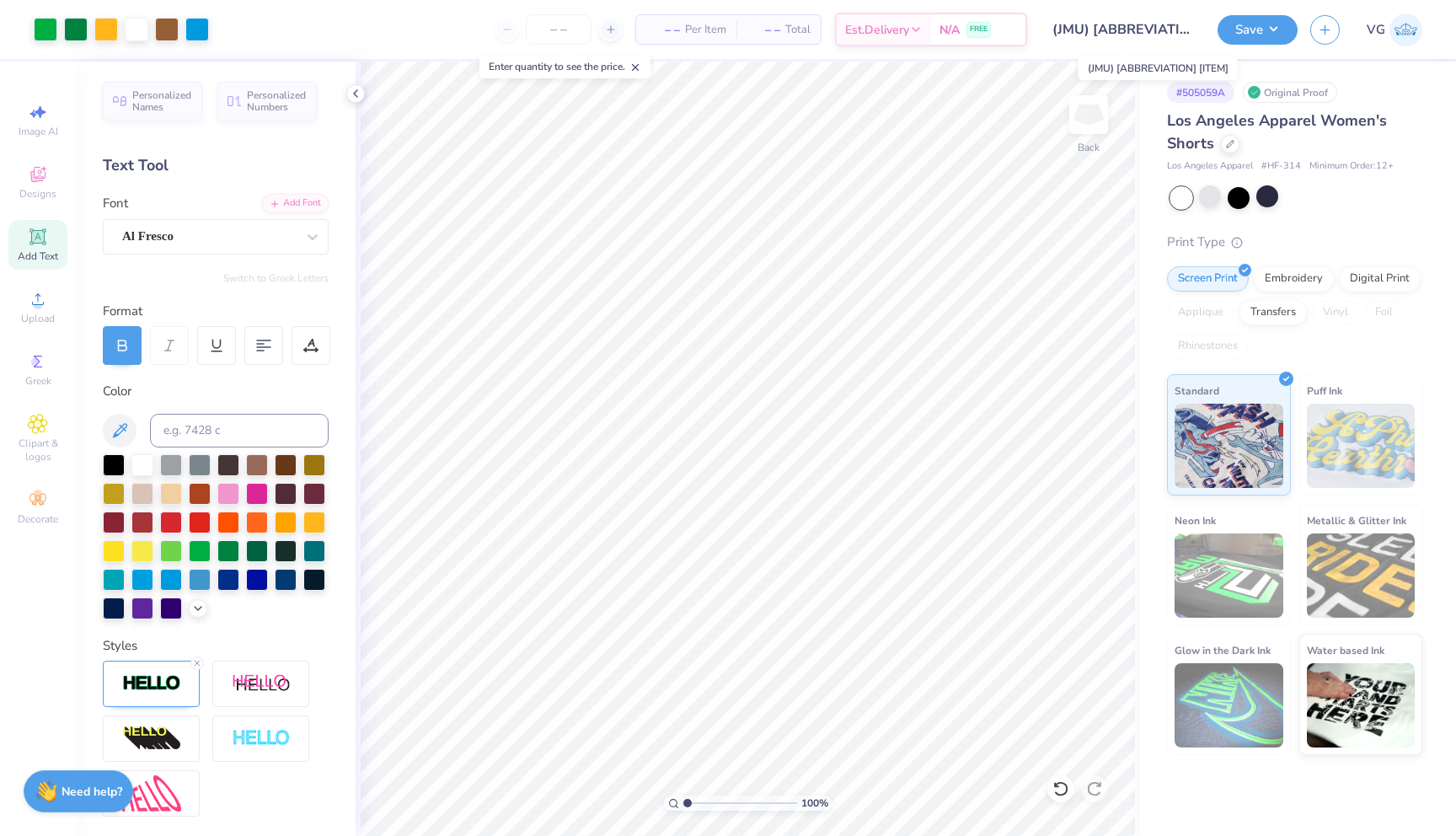 click on "(JMU) ASA tank" at bounding box center (1122, 29) 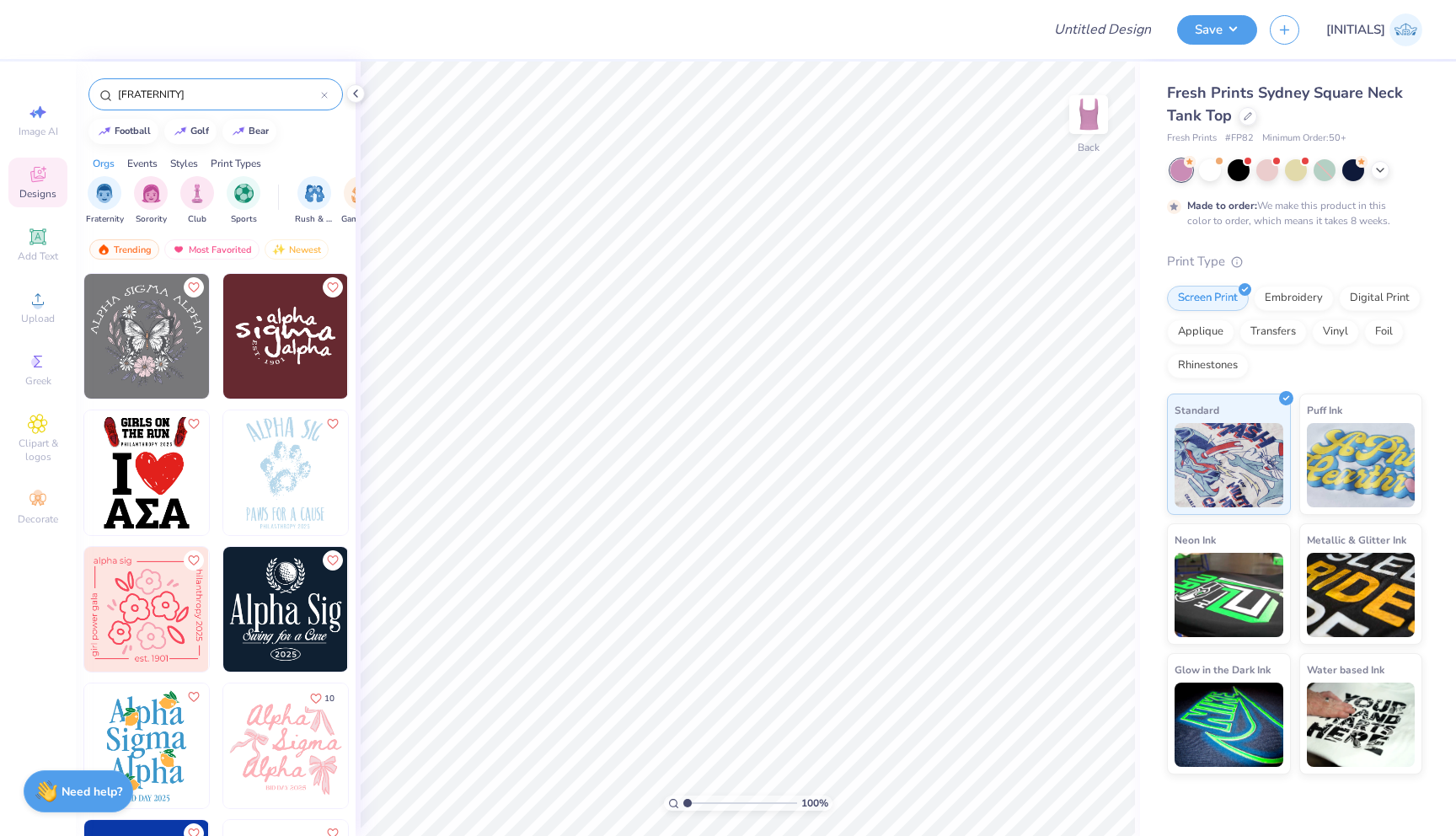 scroll, scrollTop: 0, scrollLeft: 0, axis: both 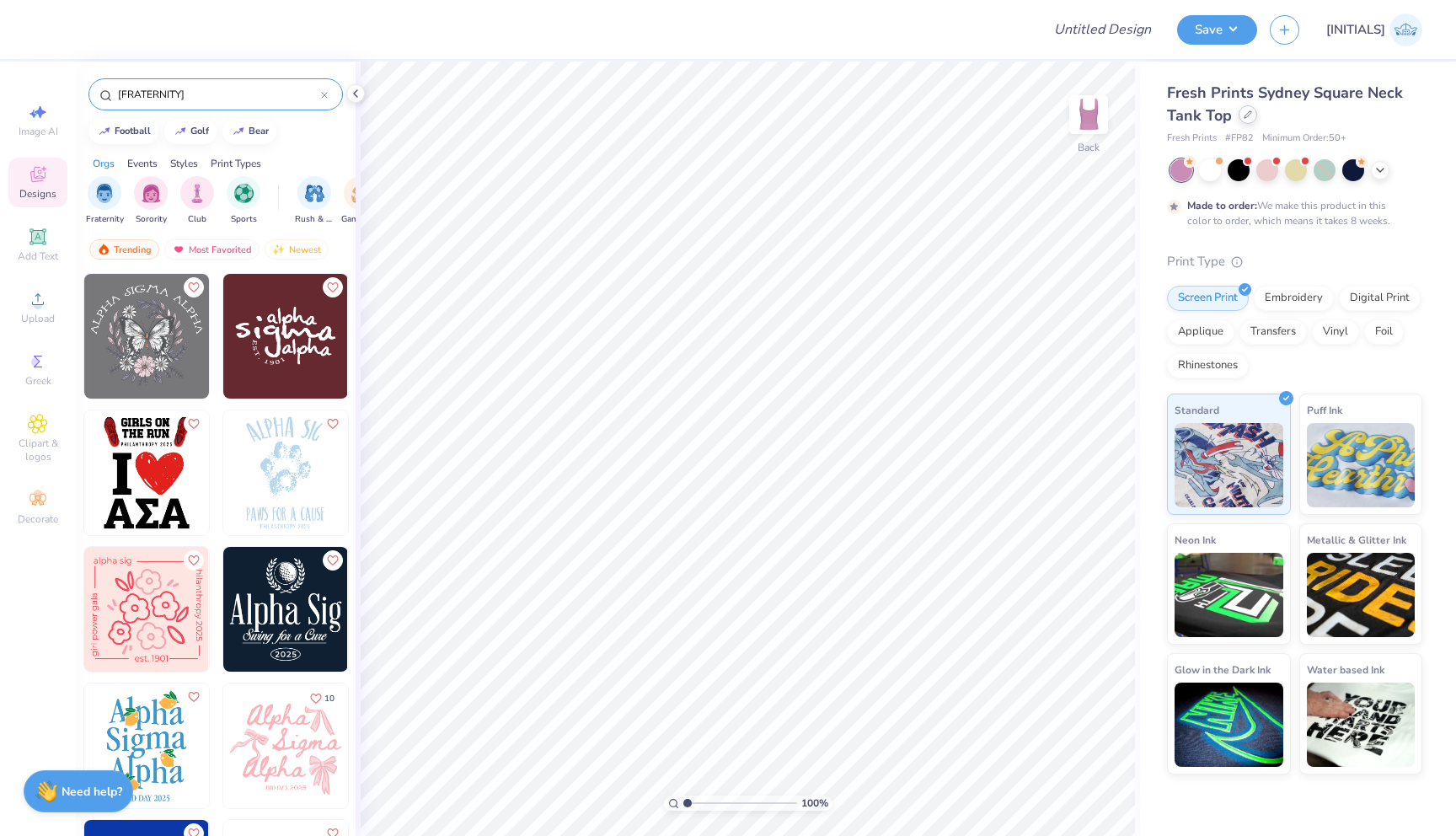 click at bounding box center (1248, 115) 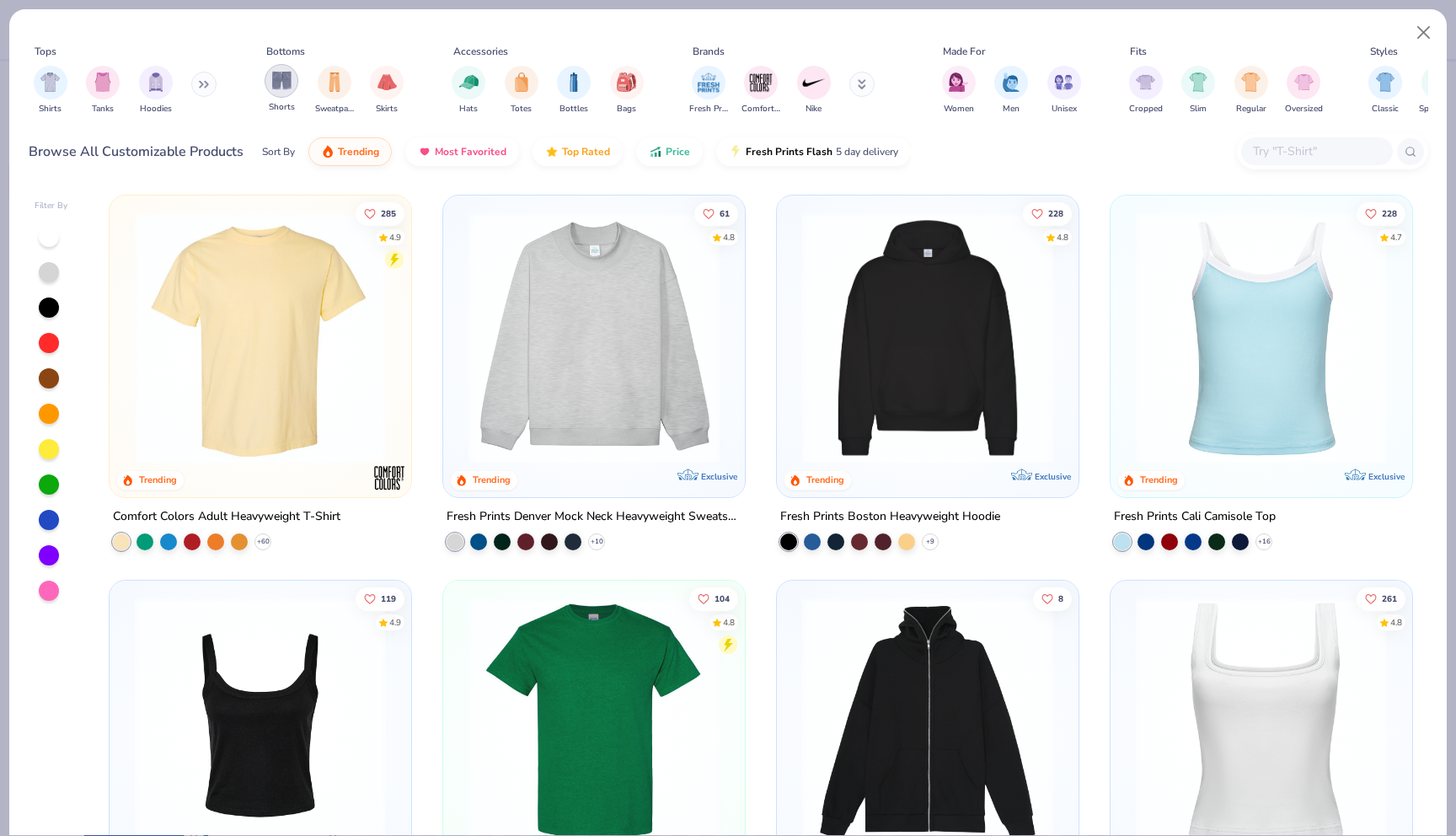 click at bounding box center (281, 80) 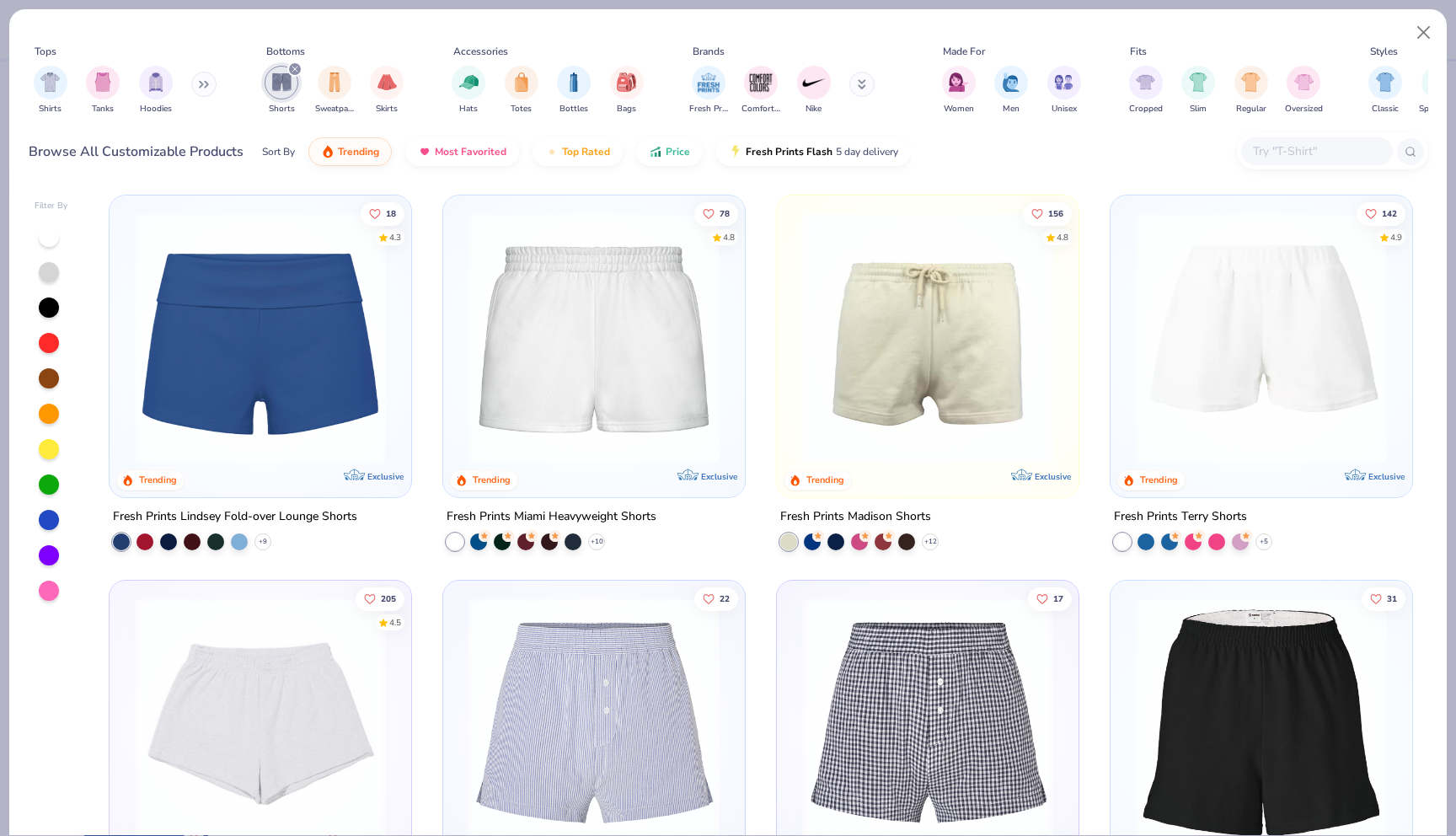 click at bounding box center [260, 723] 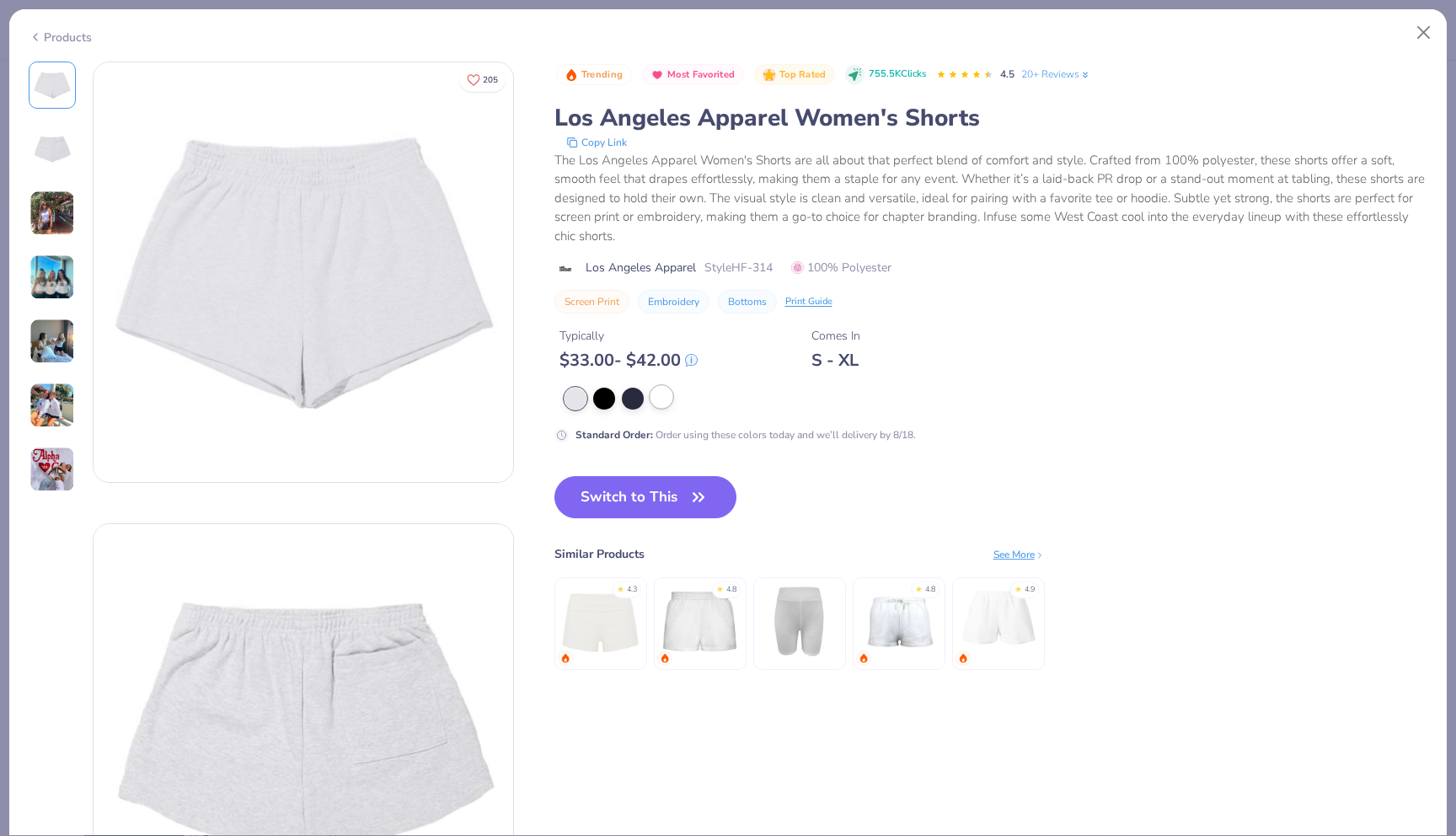 click at bounding box center (661, 397) 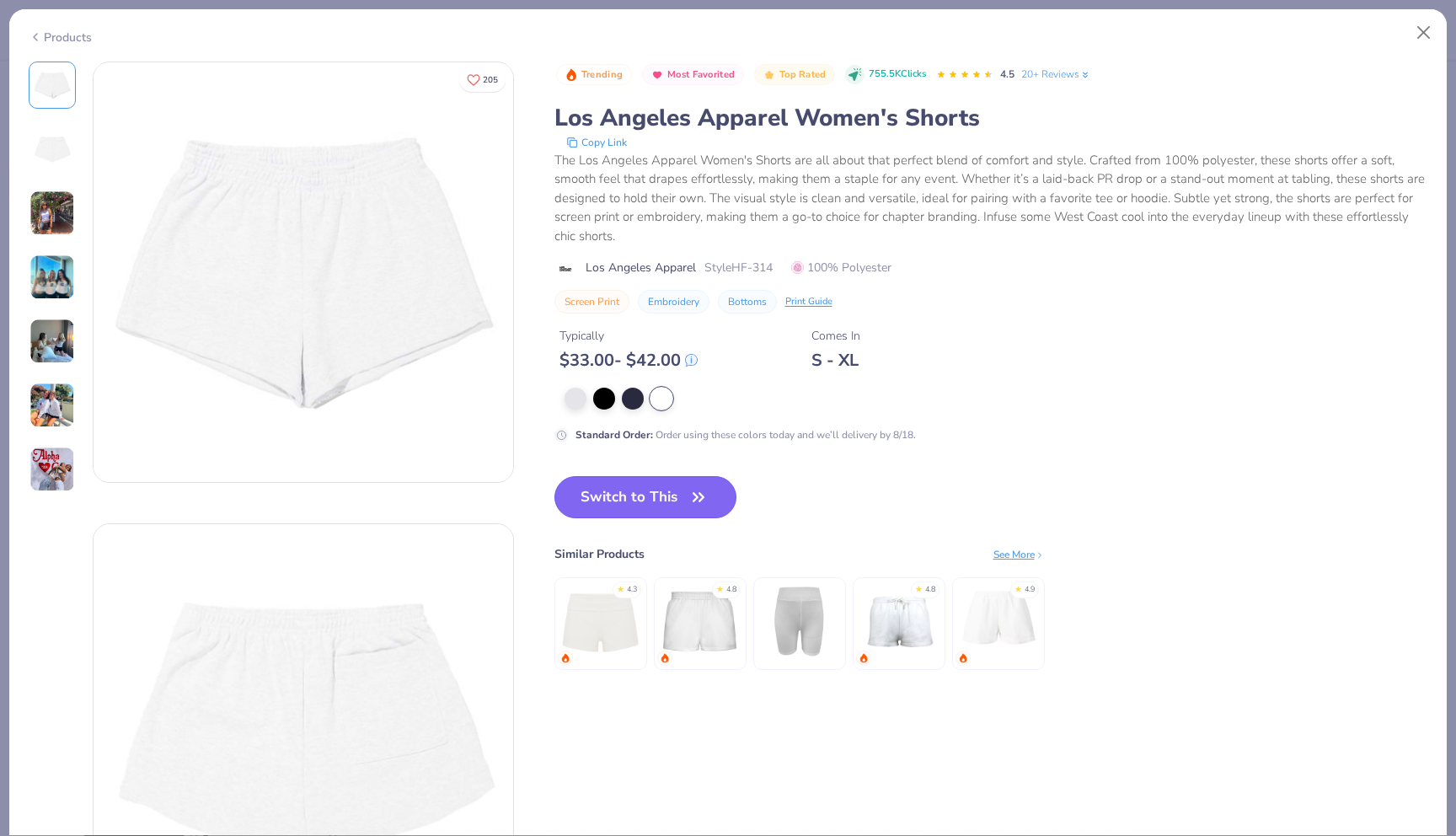 click on "Switch to This" at bounding box center (645, 497) 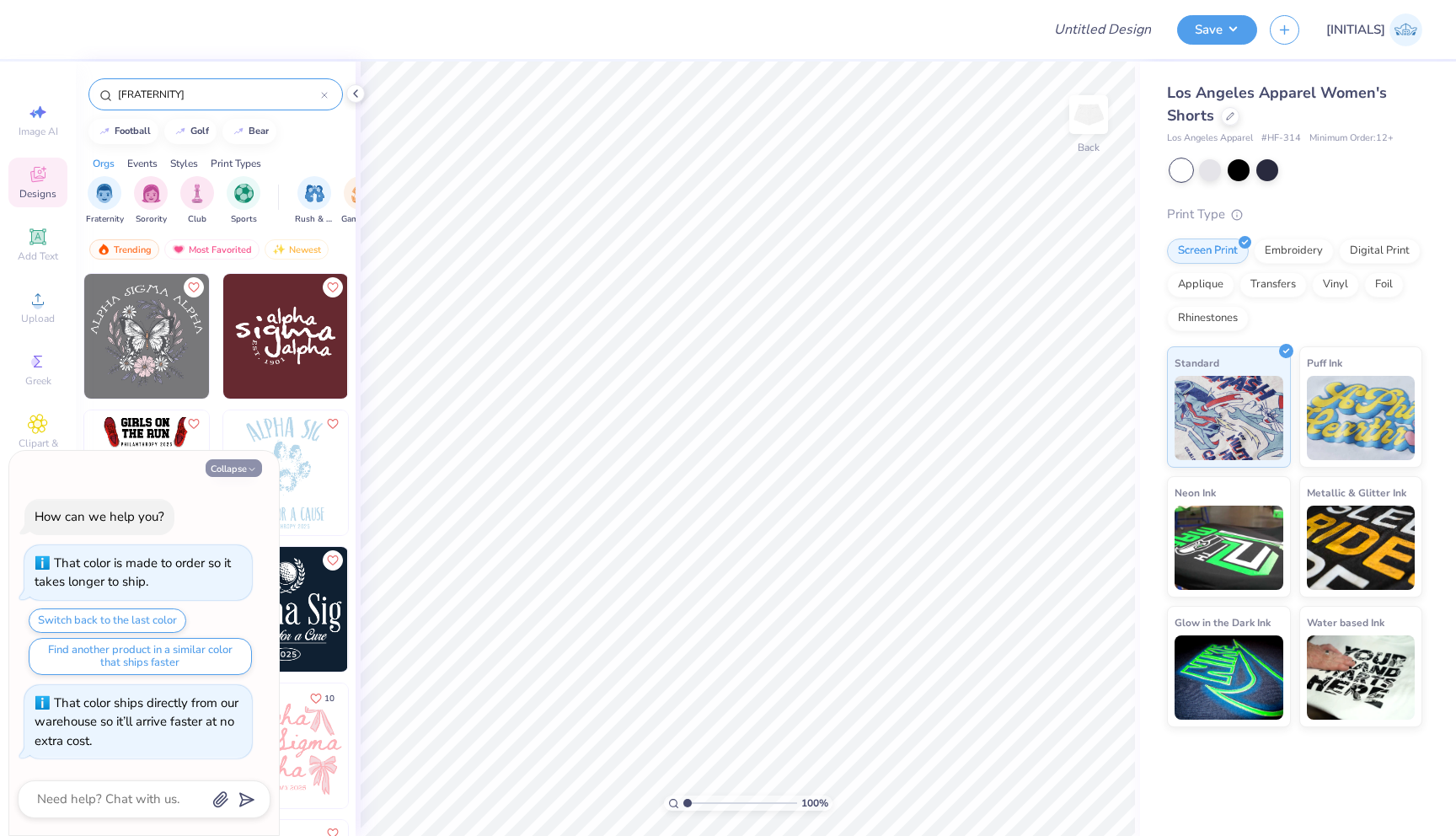 click on "Collapse" at bounding box center (233, 468) 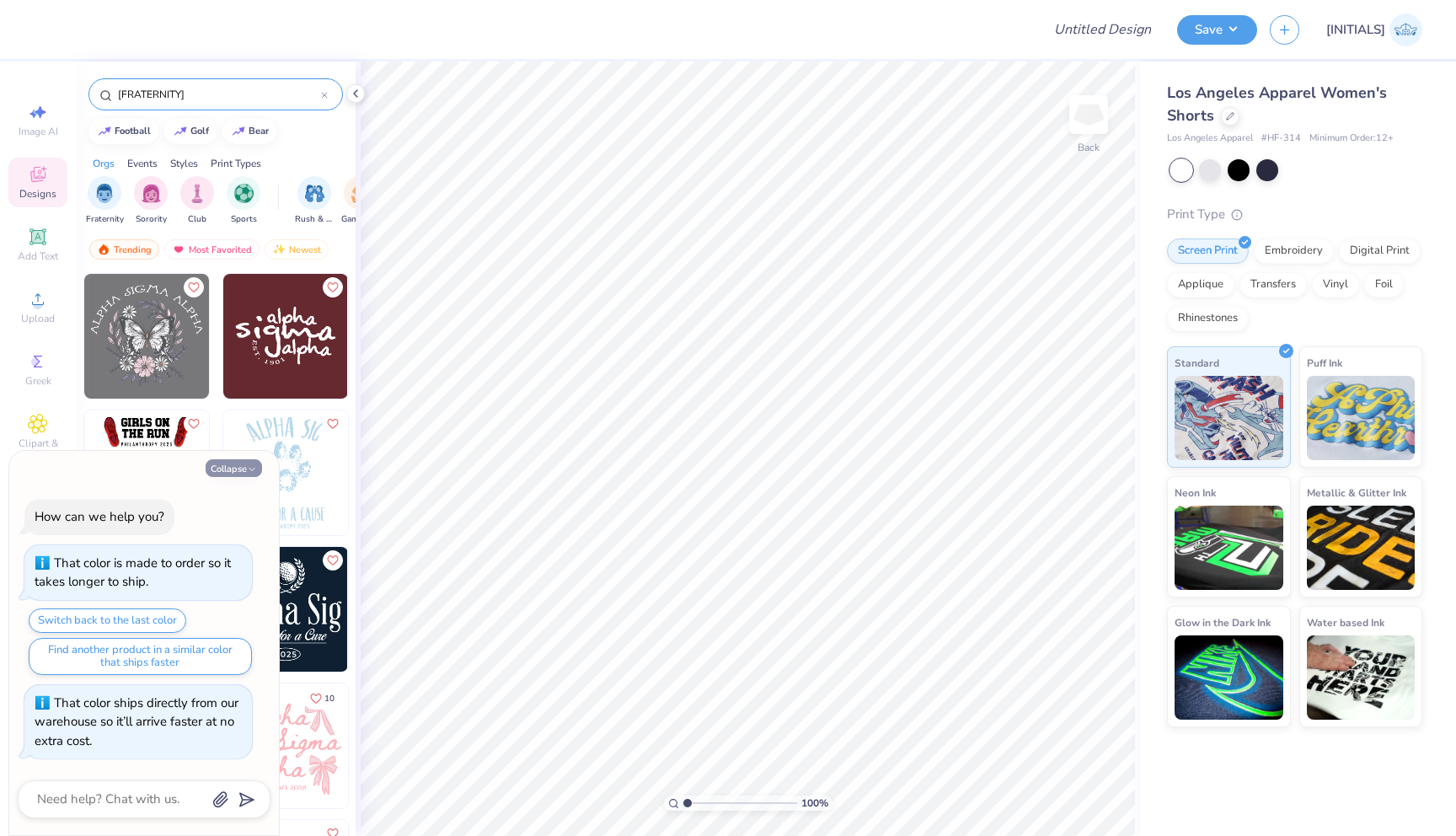 type on "x" 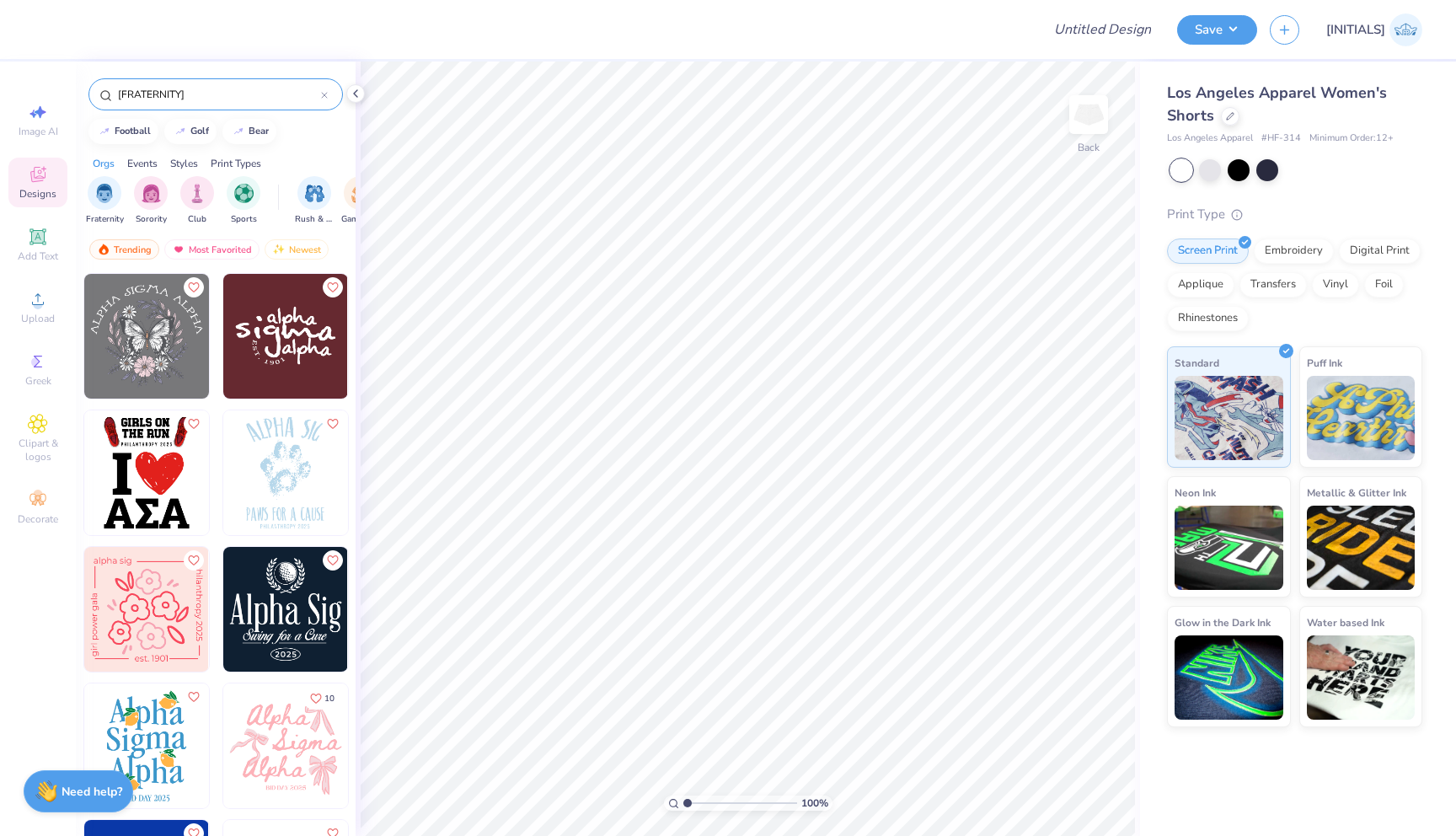 click on "alpha sigma alpha" at bounding box center [218, 94] 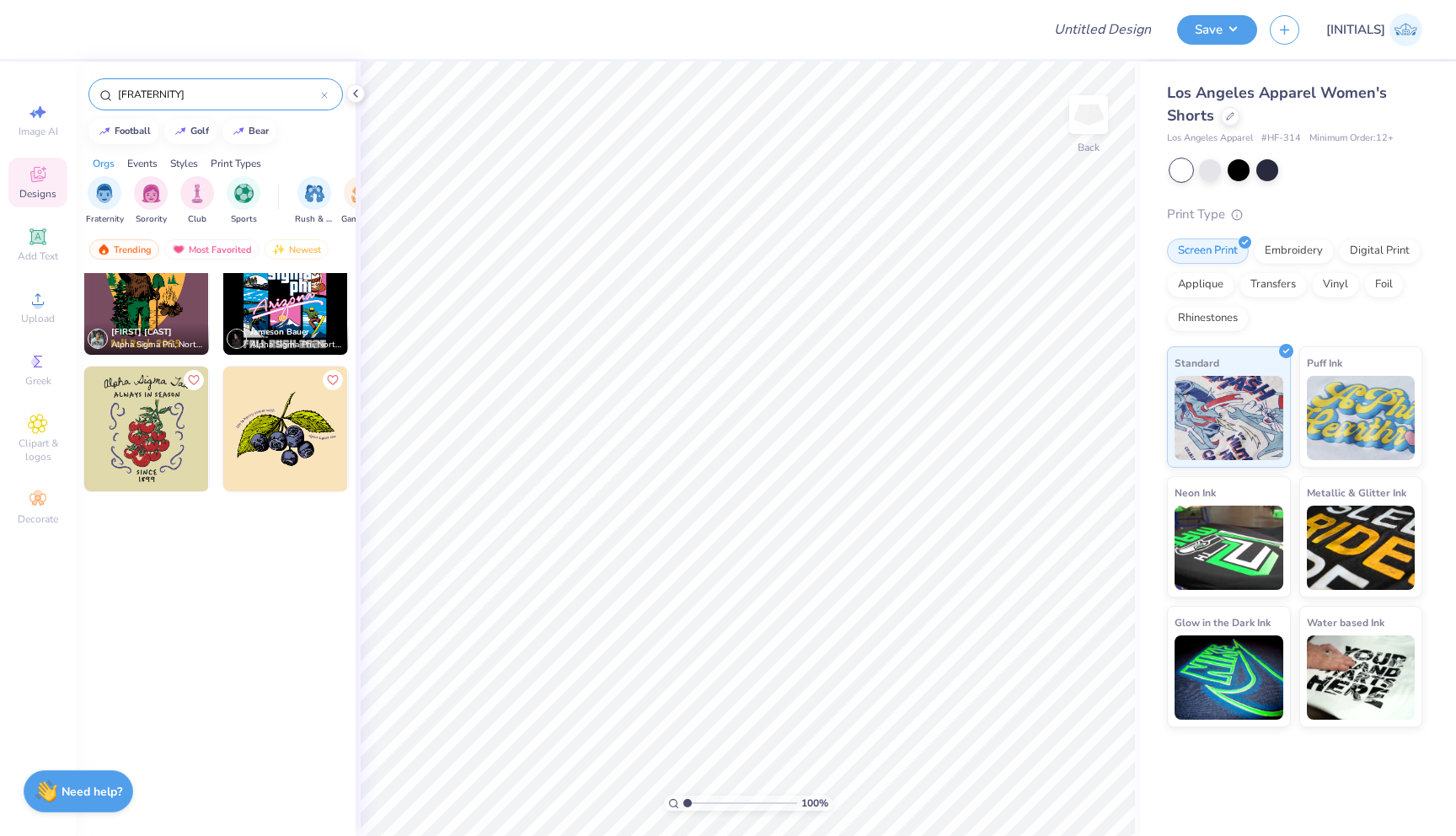 scroll, scrollTop: 0, scrollLeft: 0, axis: both 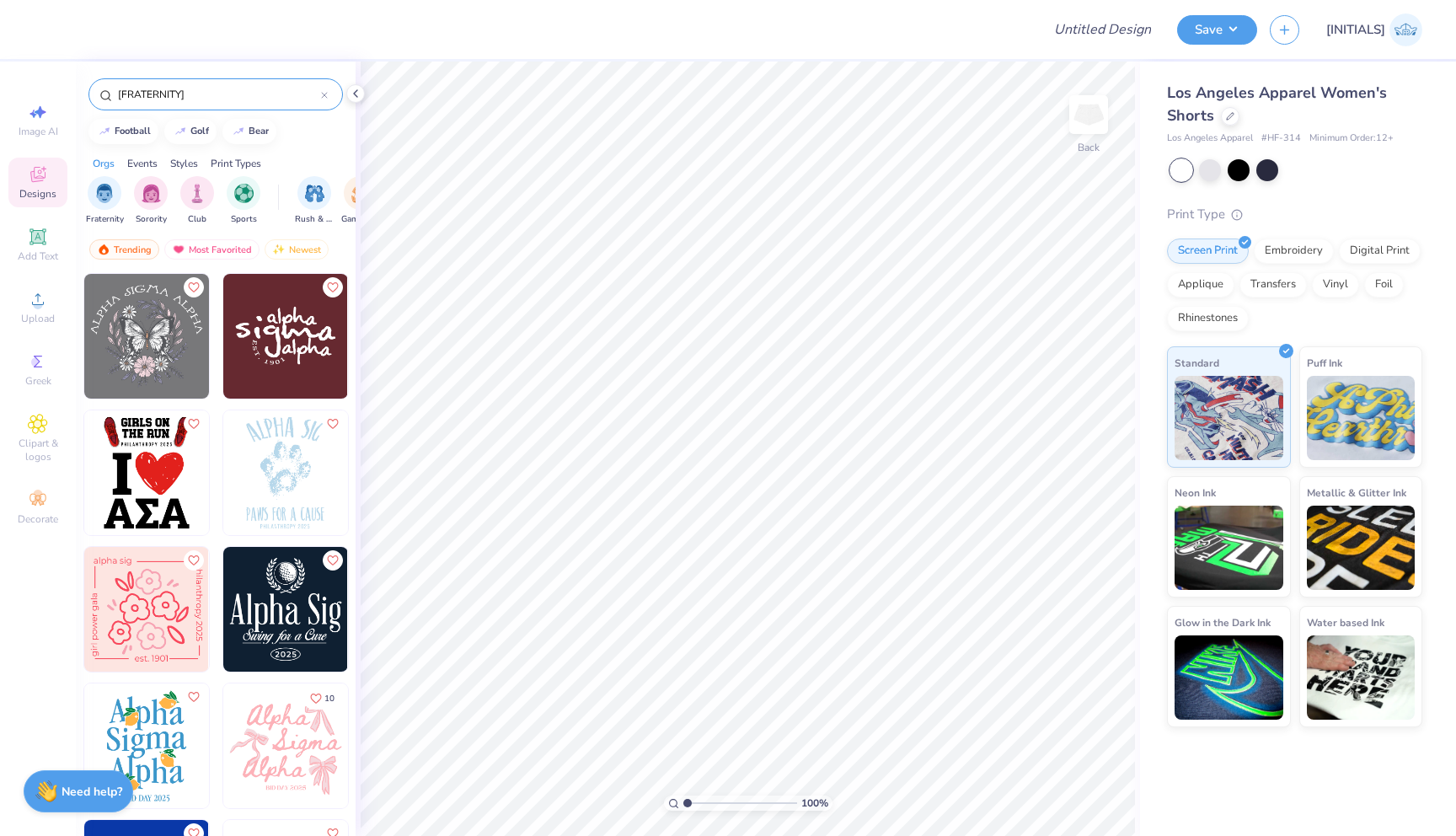 click on "alpha sigma alpha" at bounding box center (218, 94) 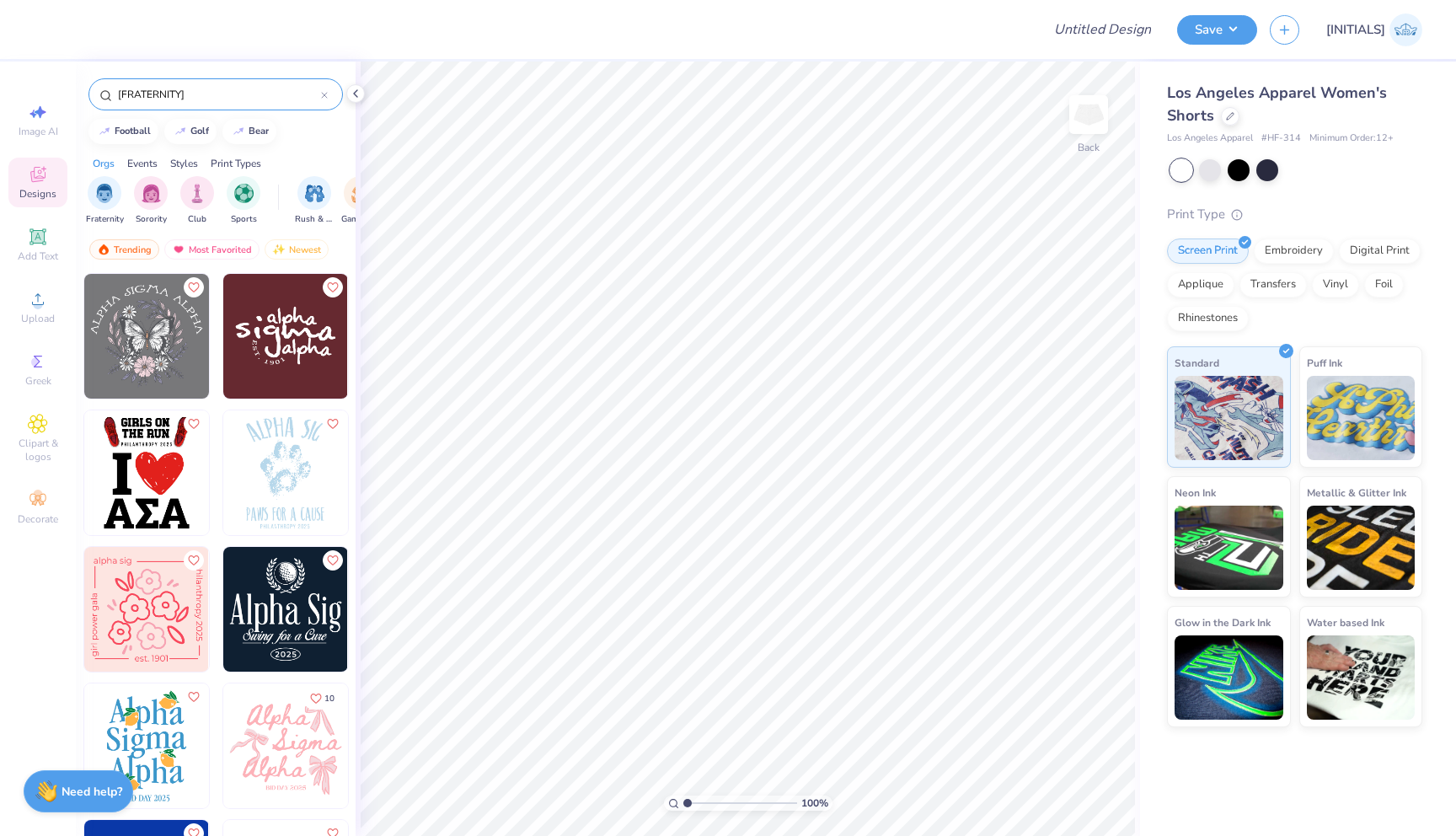 click on "alpha sigma alpha" at bounding box center [218, 94] 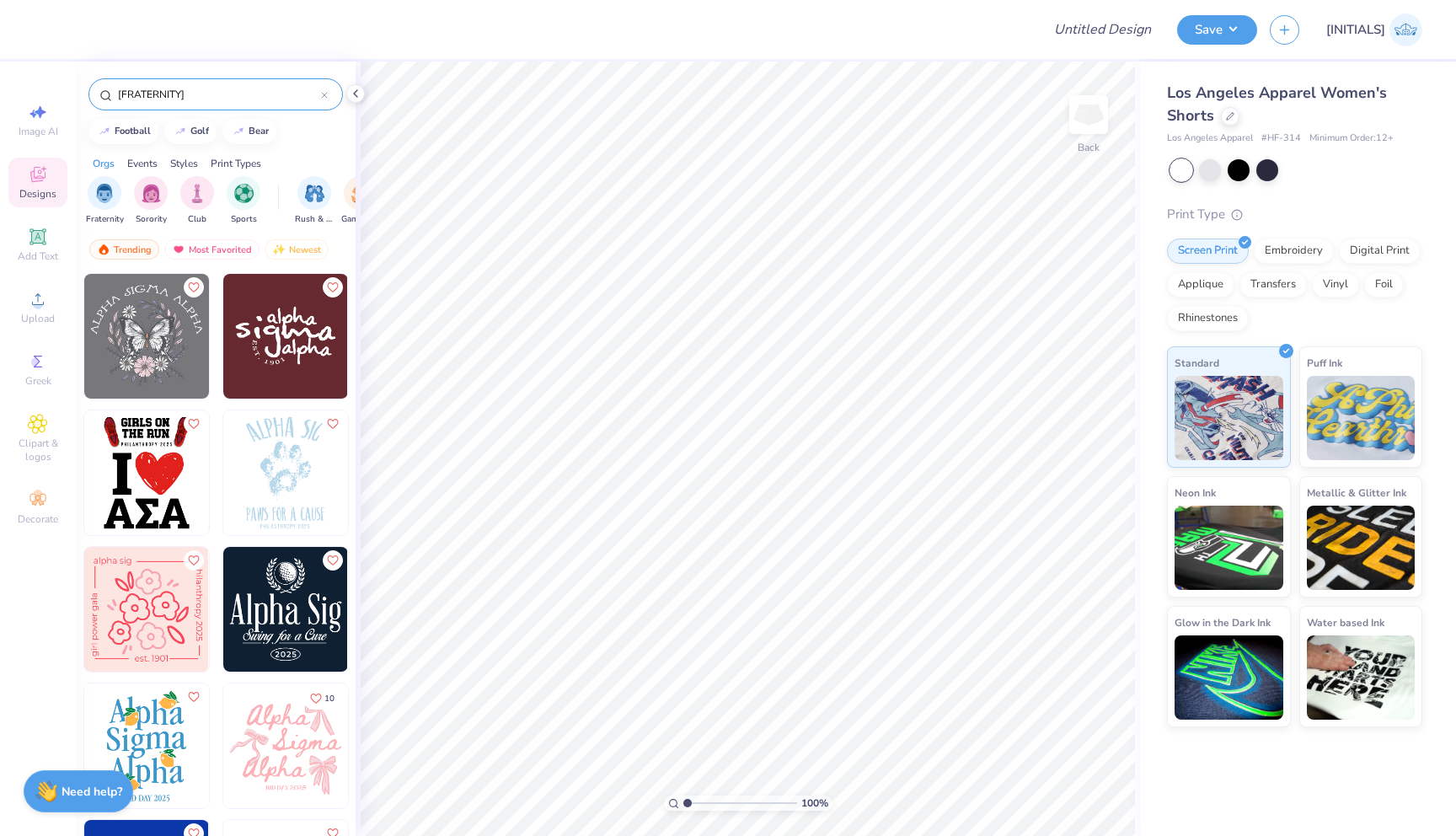 click on "alpha sigma alpha" at bounding box center (218, 94) 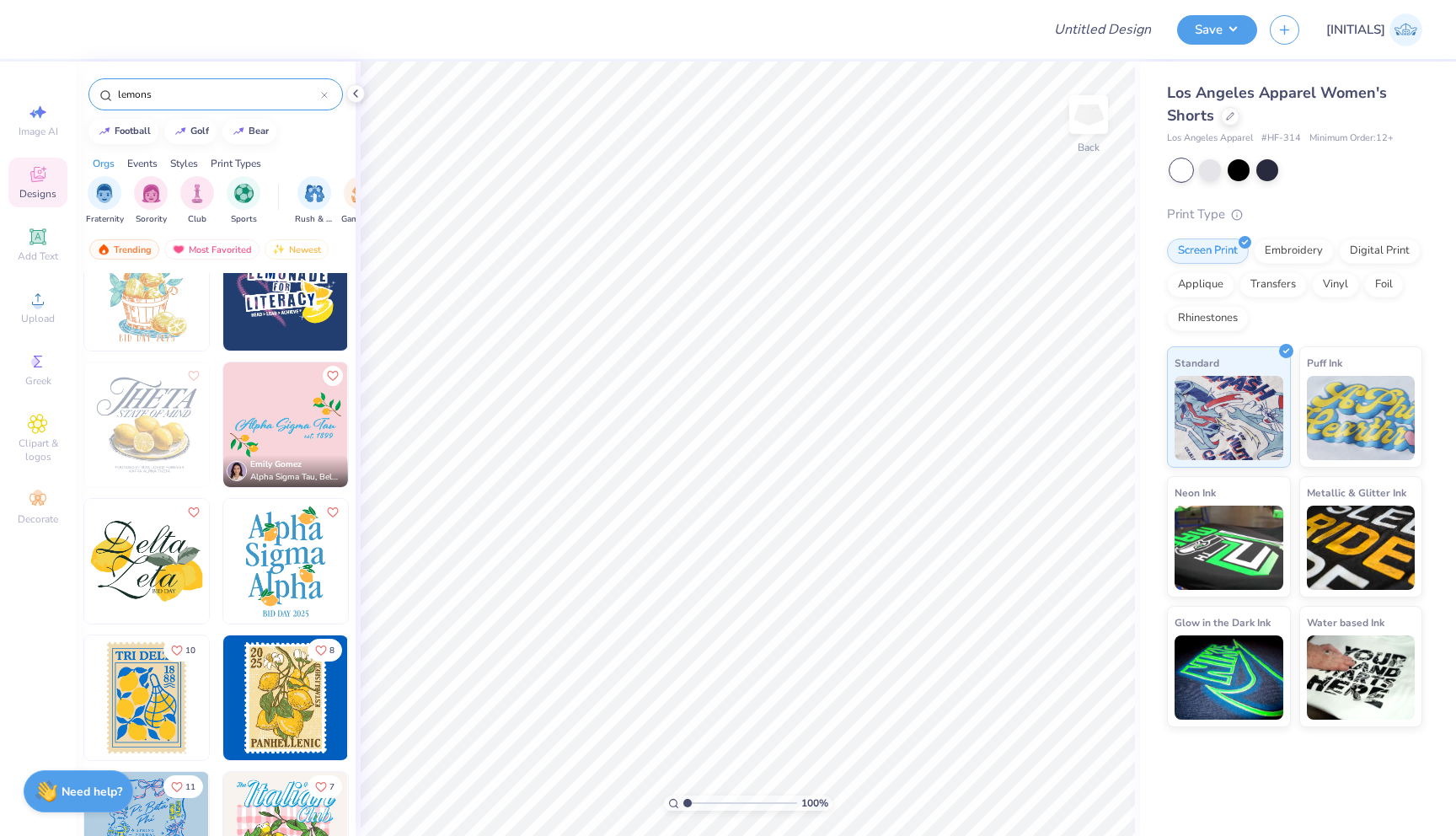 scroll, scrollTop: 324, scrollLeft: 0, axis: vertical 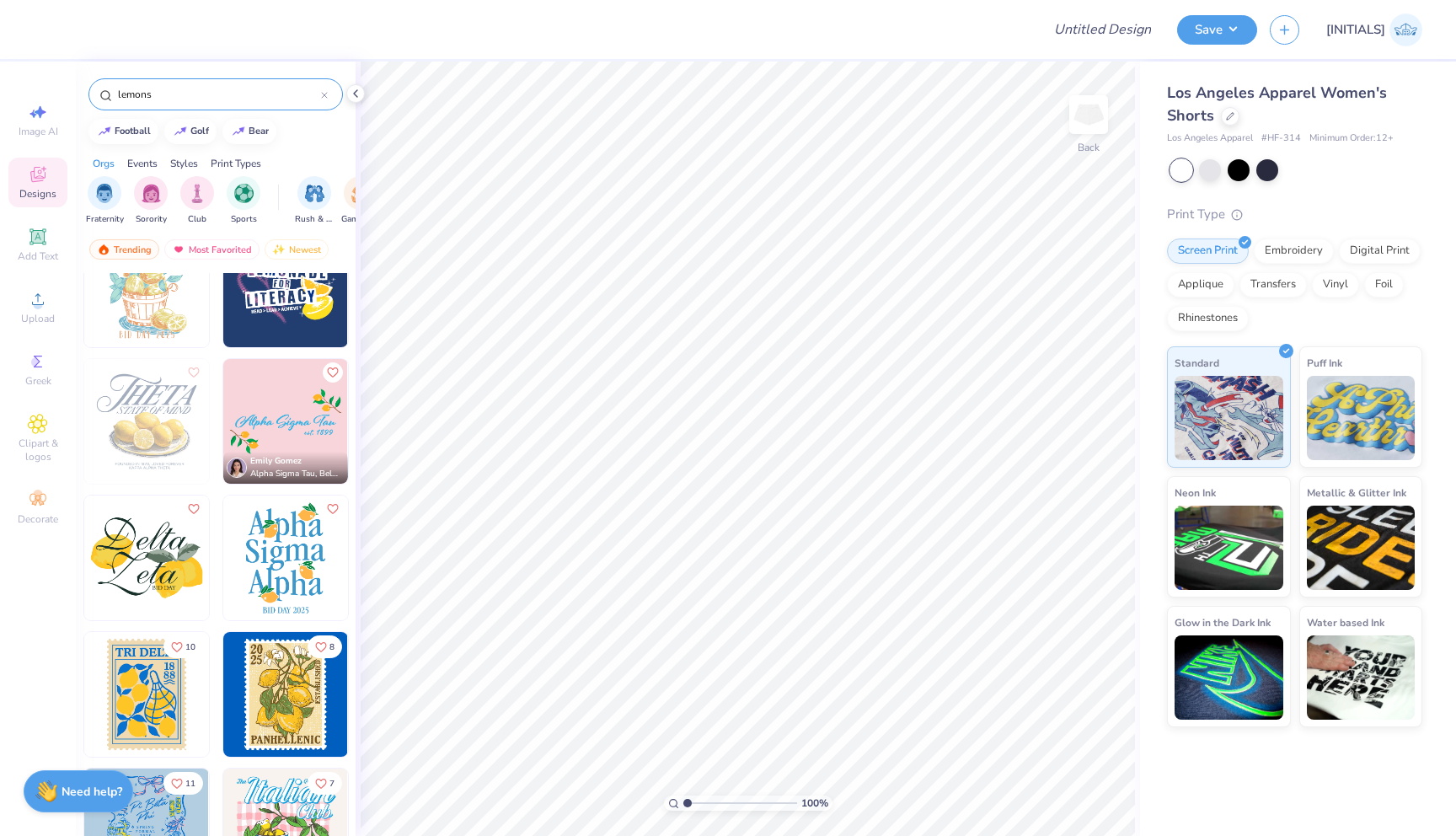 type on "lemons" 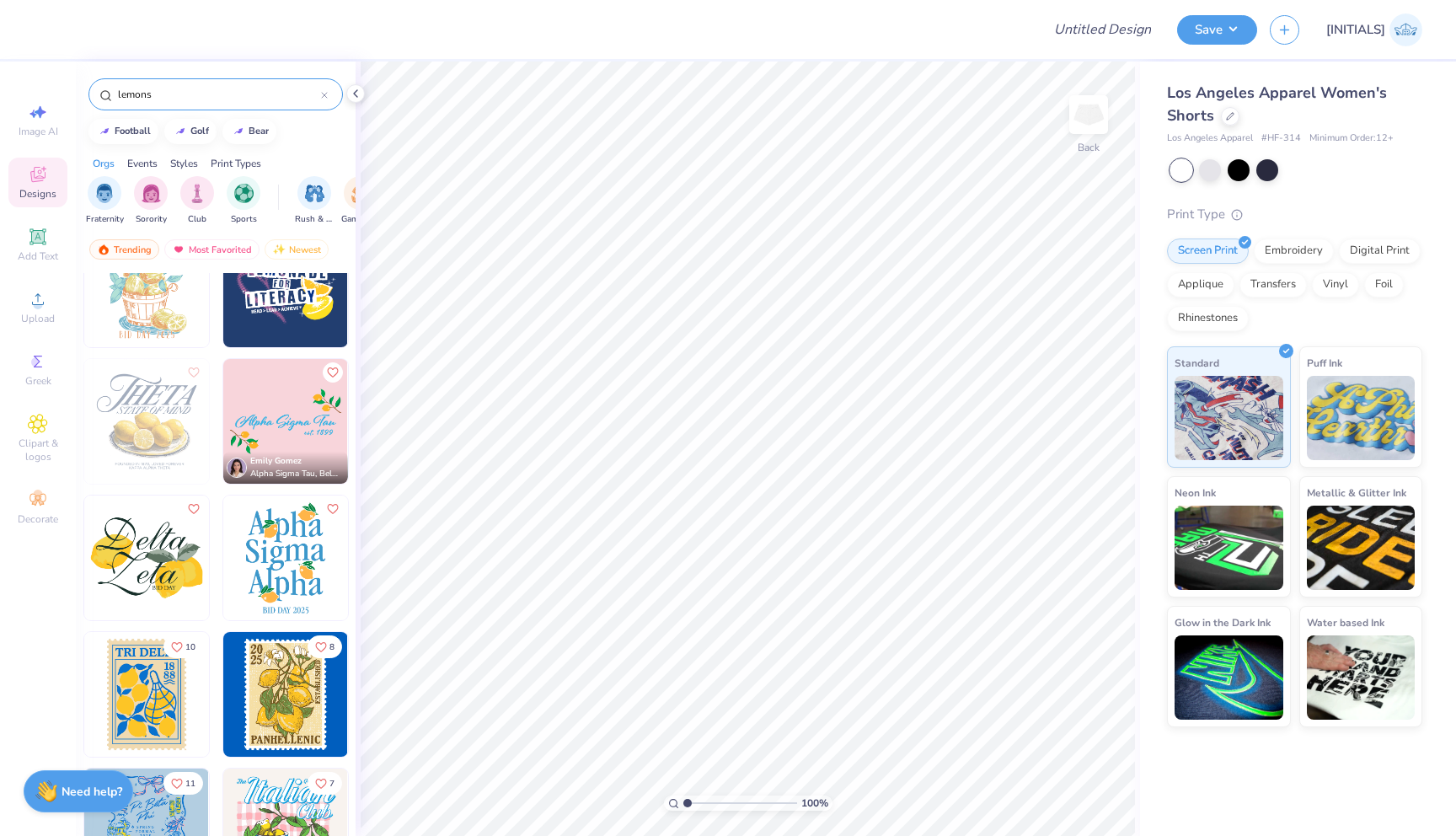 click at bounding box center [286, 421] 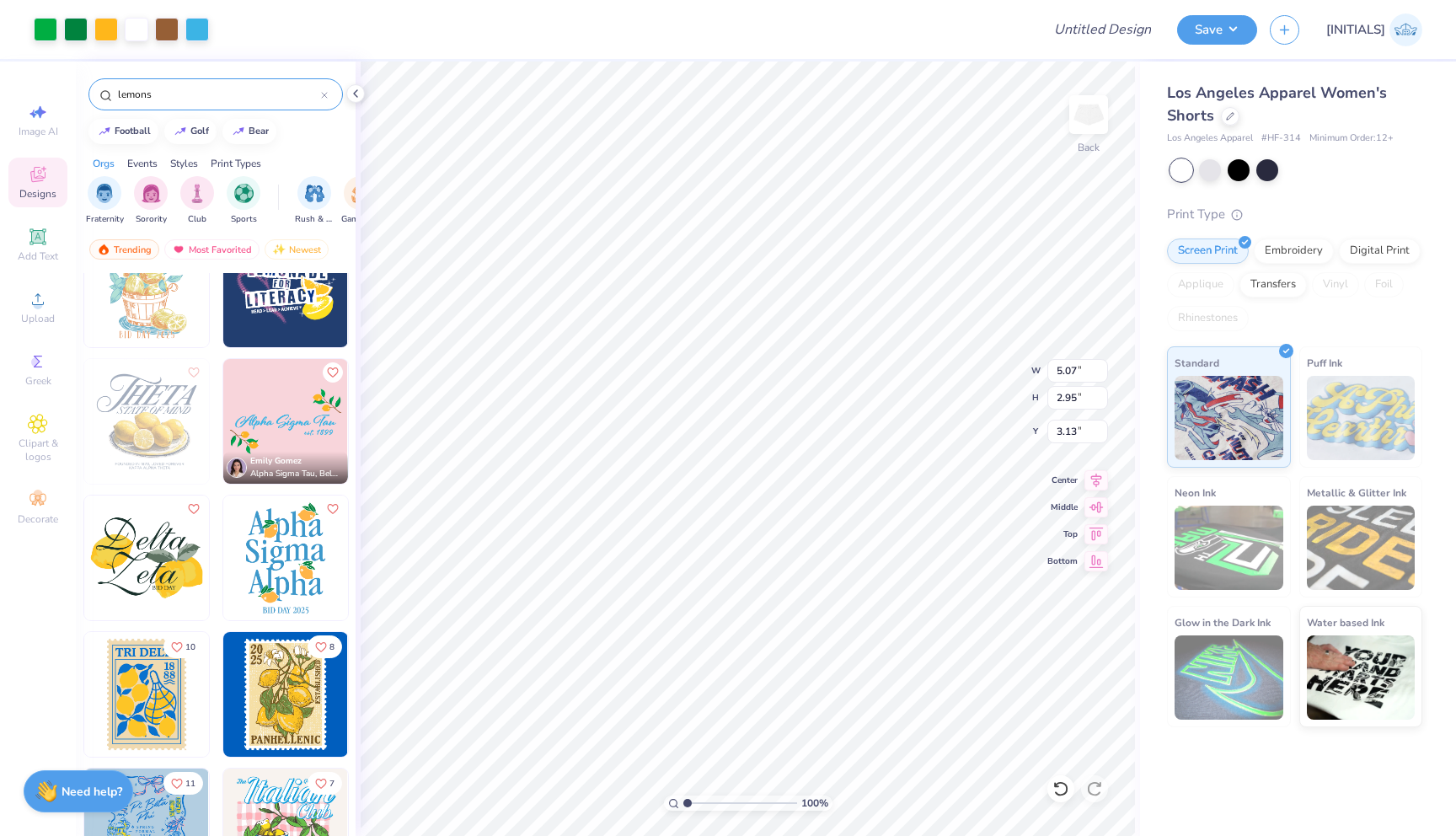 type on "5.07" 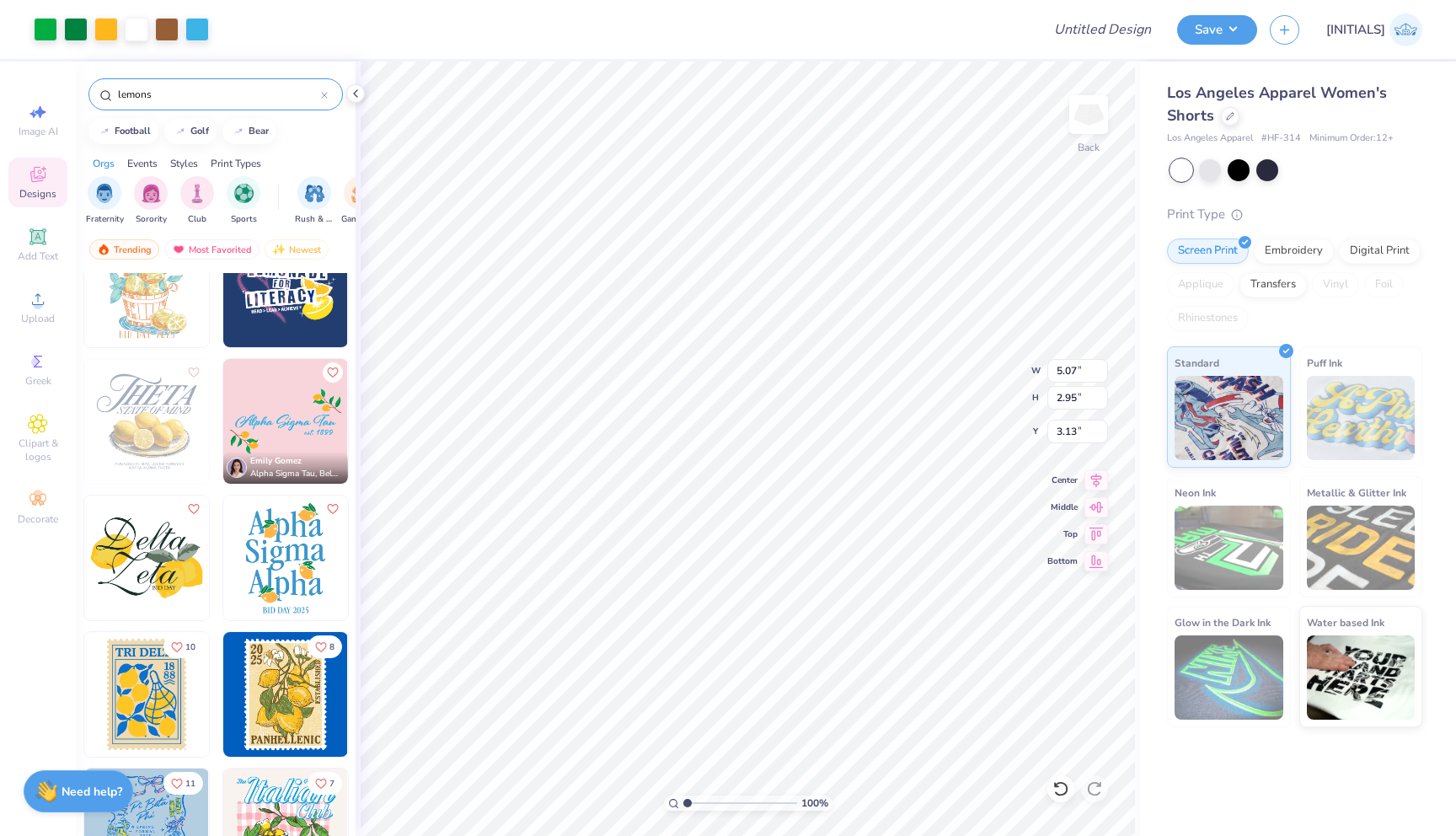 type on "2.95" 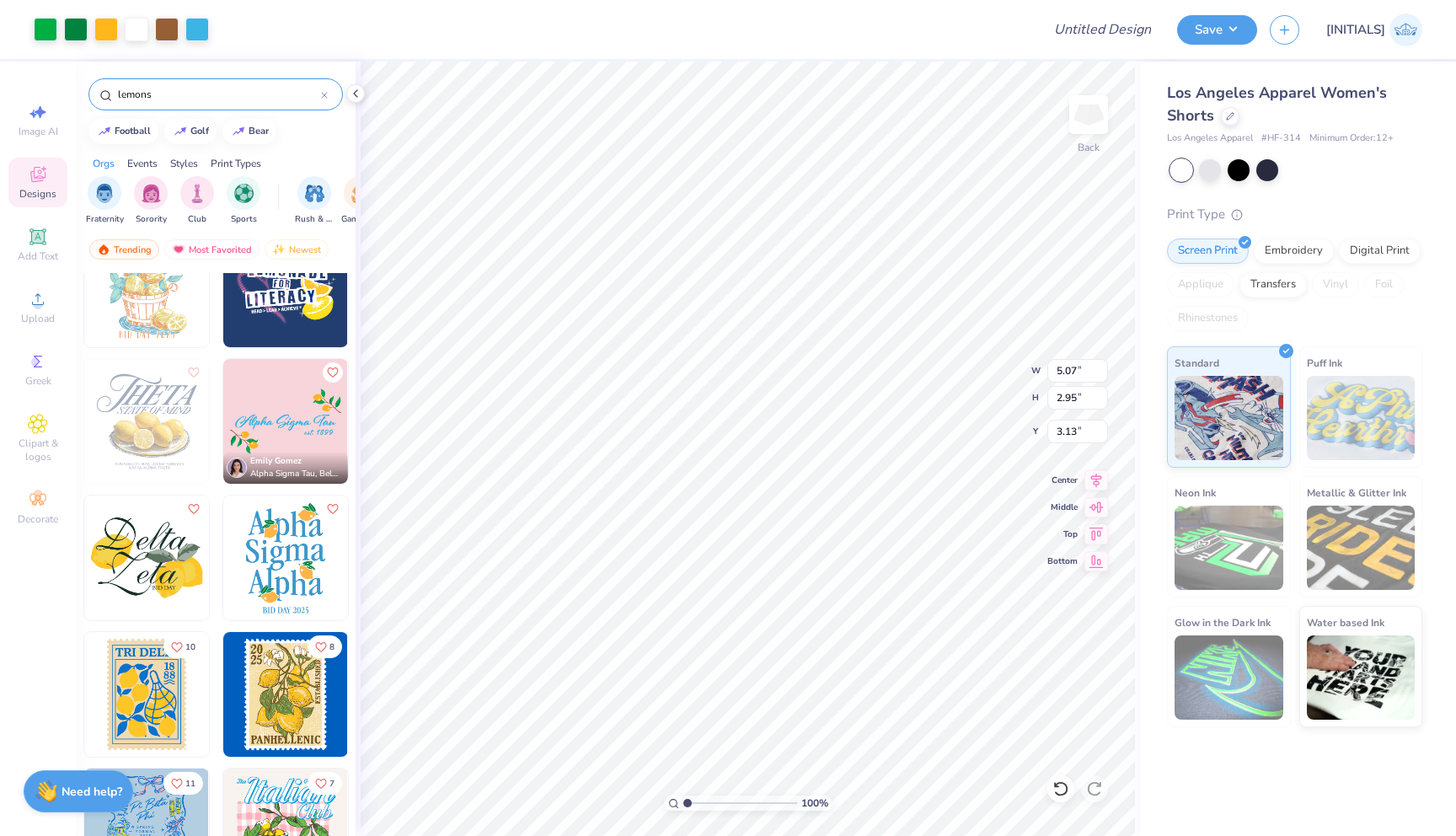 type on "3.13" 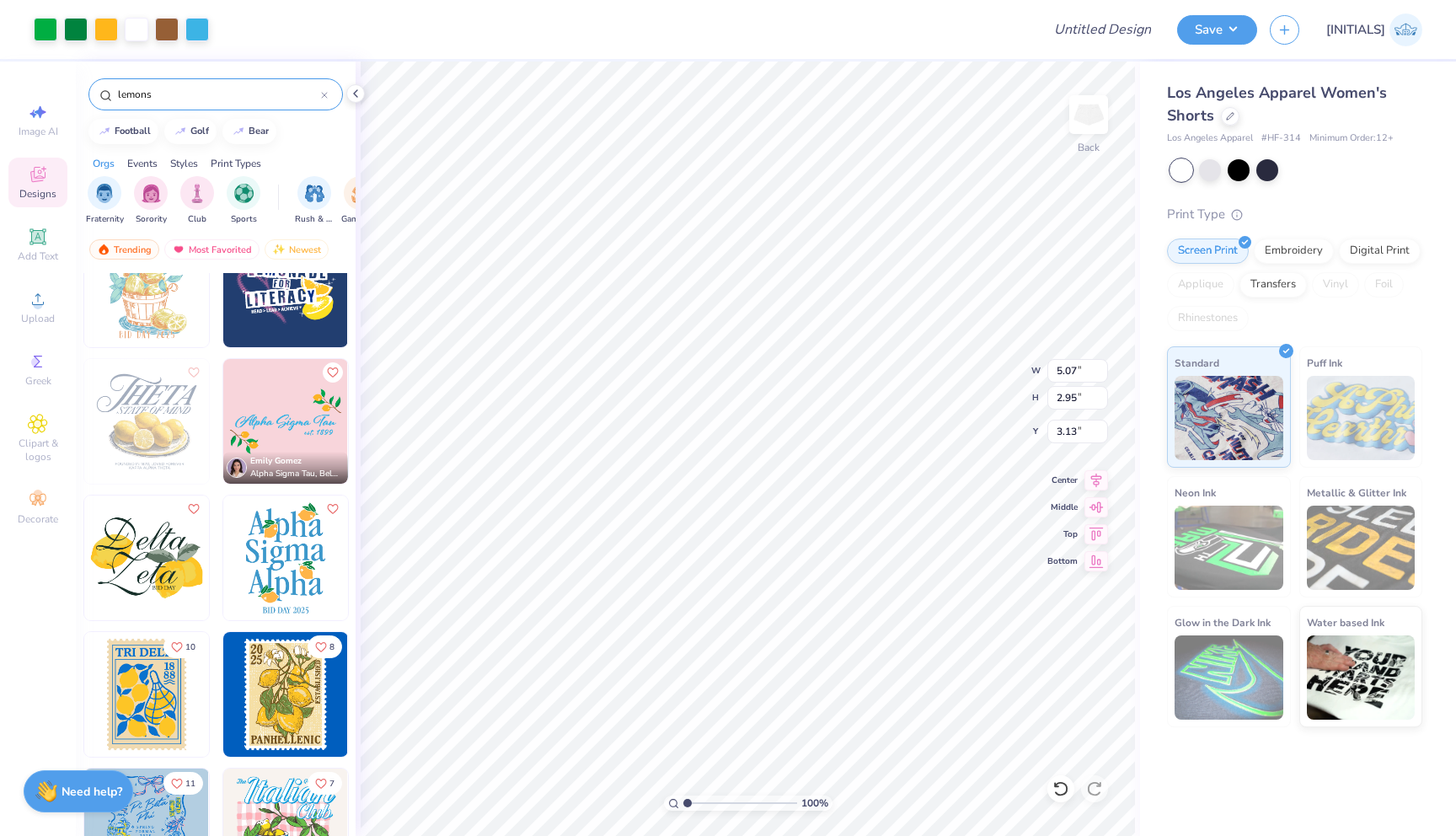 type on "5.37" 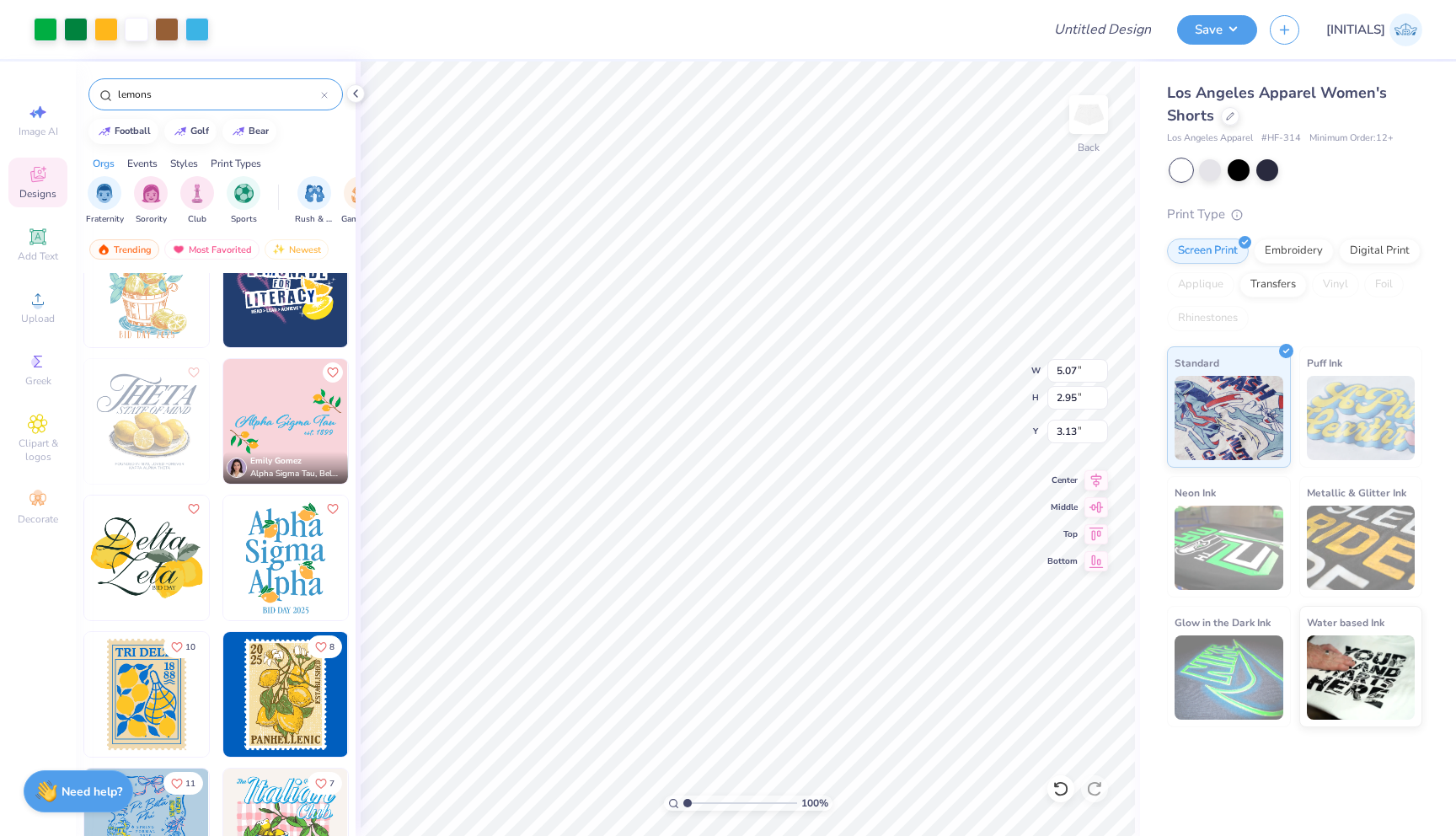 type on "2.12" 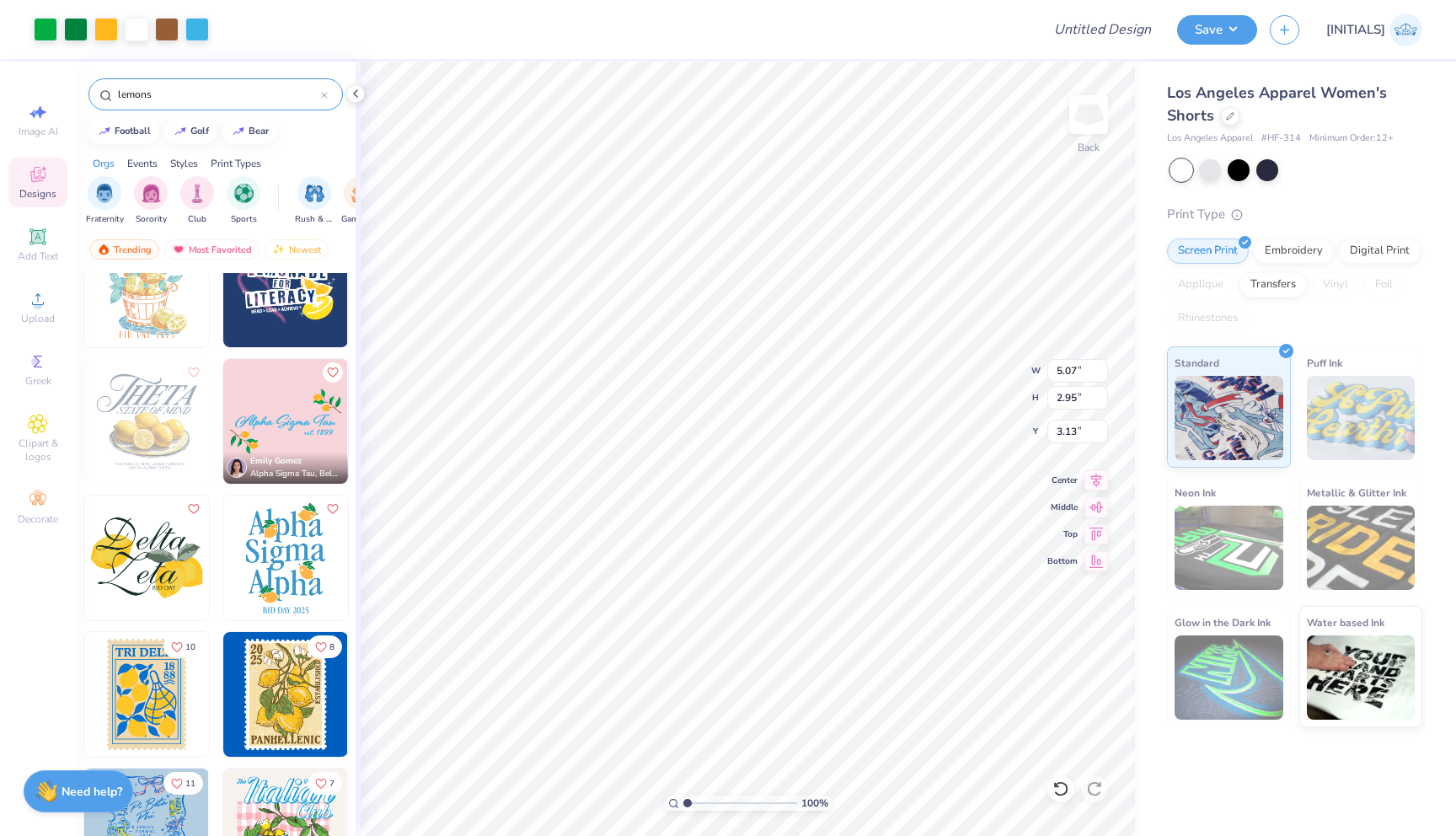 type on "3.74" 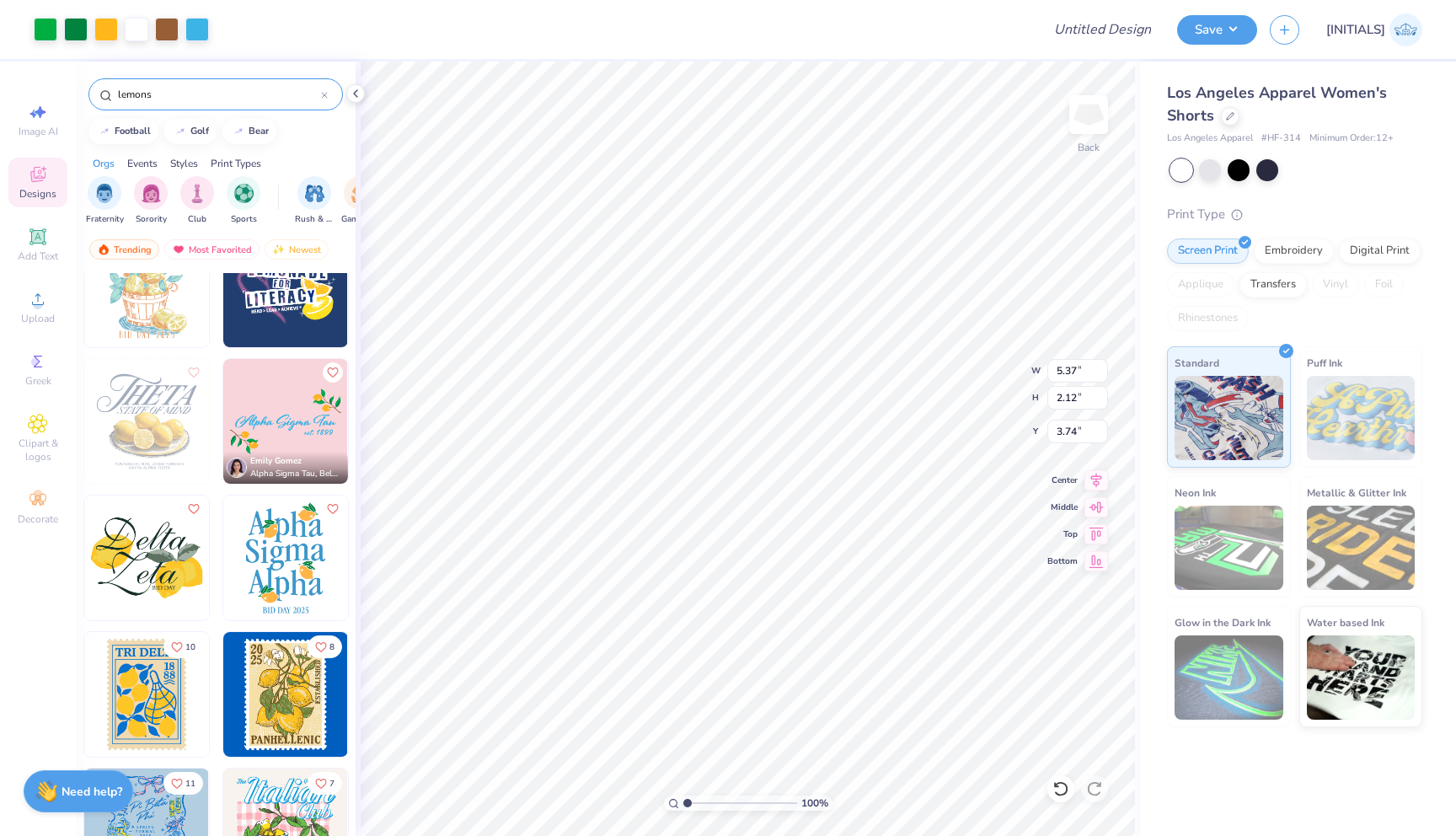 type on "4.38" 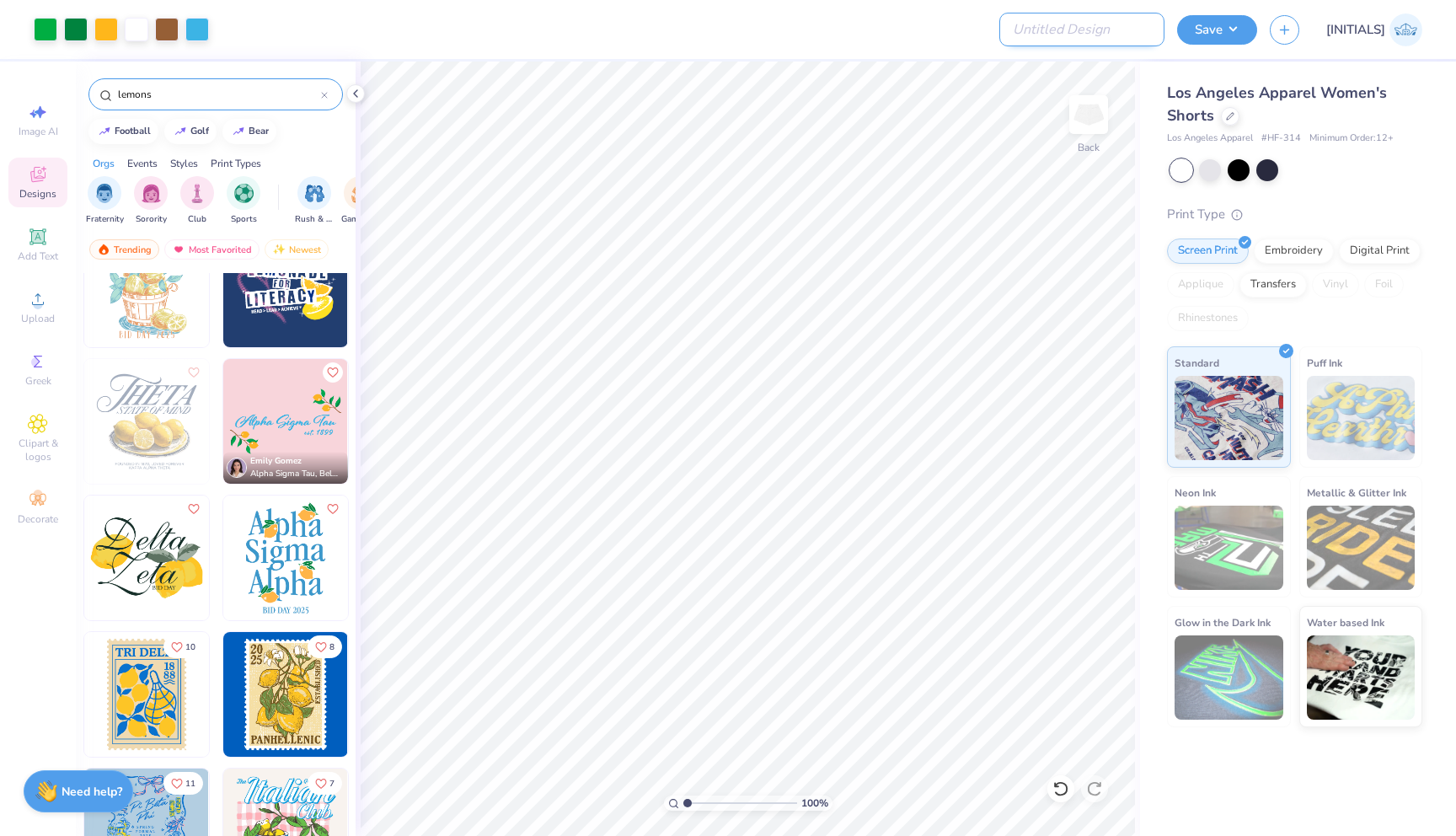 click on "Design Title" at bounding box center (1082, 29) 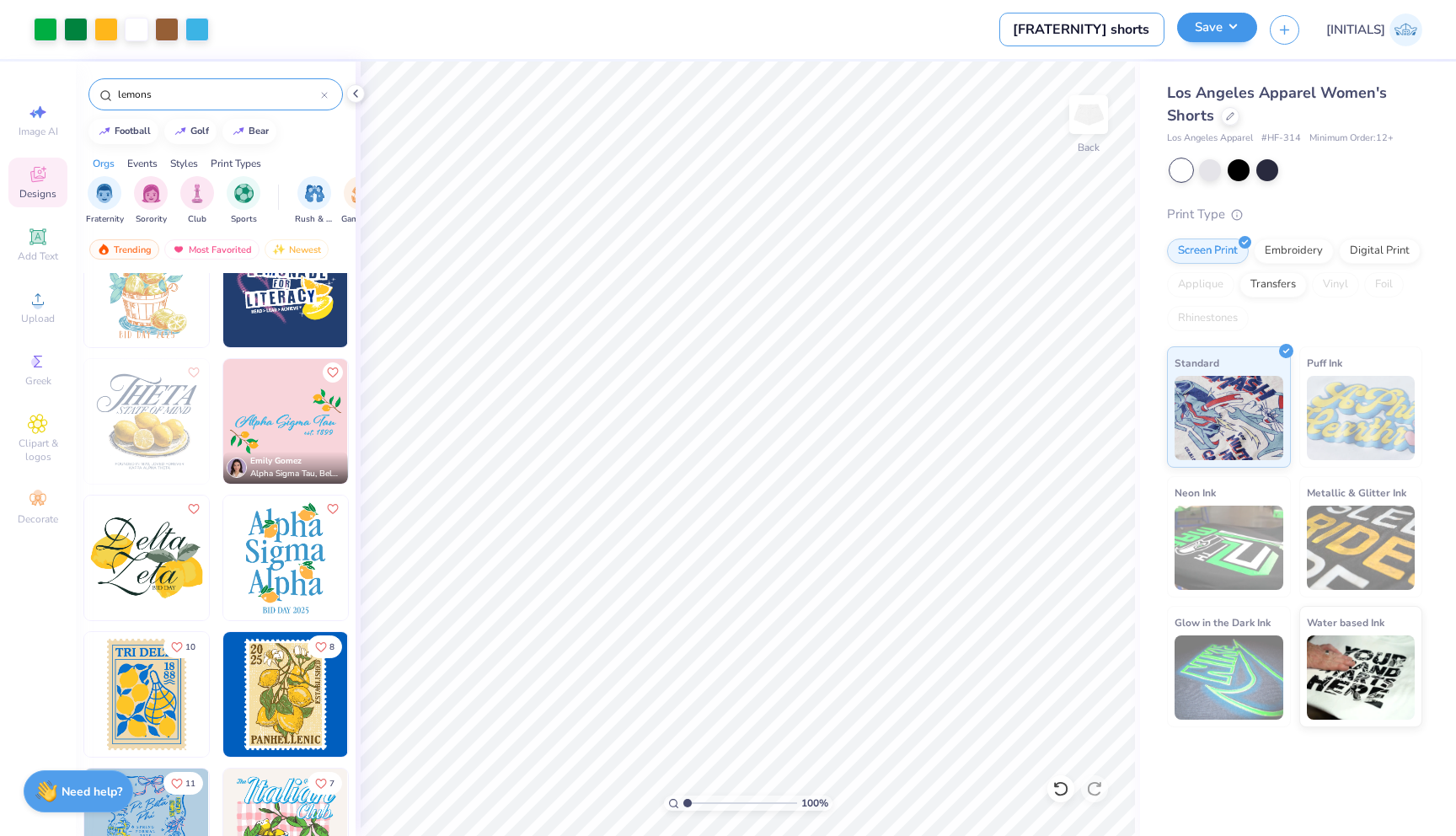 type on "(JMU) ASA shorts" 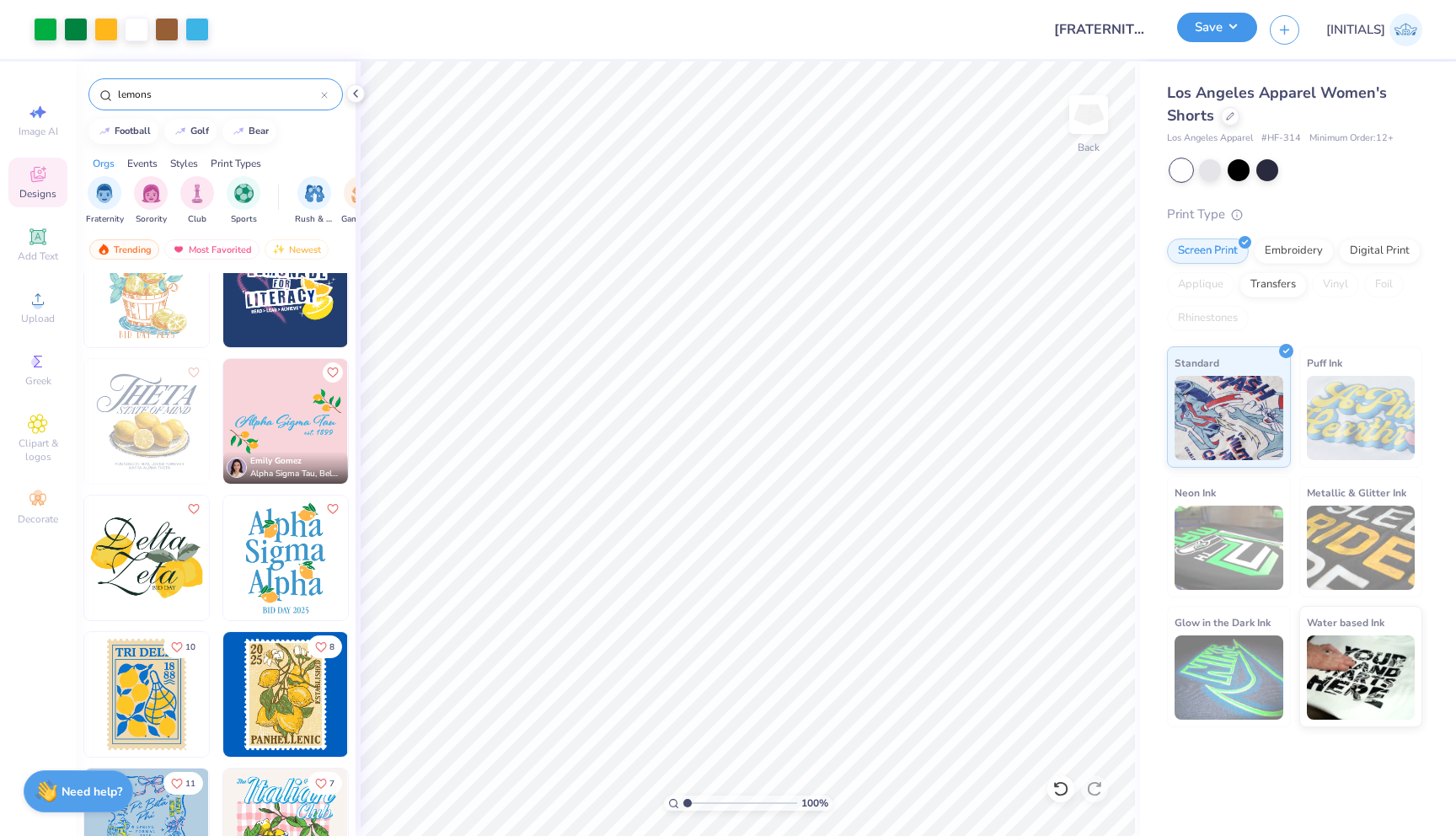 click on "Save" at bounding box center [1217, 27] 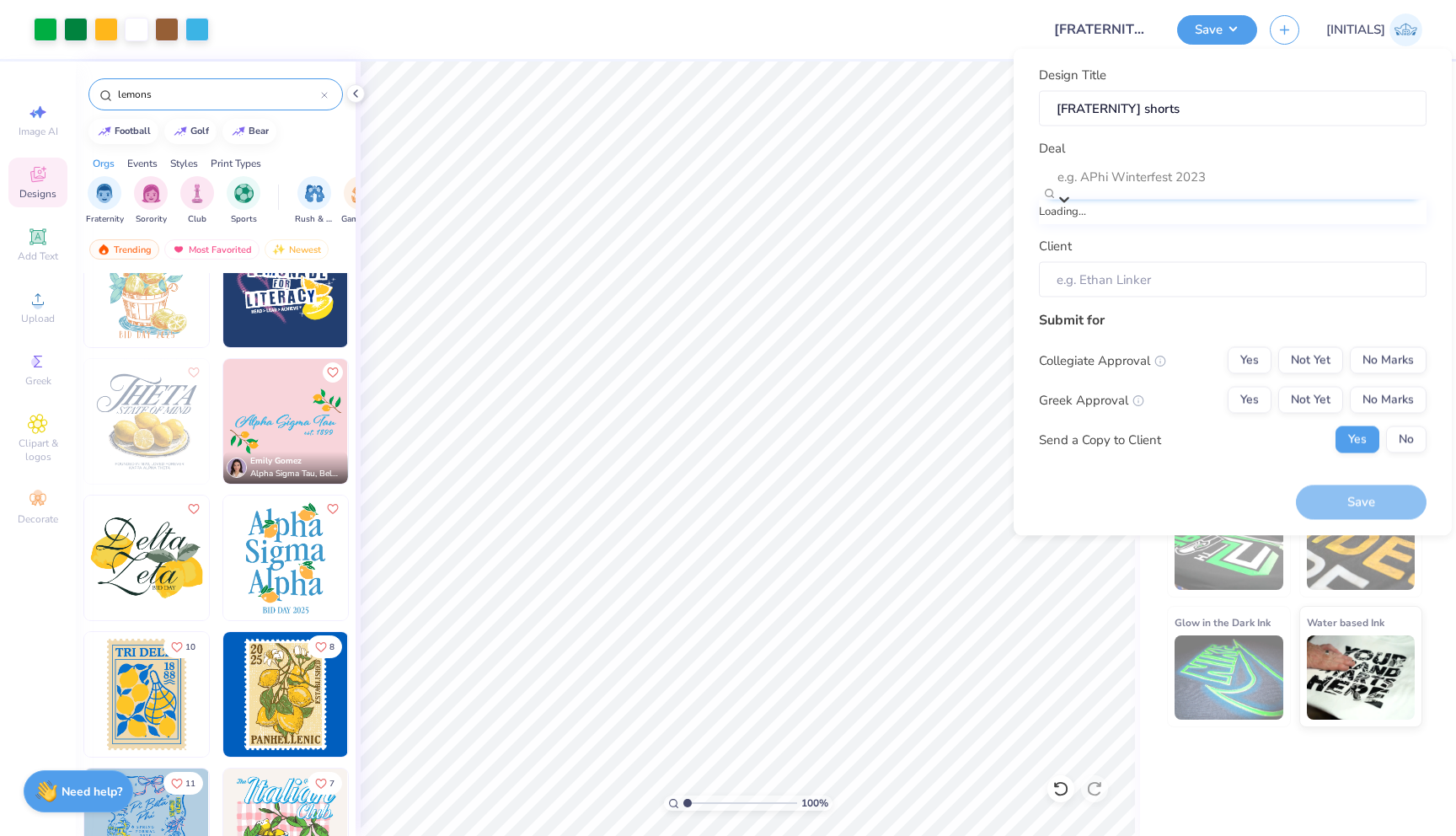 click at bounding box center [1241, 176] 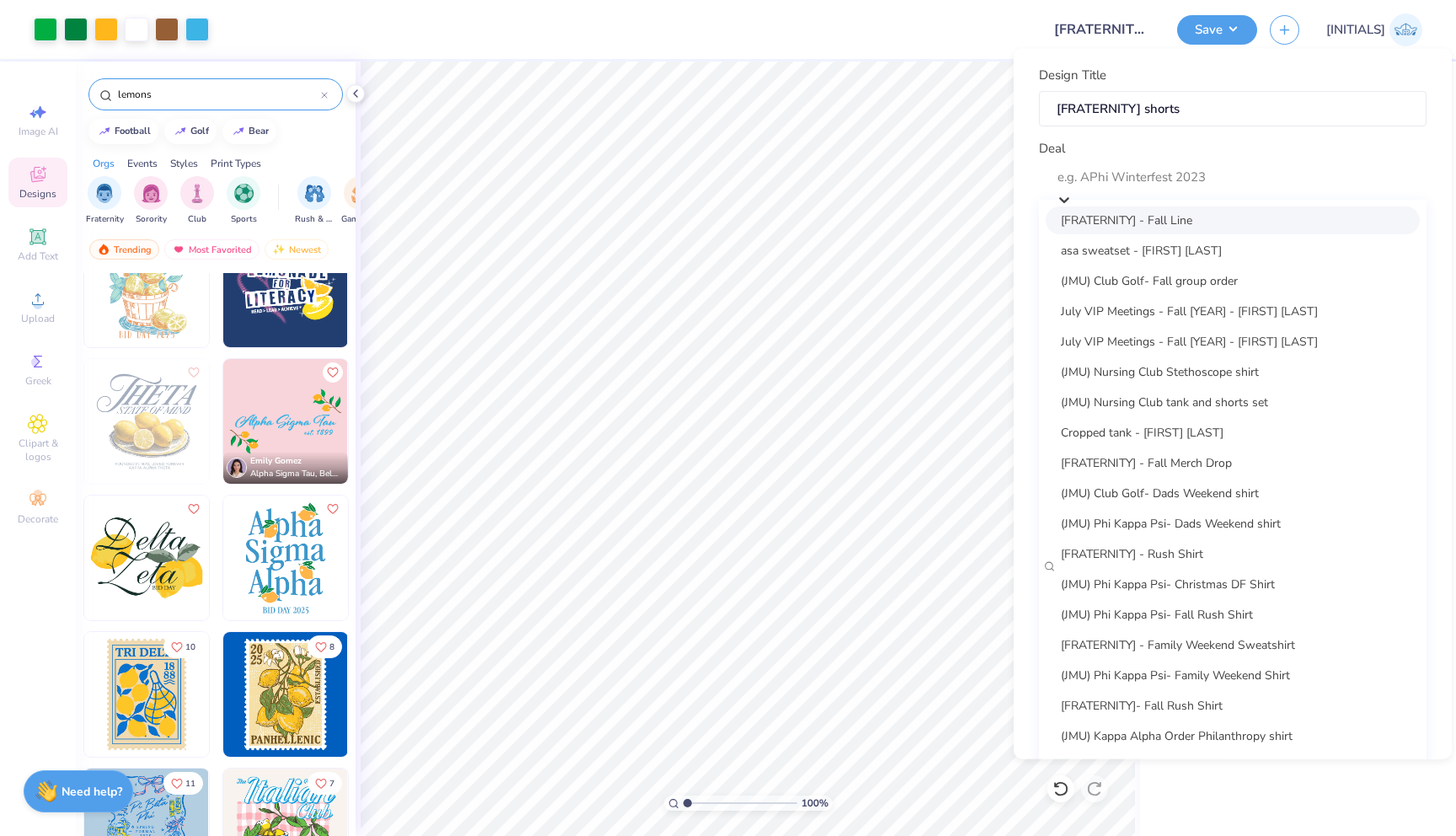 click on "(JMU) Alpha Sigma Alpha- Fall Line" at bounding box center [1233, 219] 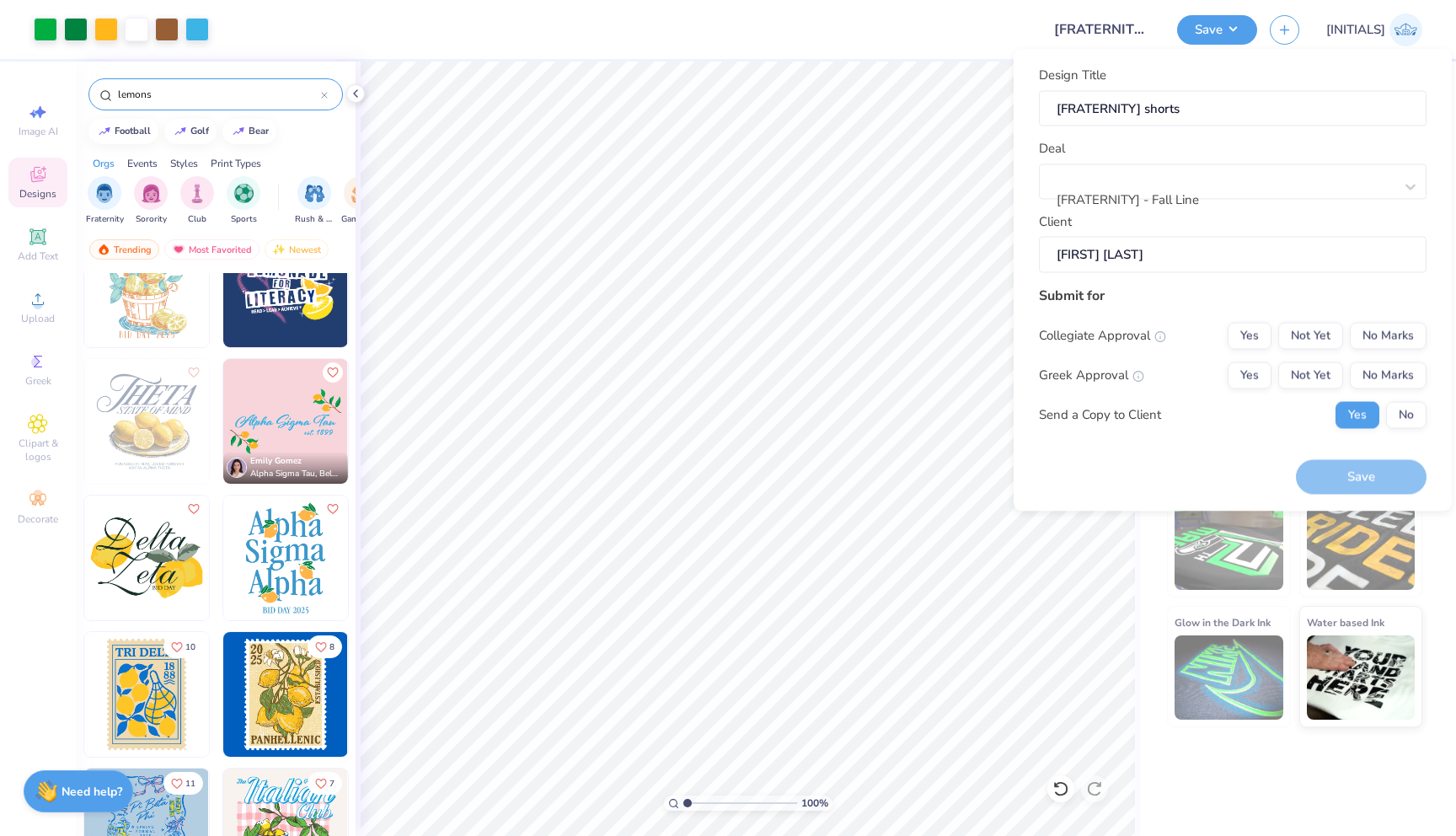 type on "Nicole Bland" 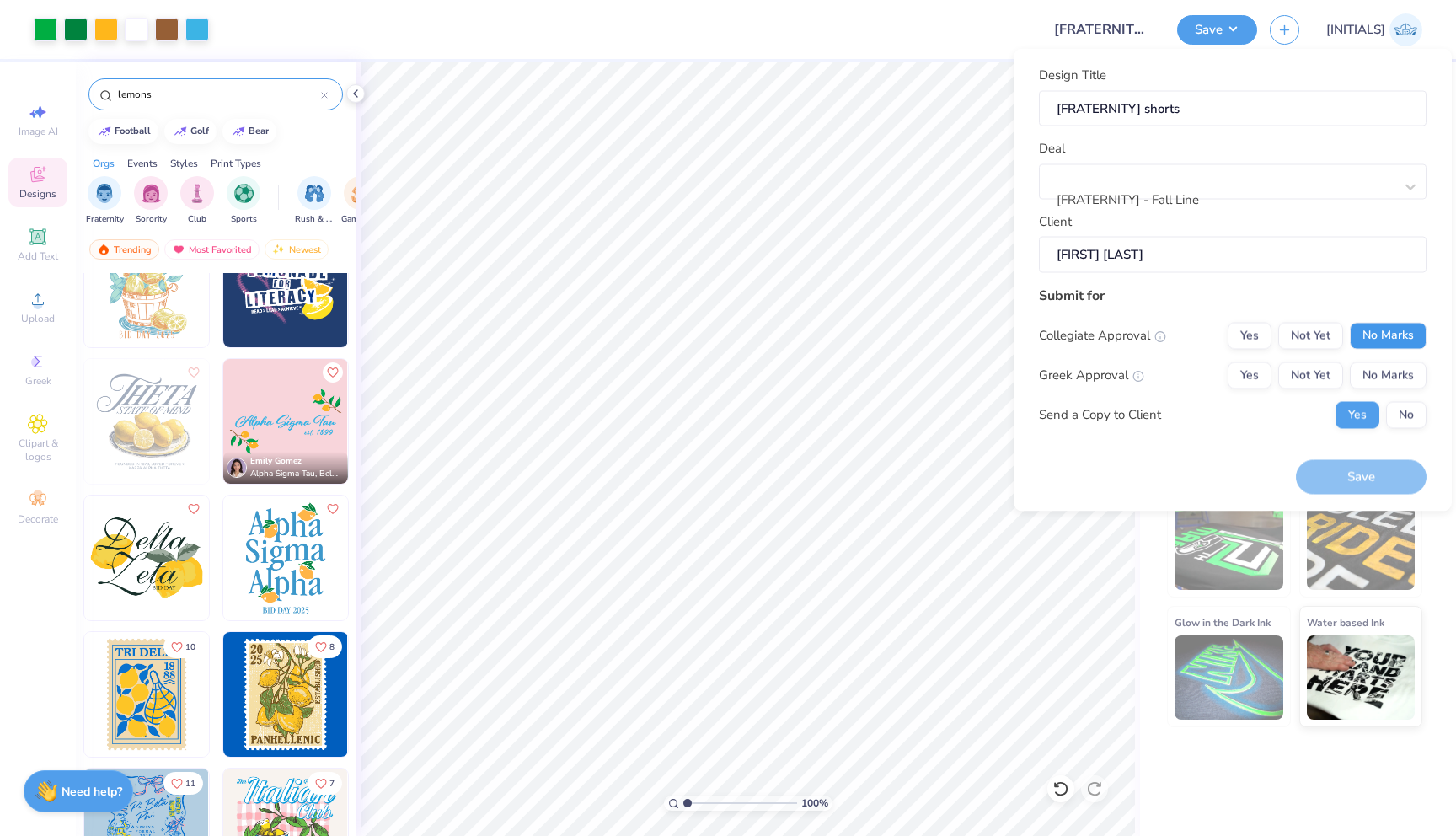 click on "No Marks" at bounding box center [1388, 335] 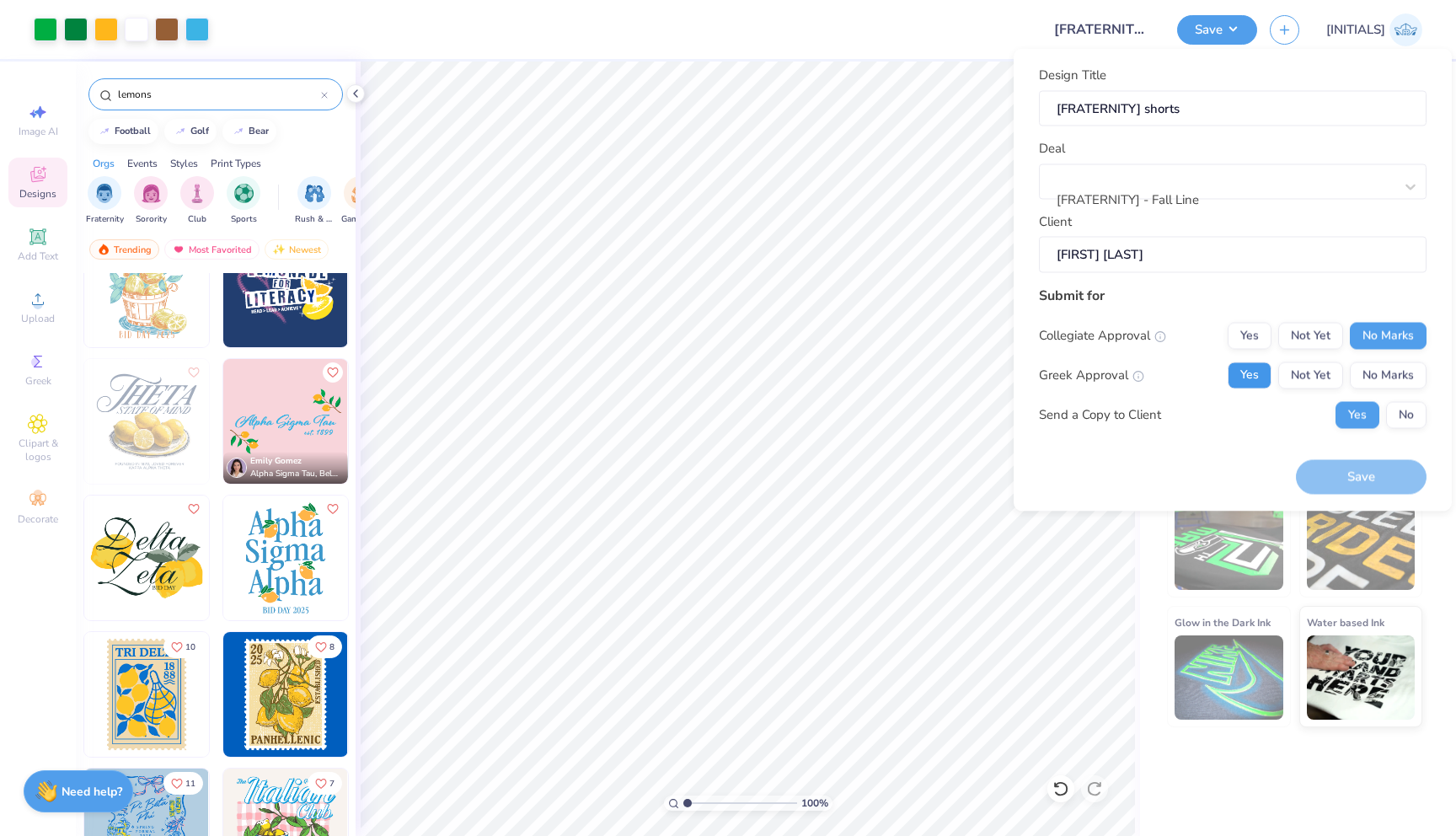 click on "Yes" at bounding box center [1250, 375] 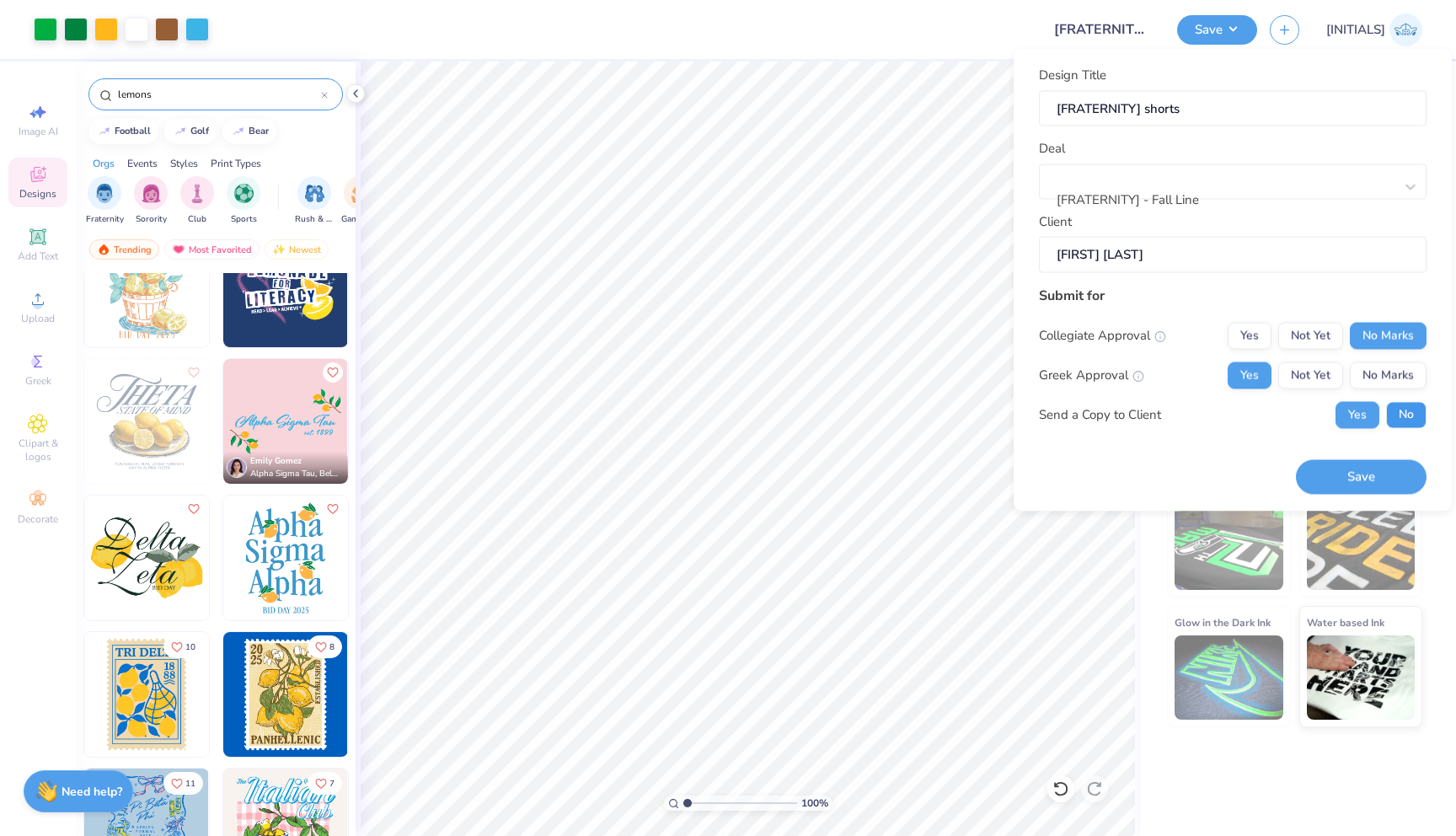 click on "No" at bounding box center (1406, 415) 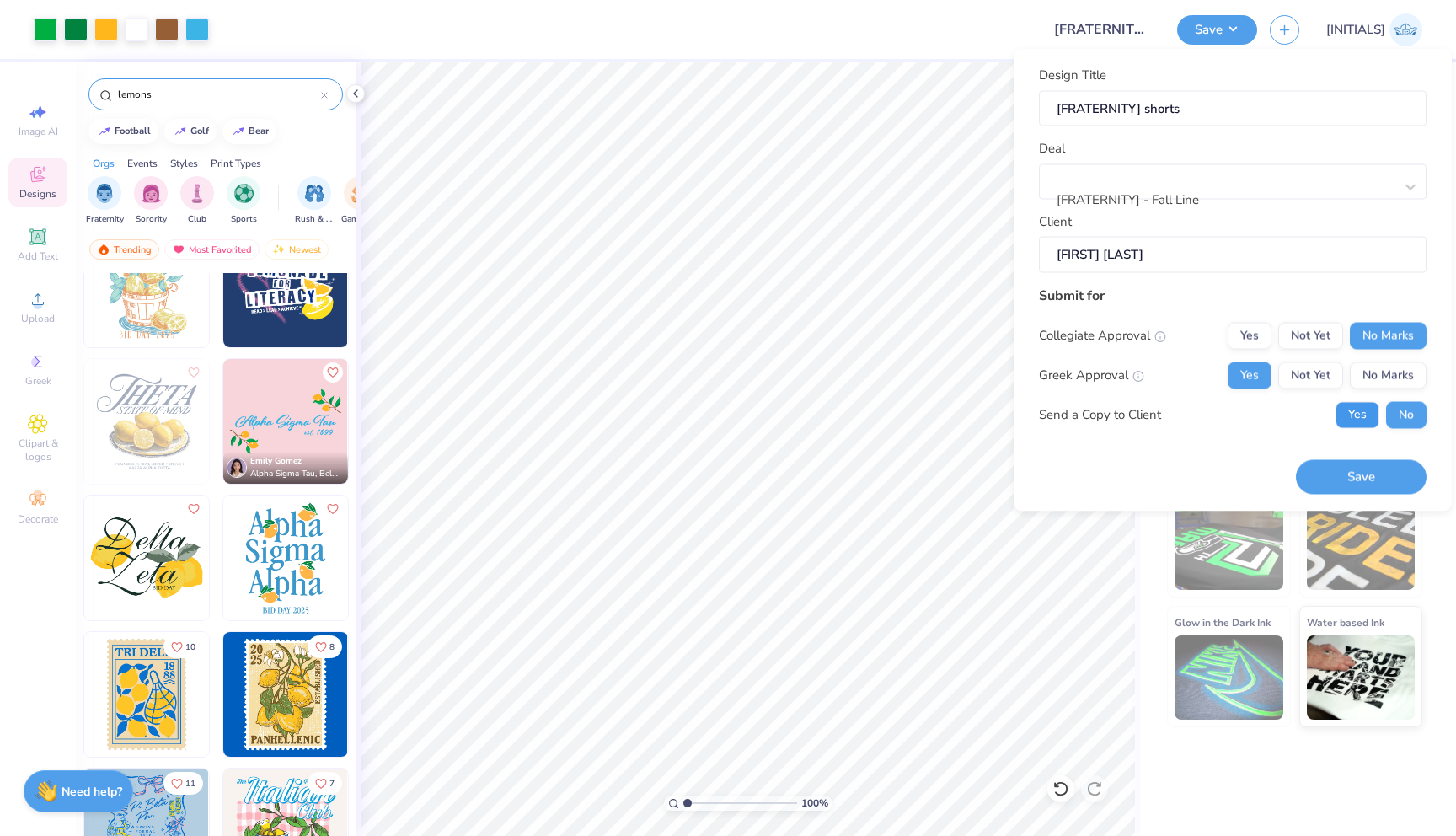 click on "Yes" at bounding box center (1357, 415) 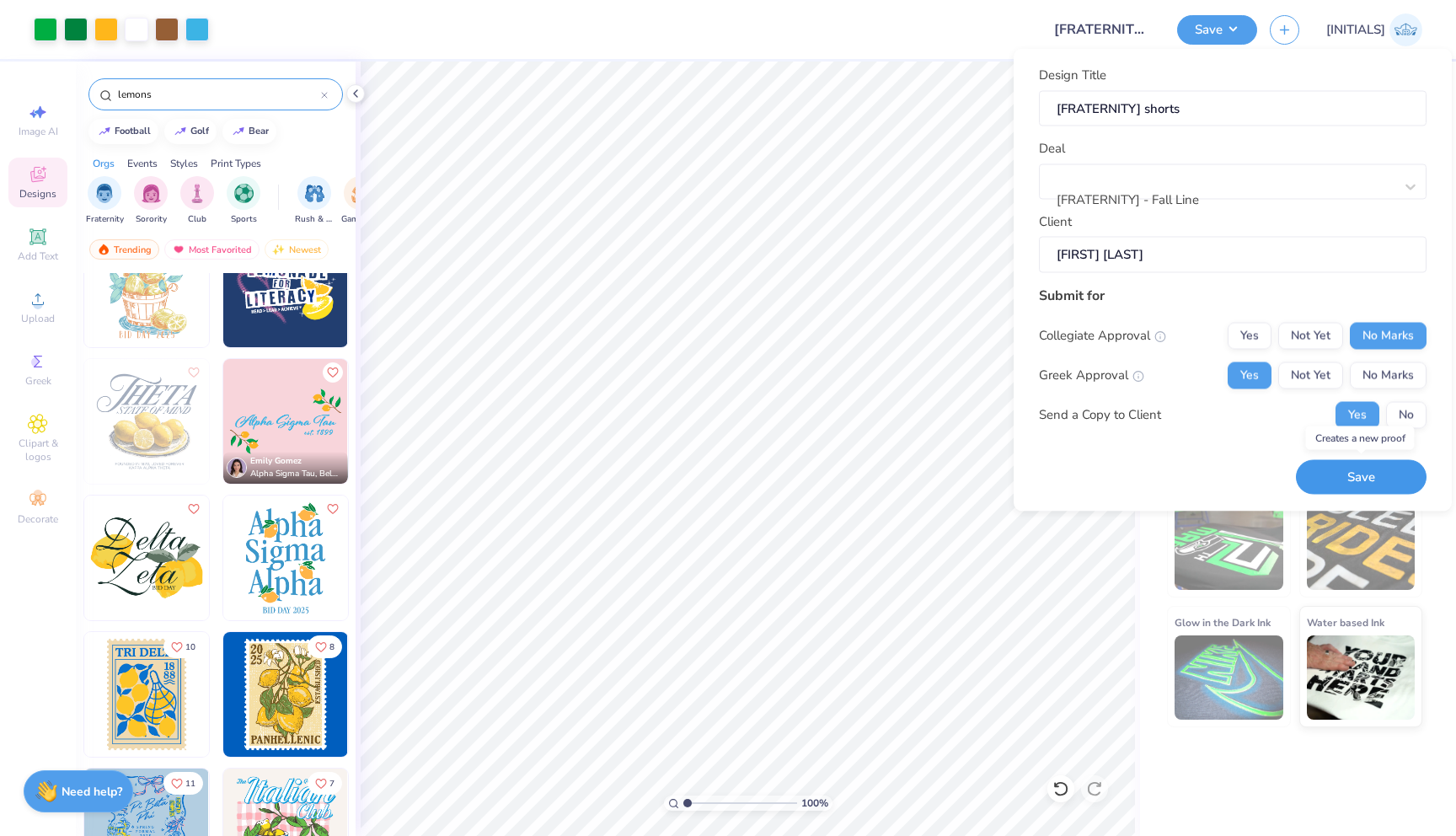 click on "Save" at bounding box center [1361, 477] 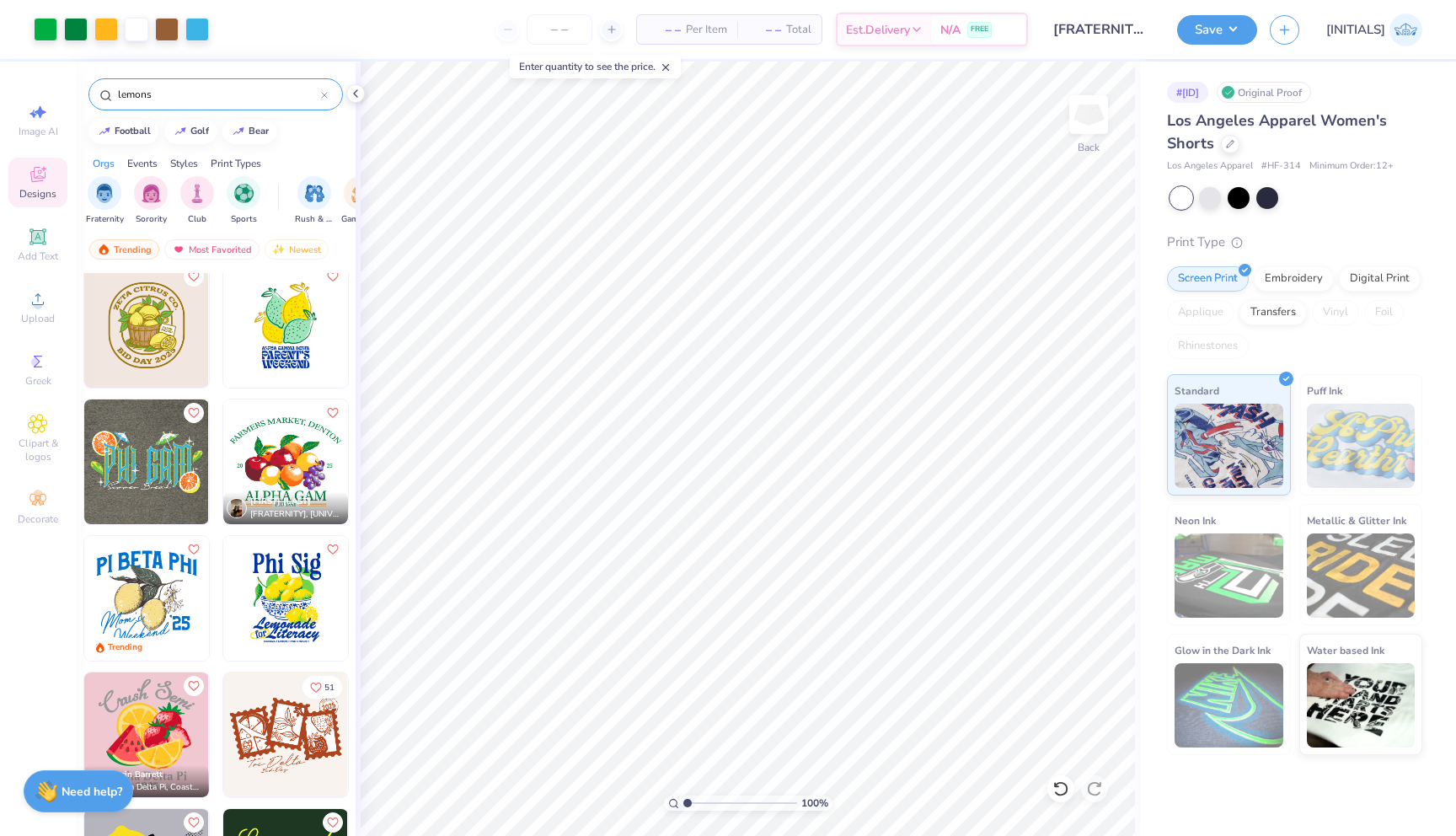 scroll, scrollTop: 1241, scrollLeft: 0, axis: vertical 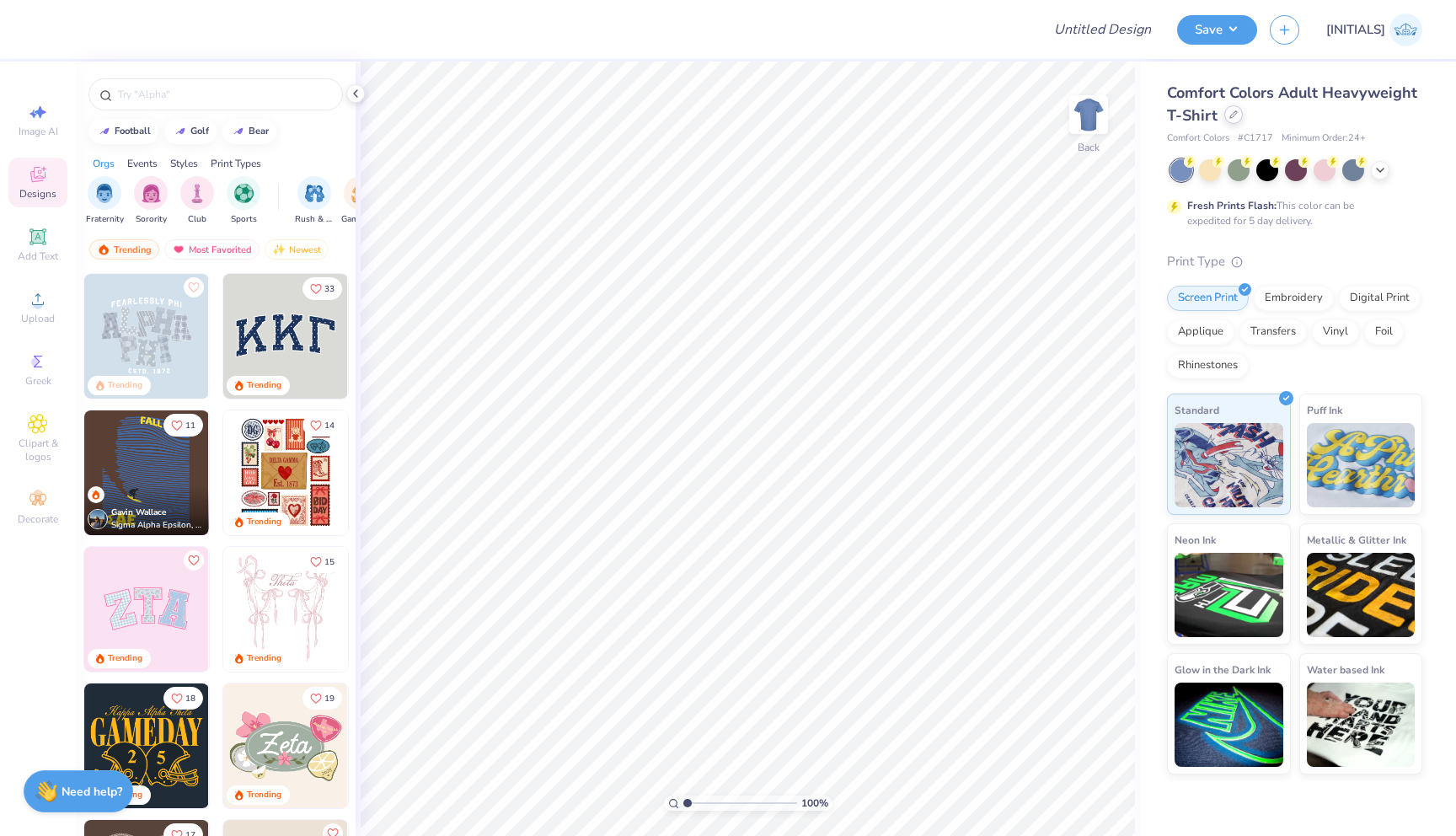 click 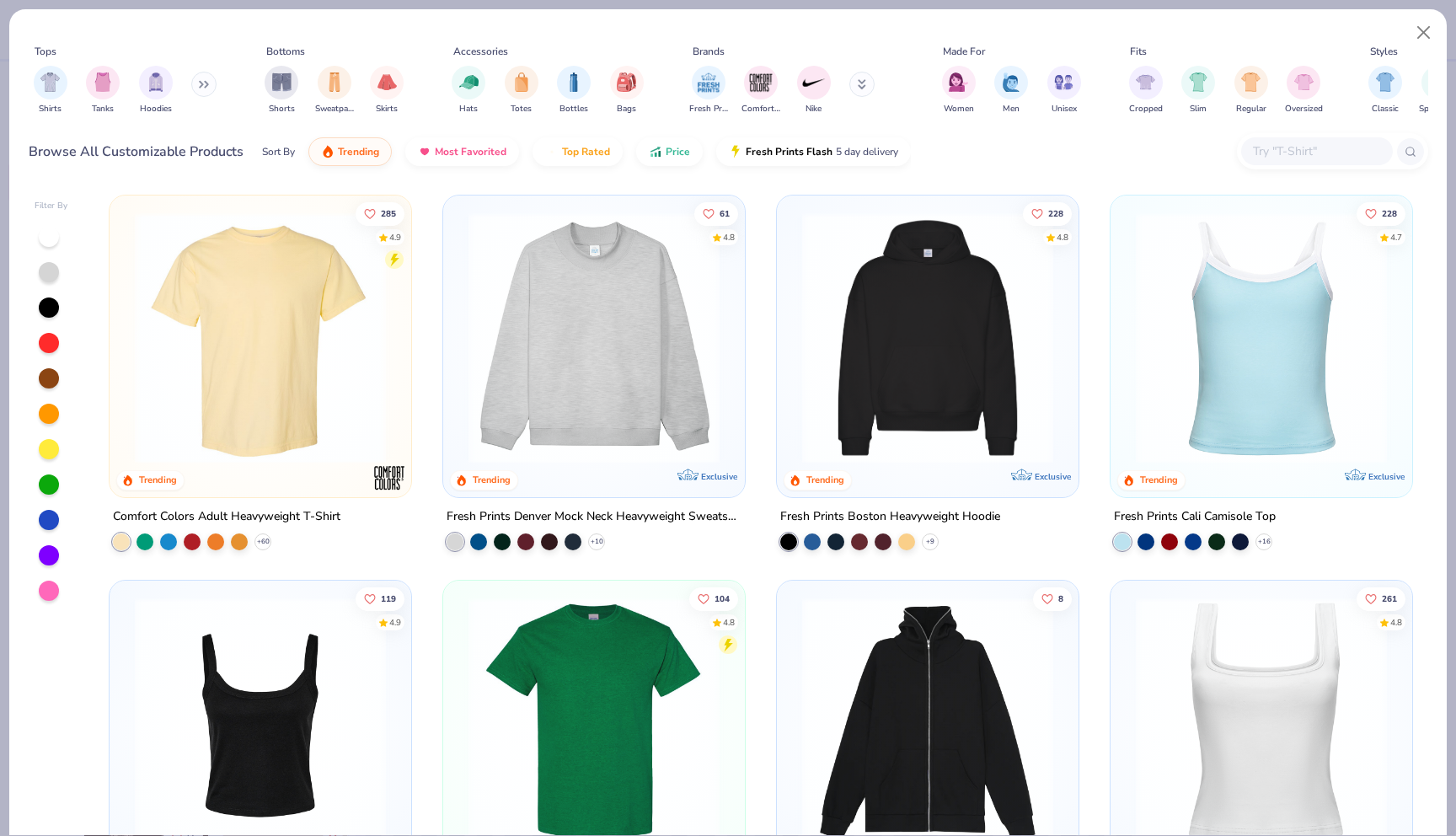click 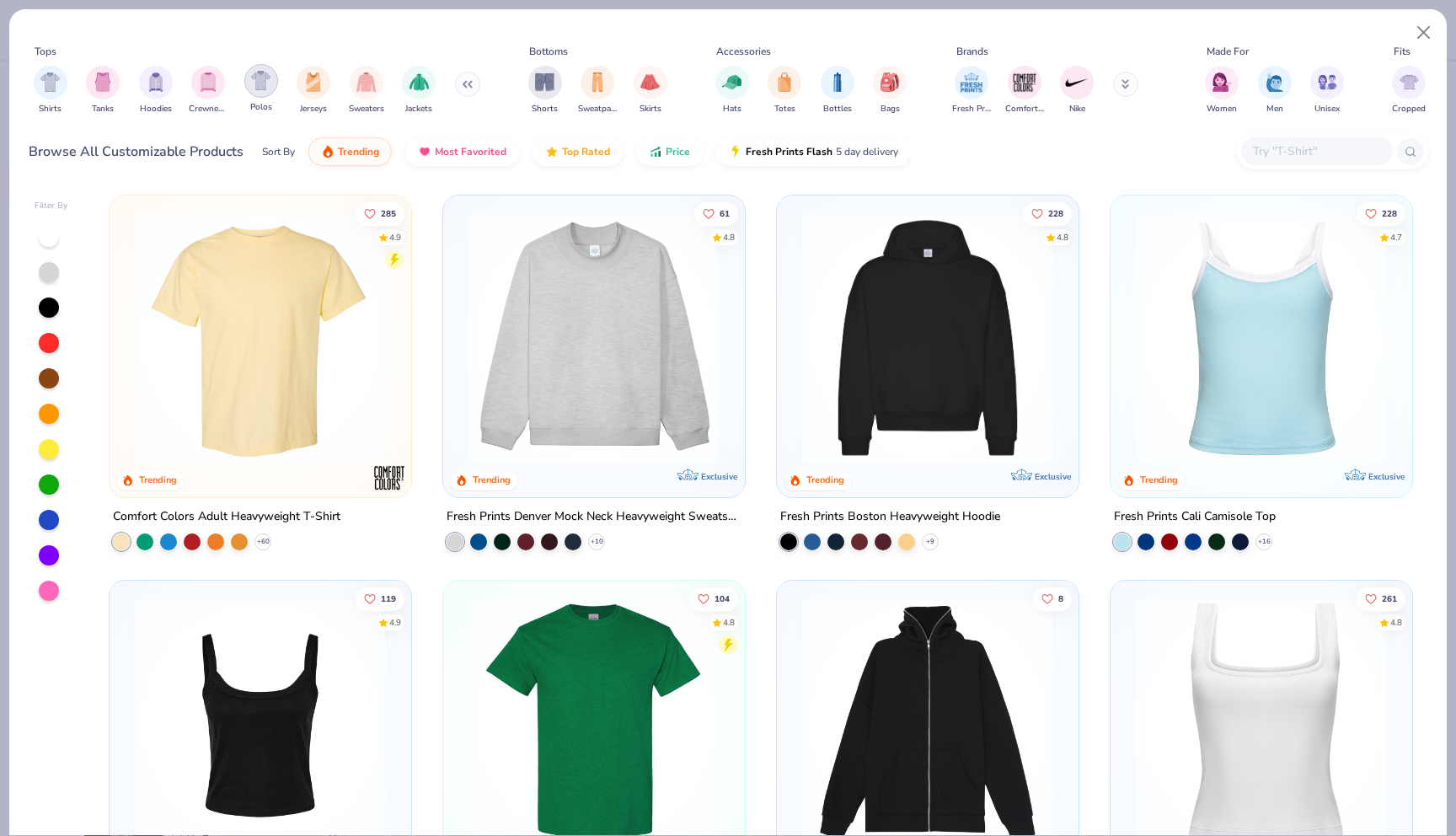 click at bounding box center (260, 80) 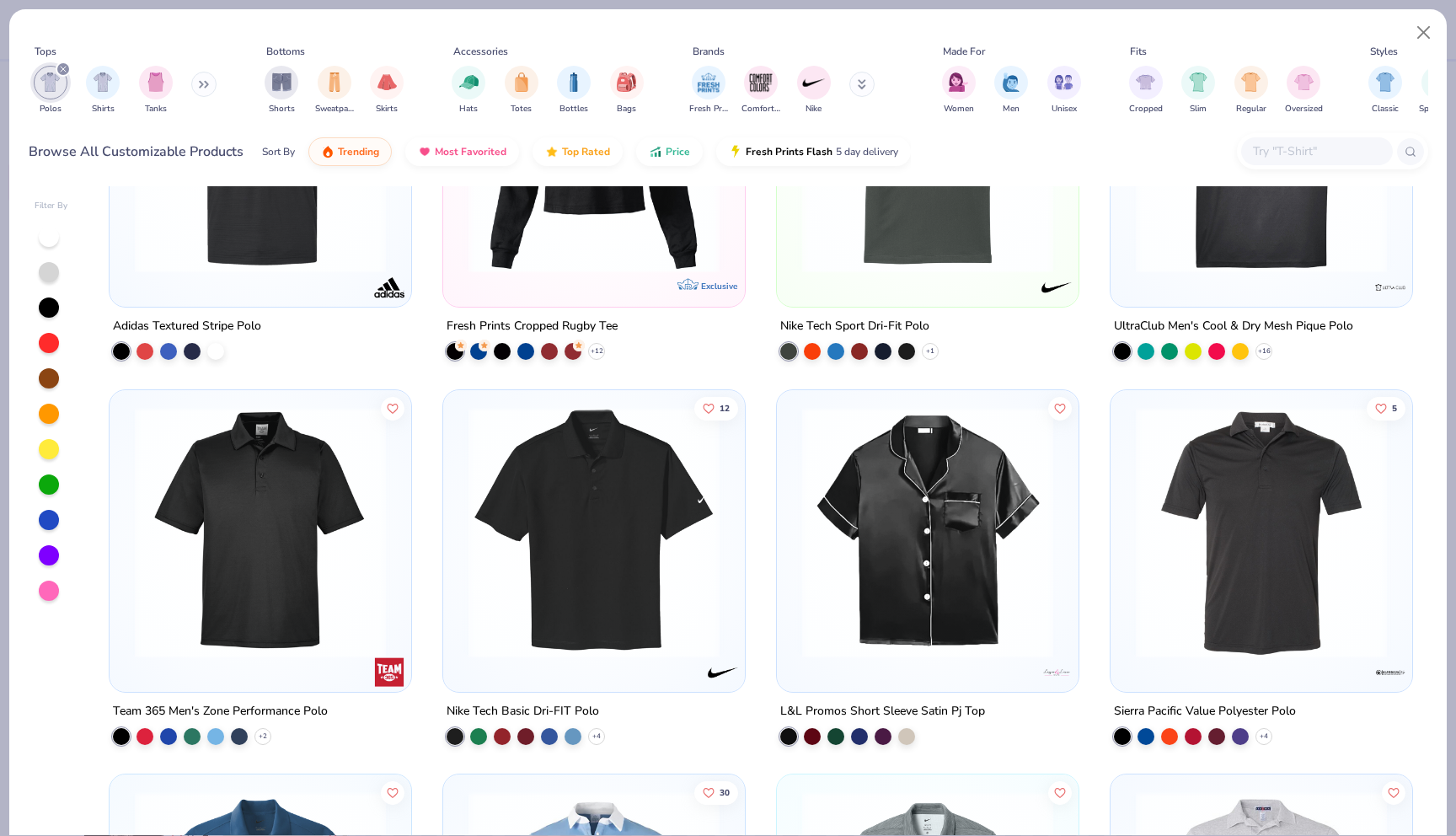 scroll, scrollTop: 582, scrollLeft: 0, axis: vertical 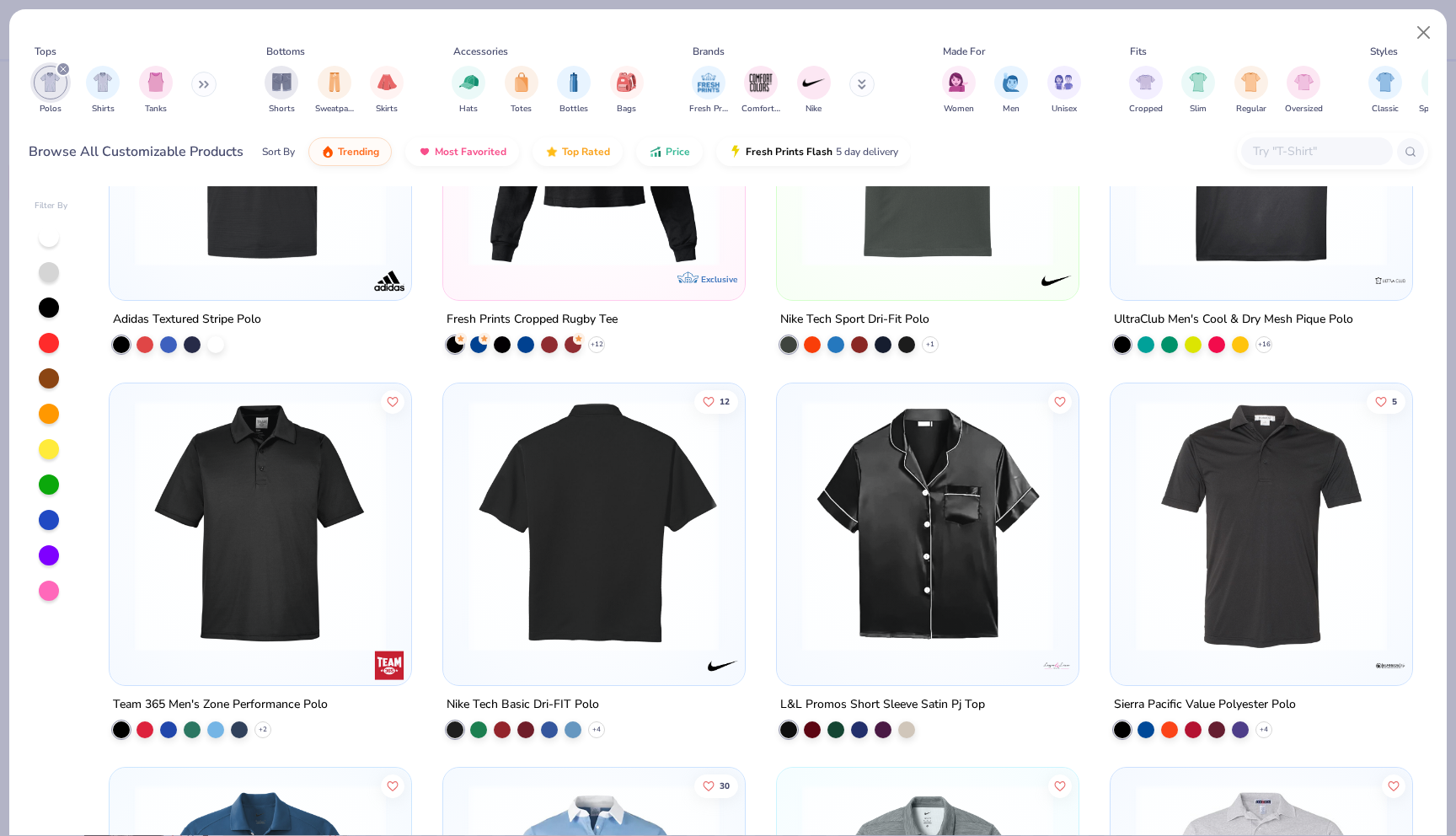click at bounding box center [594, 525] 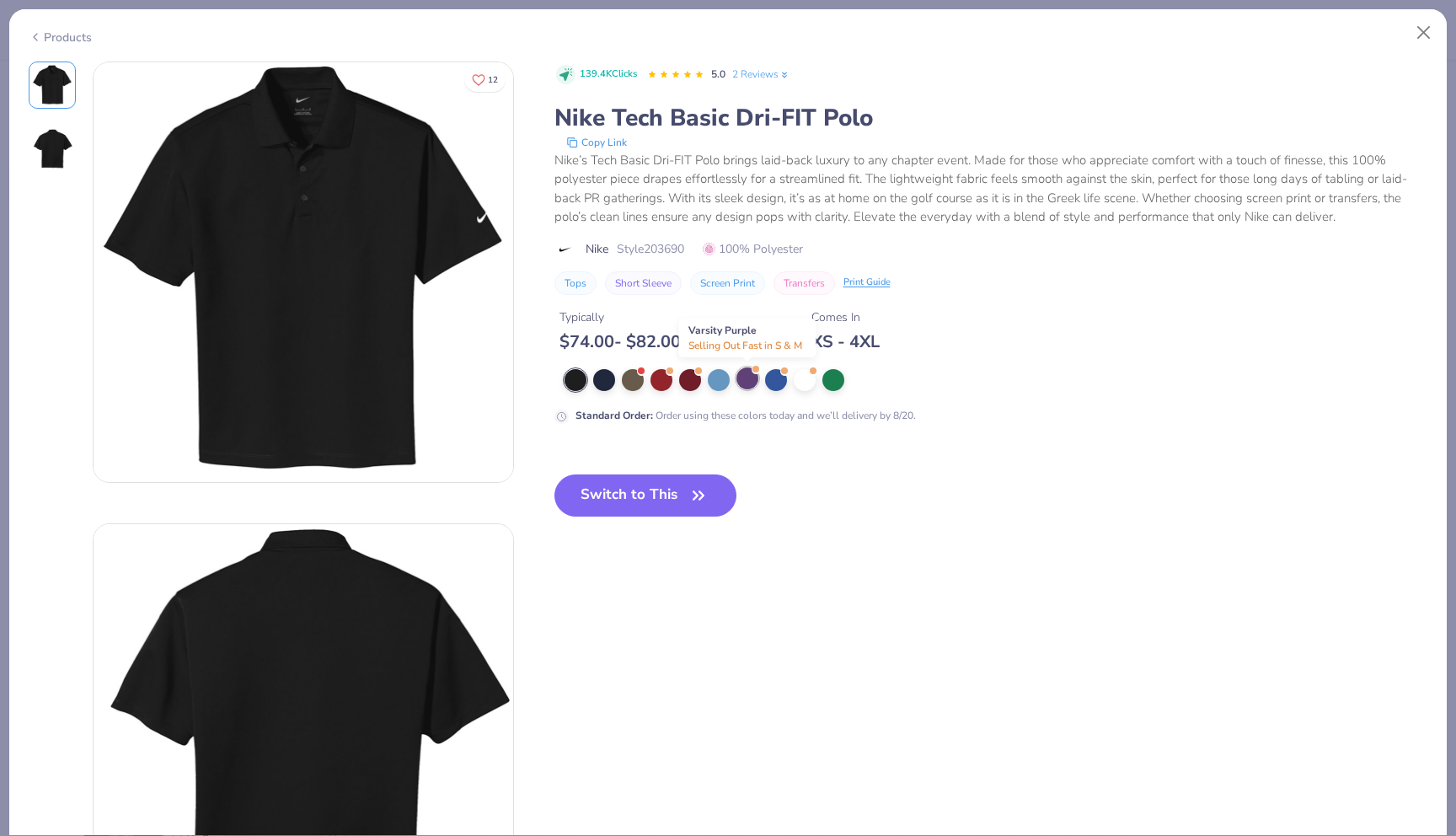click at bounding box center (747, 378) 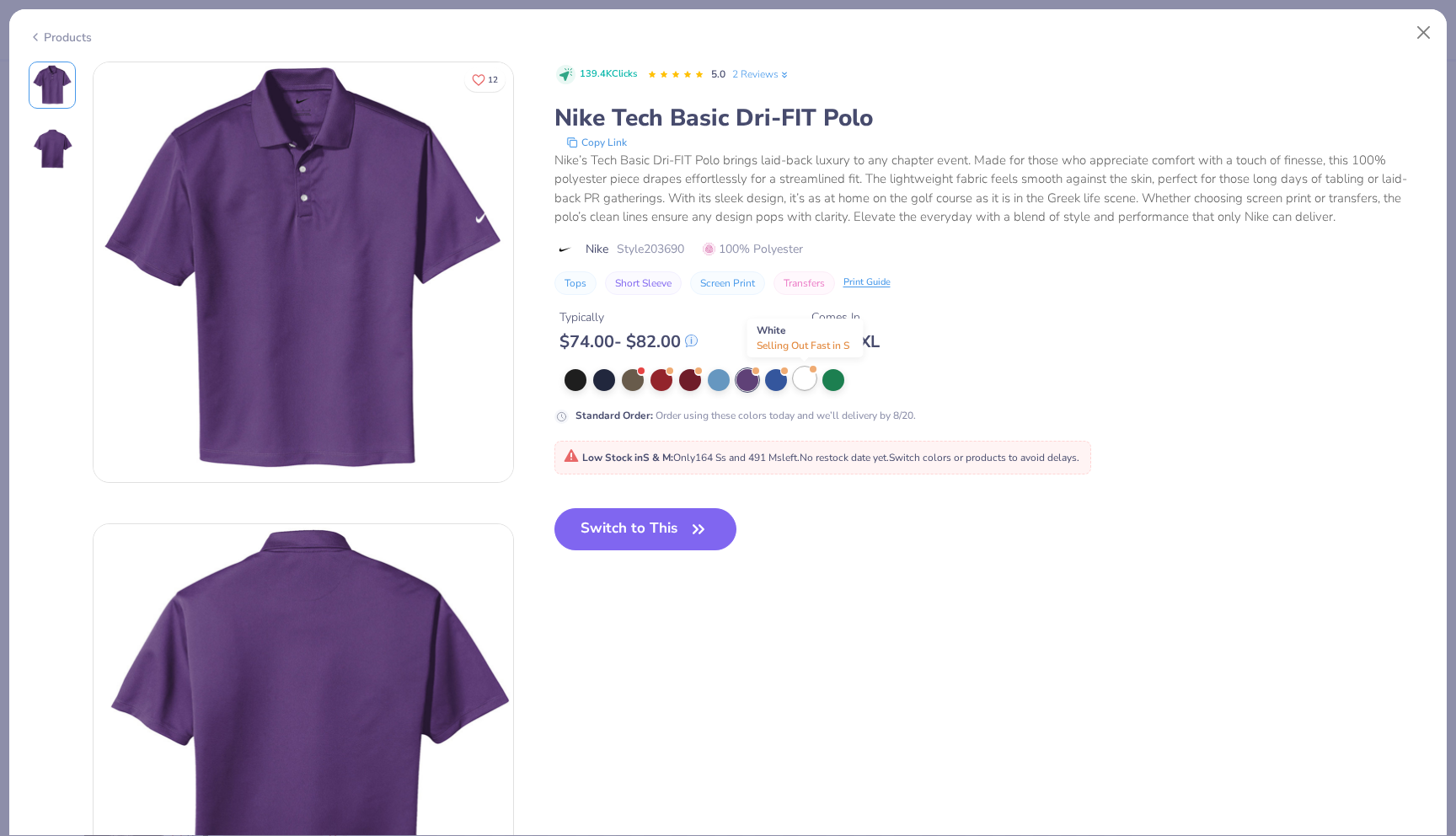 click at bounding box center (805, 378) 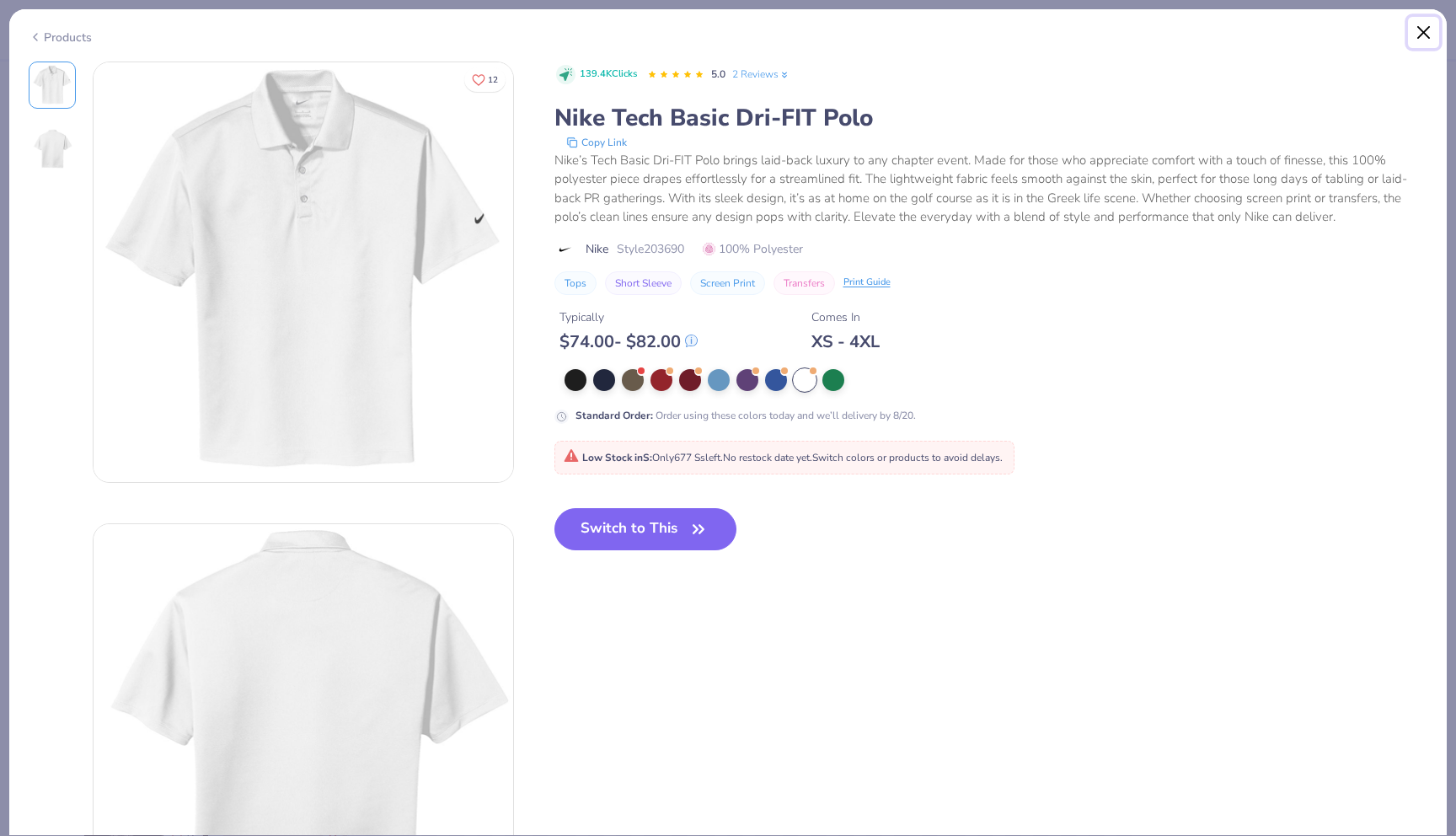 click at bounding box center [1424, 33] 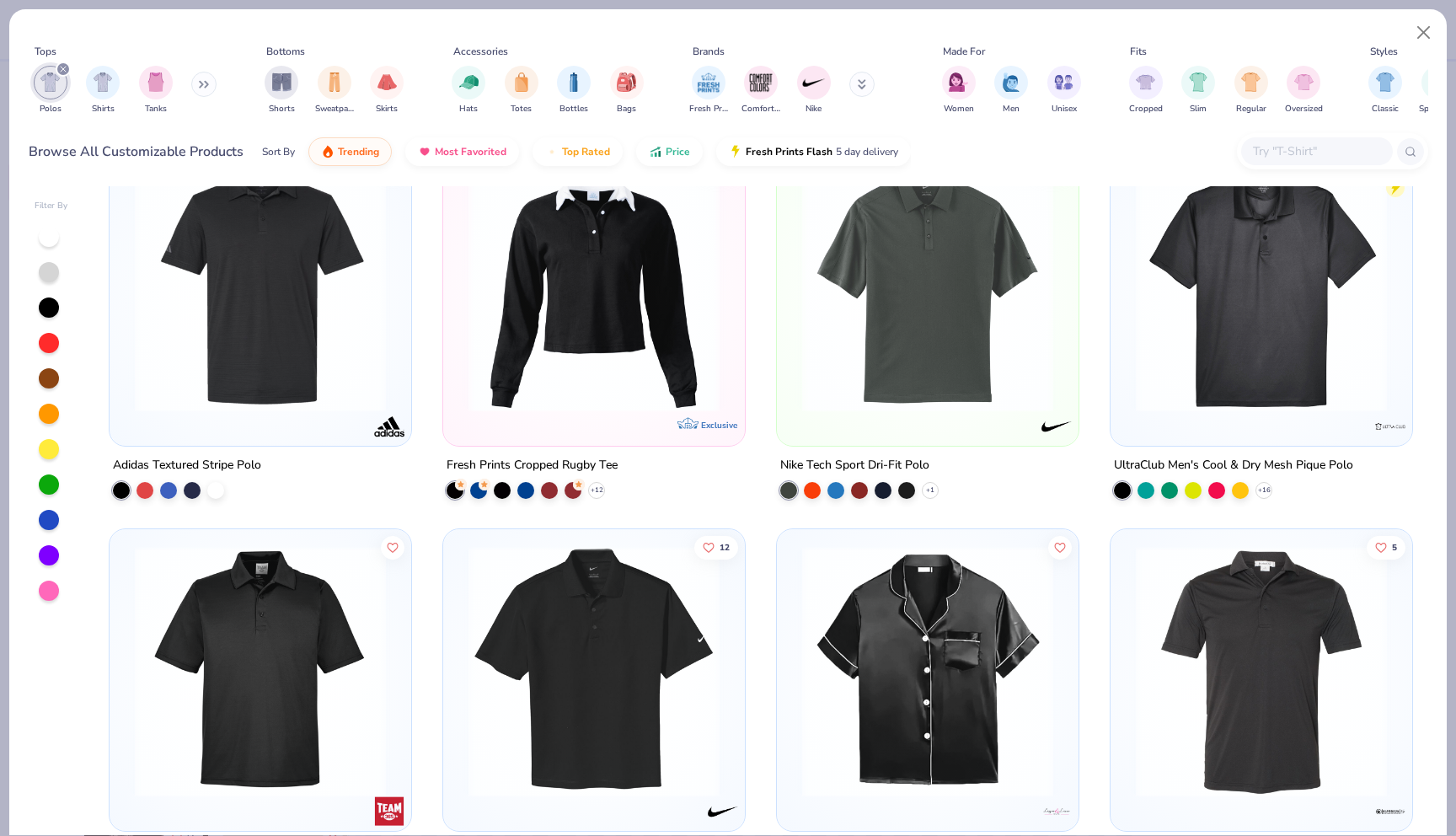 scroll, scrollTop: 442, scrollLeft: 0, axis: vertical 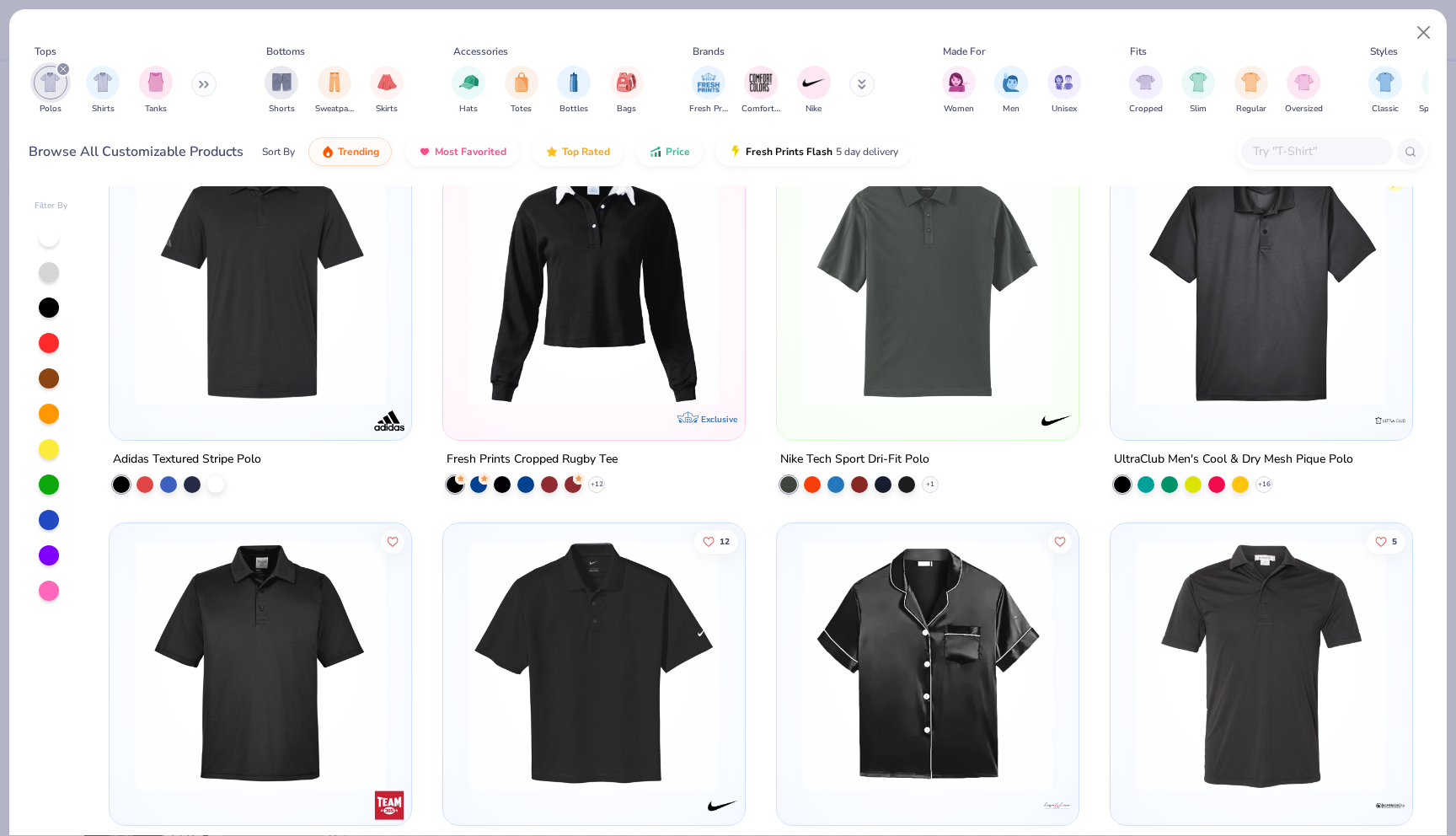 click at bounding box center (928, 281) 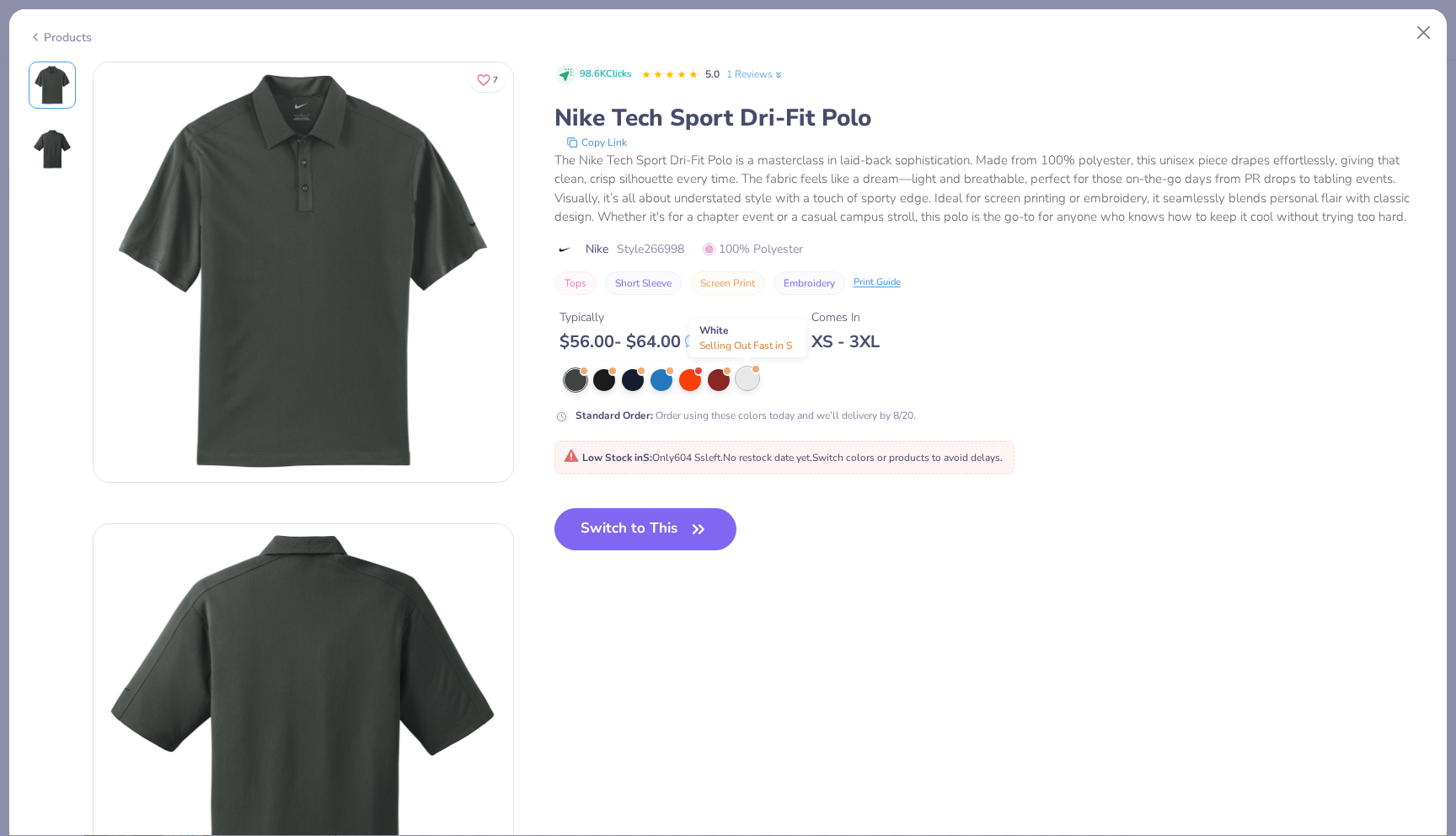 click at bounding box center (747, 378) 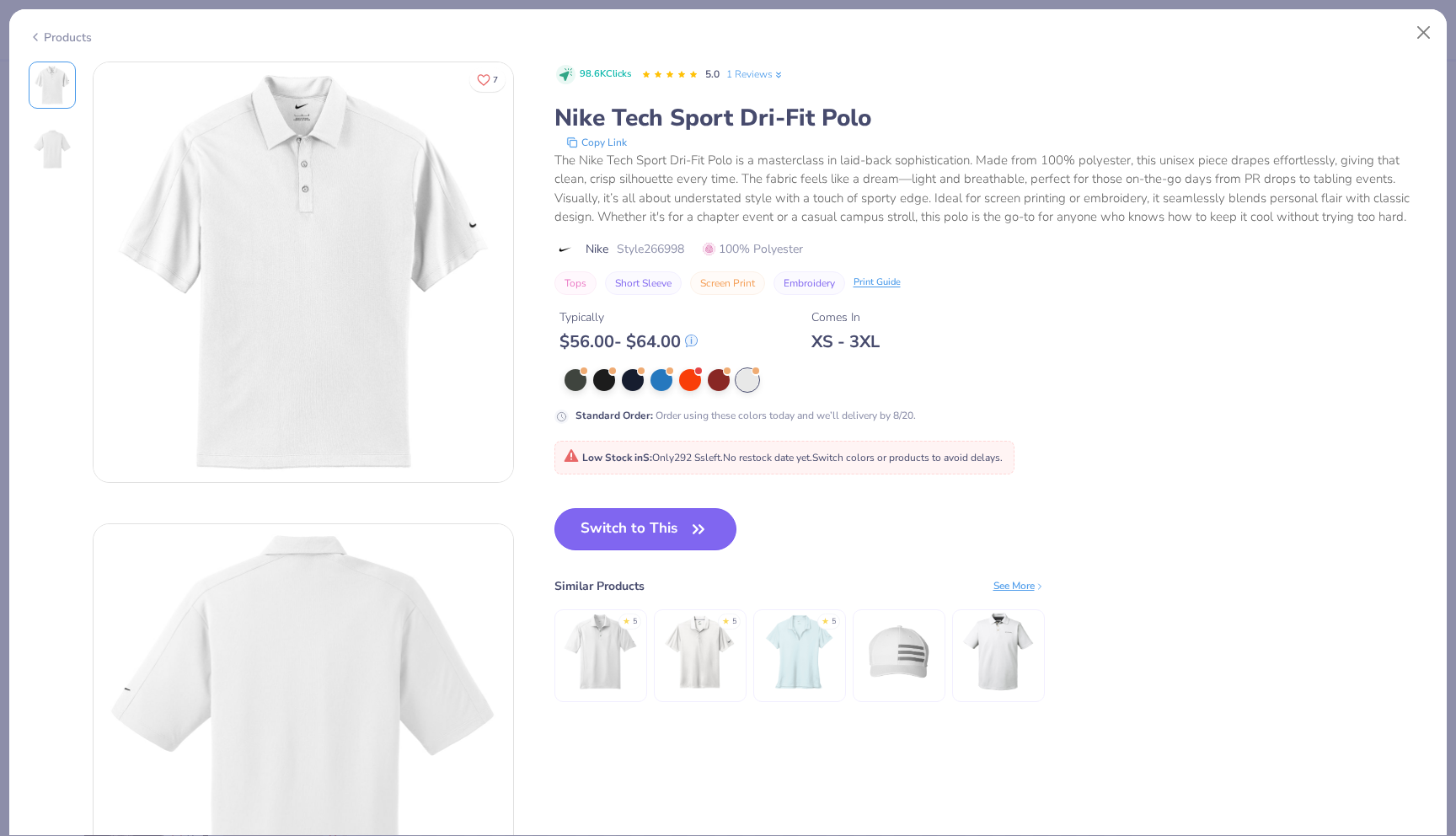 click on "Switch to This" at bounding box center [645, 529] 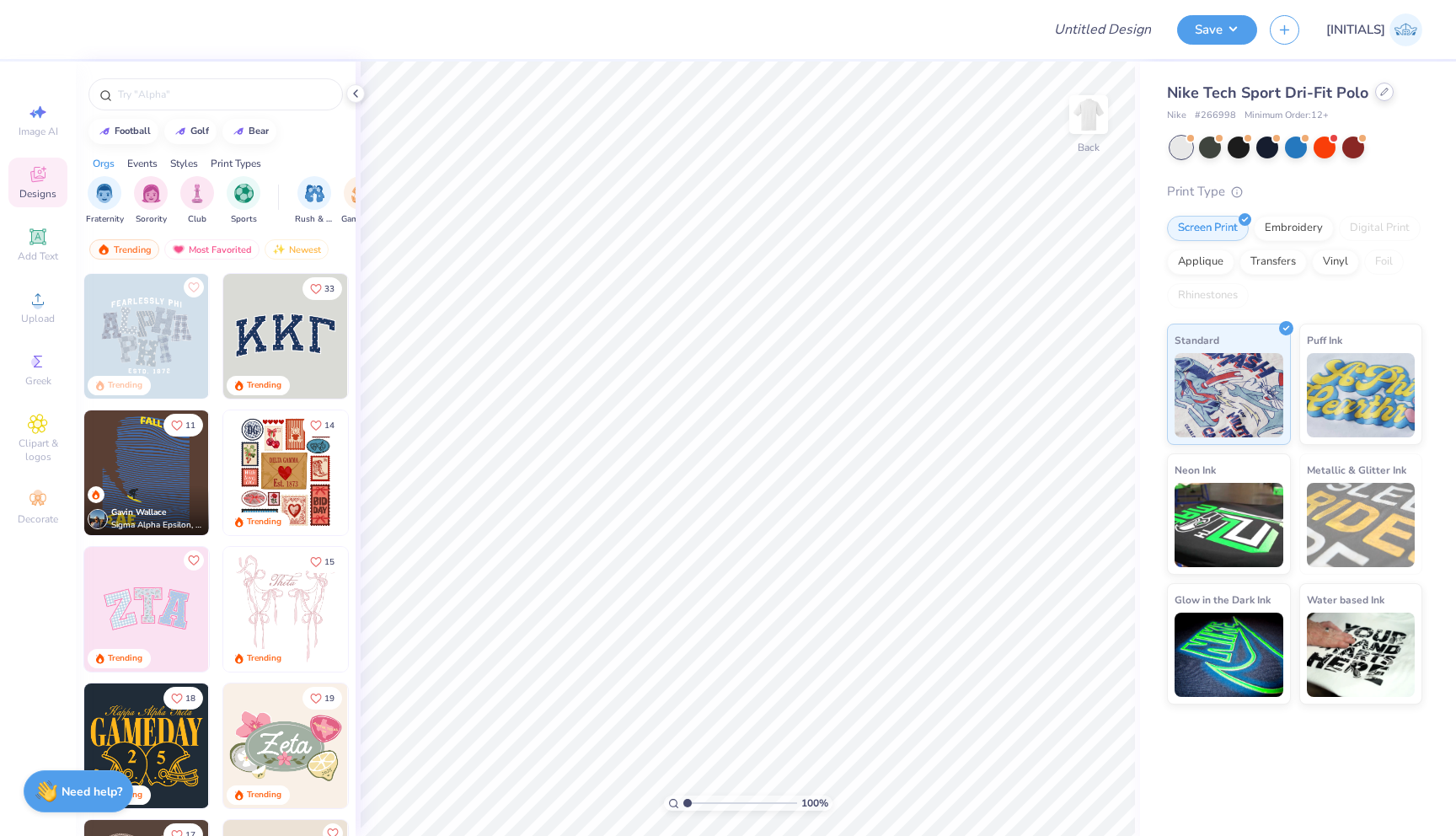 click at bounding box center [1384, 92] 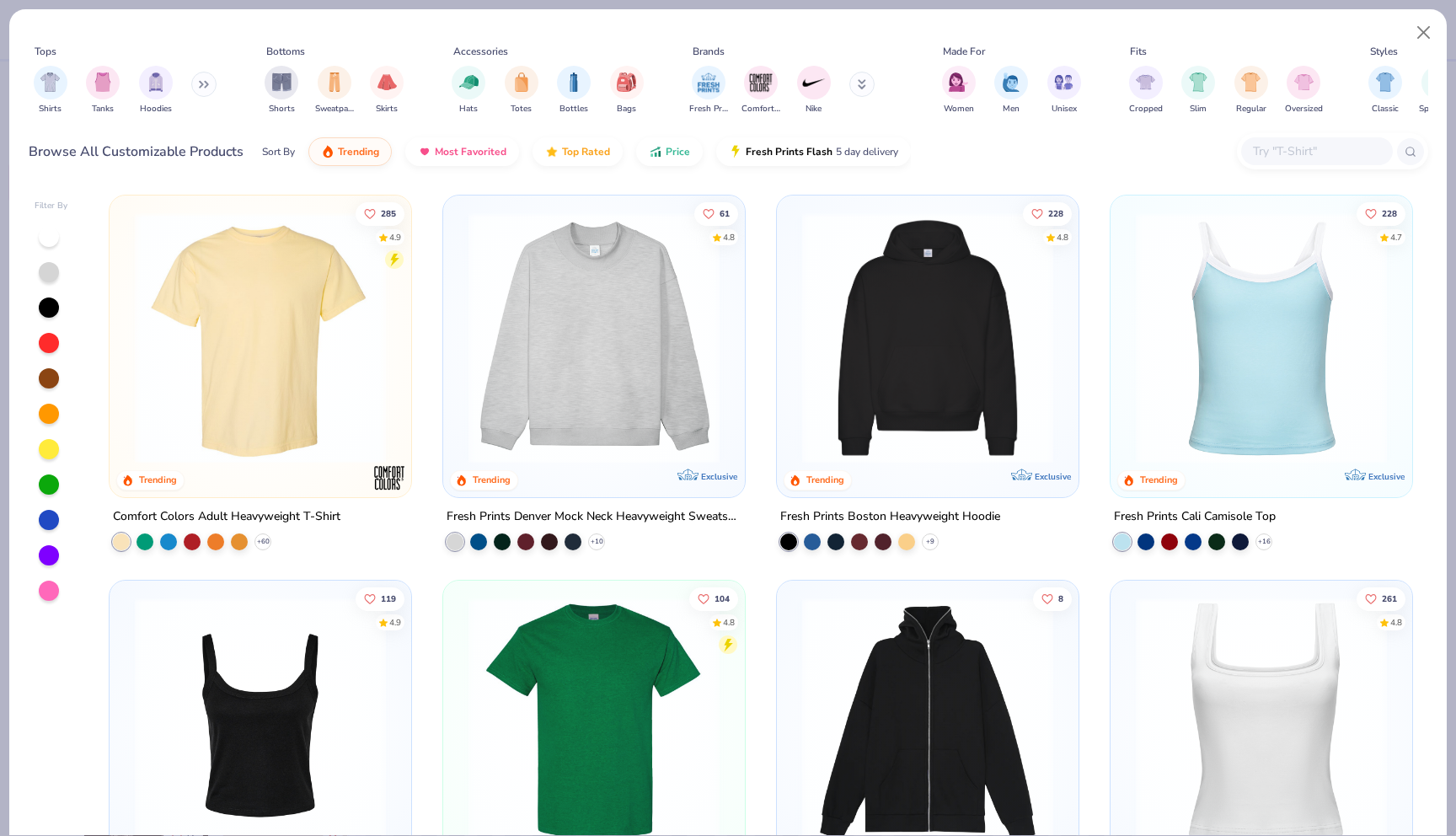 click 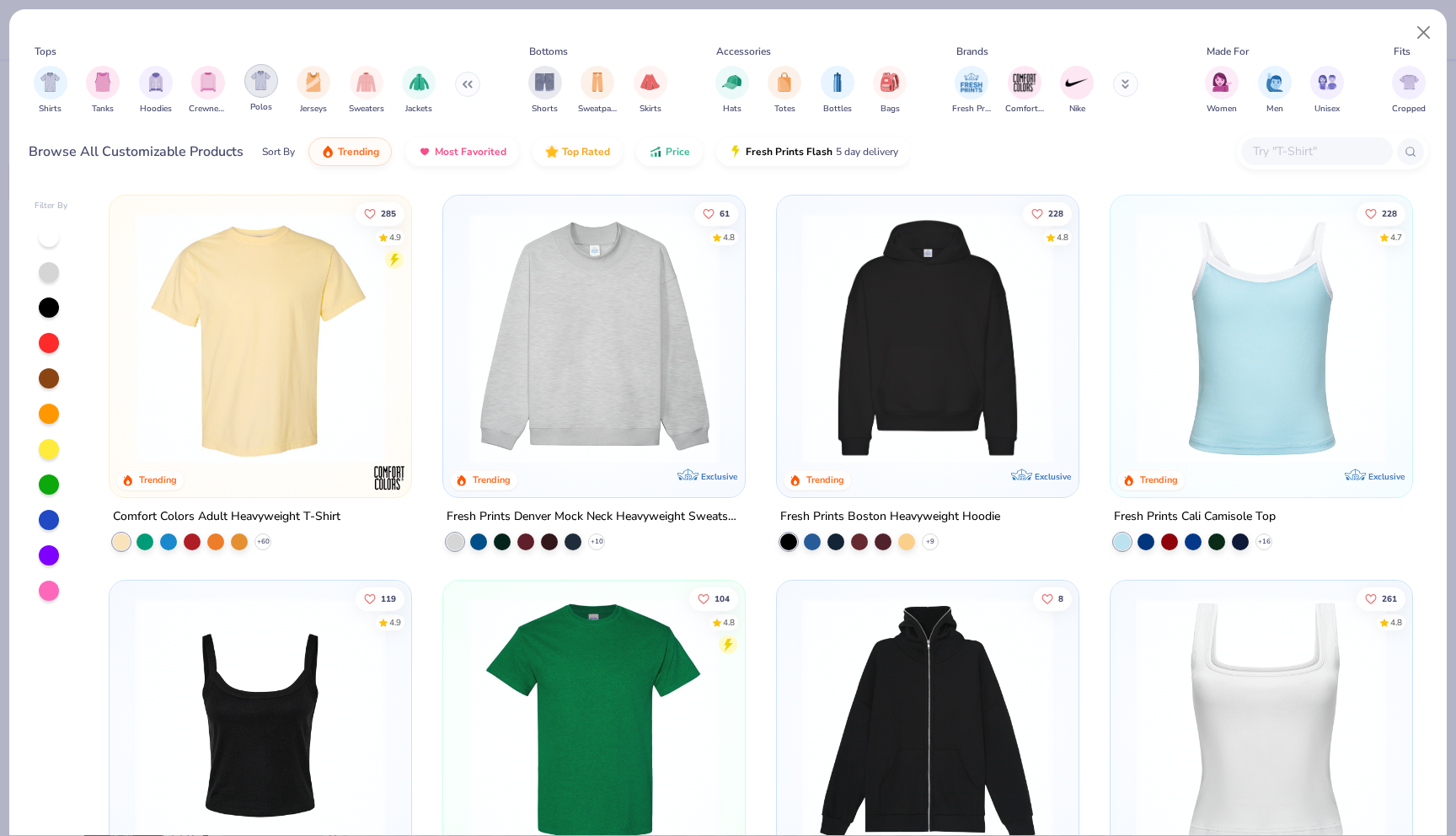 click at bounding box center [260, 80] 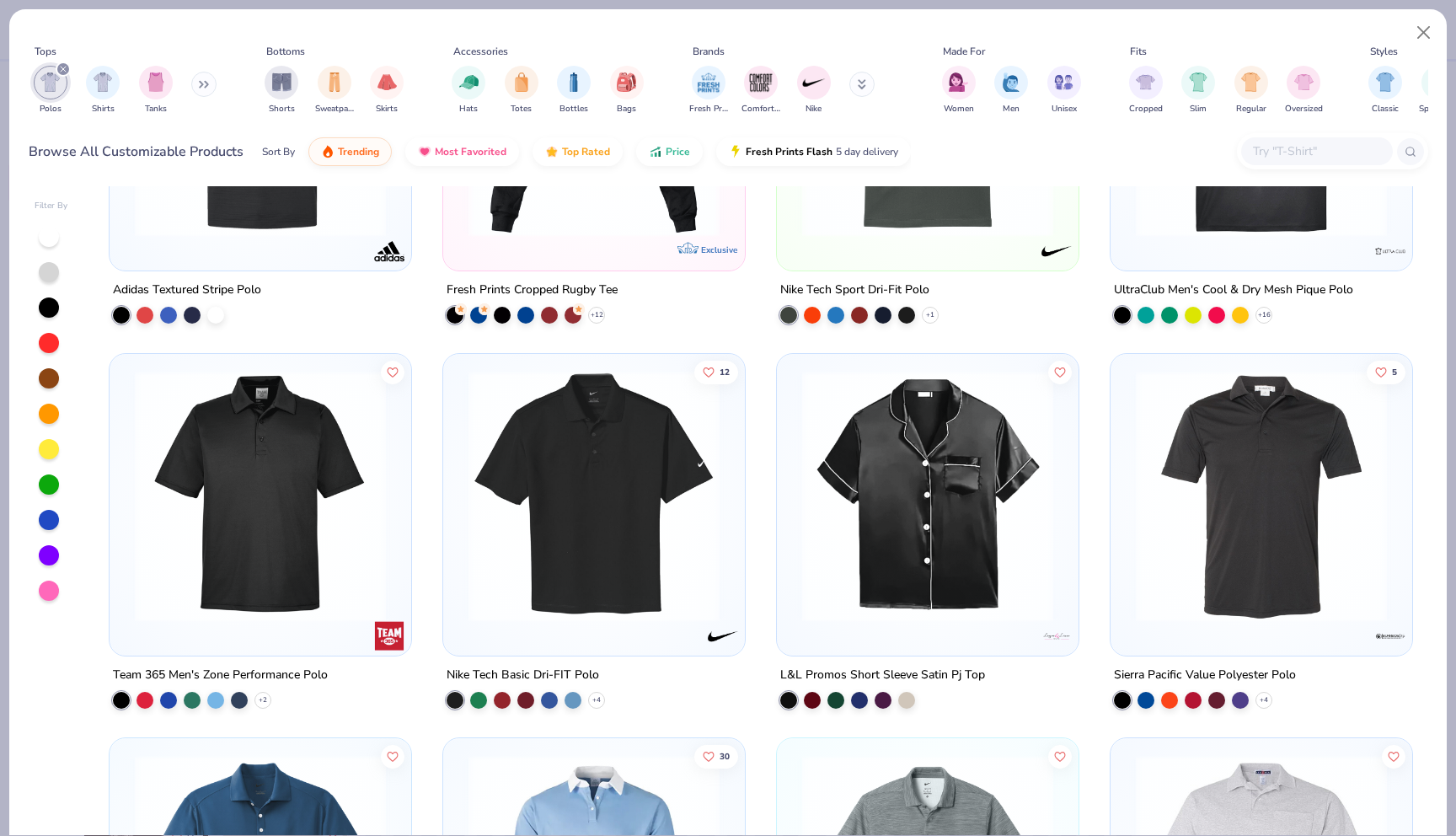 scroll, scrollTop: 614, scrollLeft: 0, axis: vertical 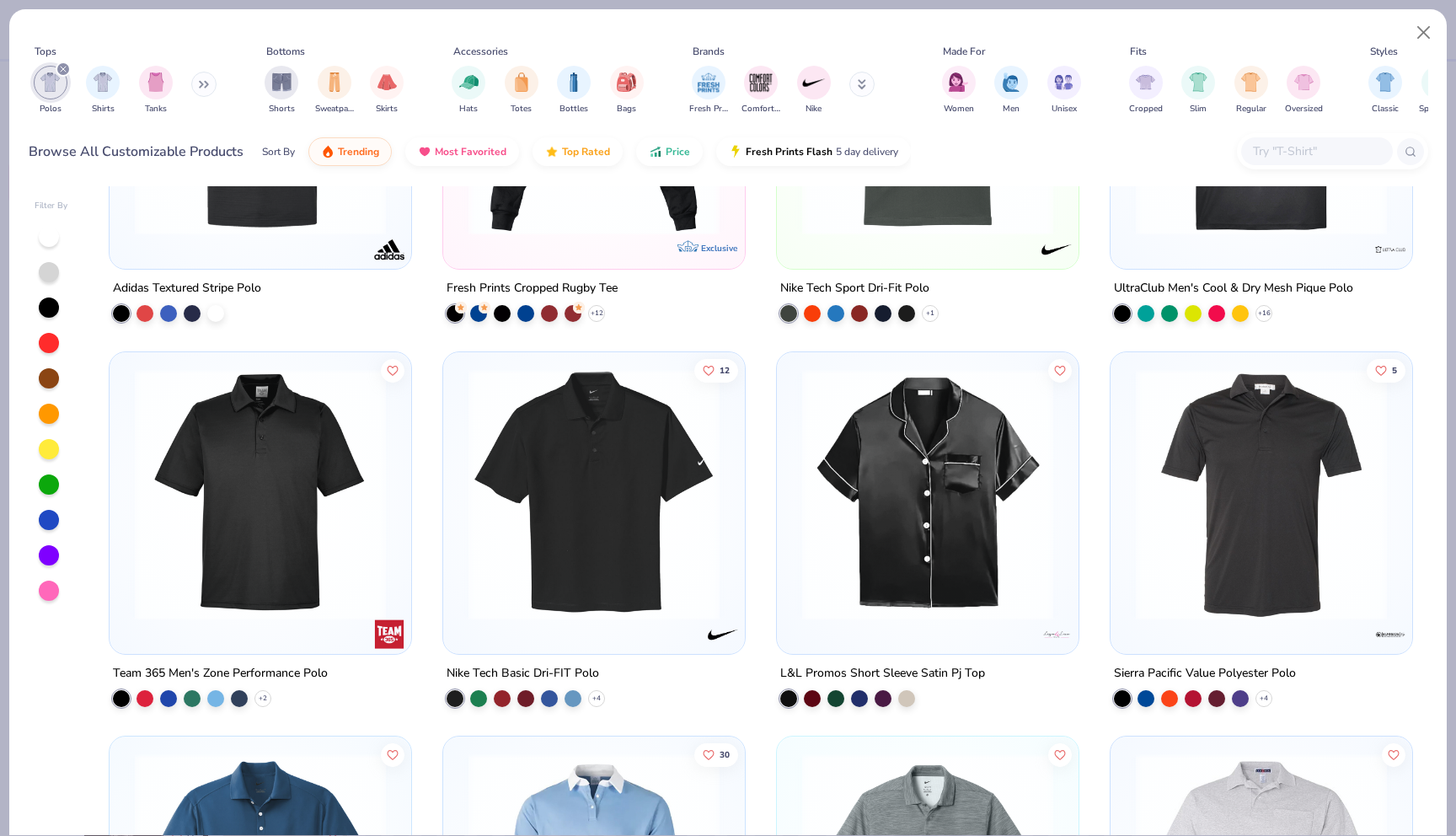 click at bounding box center (594, 494) 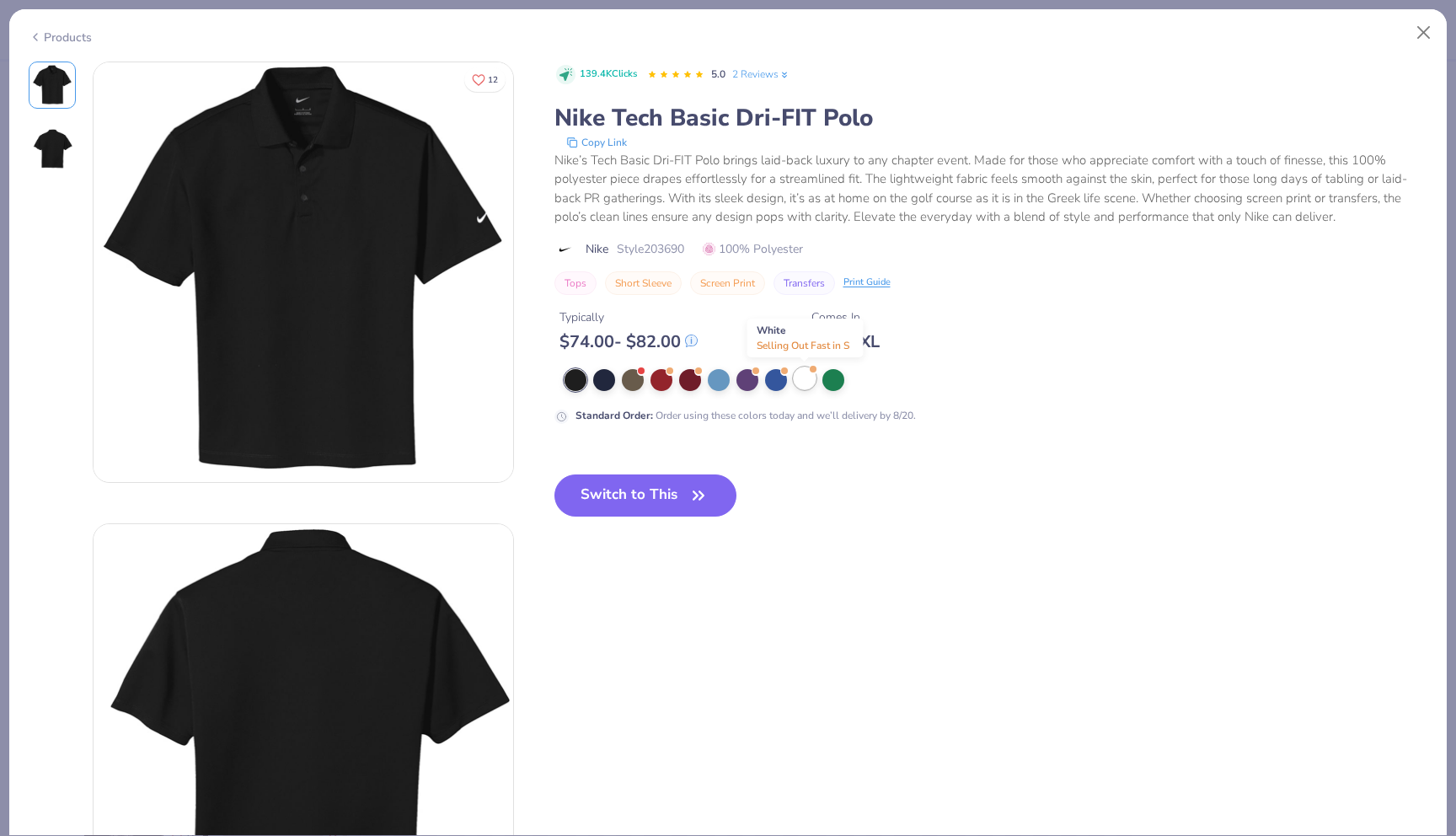 click at bounding box center (805, 378) 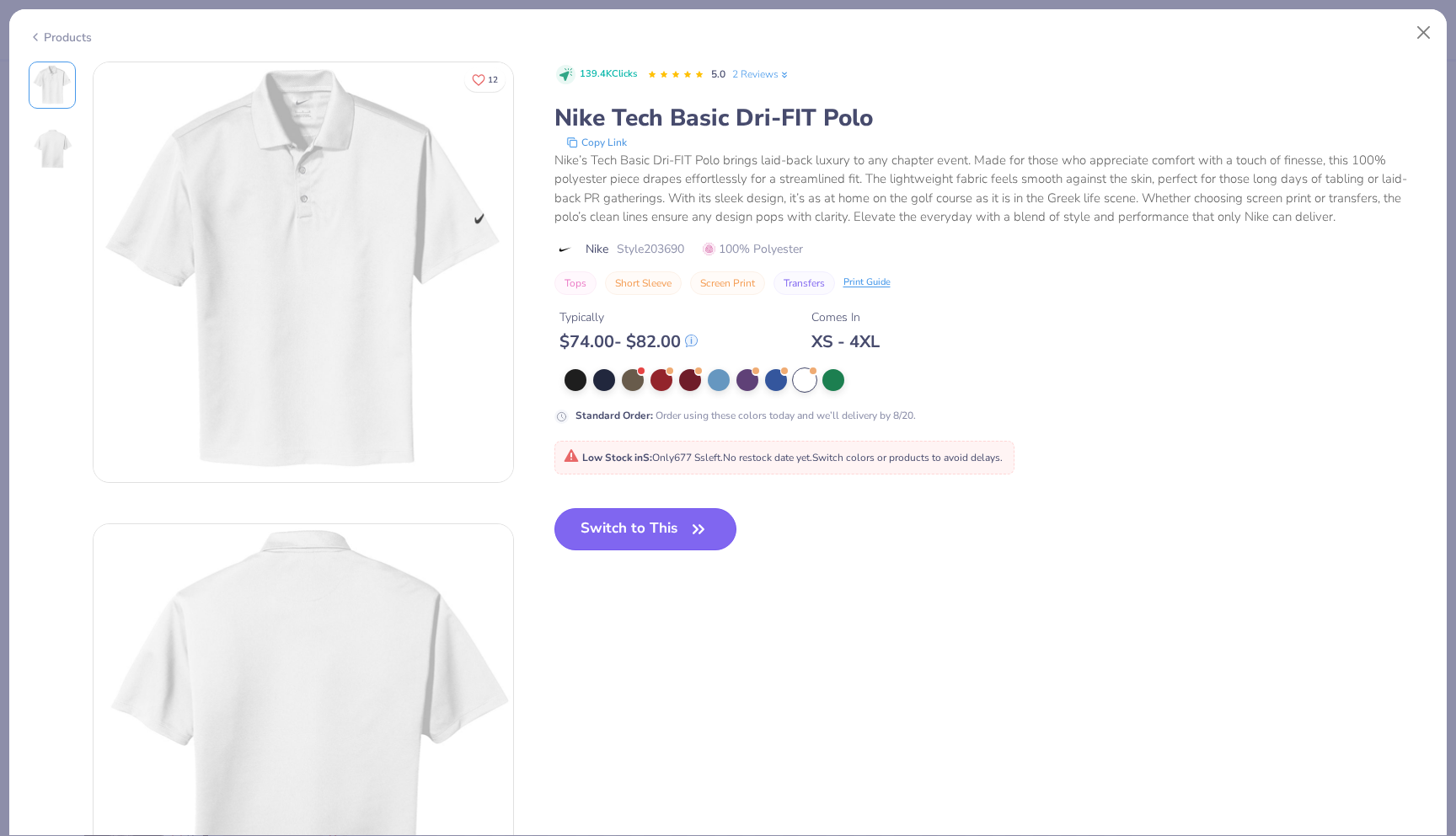 click on "Switch to This" at bounding box center [645, 529] 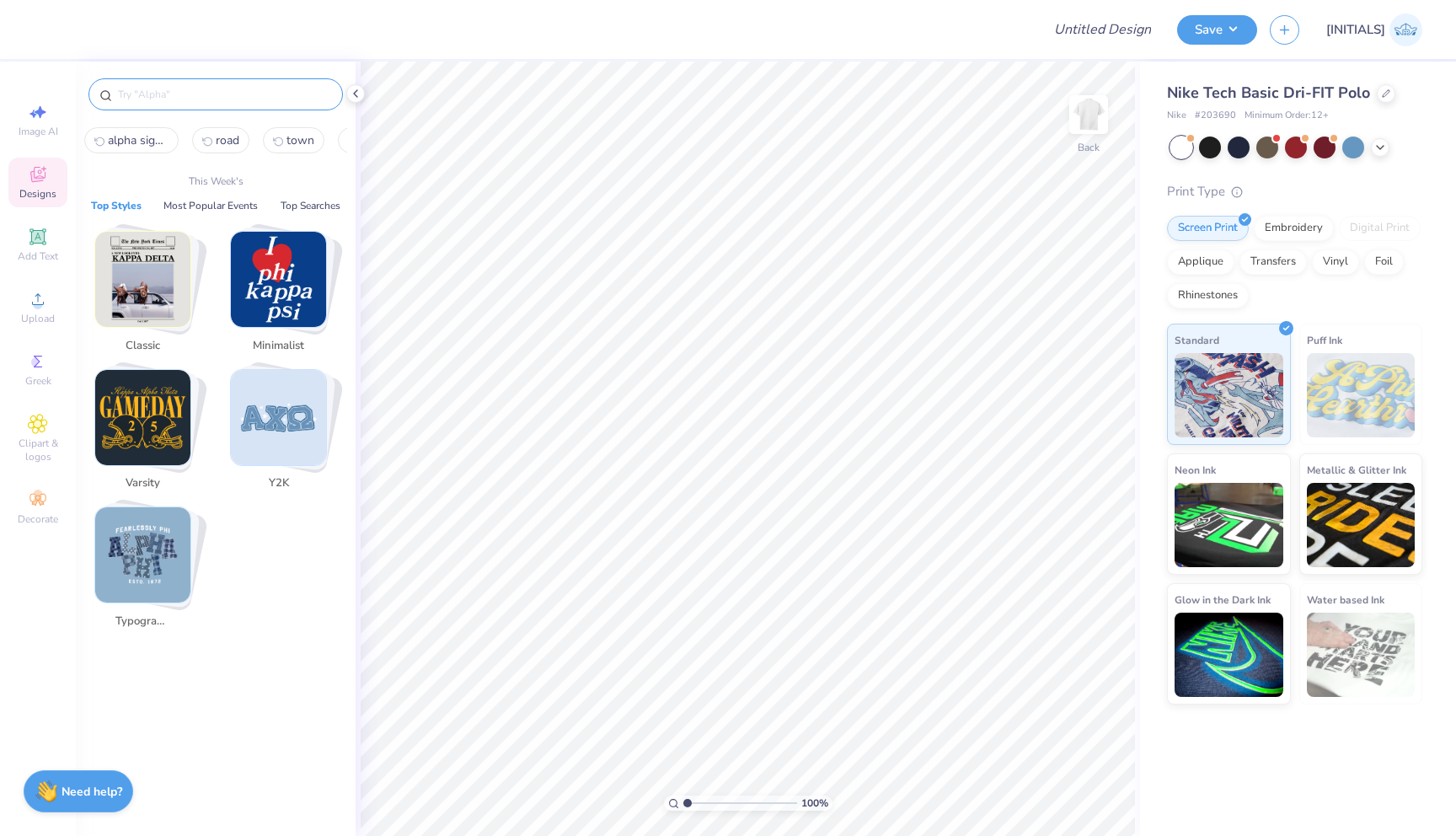 click at bounding box center (224, 94) 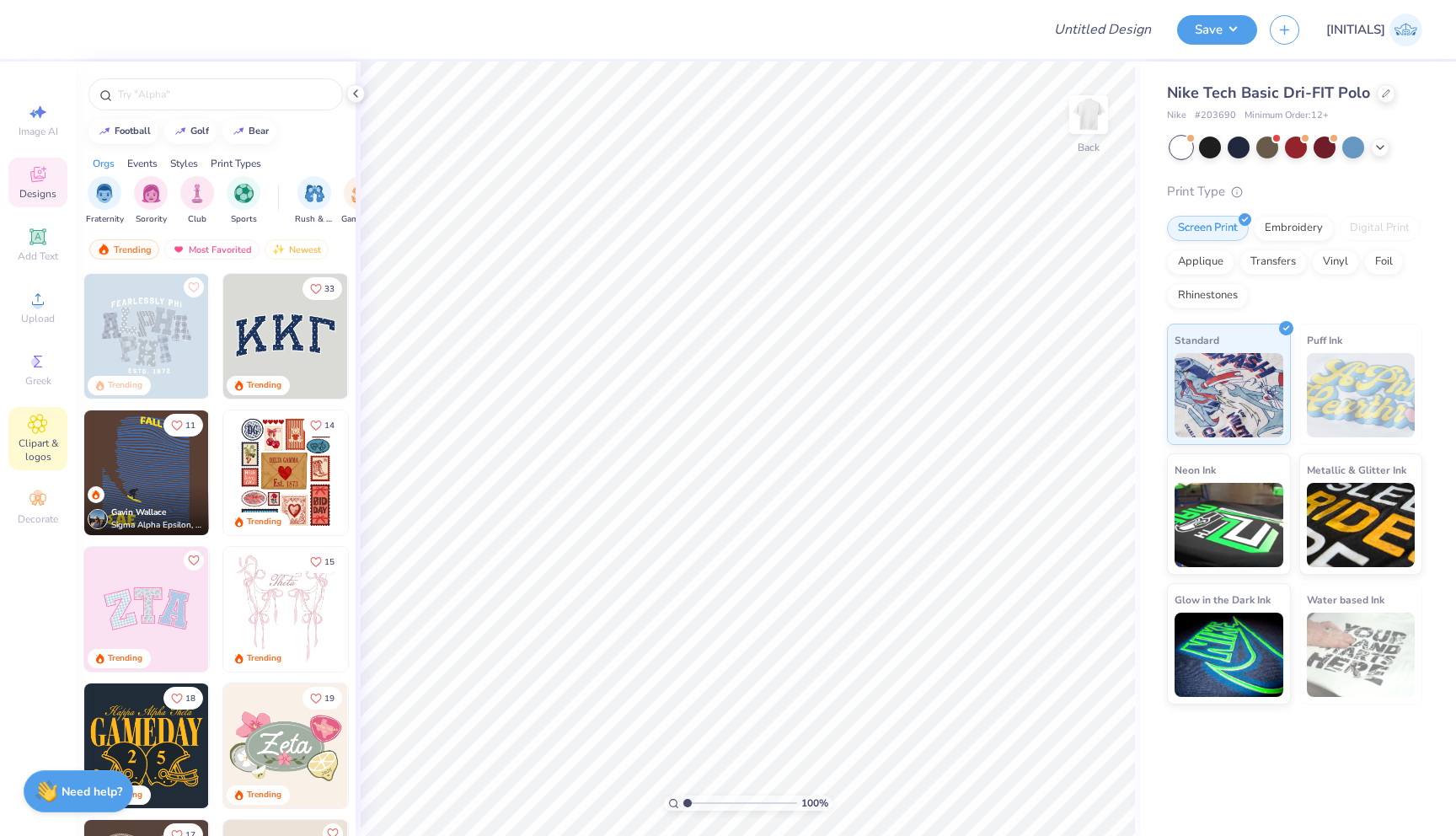 click 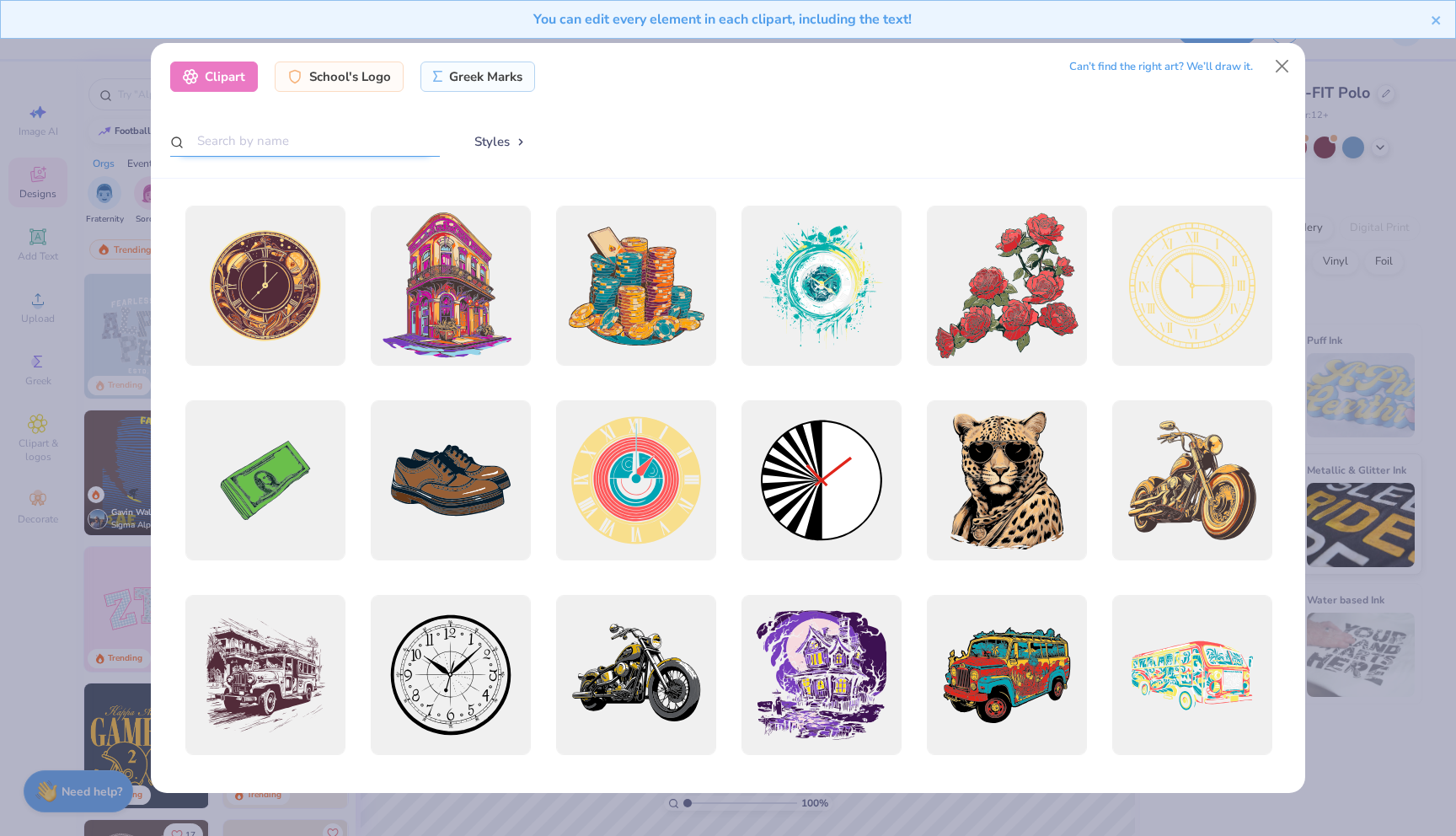 click at bounding box center (305, 141) 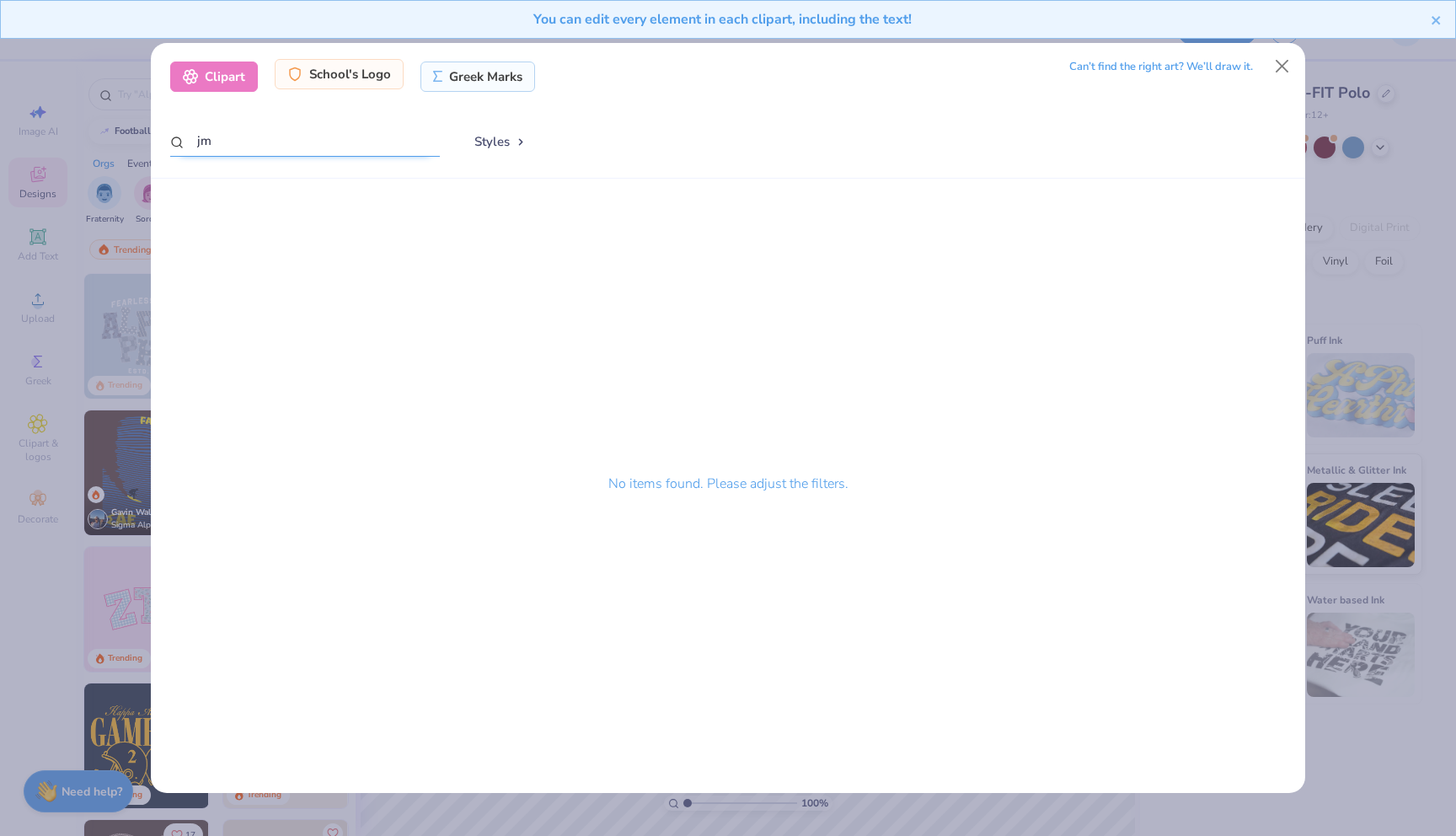 type on "j" 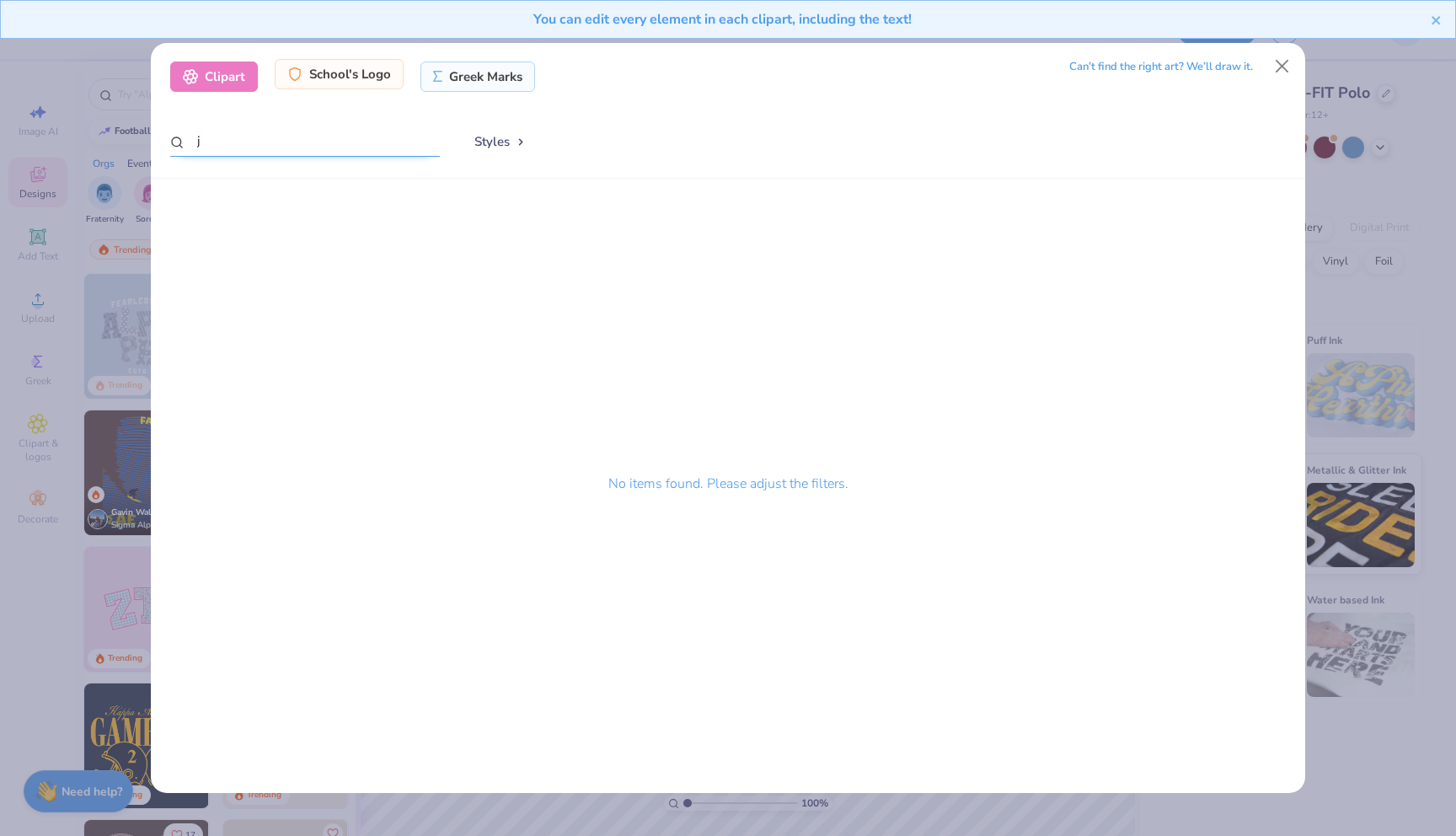 type 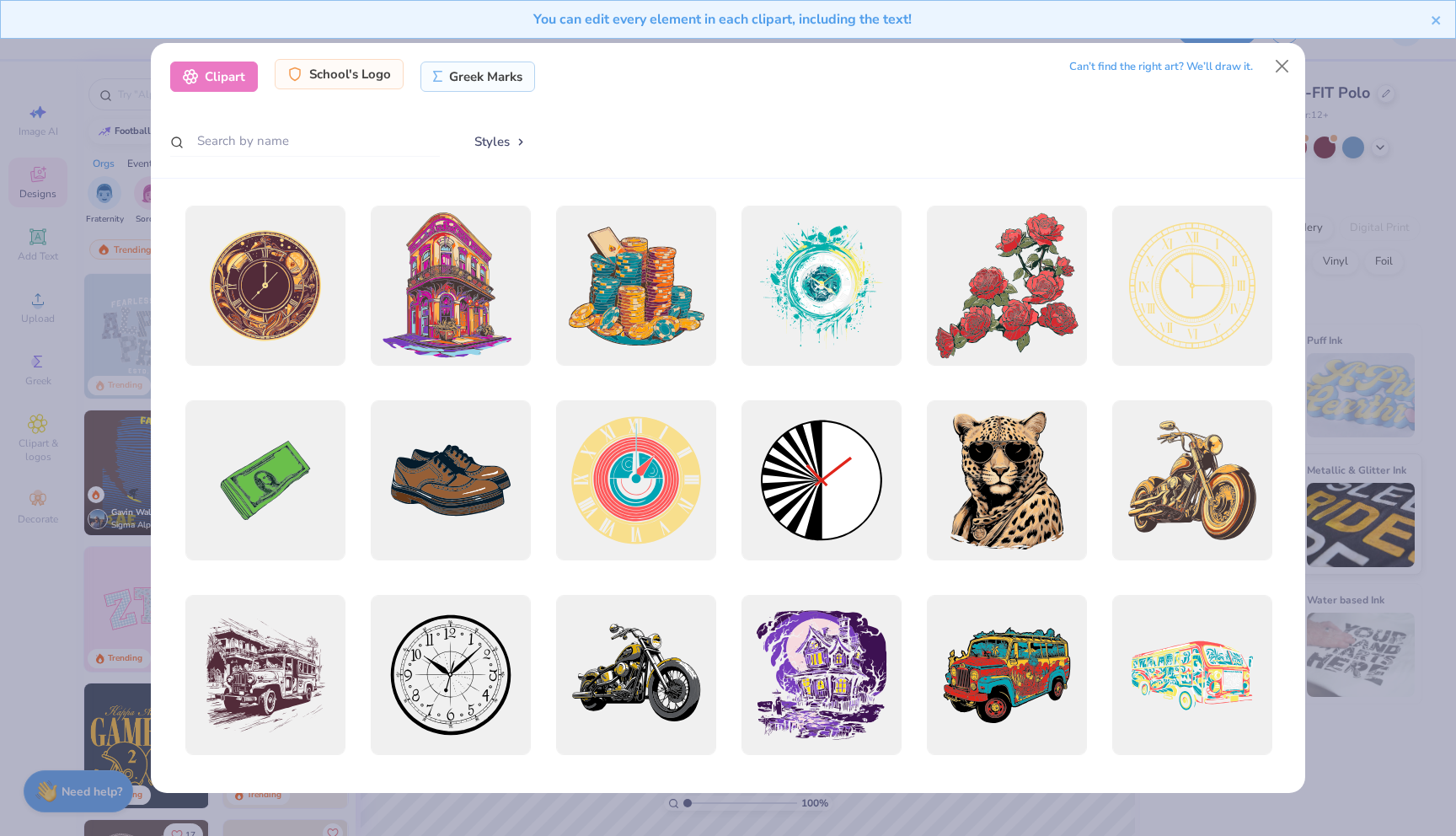click on "School's Logo" at bounding box center [339, 74] 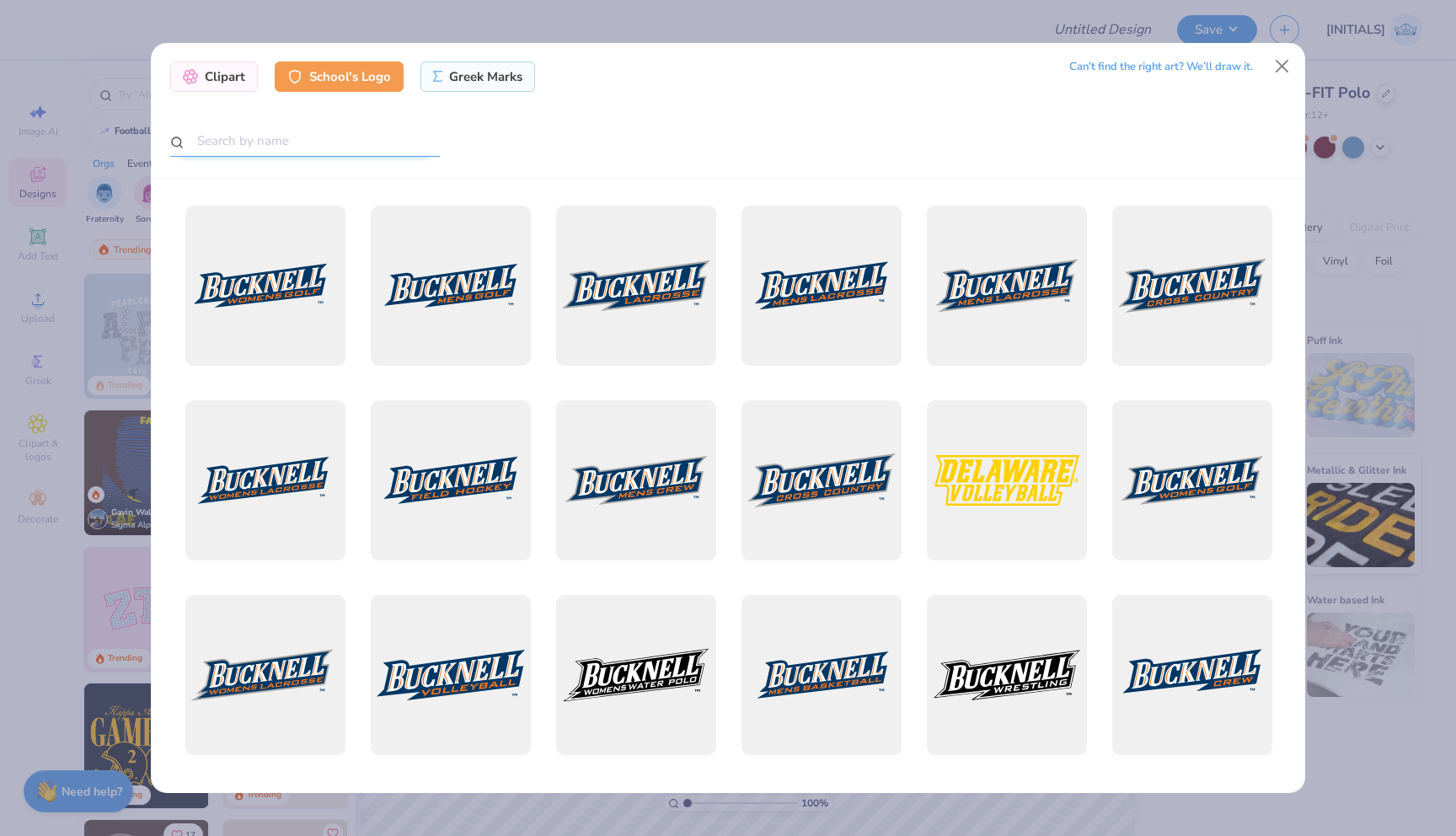 click at bounding box center [305, 141] 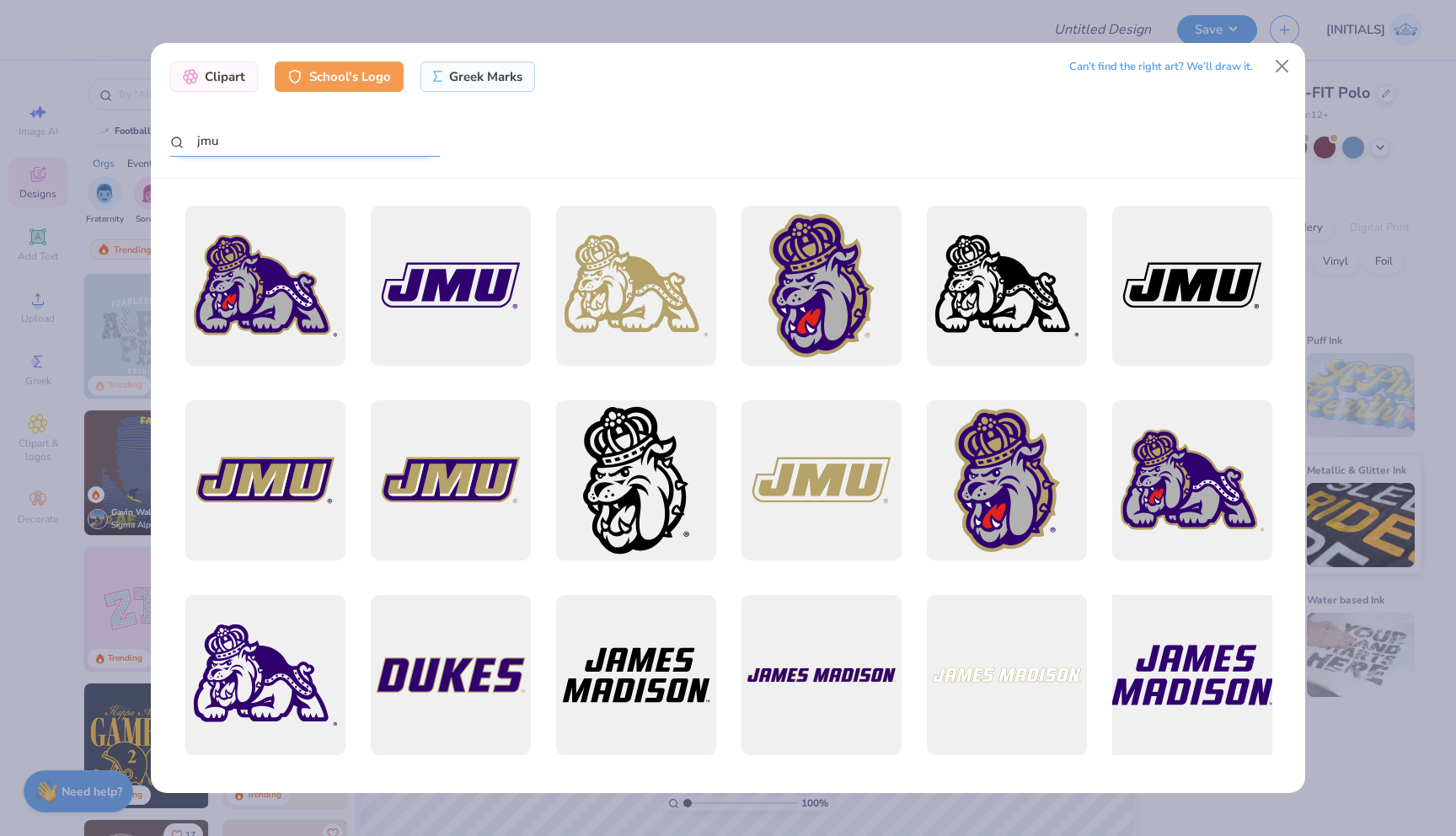 type on "jmu" 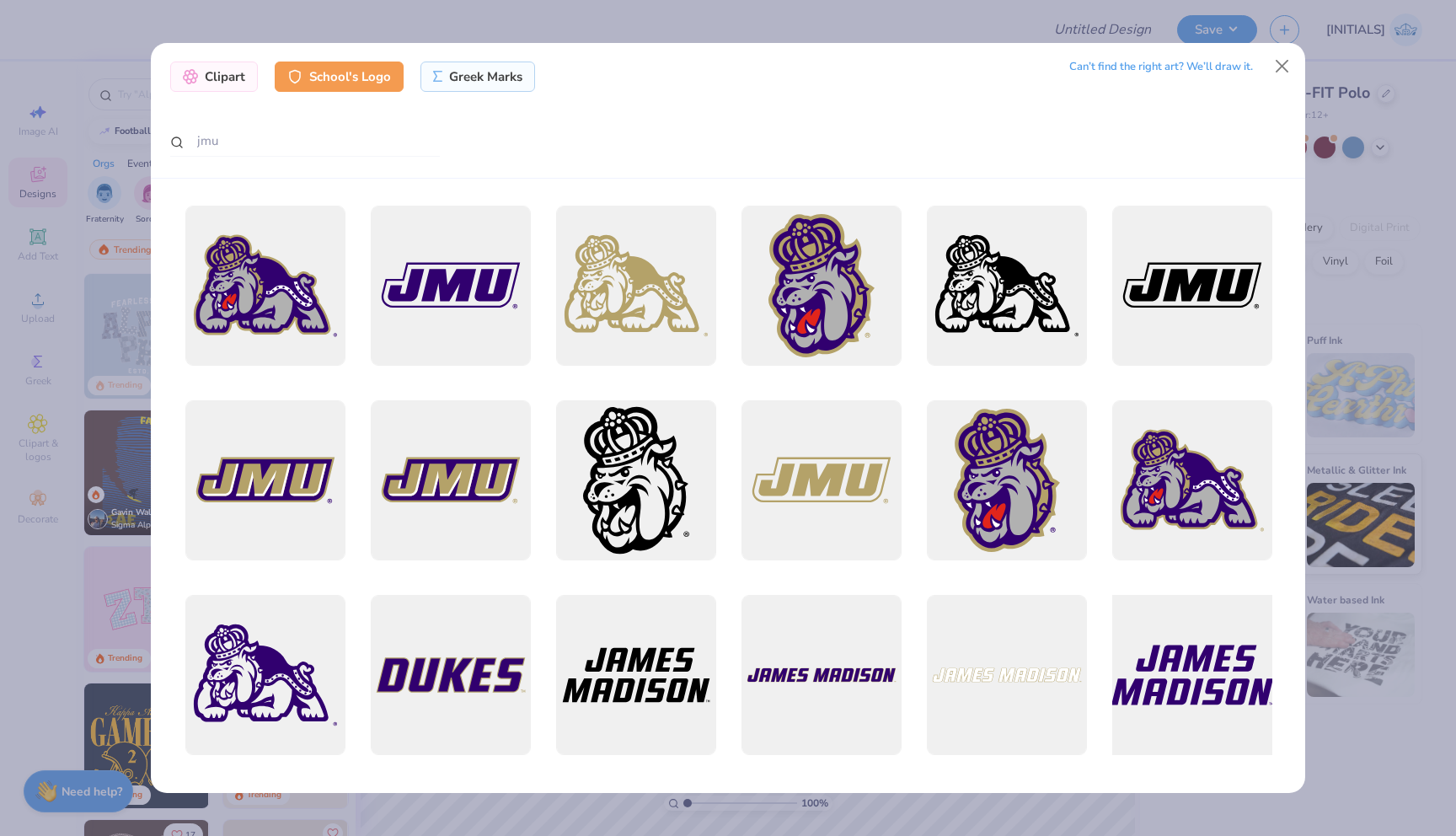 click at bounding box center [1191, 675] 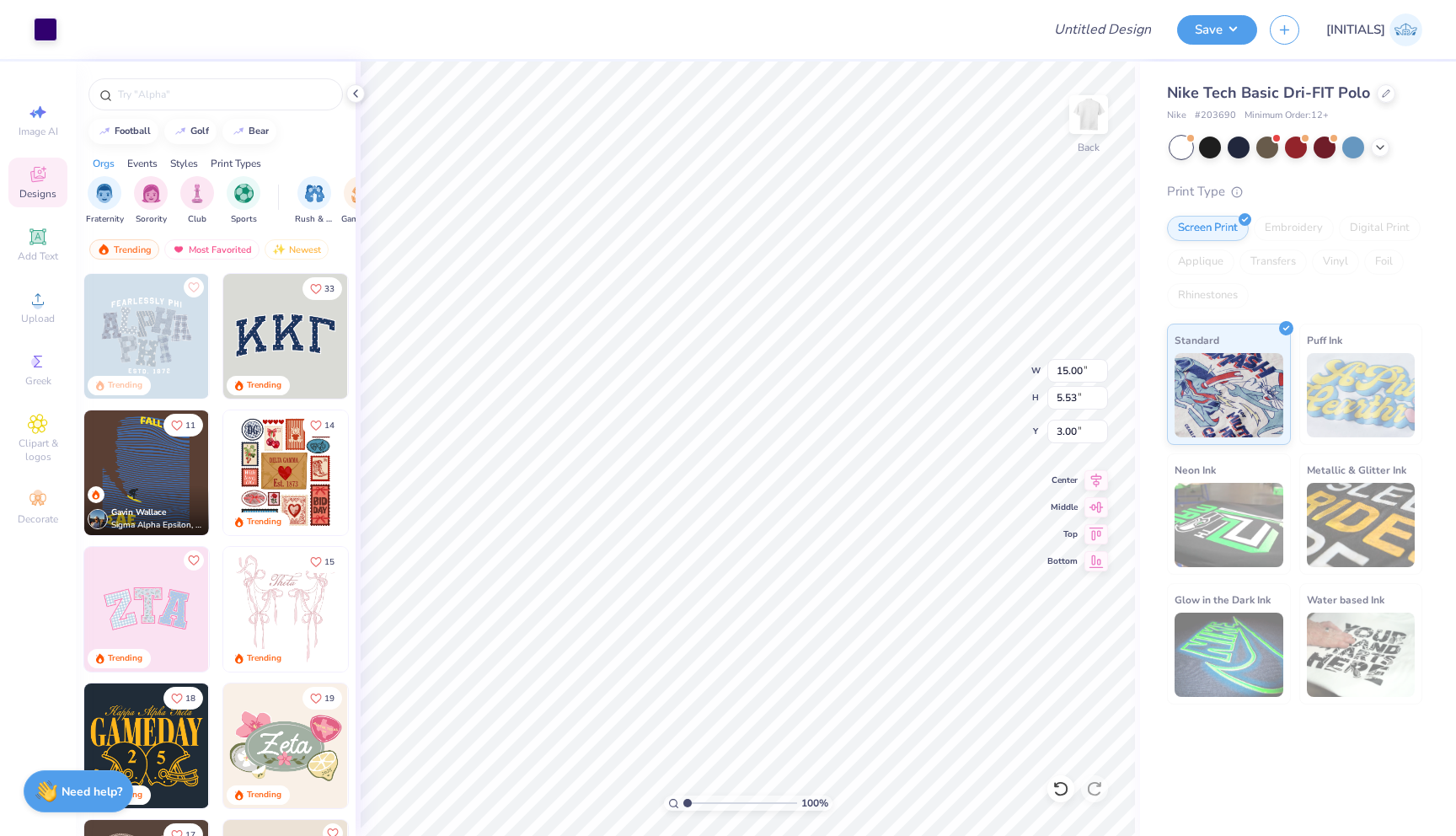type on "5.68" 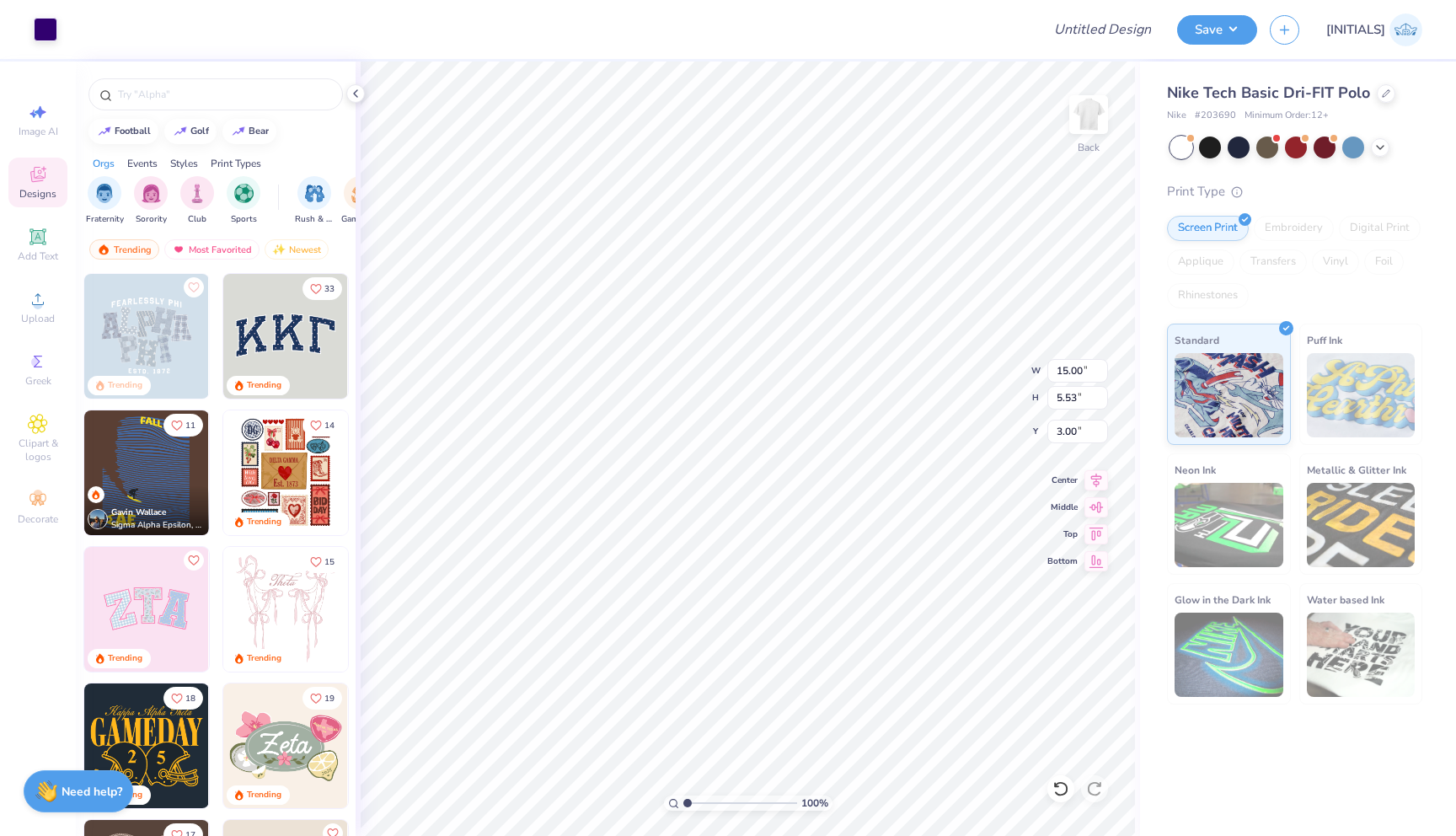 type on "2.09" 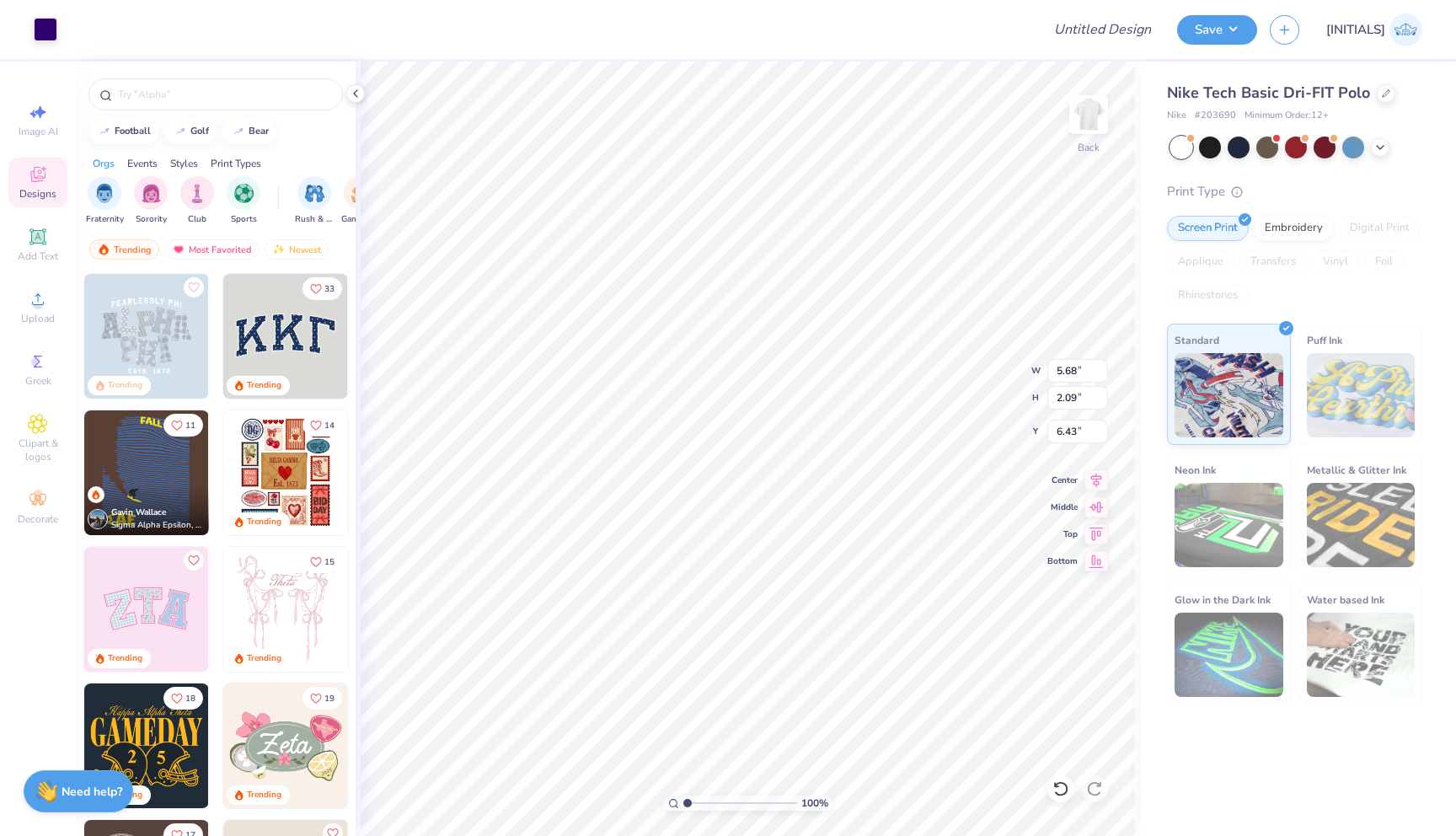 type on "3.00" 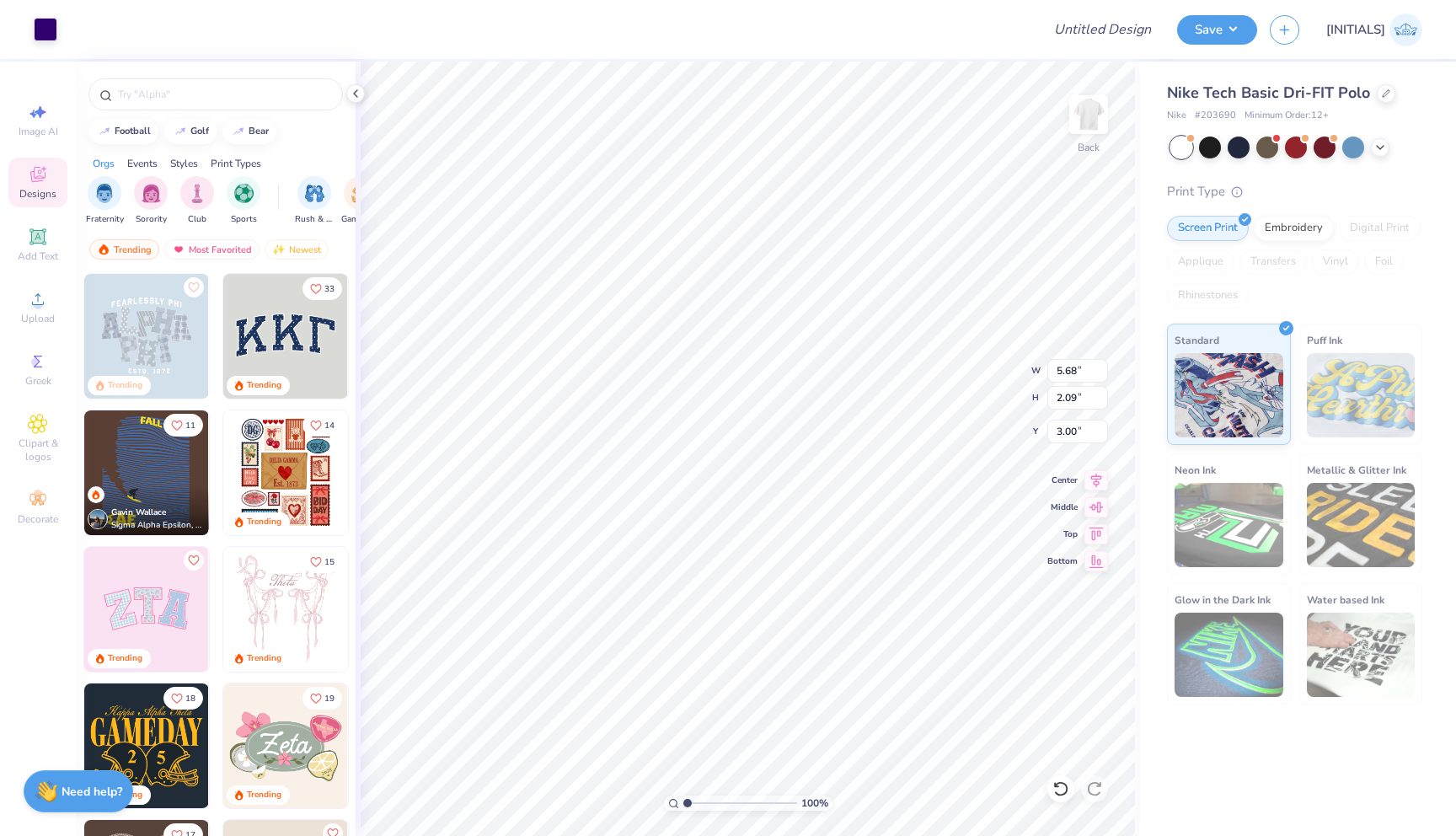 type on "3.26" 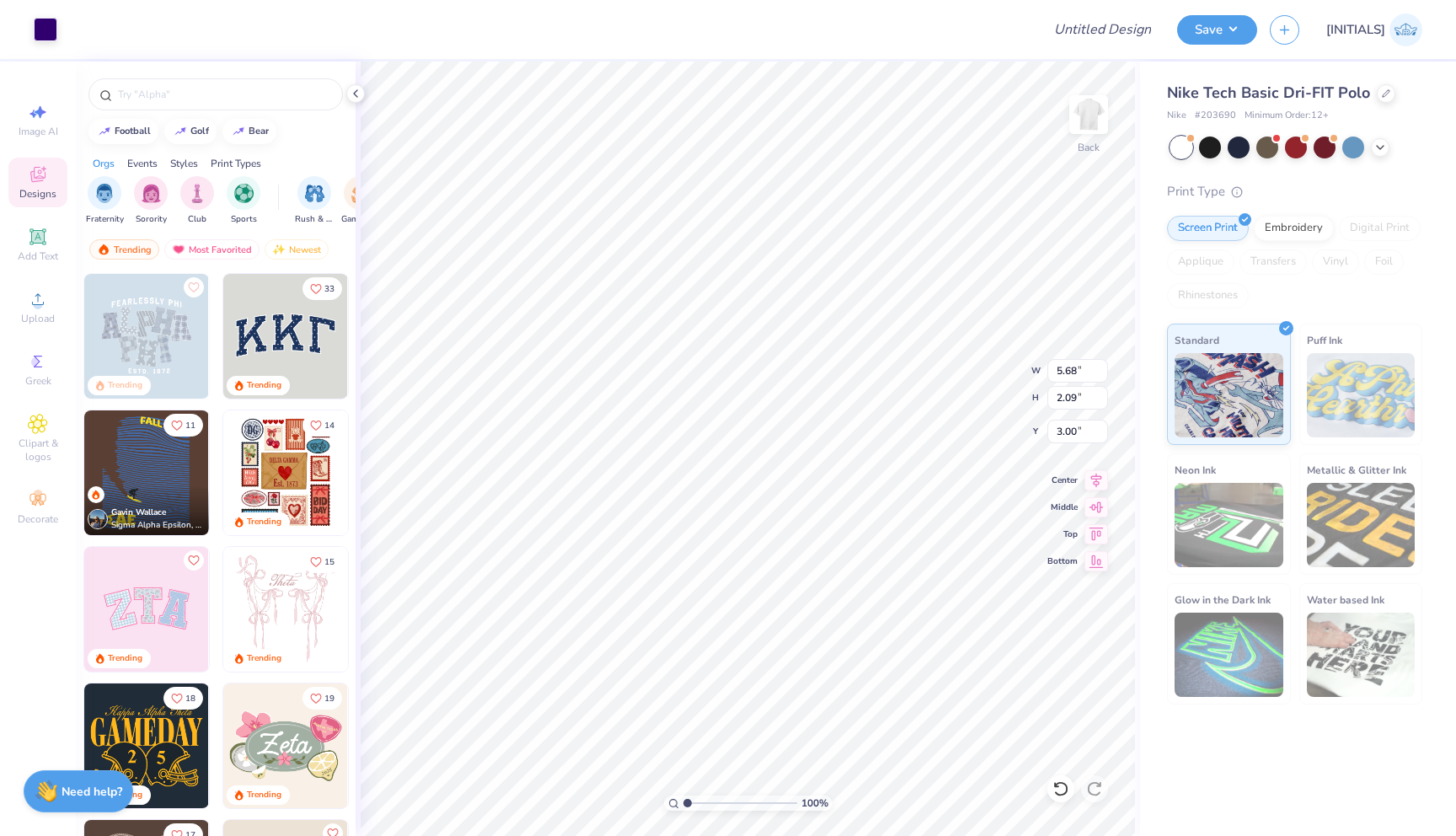 type on "1.20" 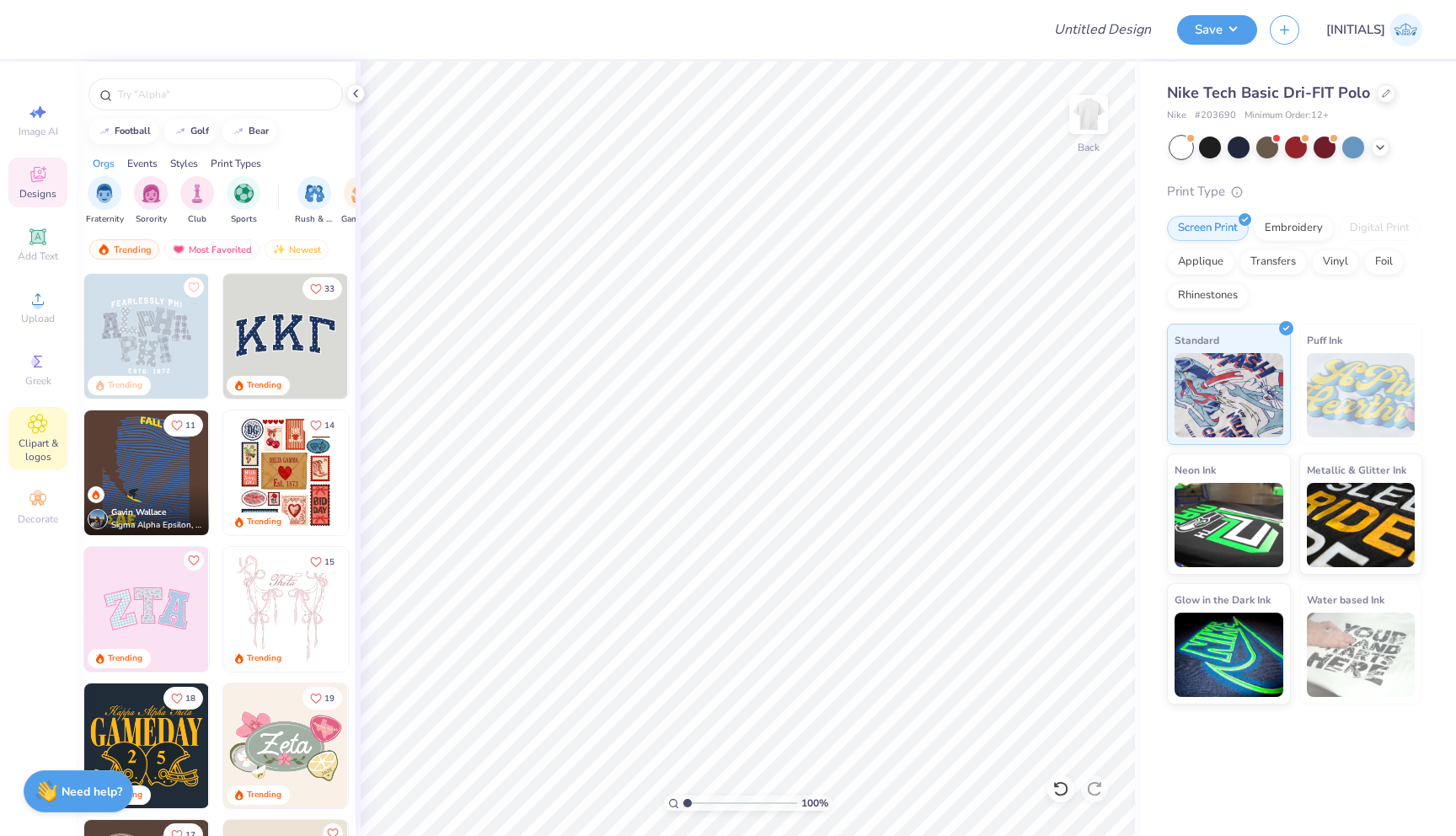 click 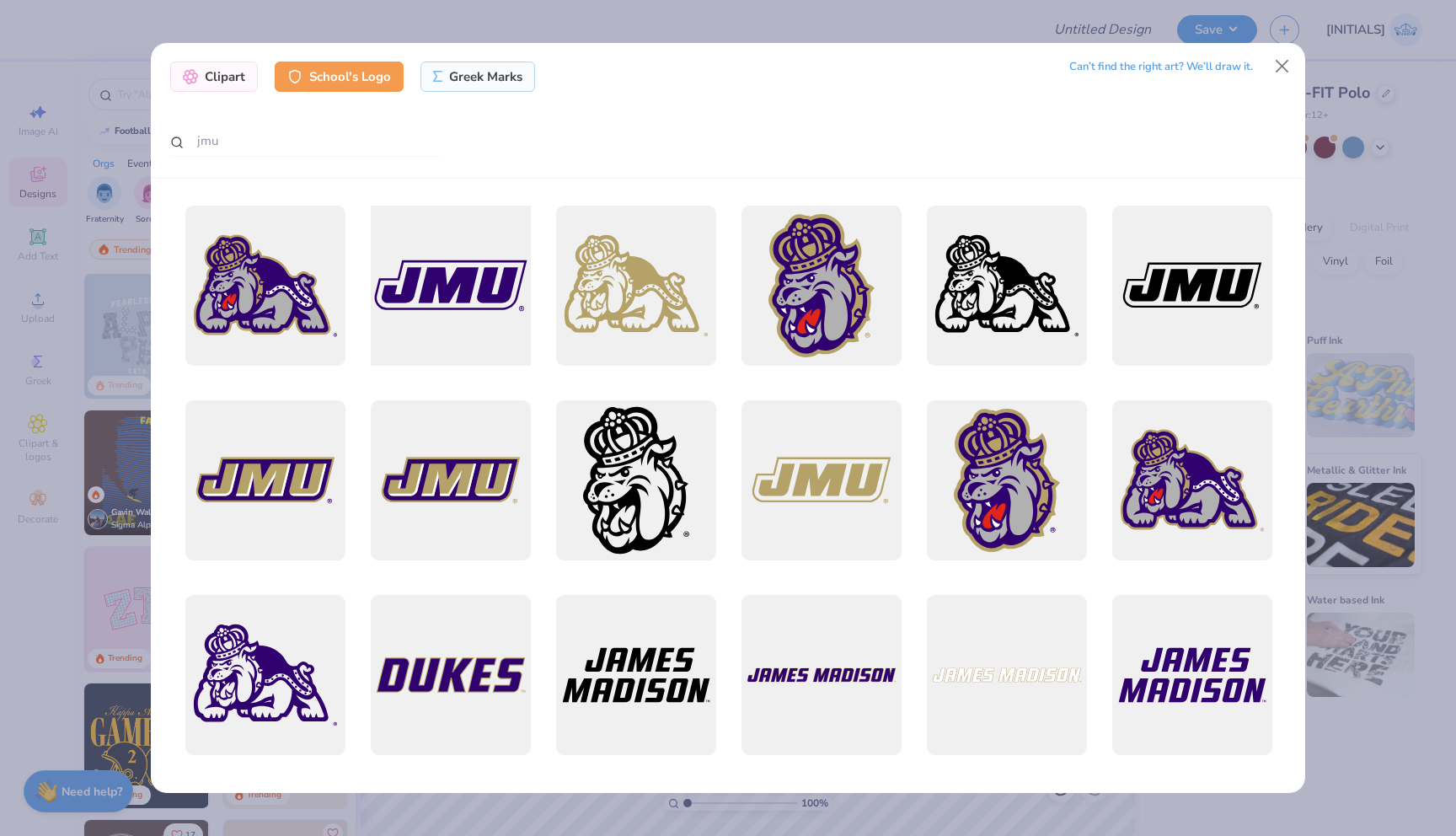 click at bounding box center [450, 286] 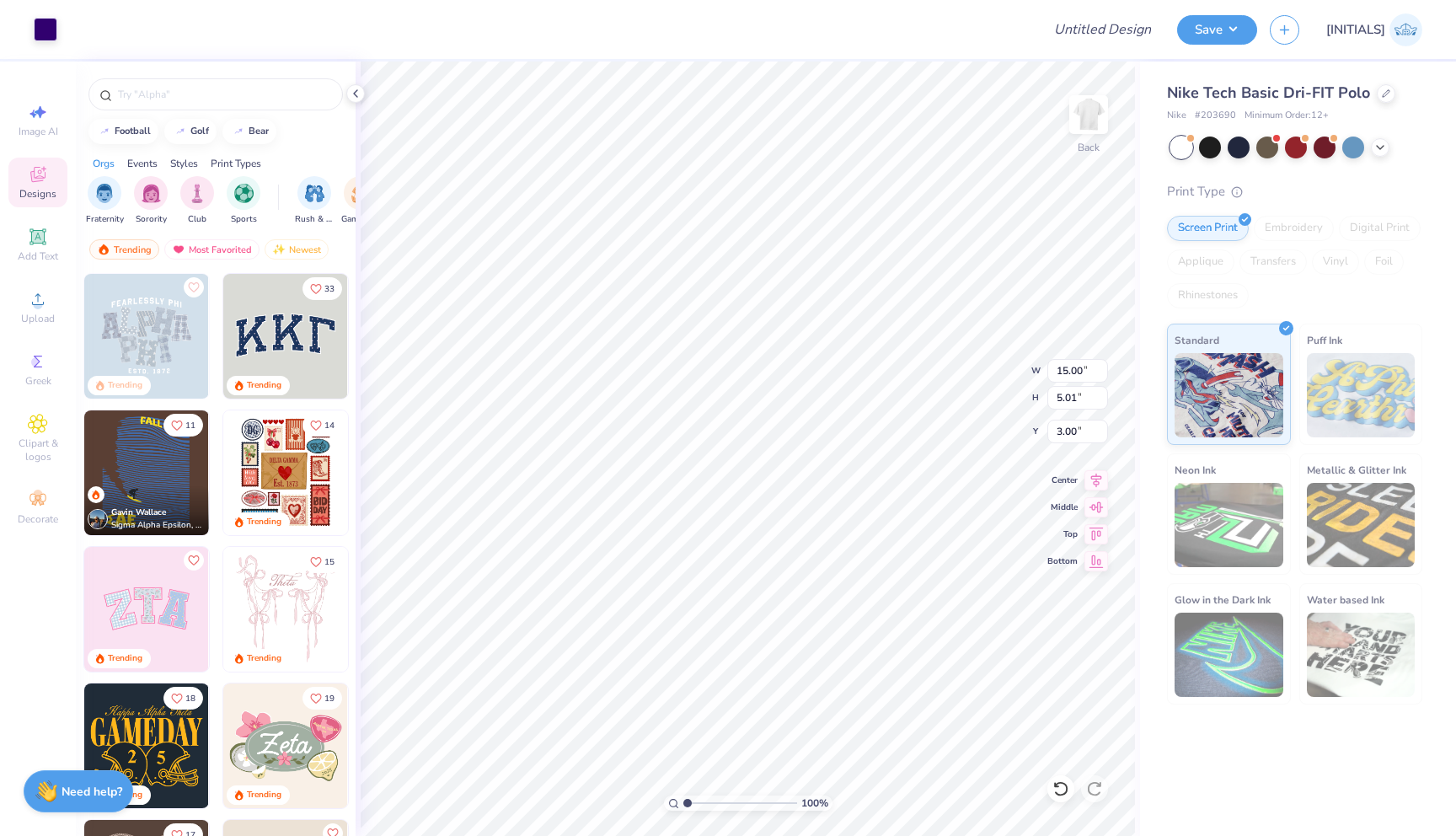 type on "4.24" 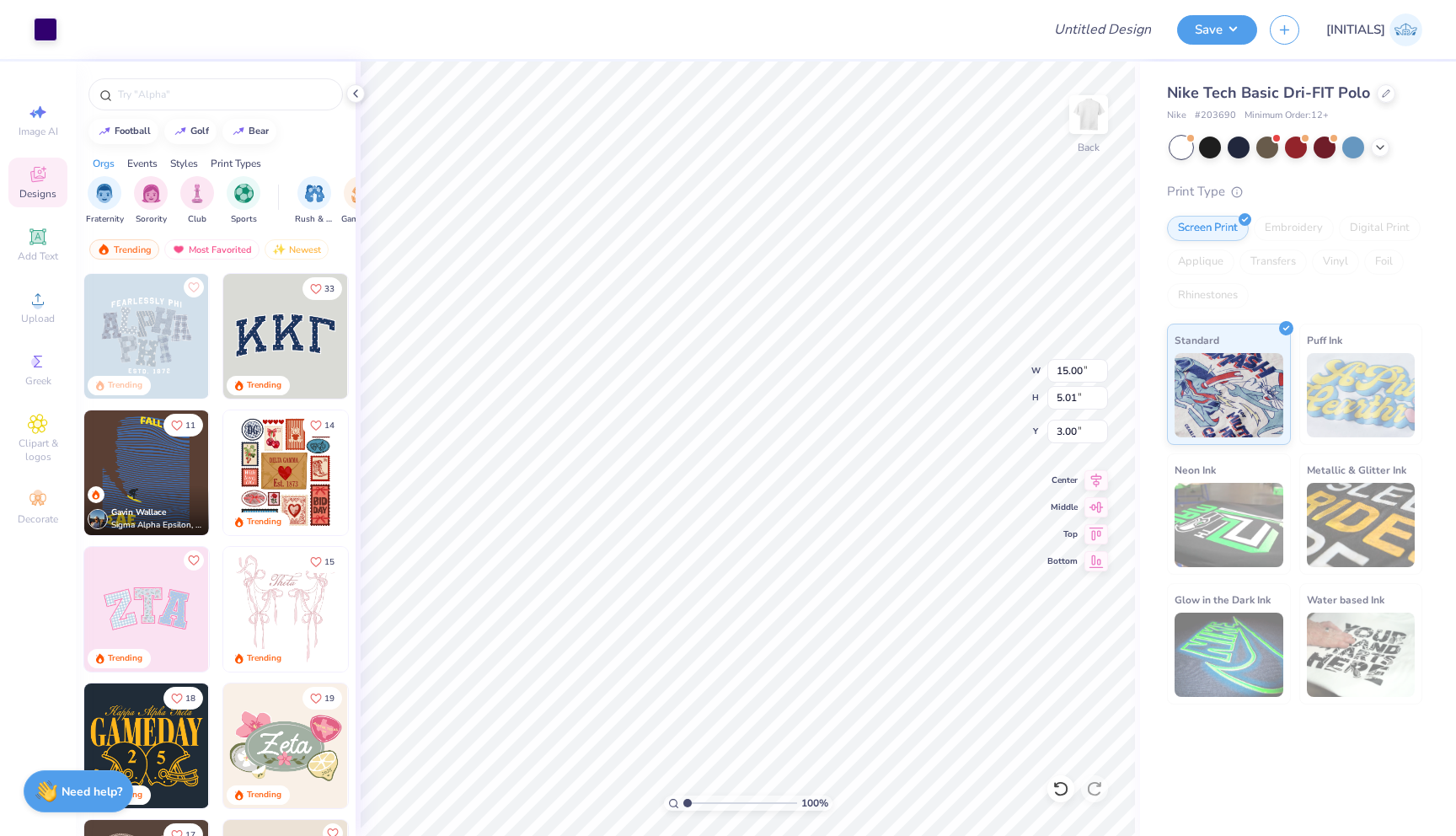type on "1.41" 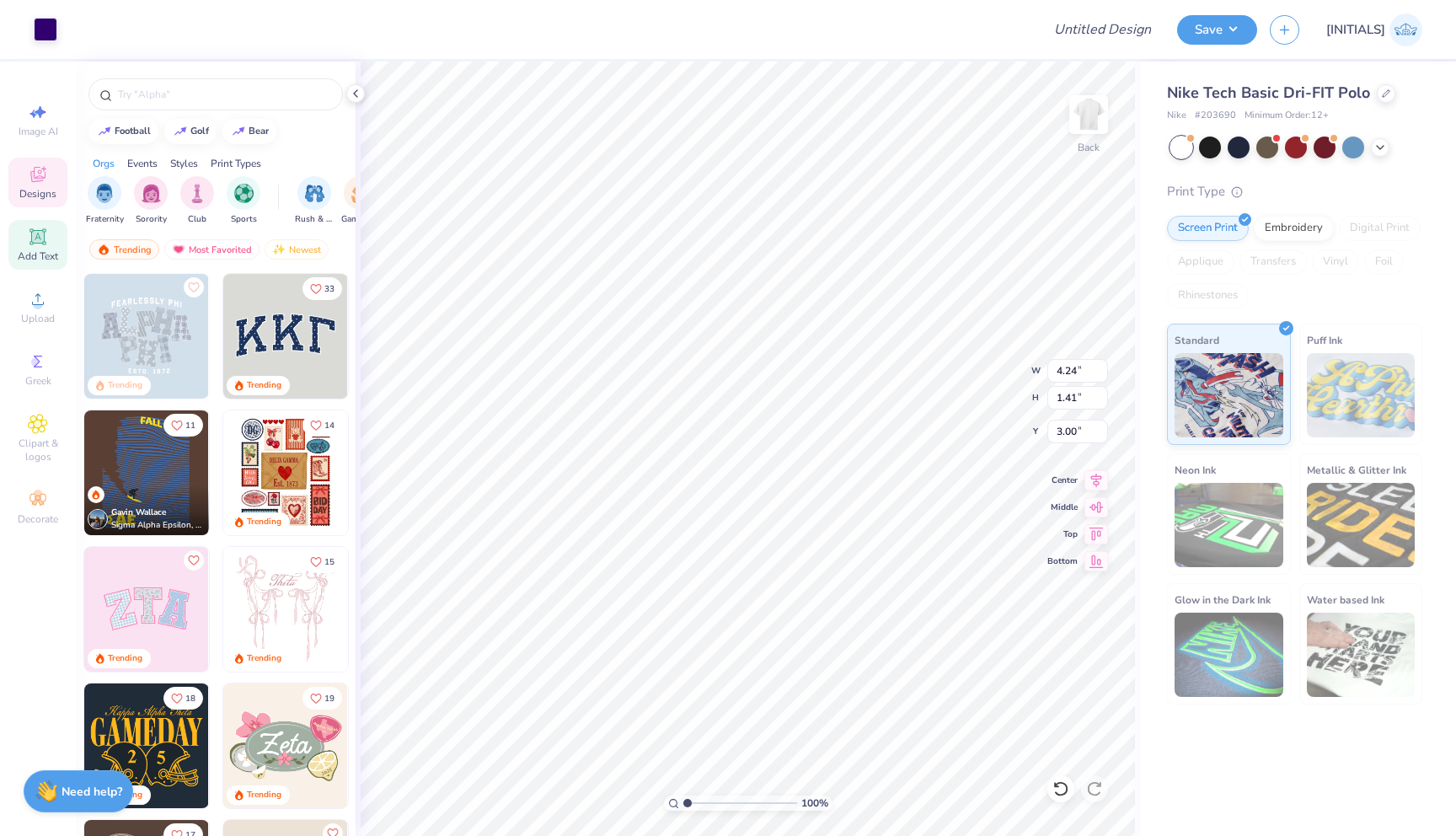 click 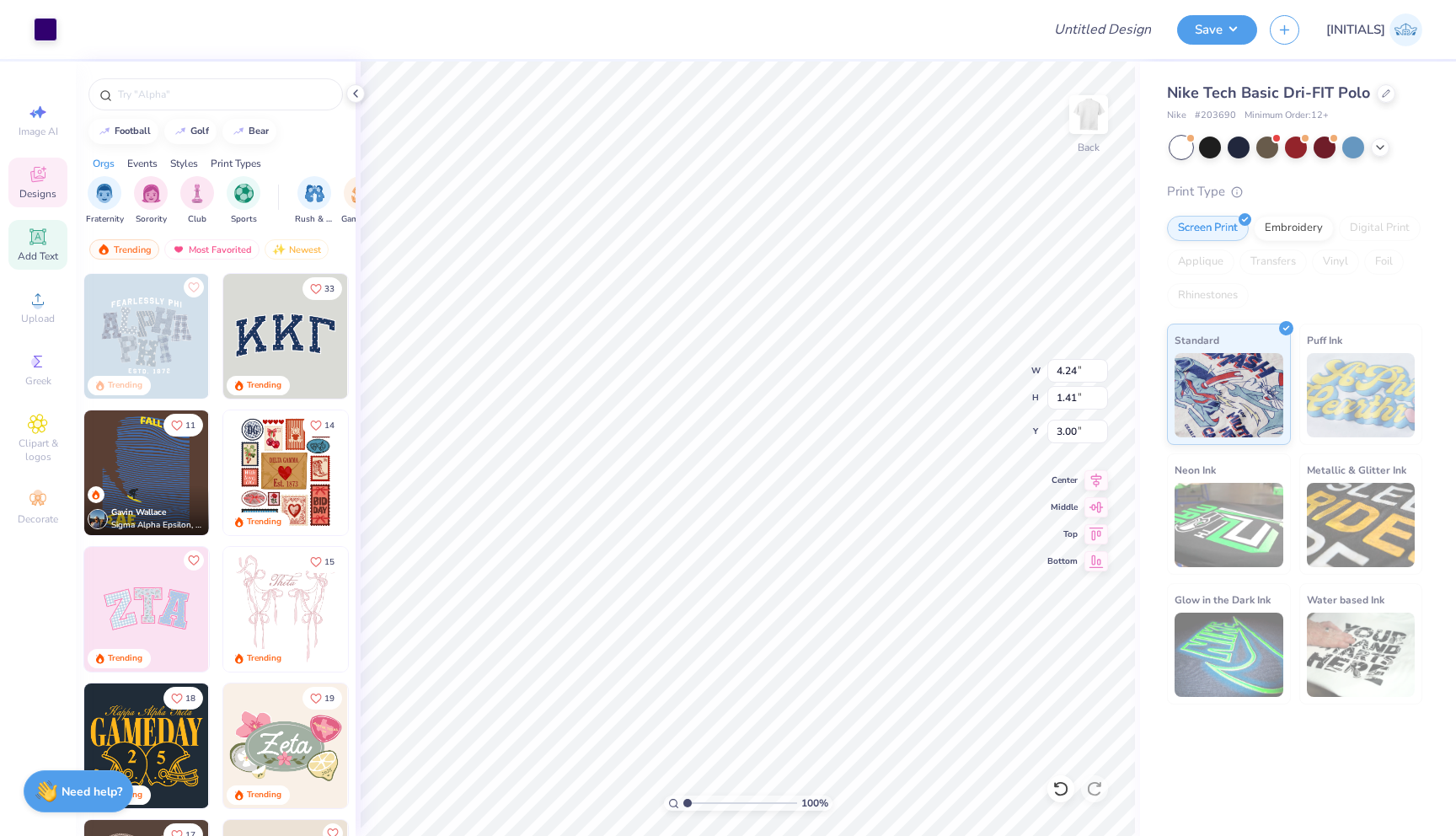 type on "6.11" 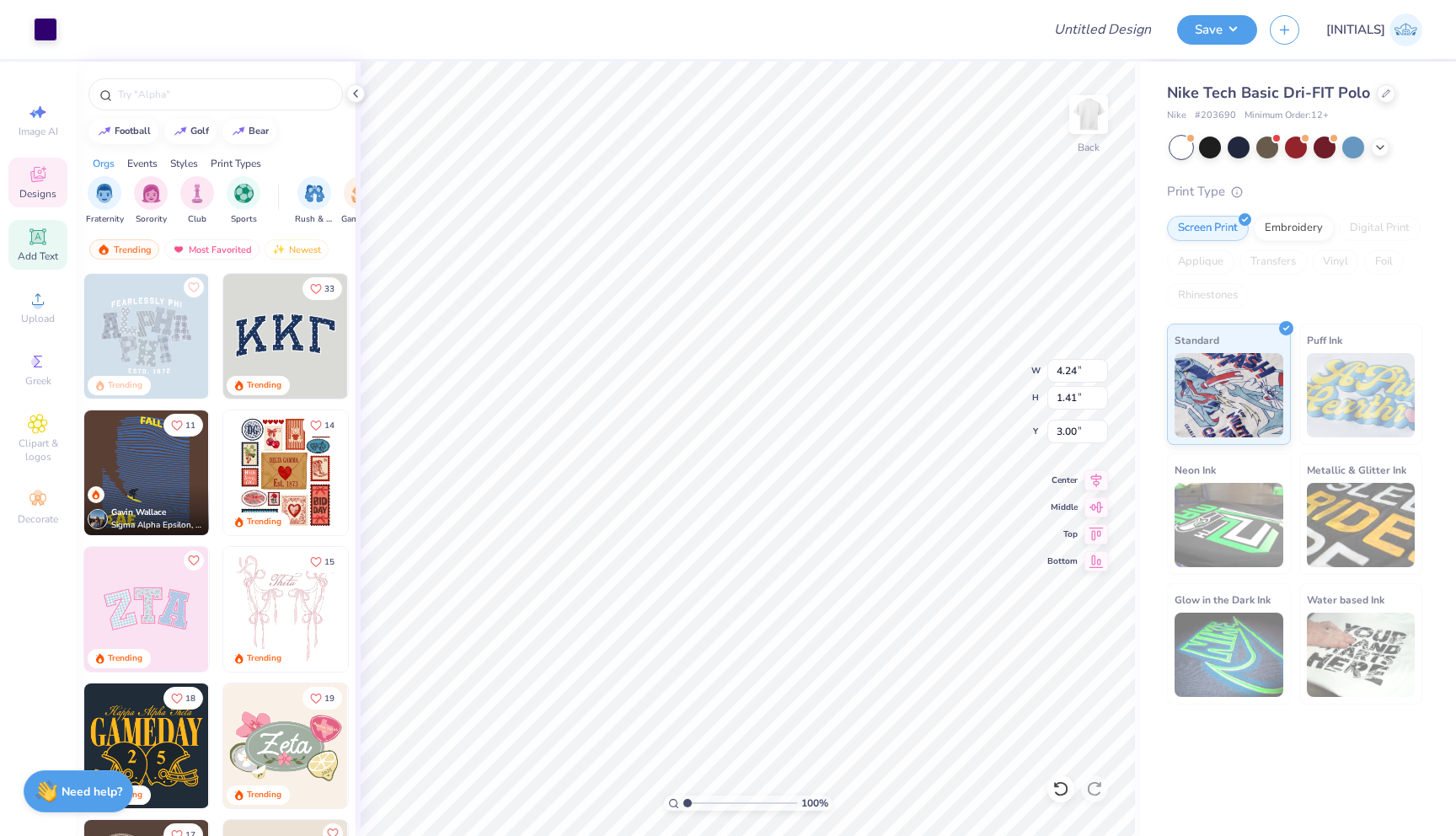 type on "1.77" 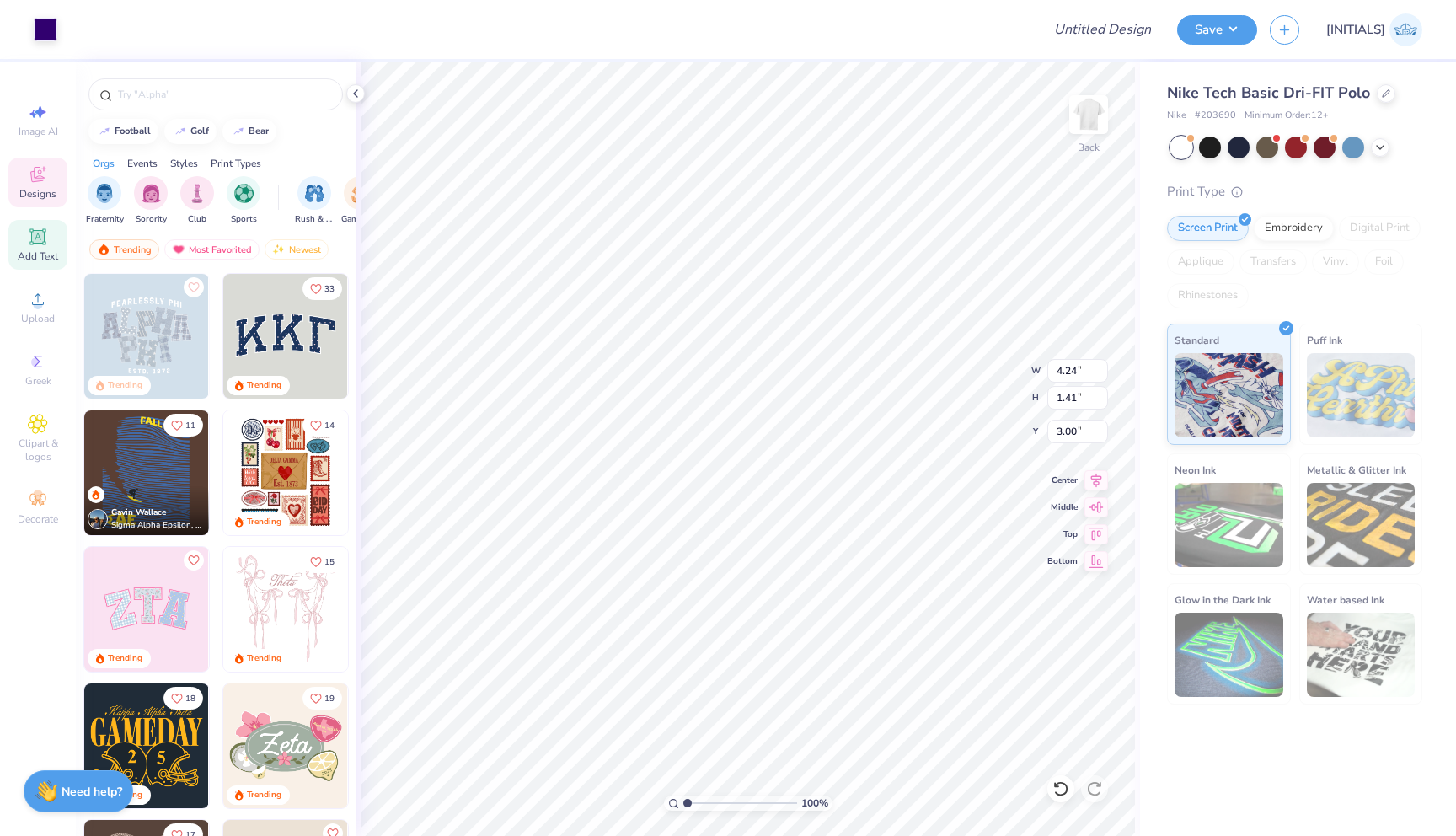 type on "11.49" 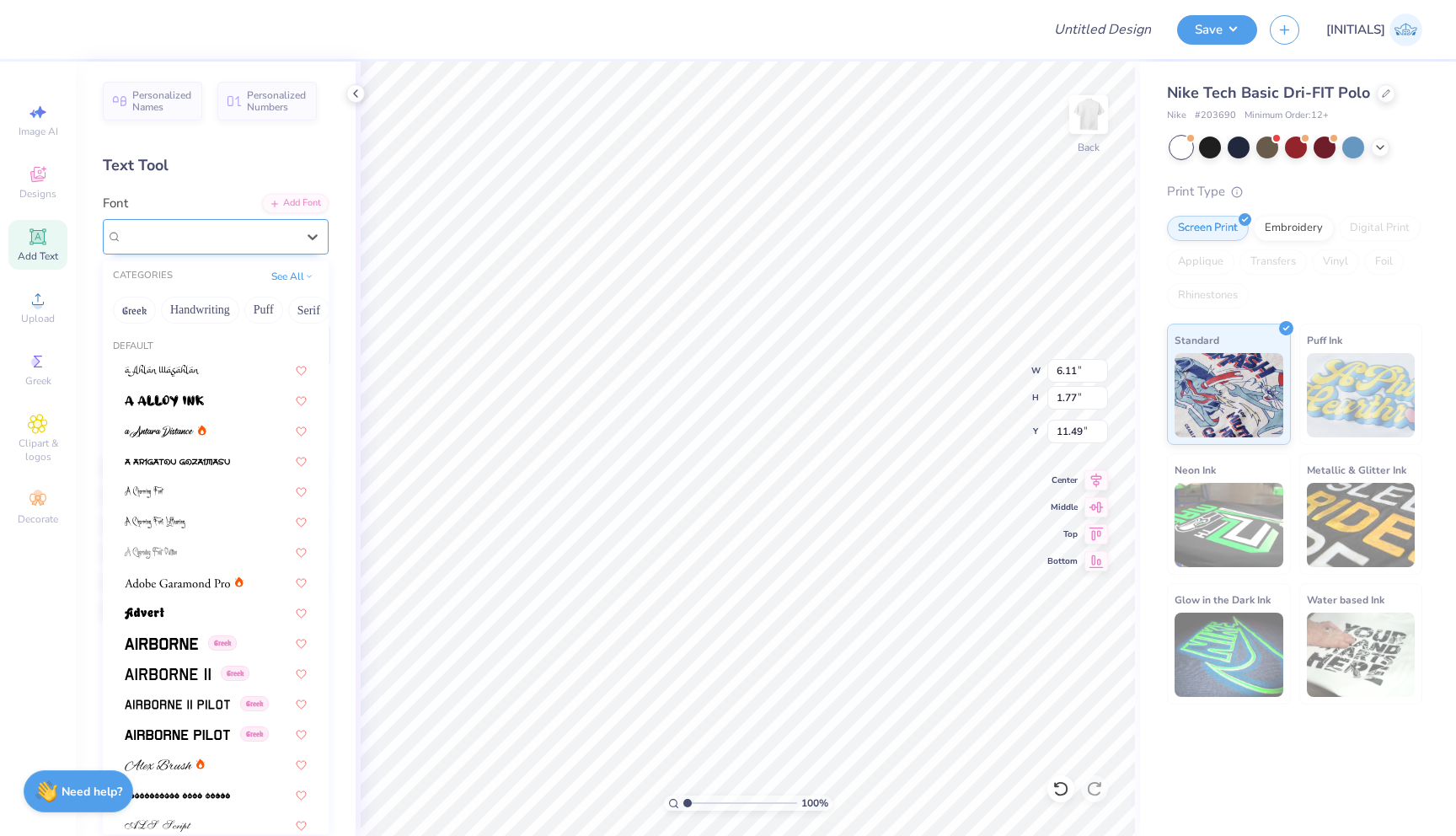 click on "Super Dream" at bounding box center (209, 236) 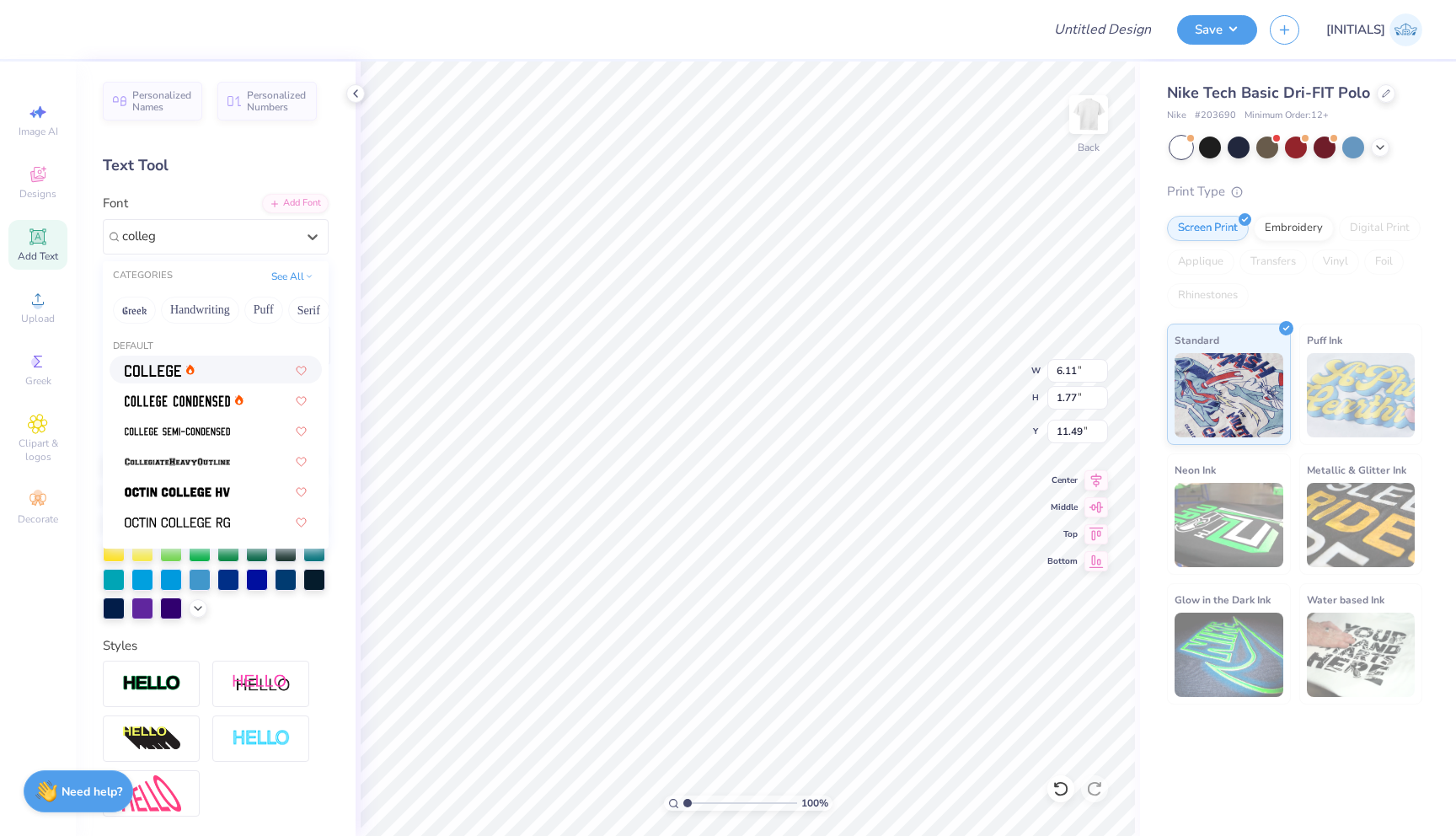 click at bounding box center [216, 369] 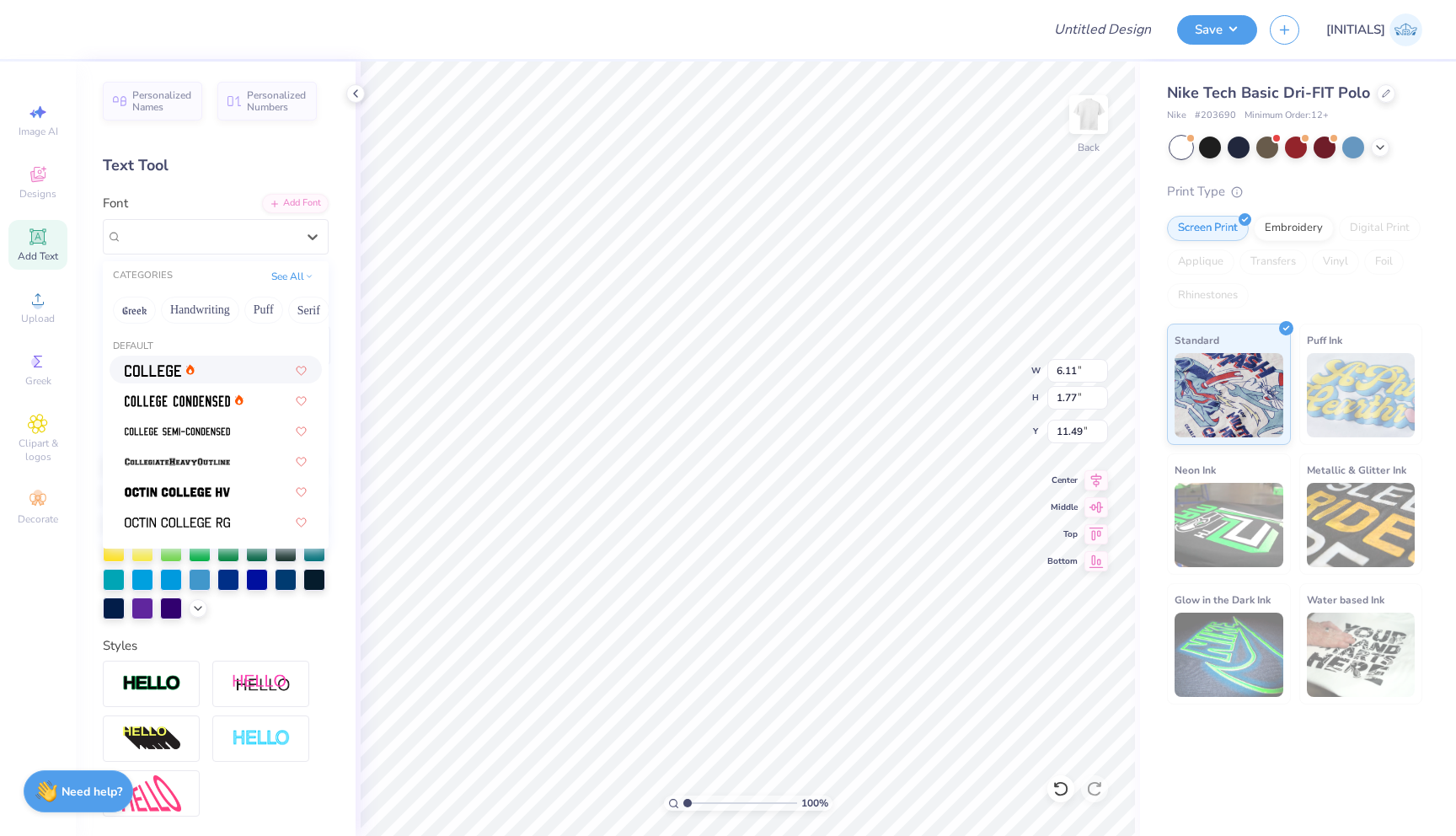 type on "5.55" 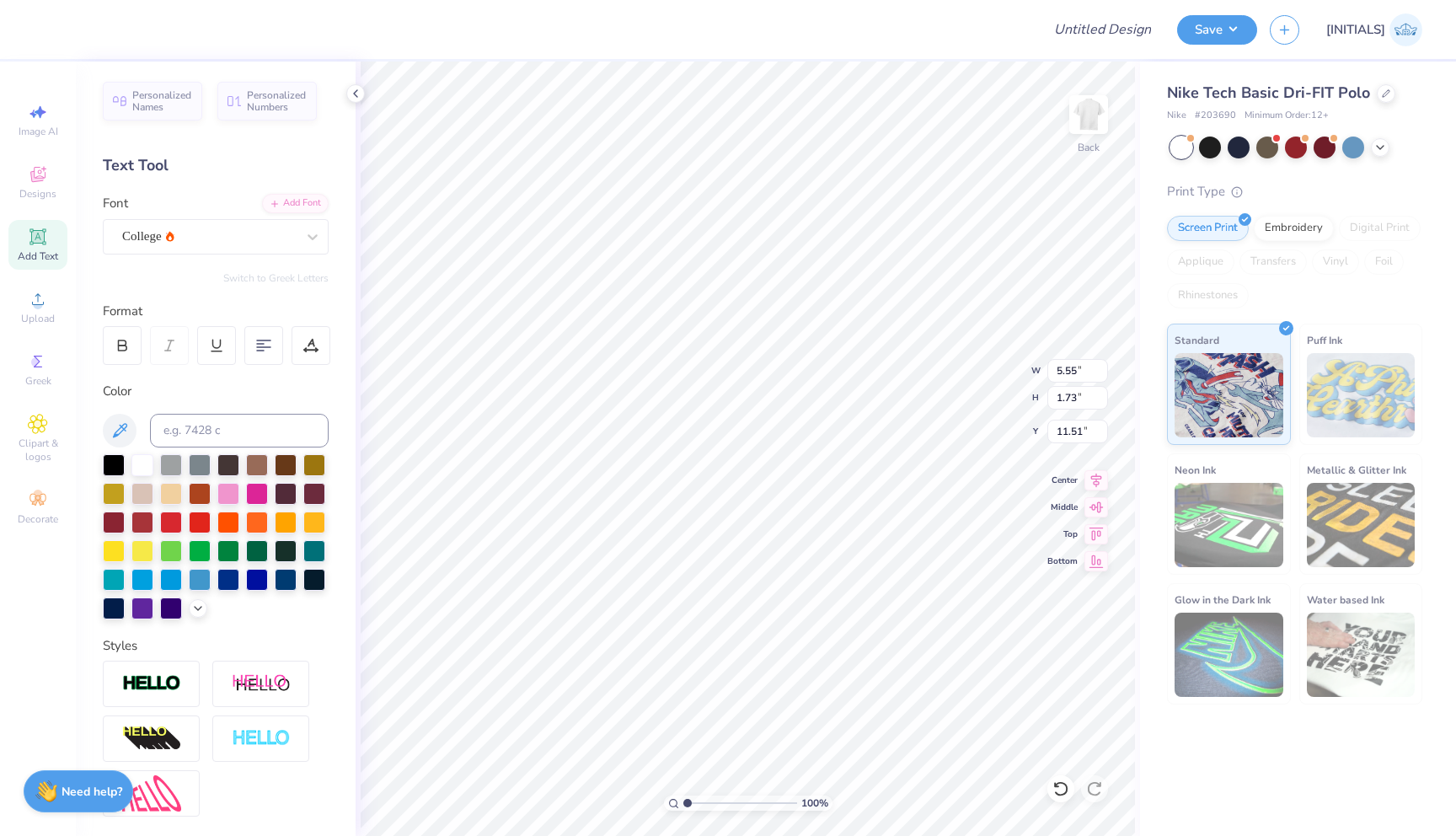 scroll, scrollTop: 0, scrollLeft: 1, axis: horizontal 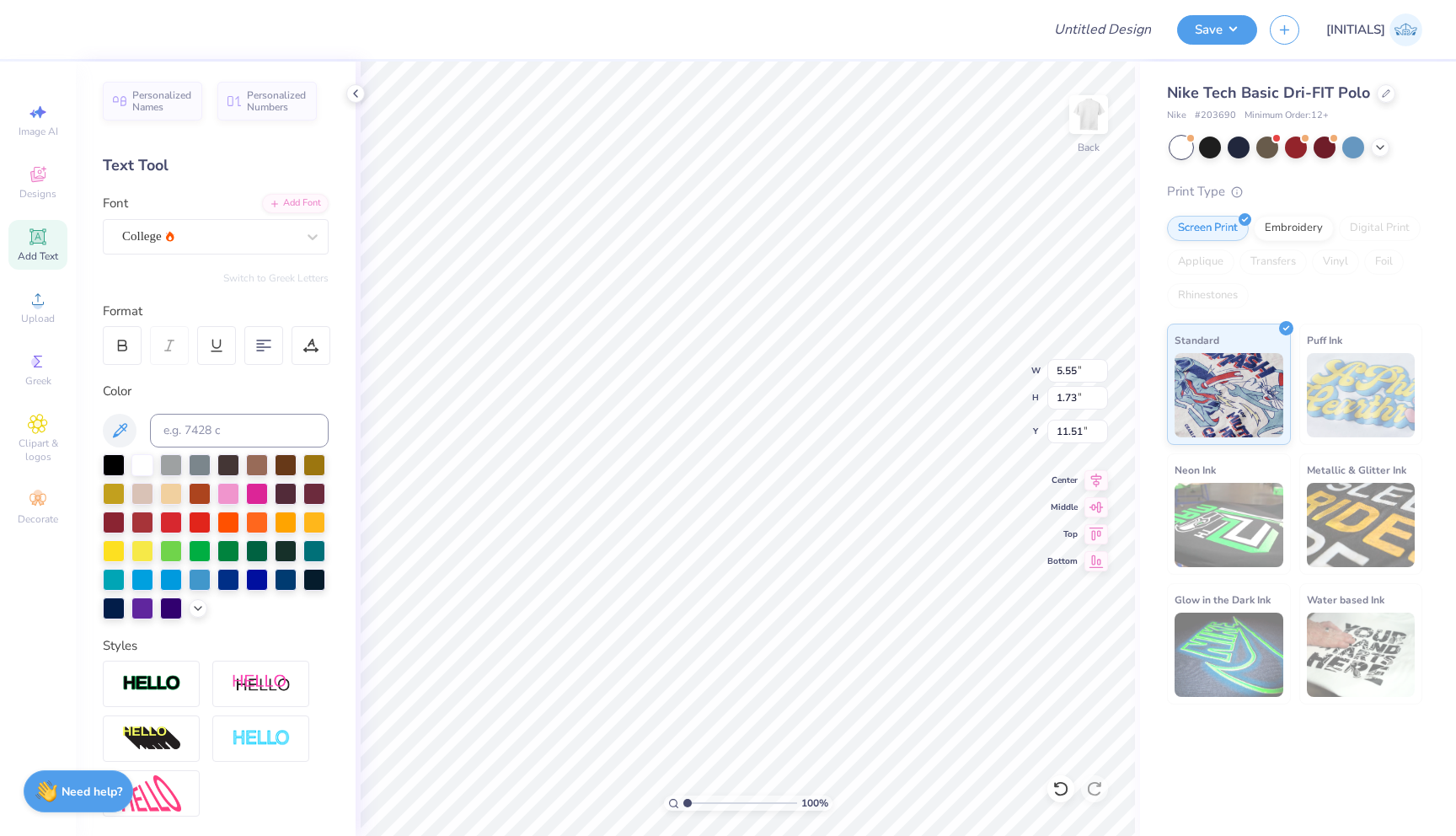 type on "4.24" 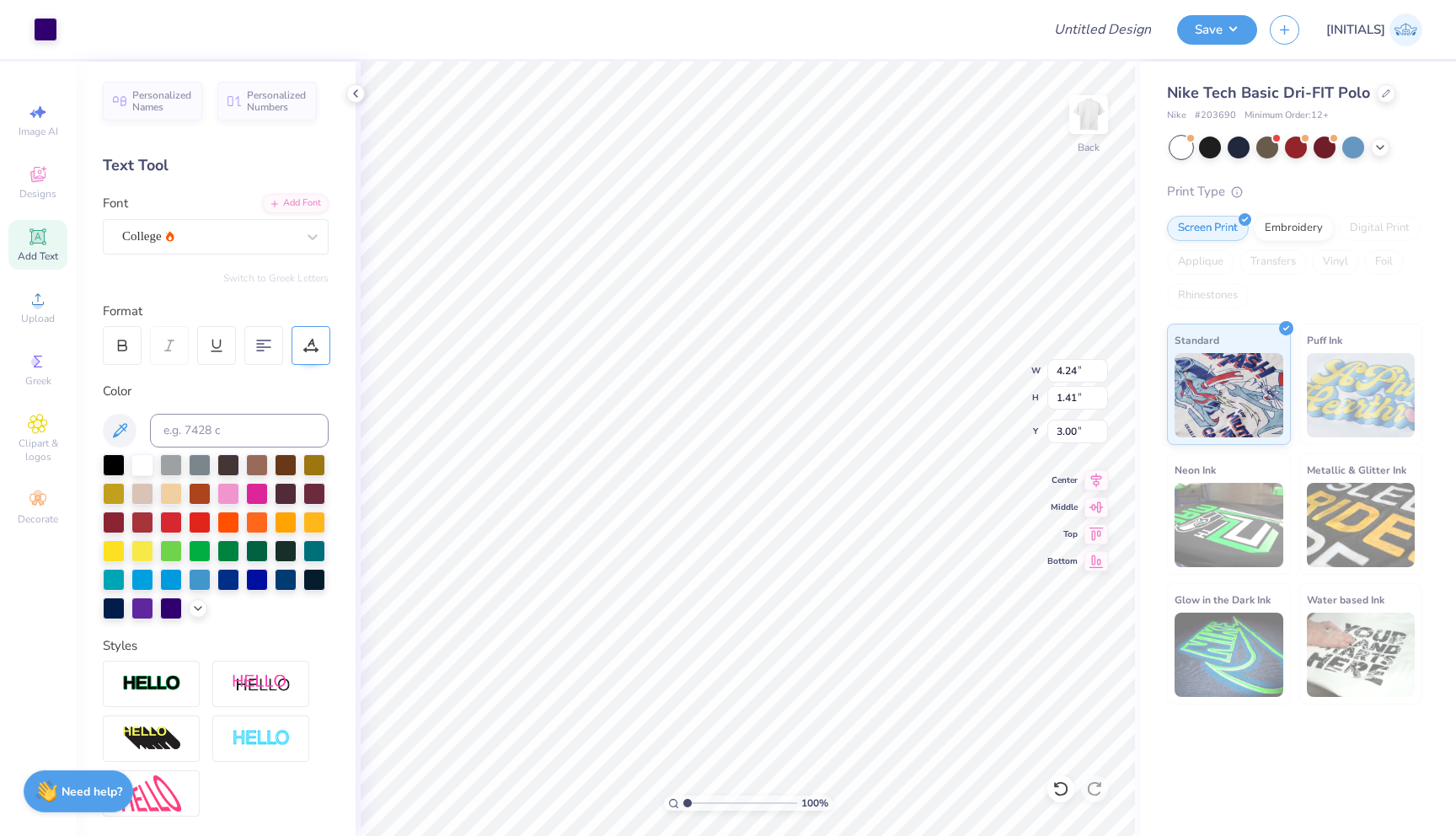 type on "10.60" 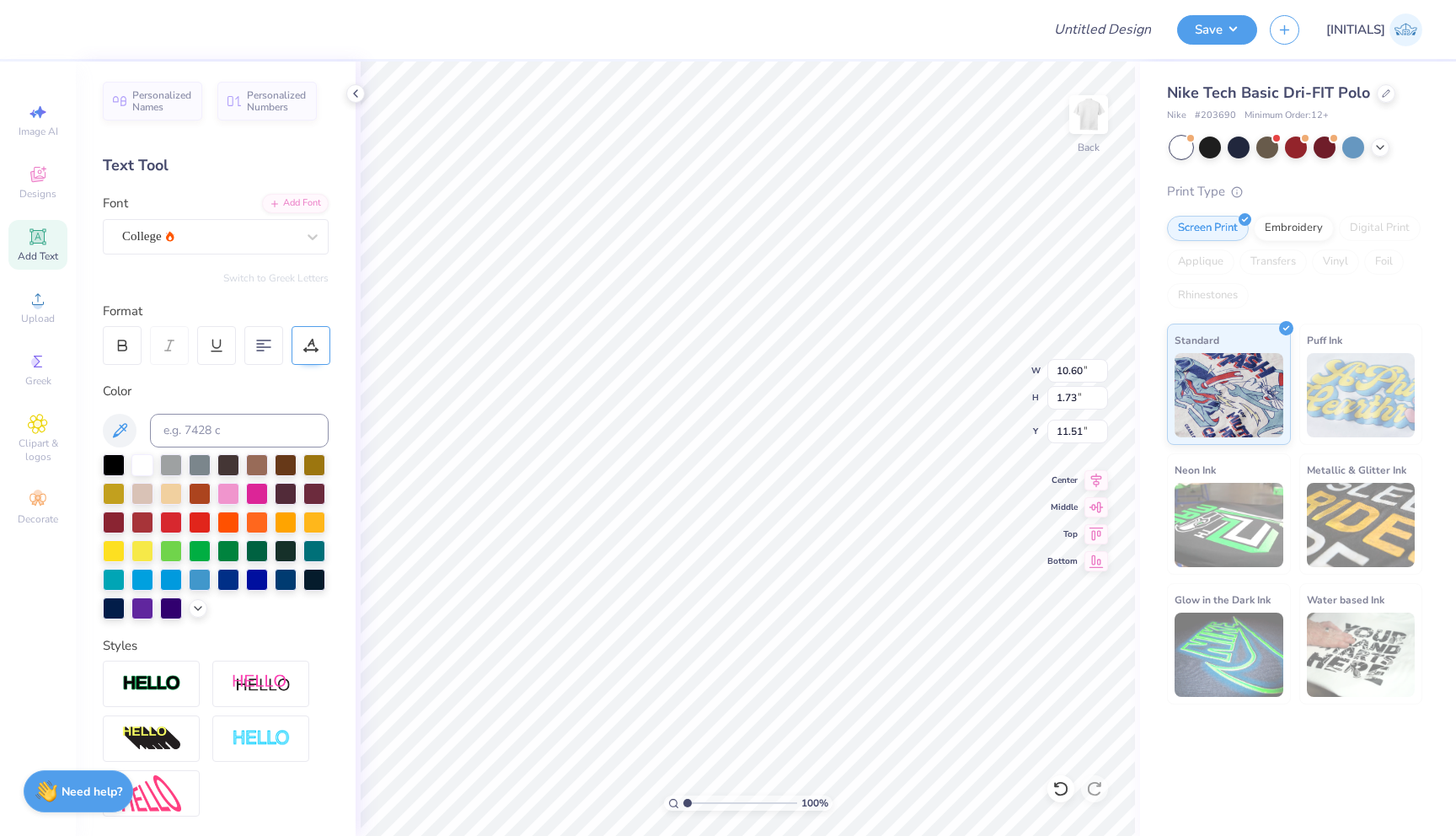 scroll, scrollTop: 0, scrollLeft: 2, axis: horizontal 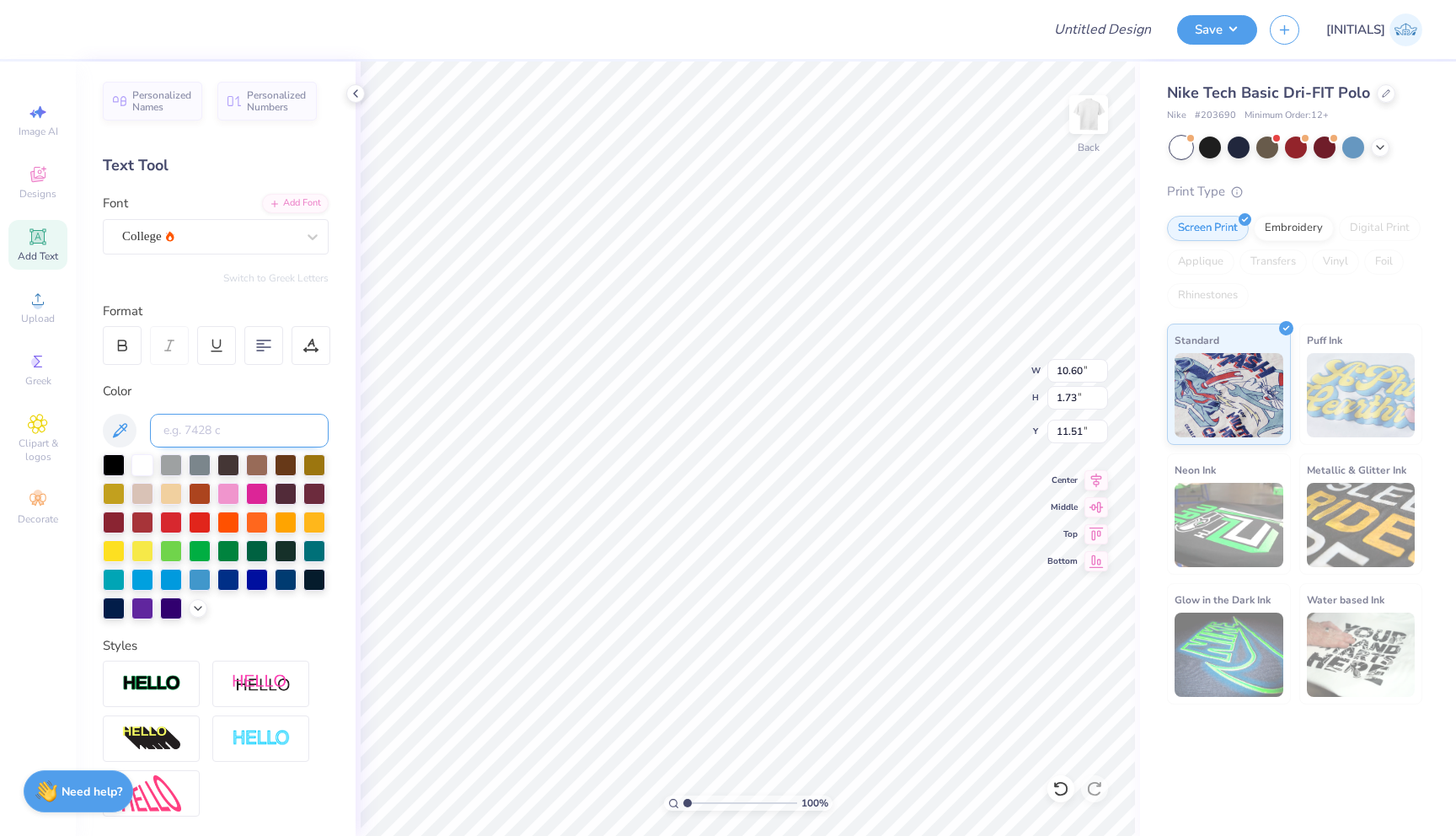 click at bounding box center [239, 431] 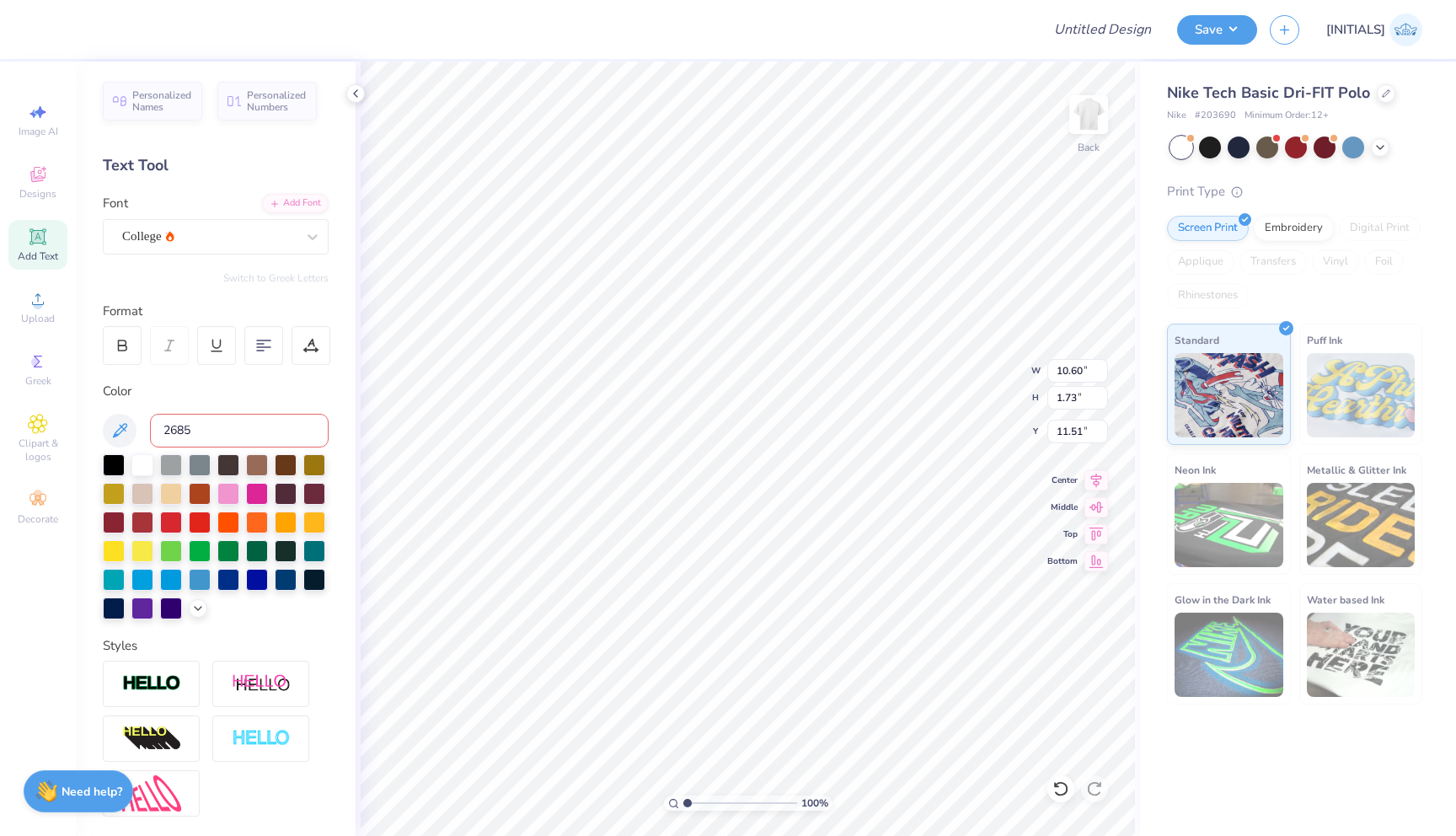 type on "2685c" 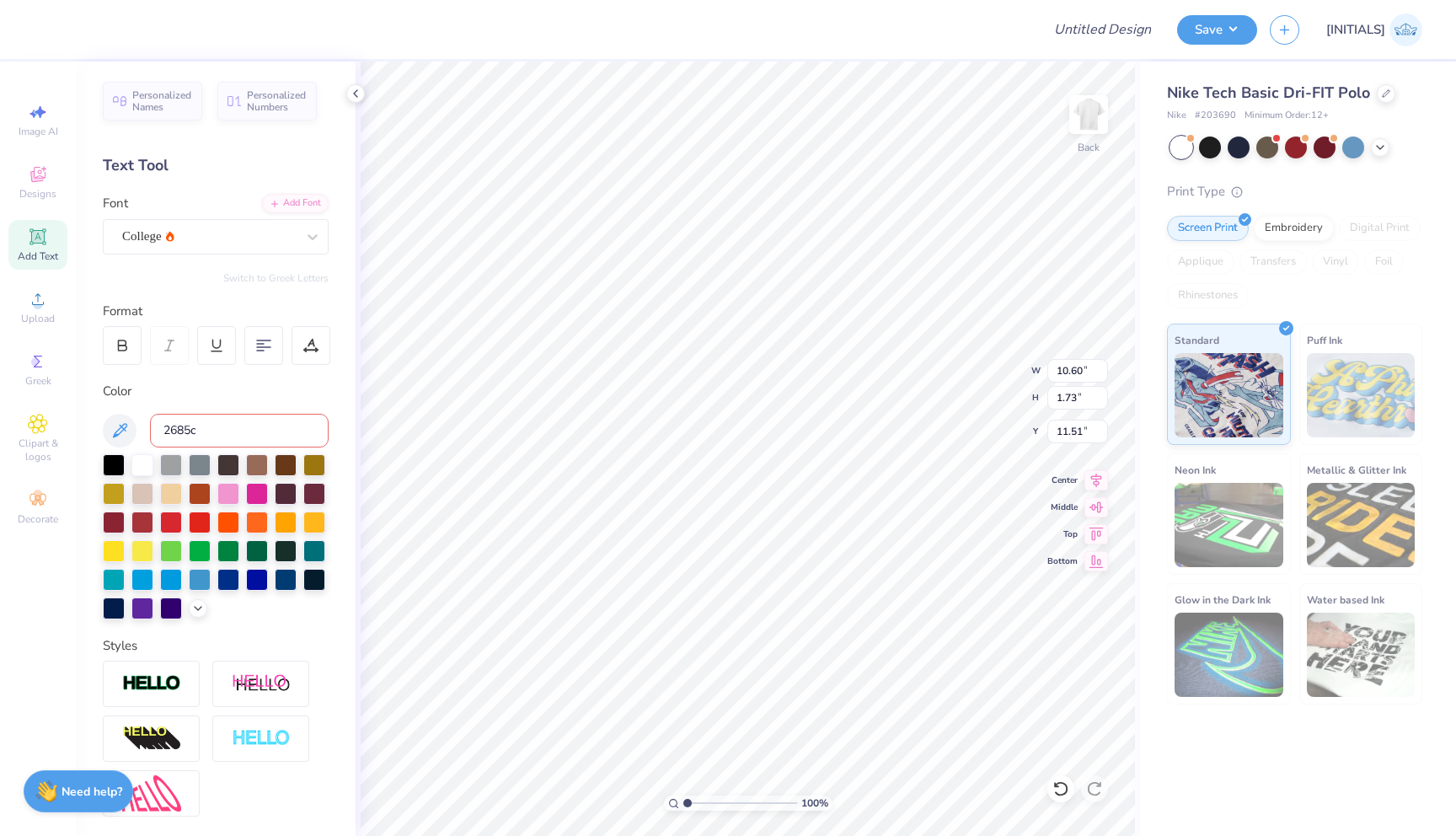 type 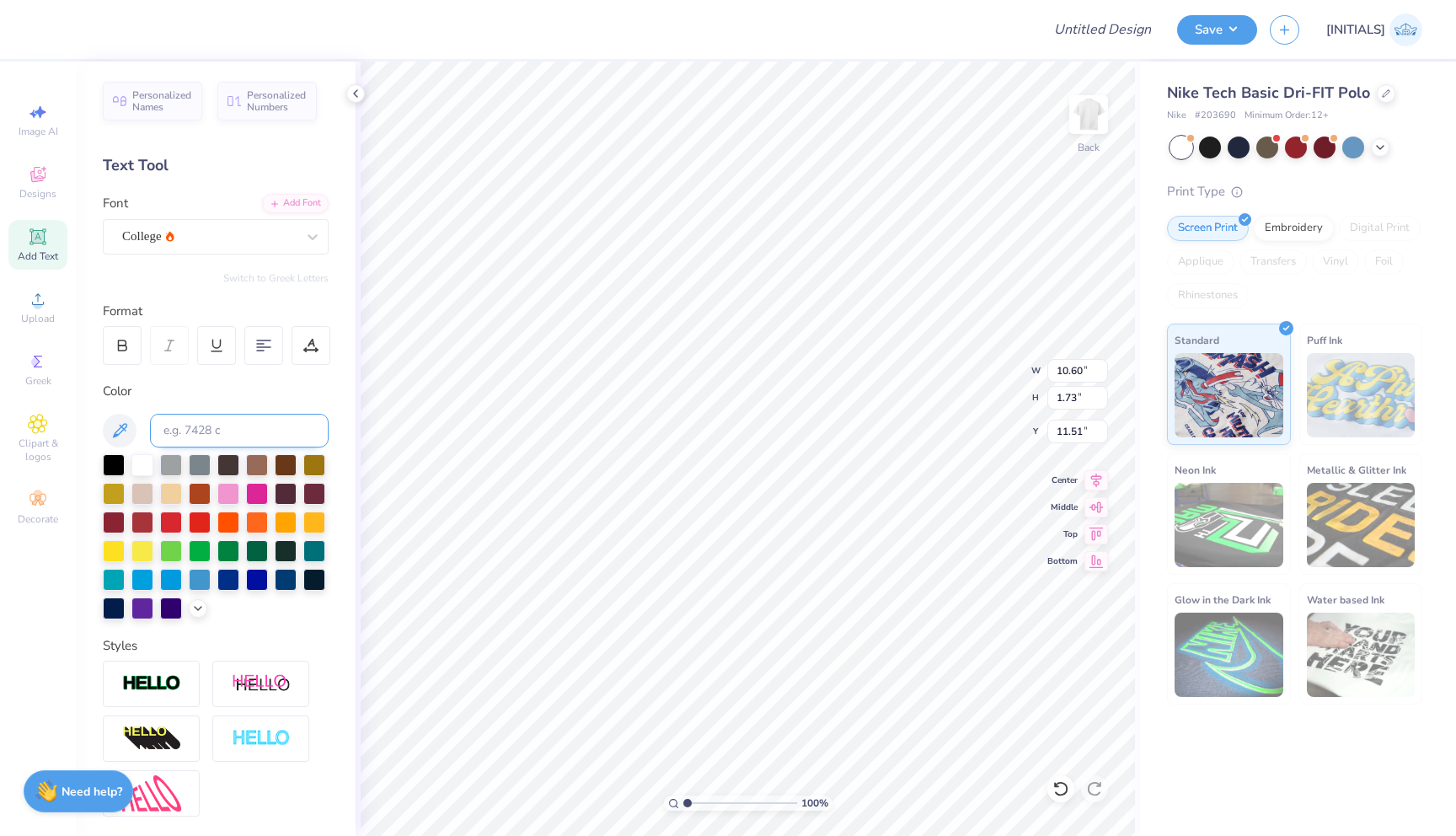 scroll, scrollTop: 1, scrollLeft: 0, axis: vertical 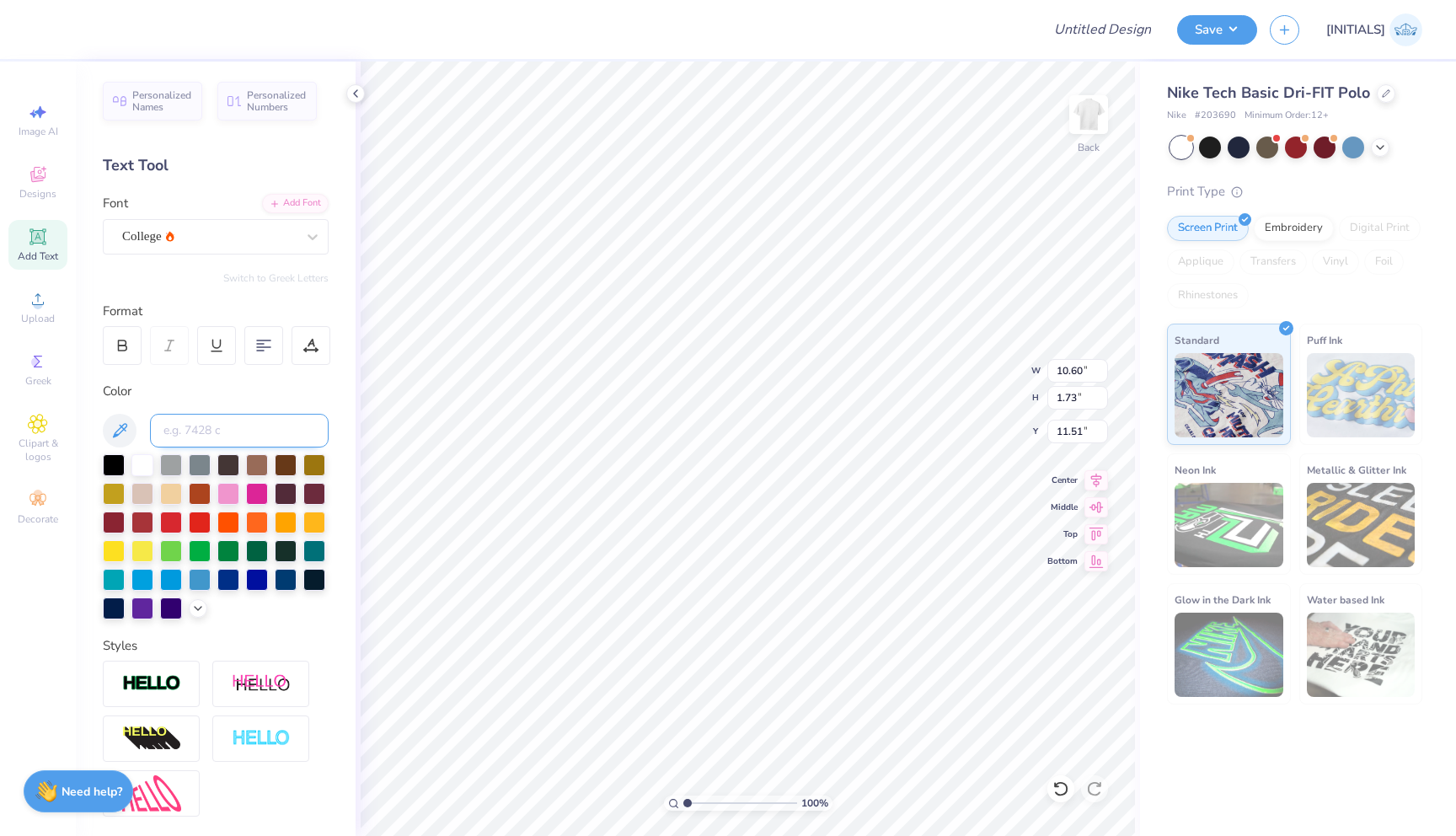click at bounding box center [239, 431] 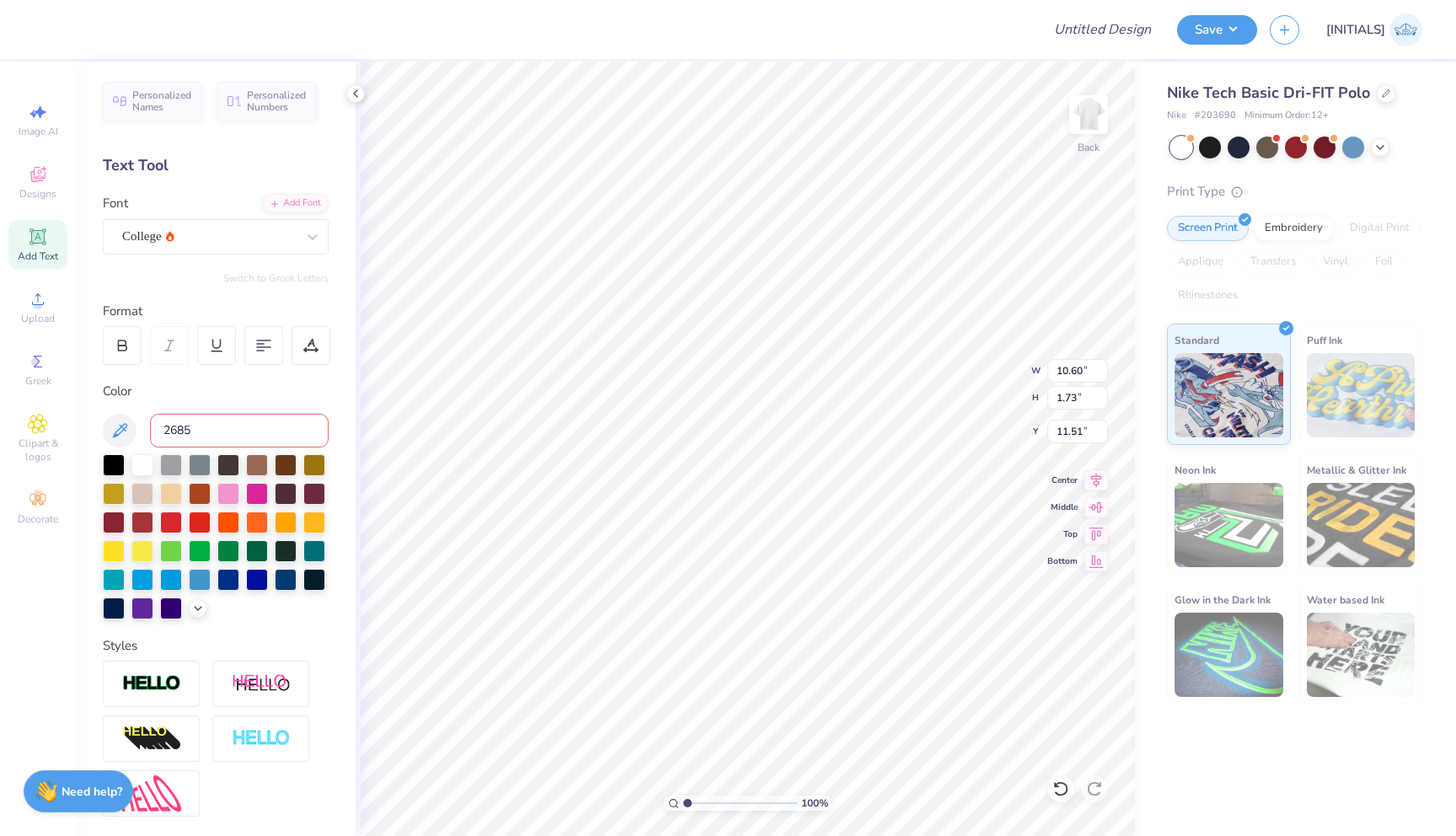 type on "2685c" 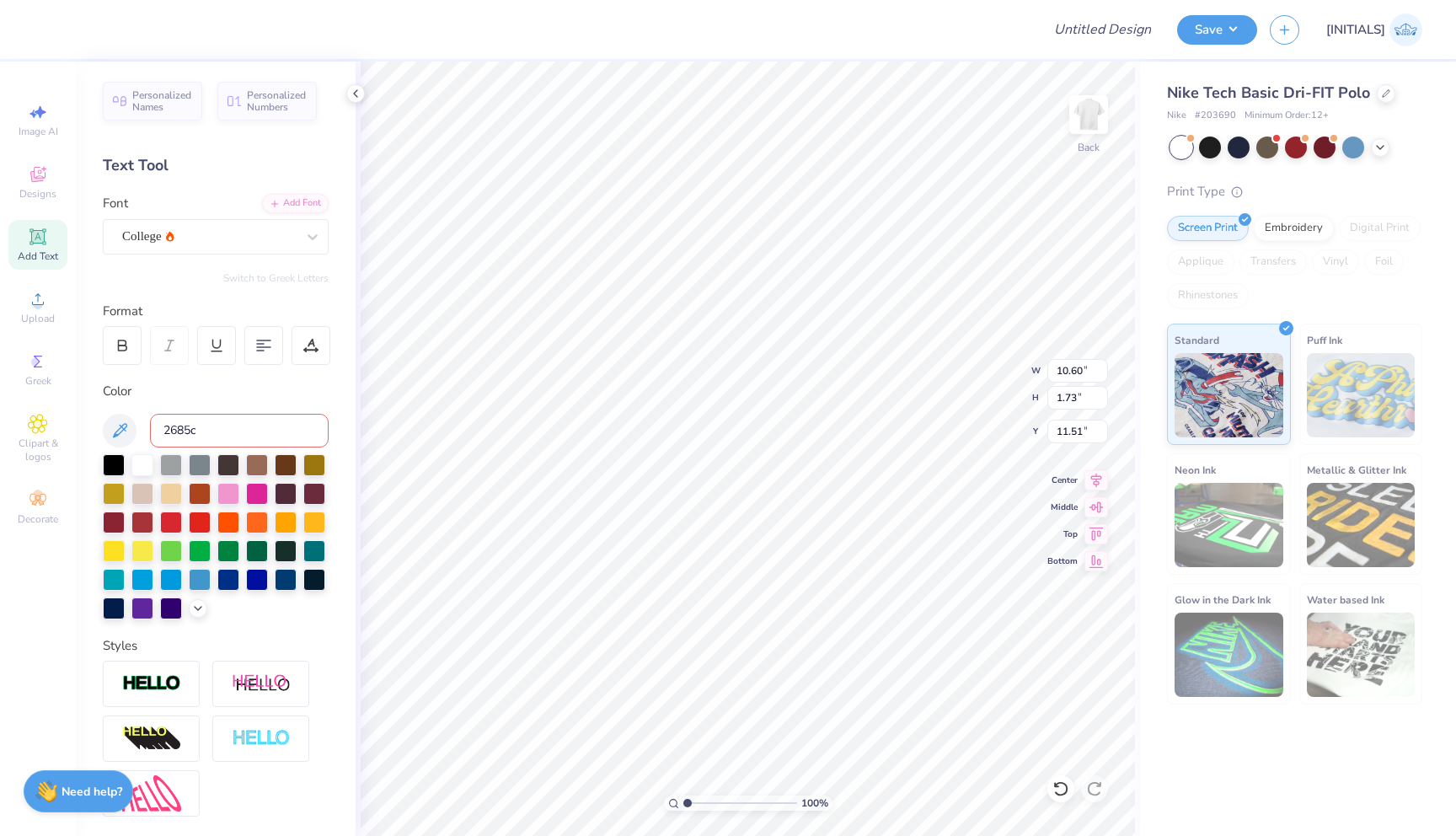 type 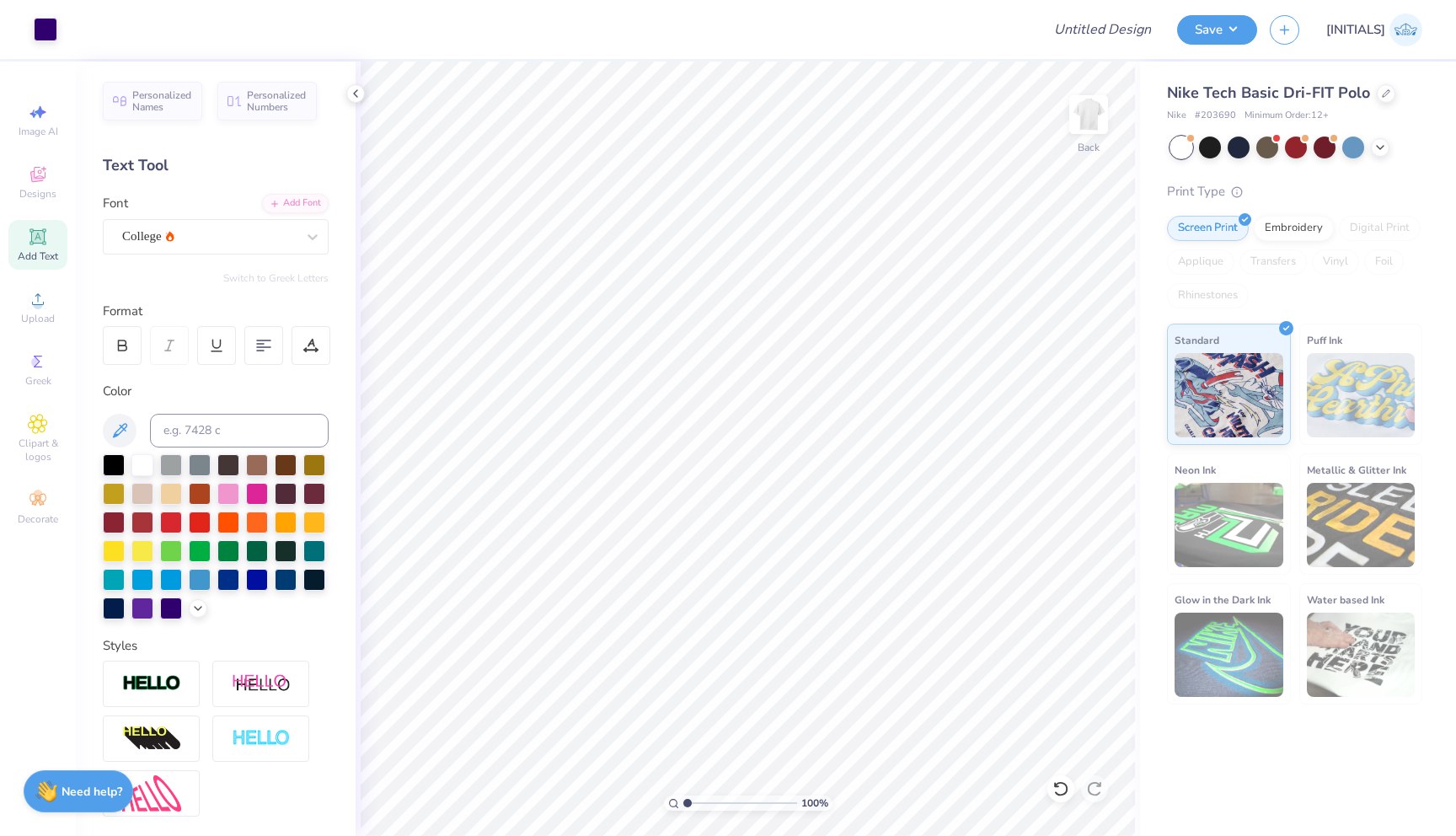 click 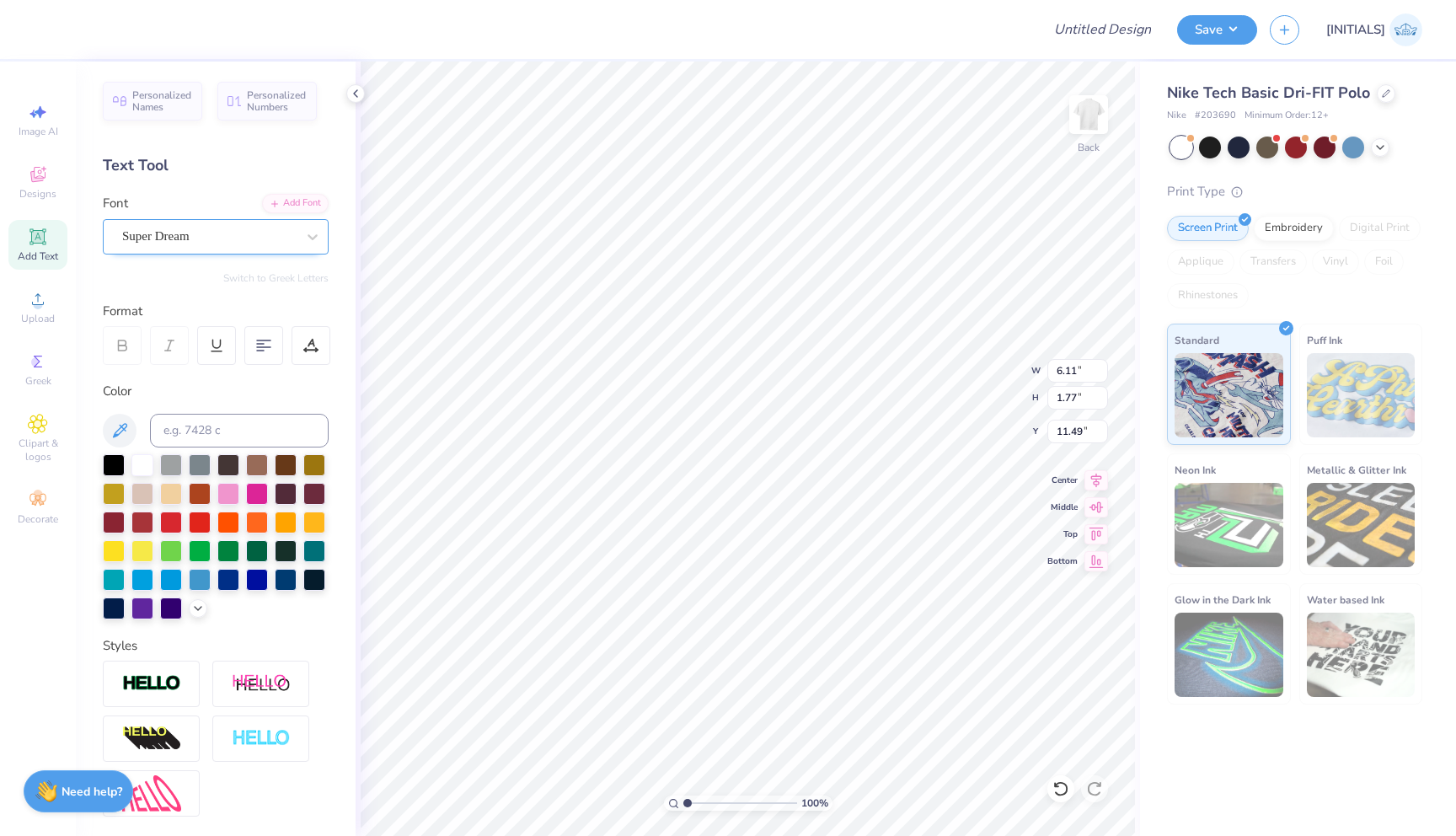 click on "Super Dream" at bounding box center (209, 236) 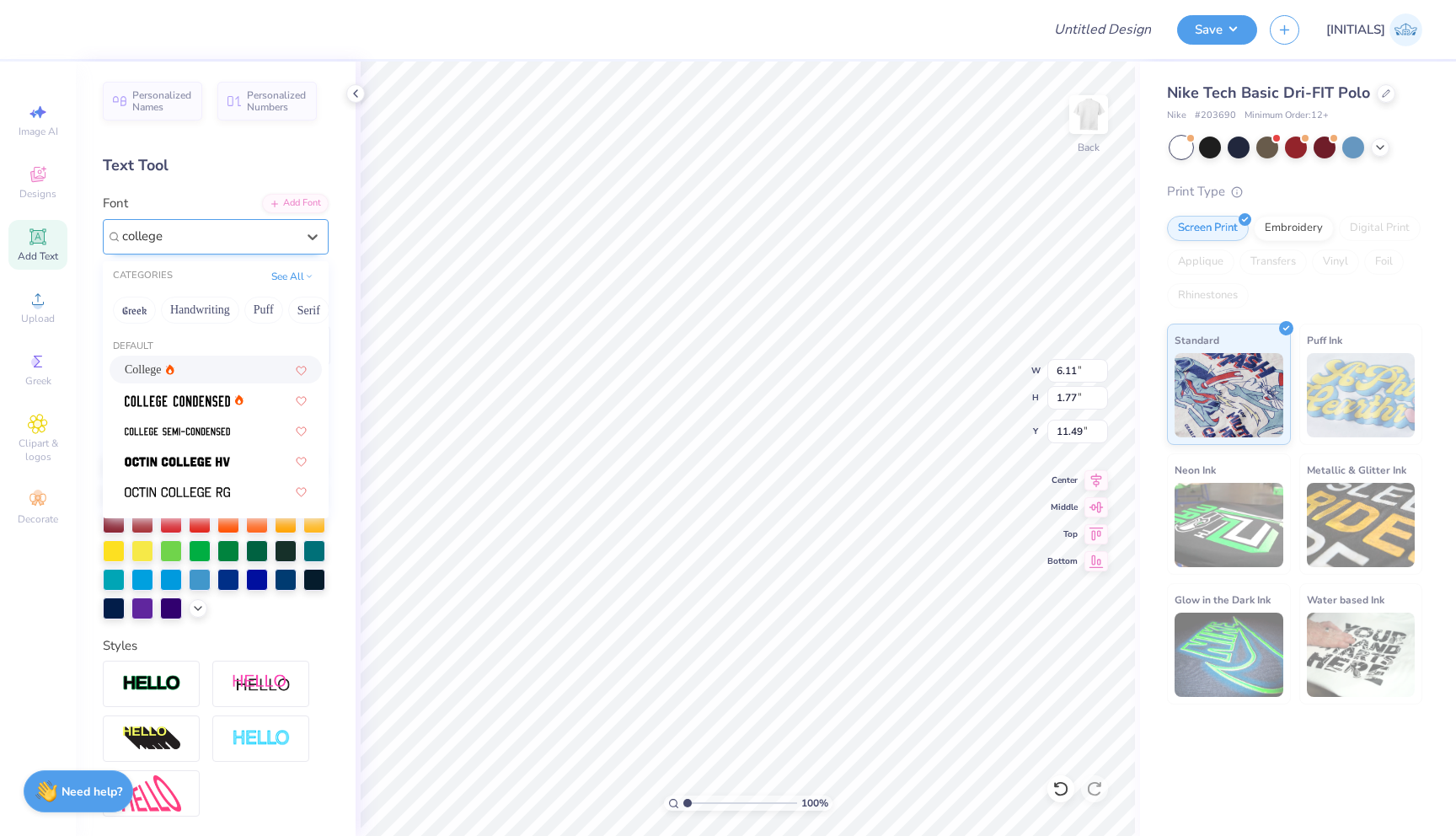 click on "College" at bounding box center [216, 369] 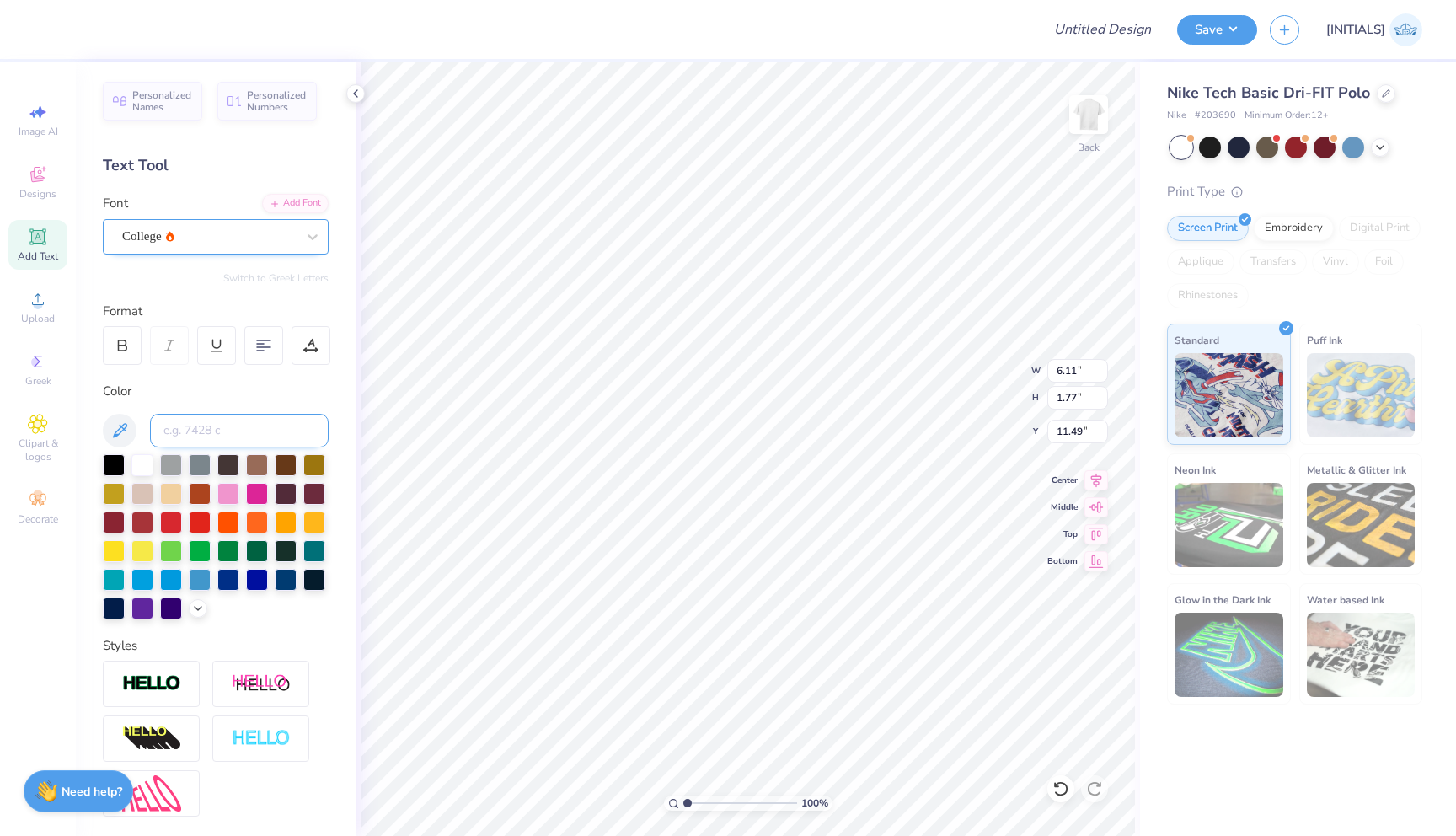 click at bounding box center (239, 431) 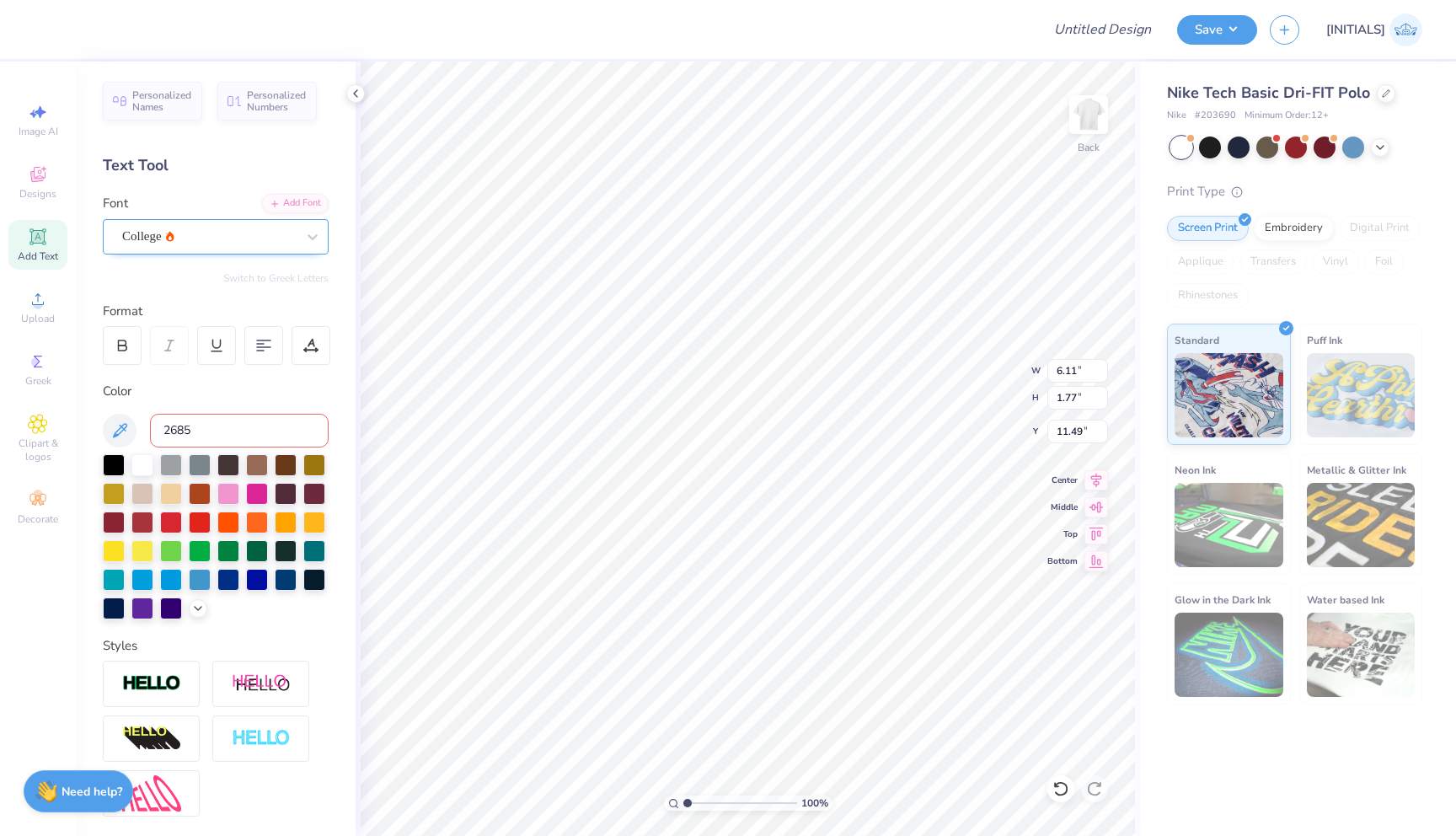 type on "2685c" 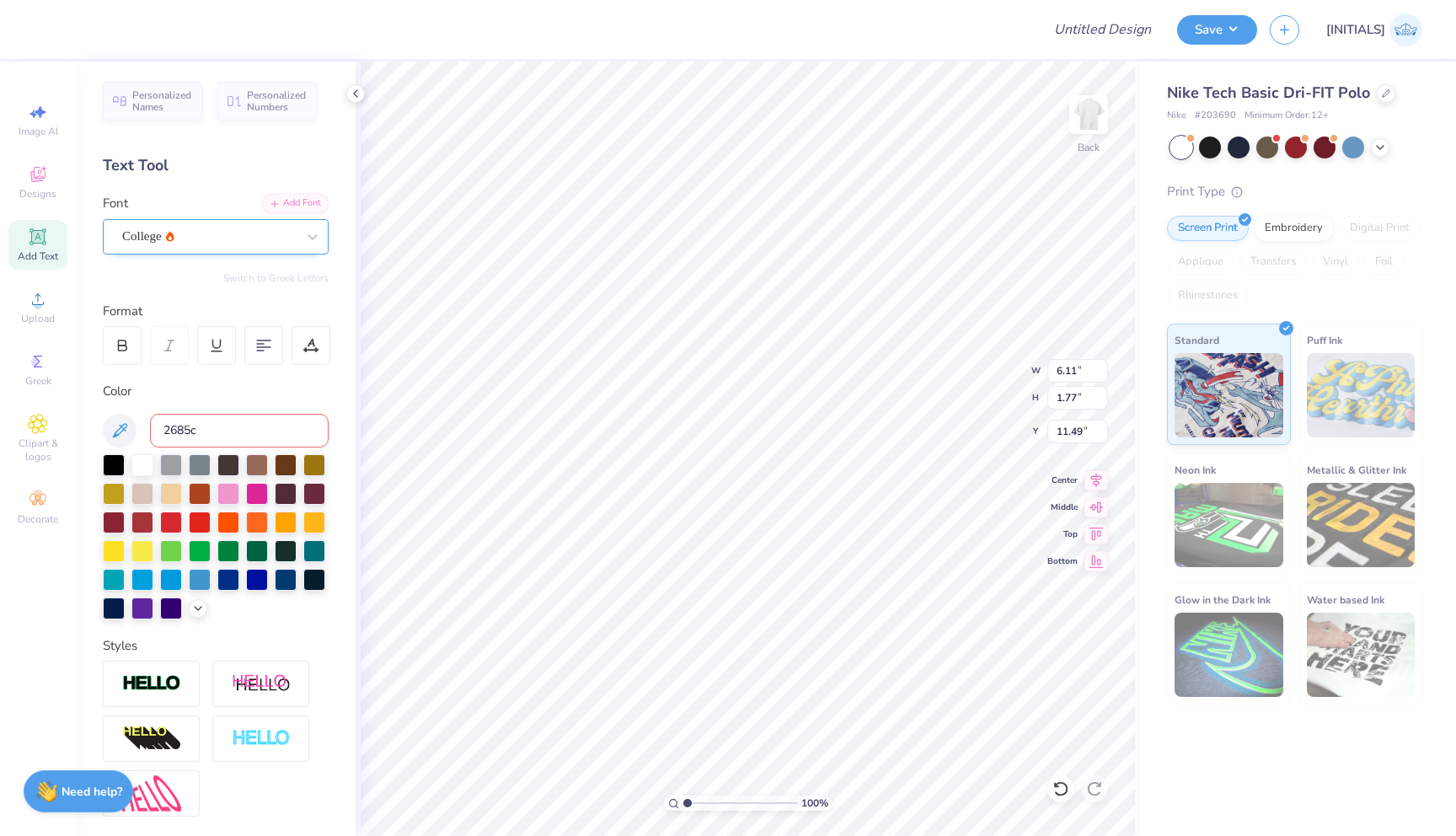 type 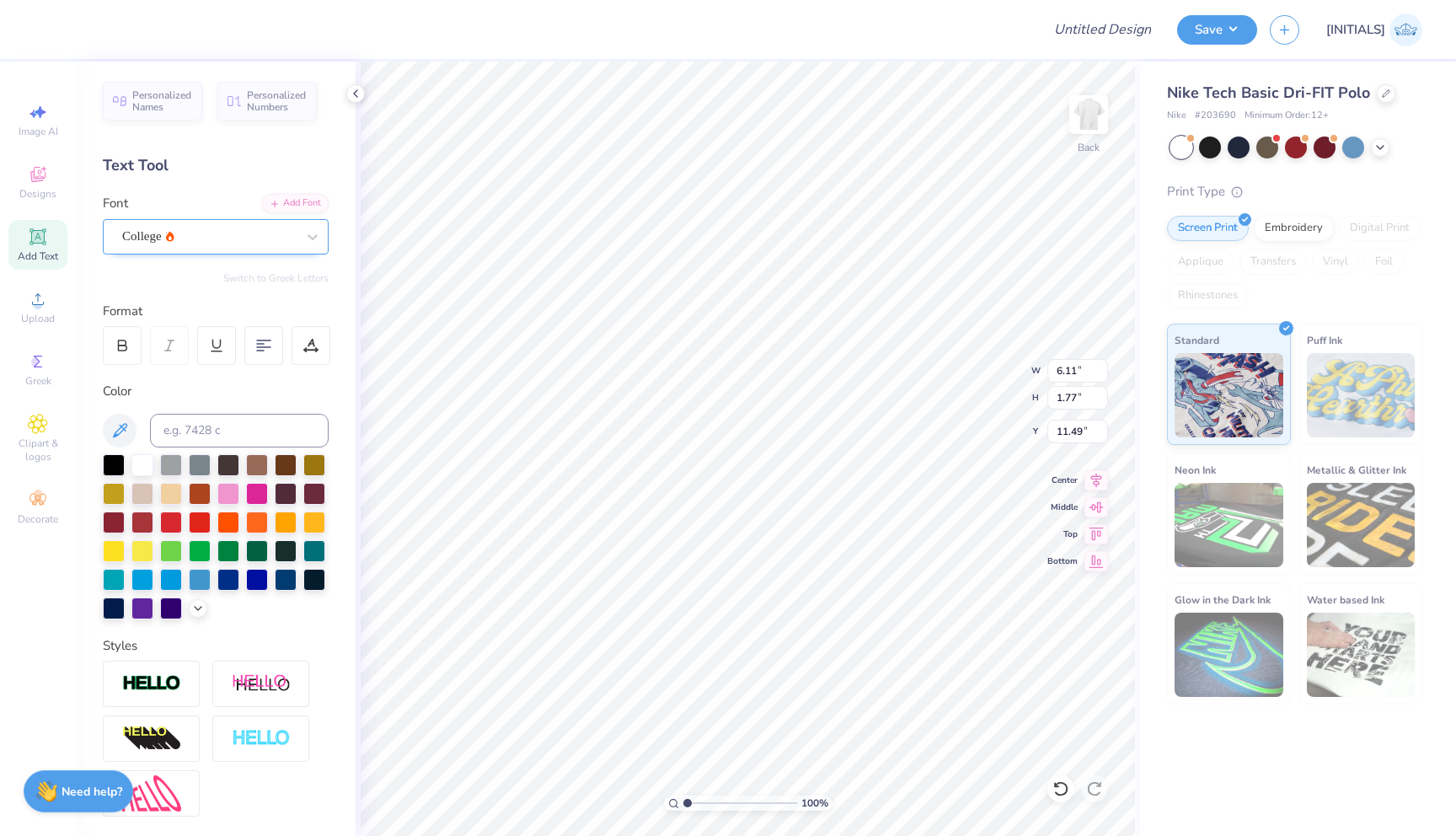 type on "T" 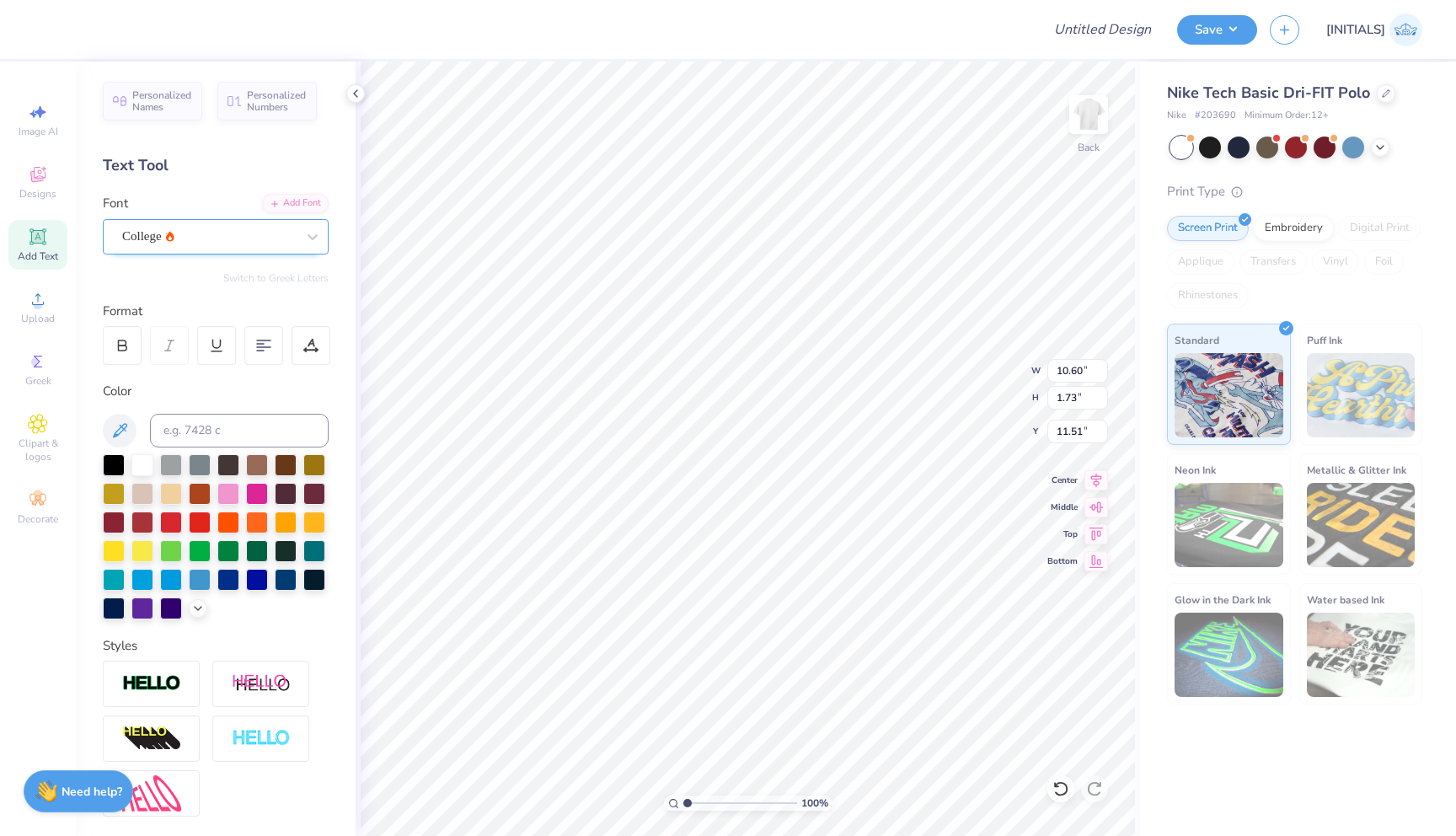 type on "6.63" 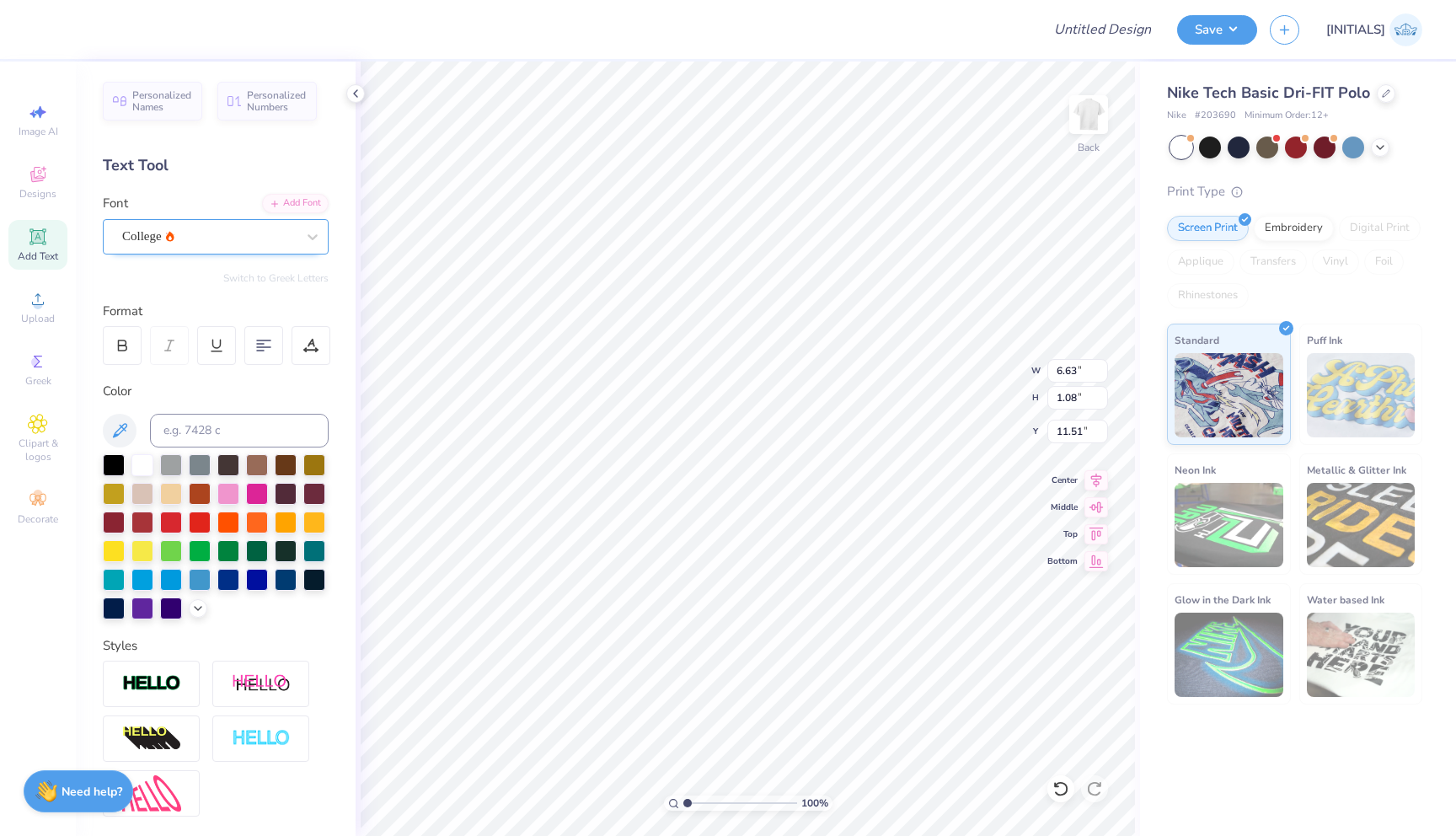 type on "5.16" 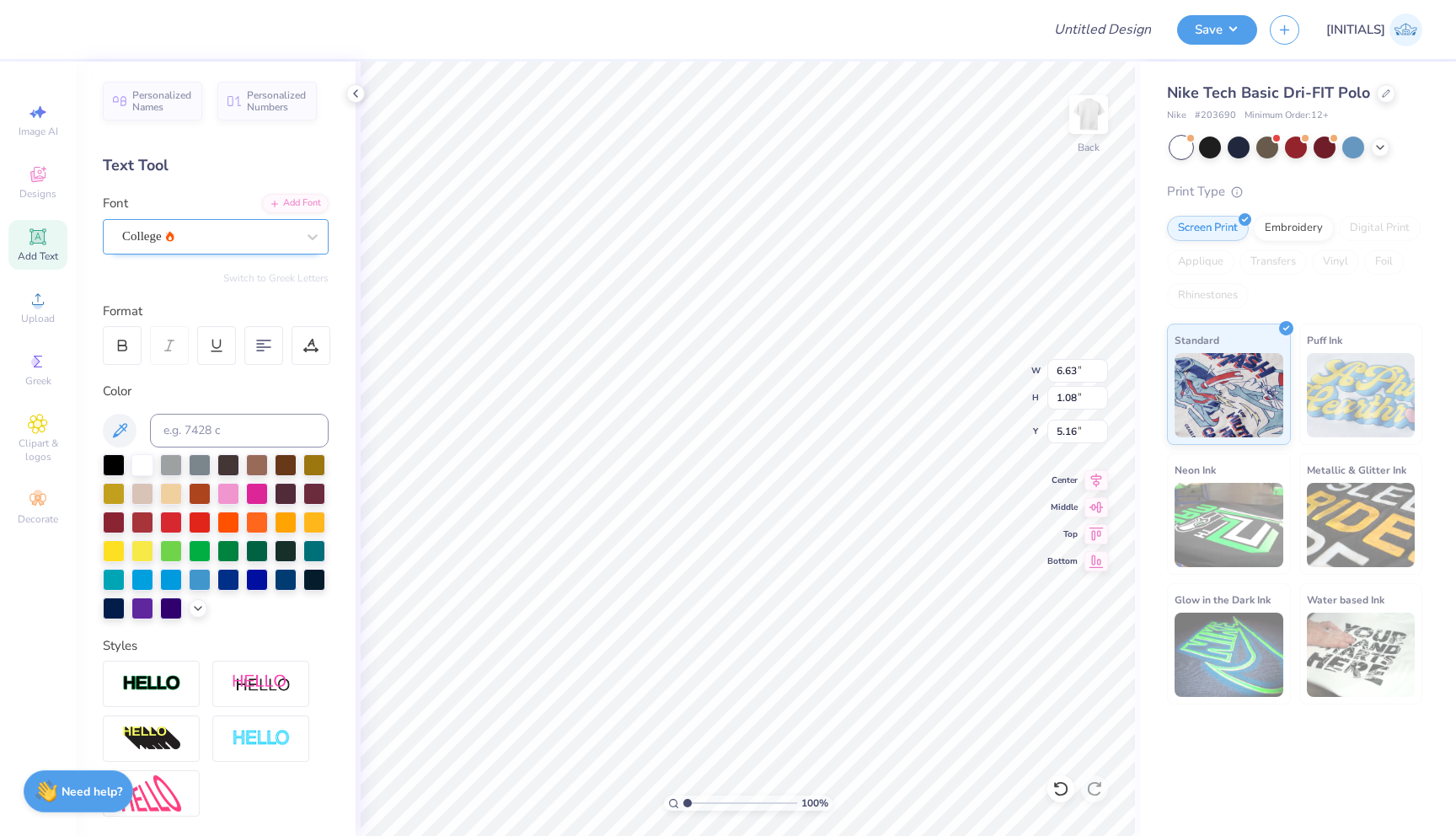 type on "4.08" 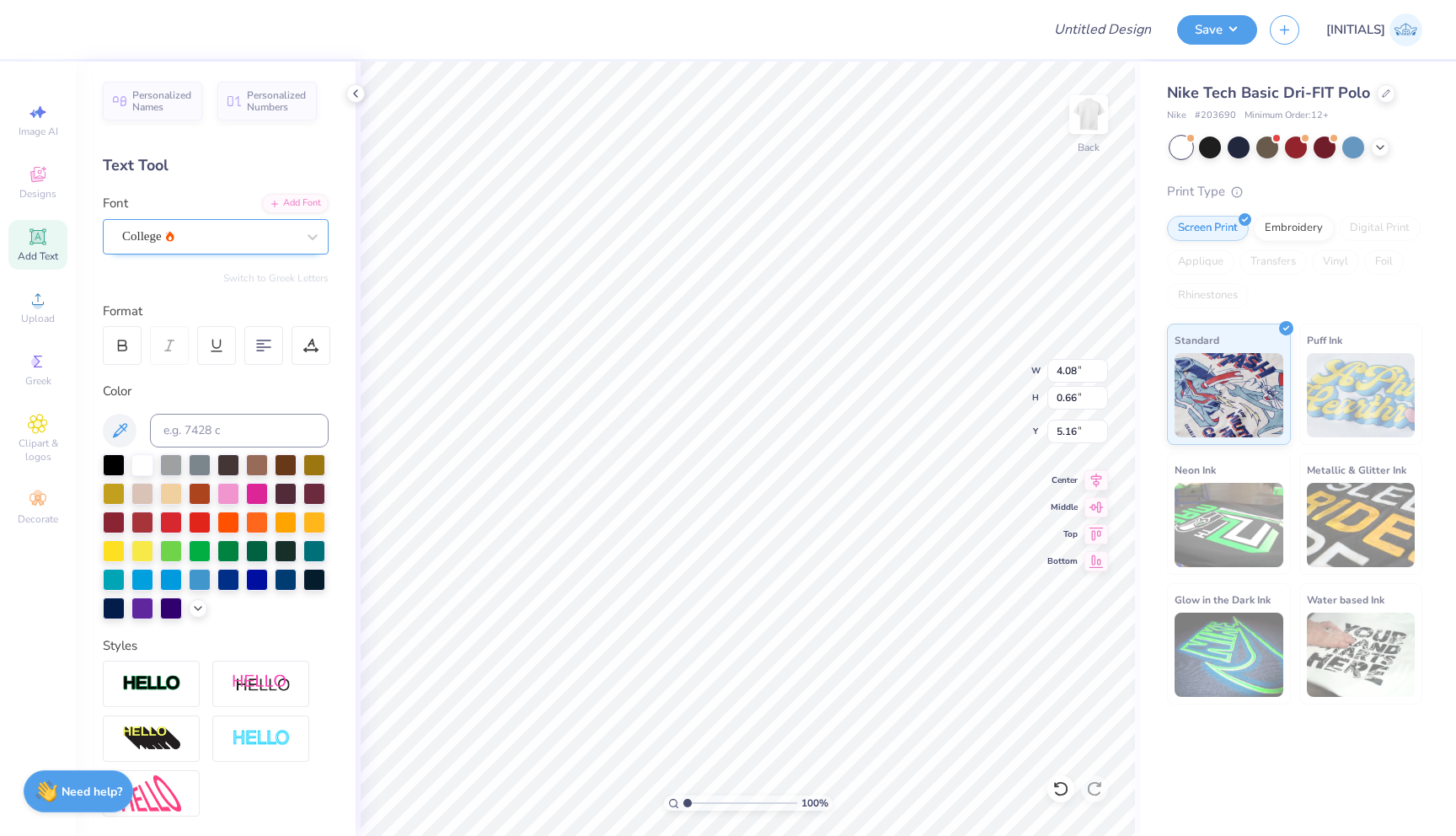 type on "3.76" 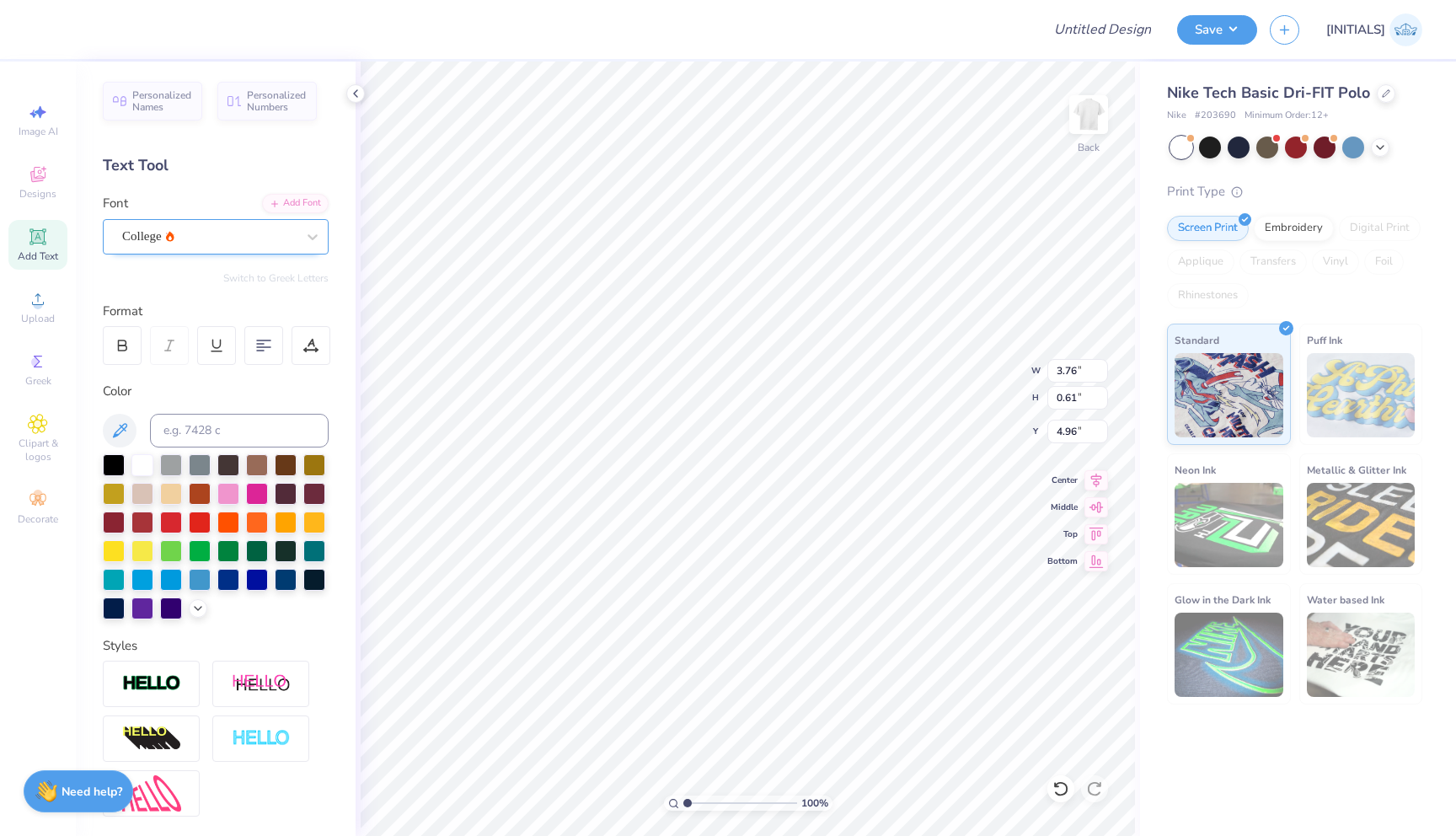 type on "4.60" 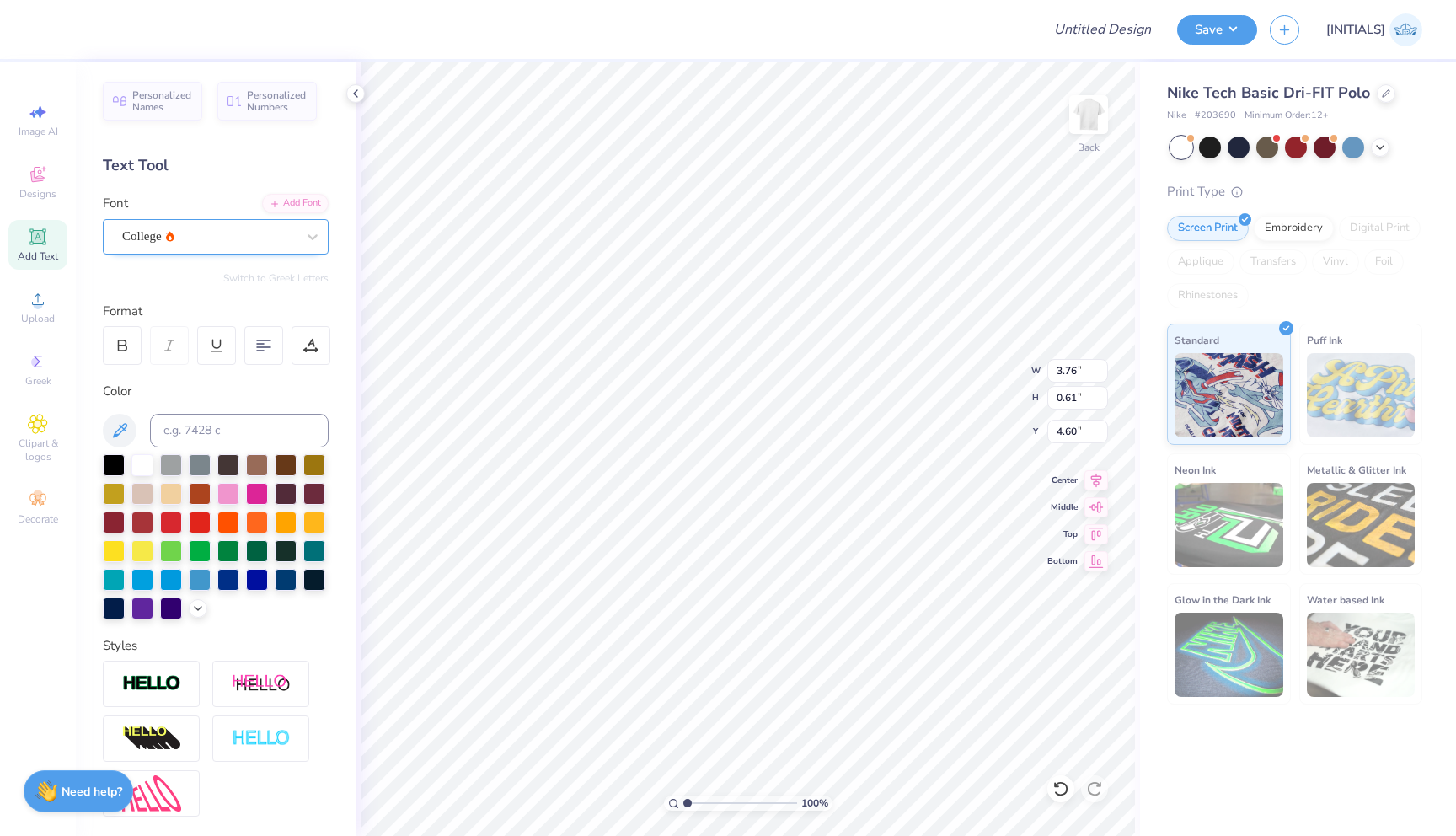 type on "2.97" 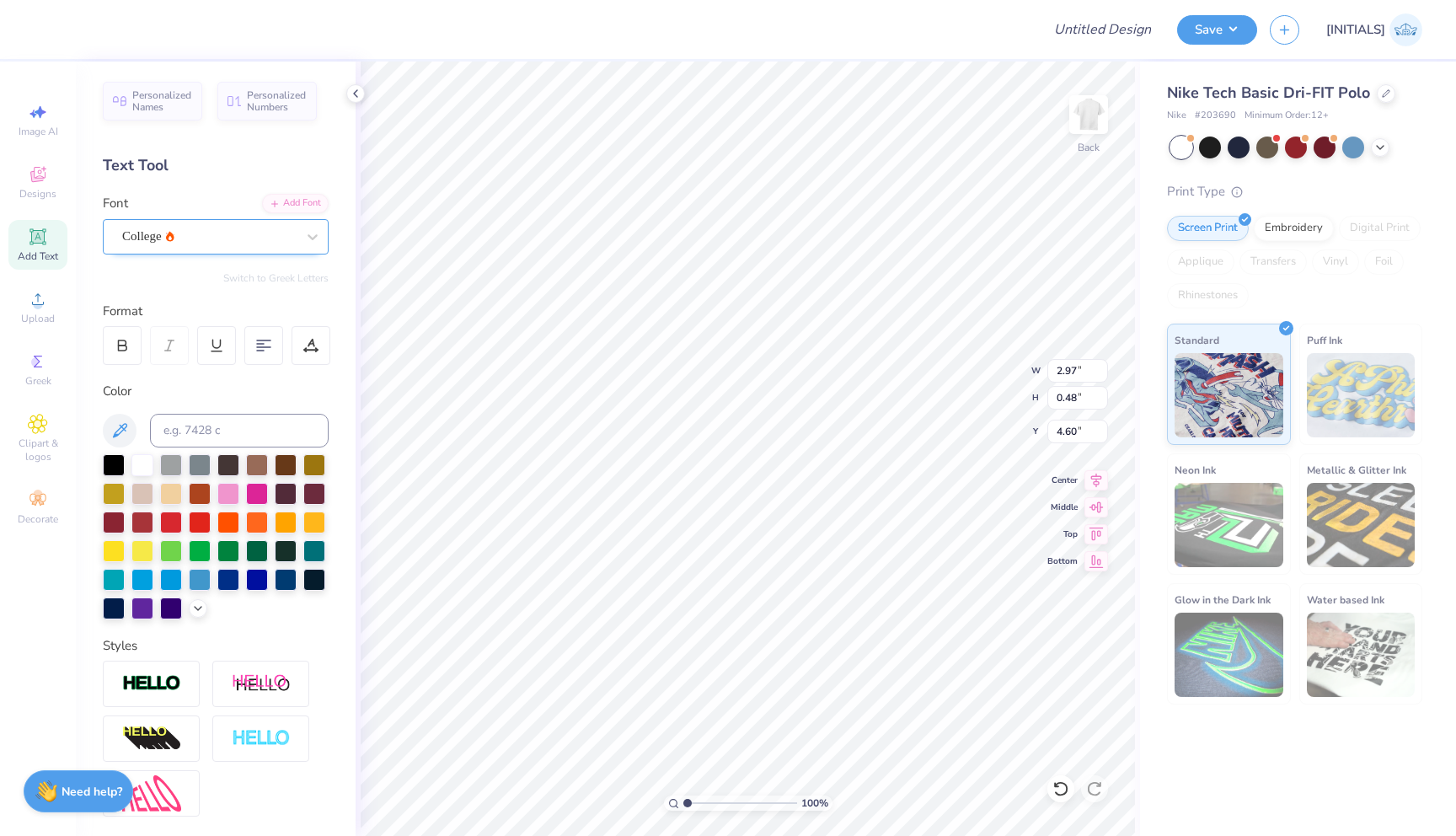 type on "4.63" 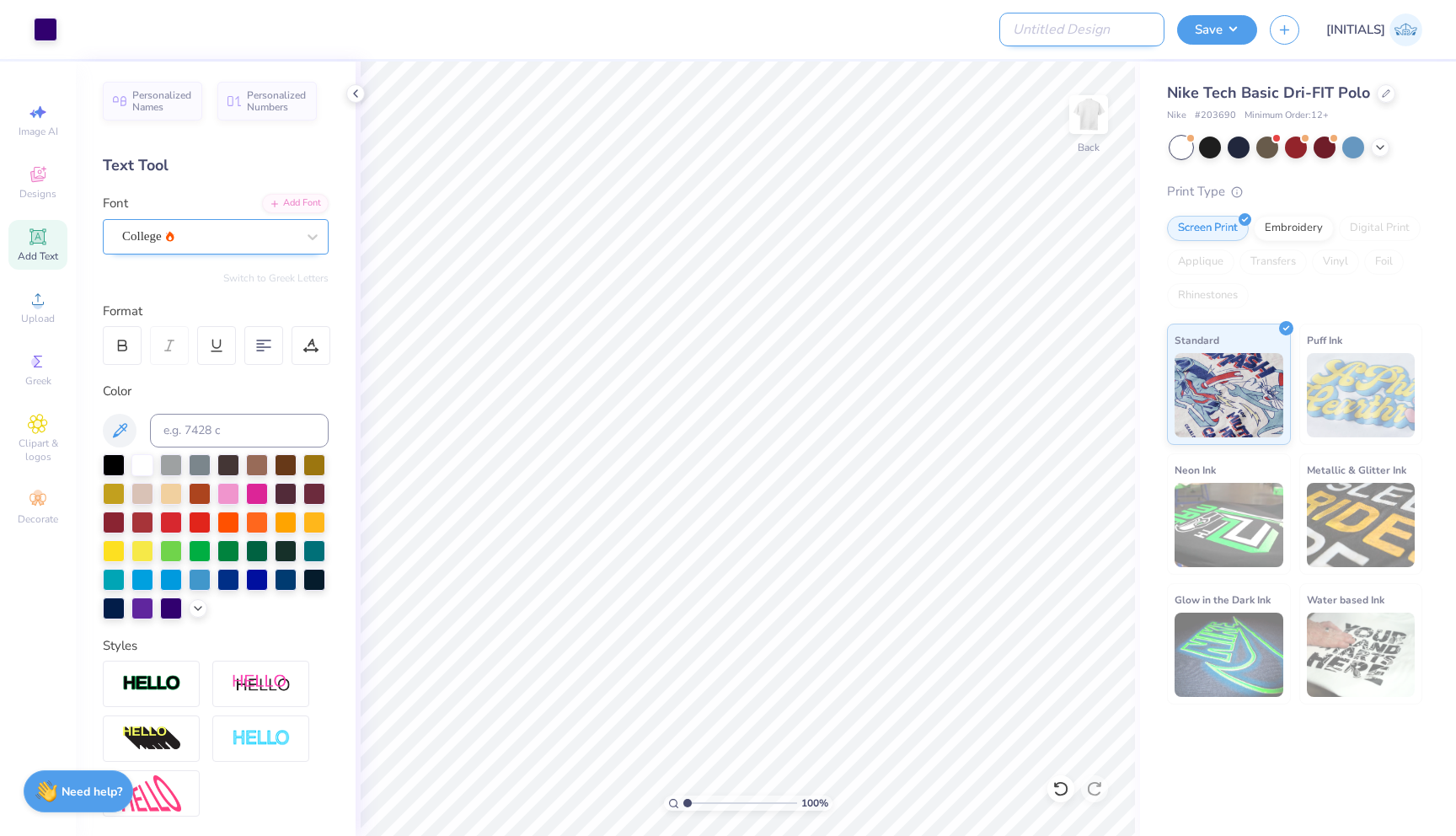 click on "Design Title" at bounding box center (1082, 29) 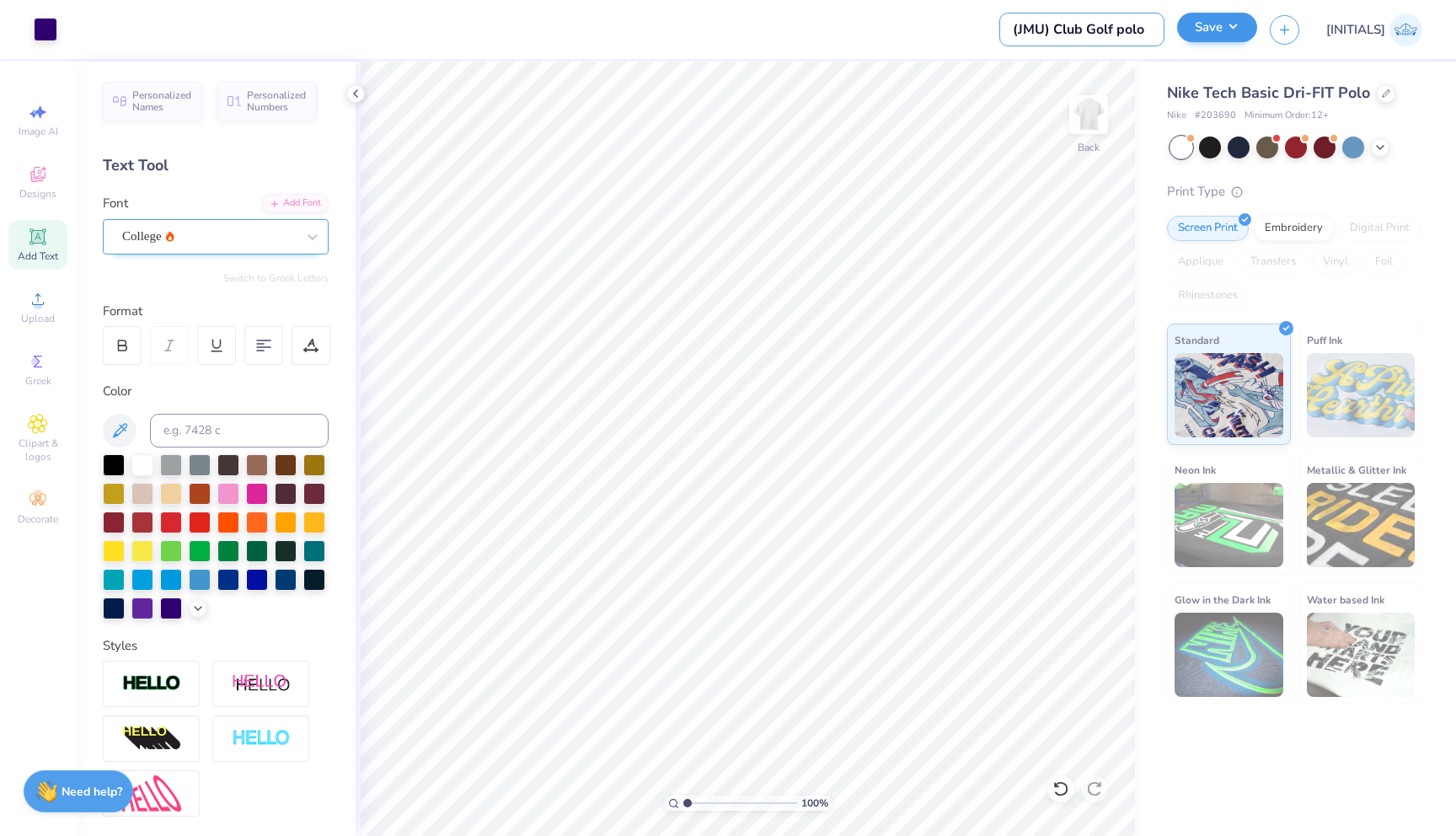 type on "(JMU) Club Golf polo" 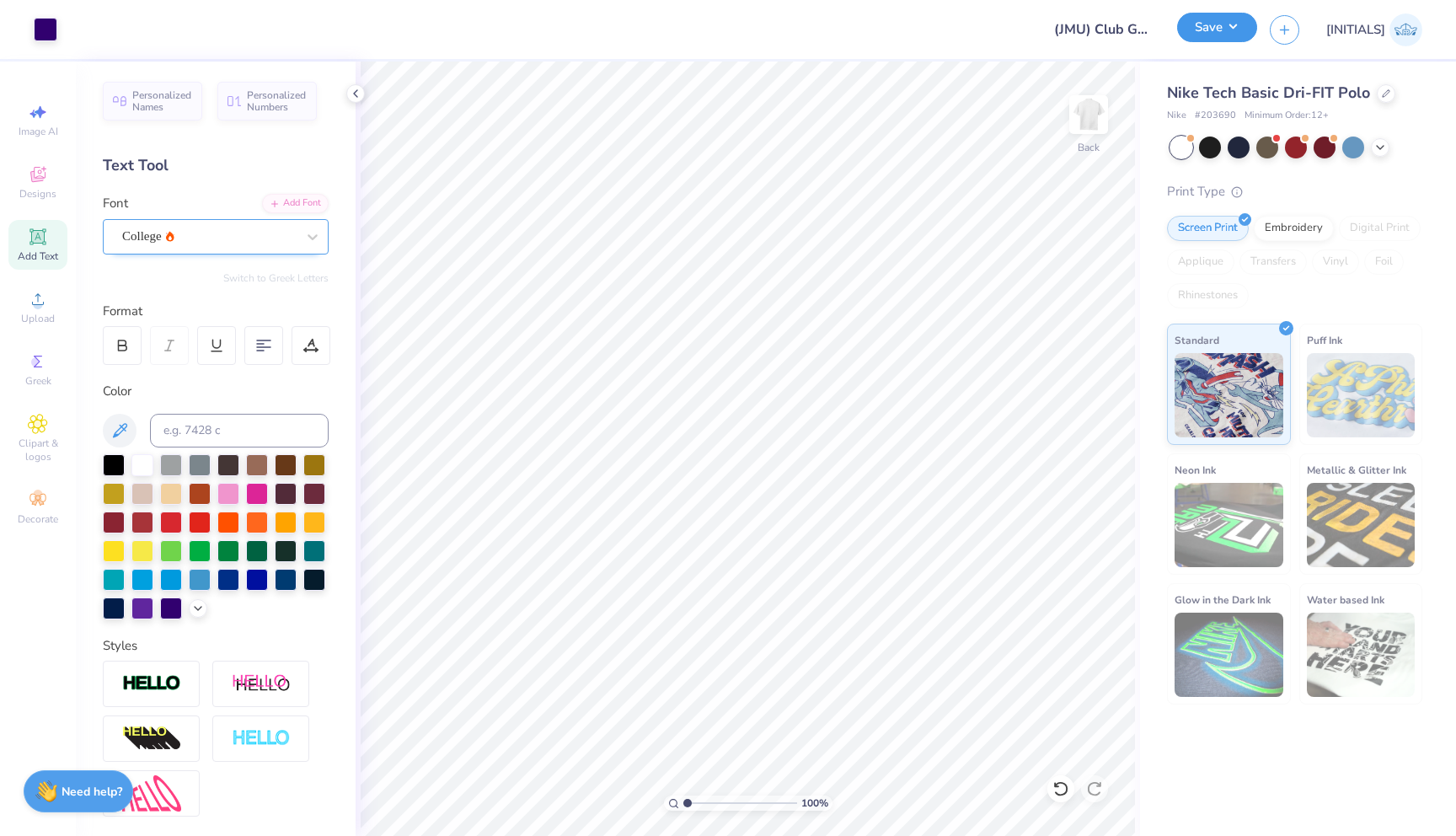 click on "Save" at bounding box center (1217, 27) 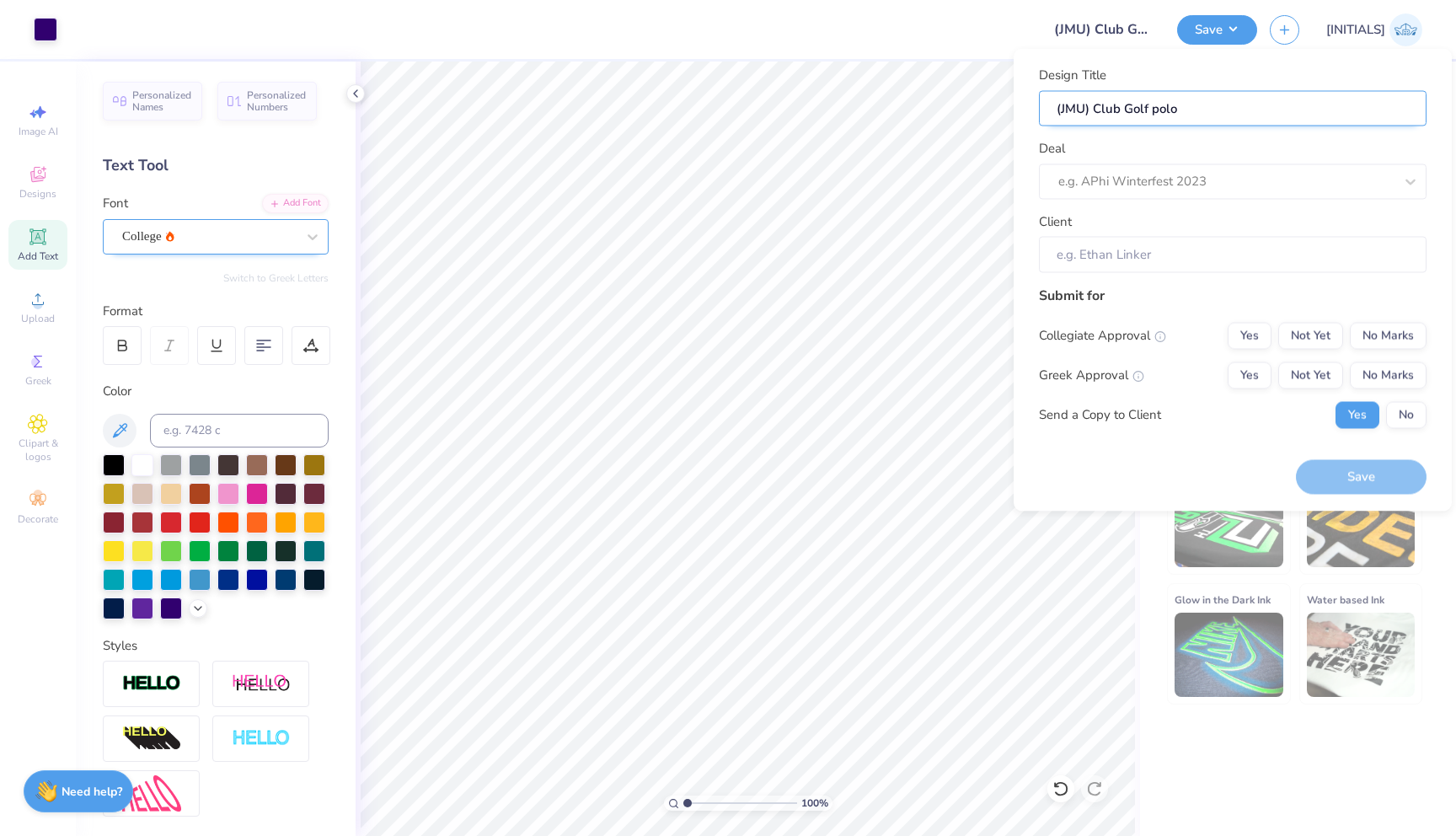 click on "(JMU) Club Golf polo" at bounding box center [1233, 108] 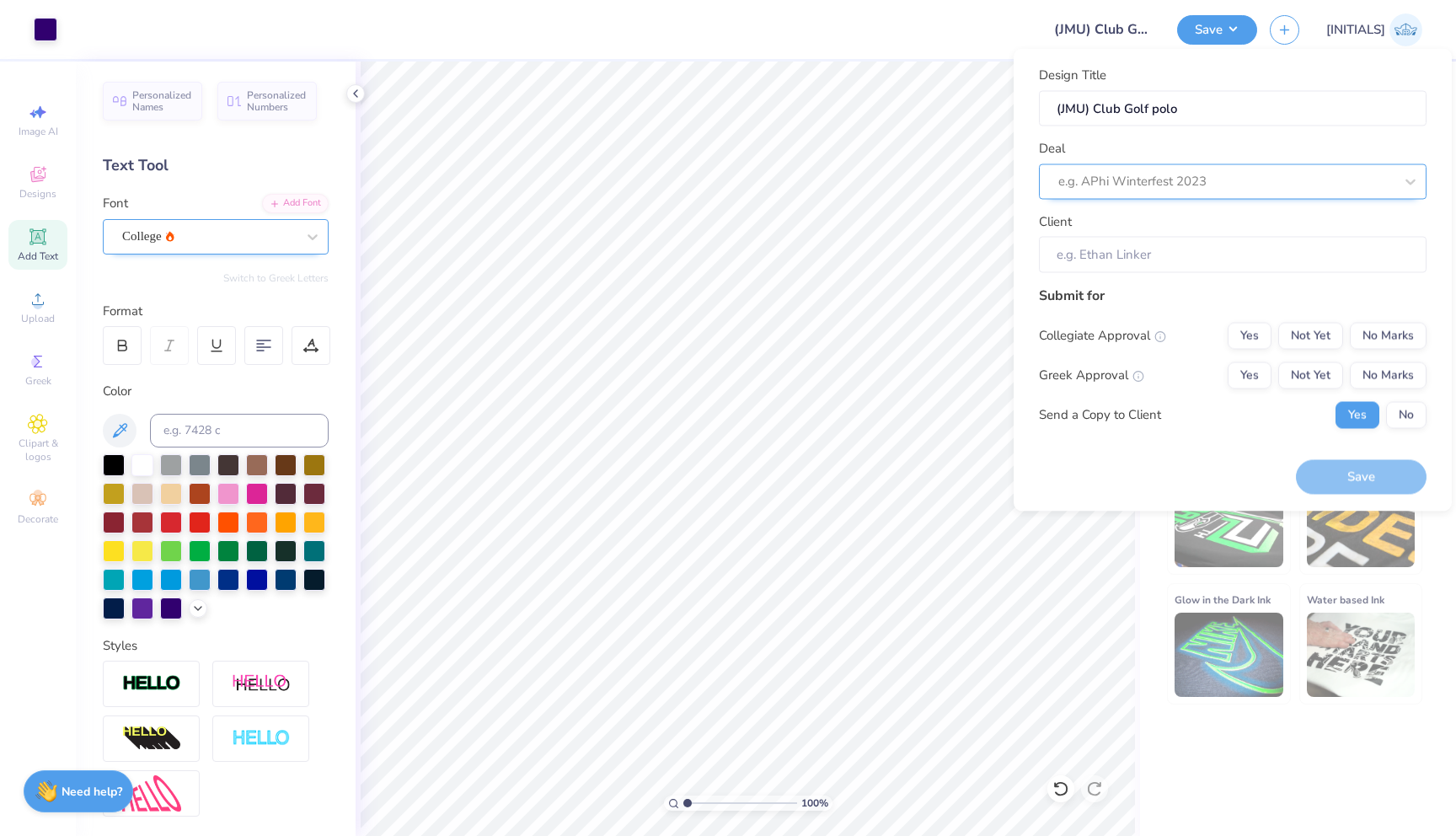 click at bounding box center [1226, 181] 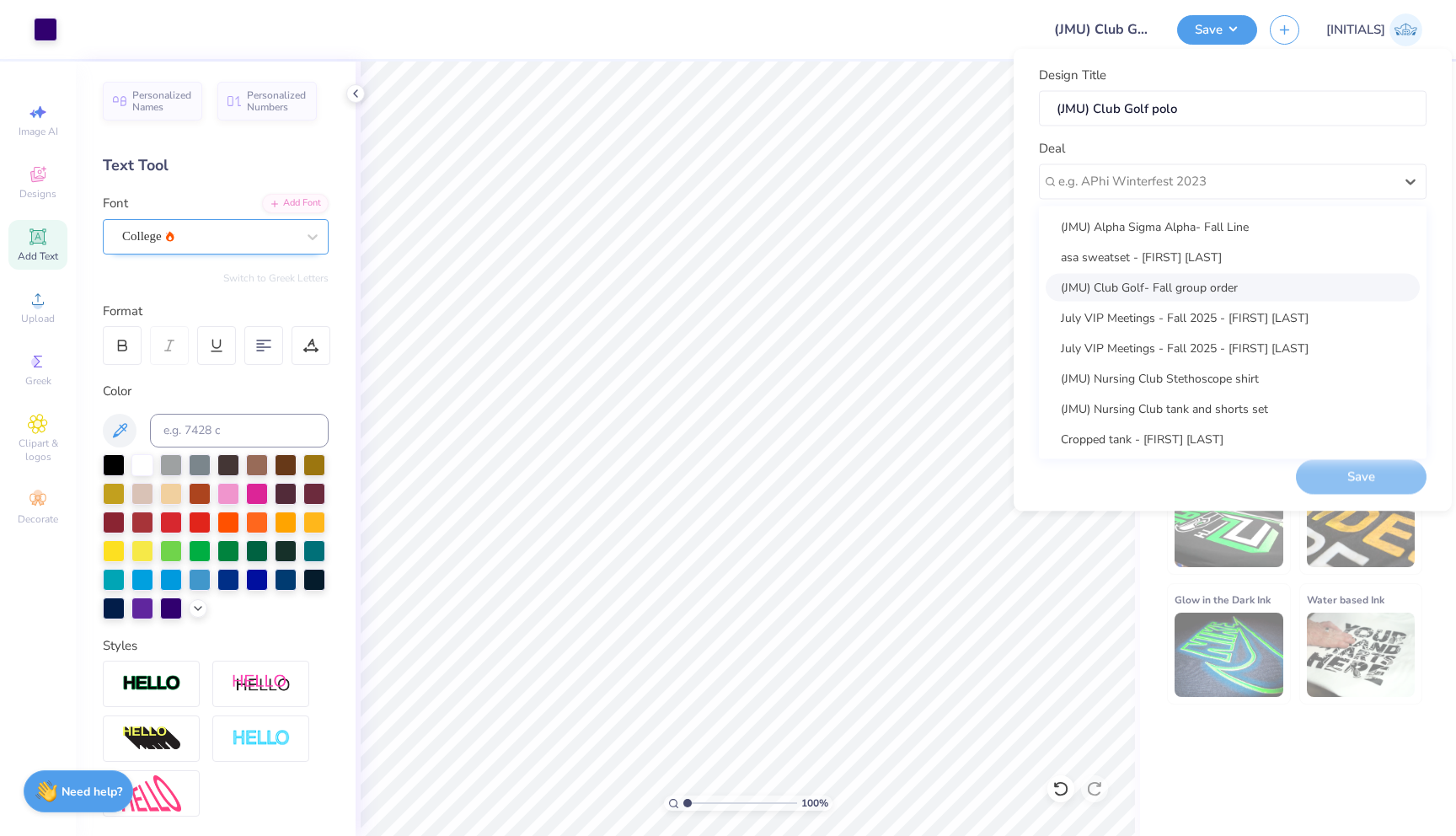 click on "(JMU) Club Golf- Fall group order" at bounding box center (1233, 287) 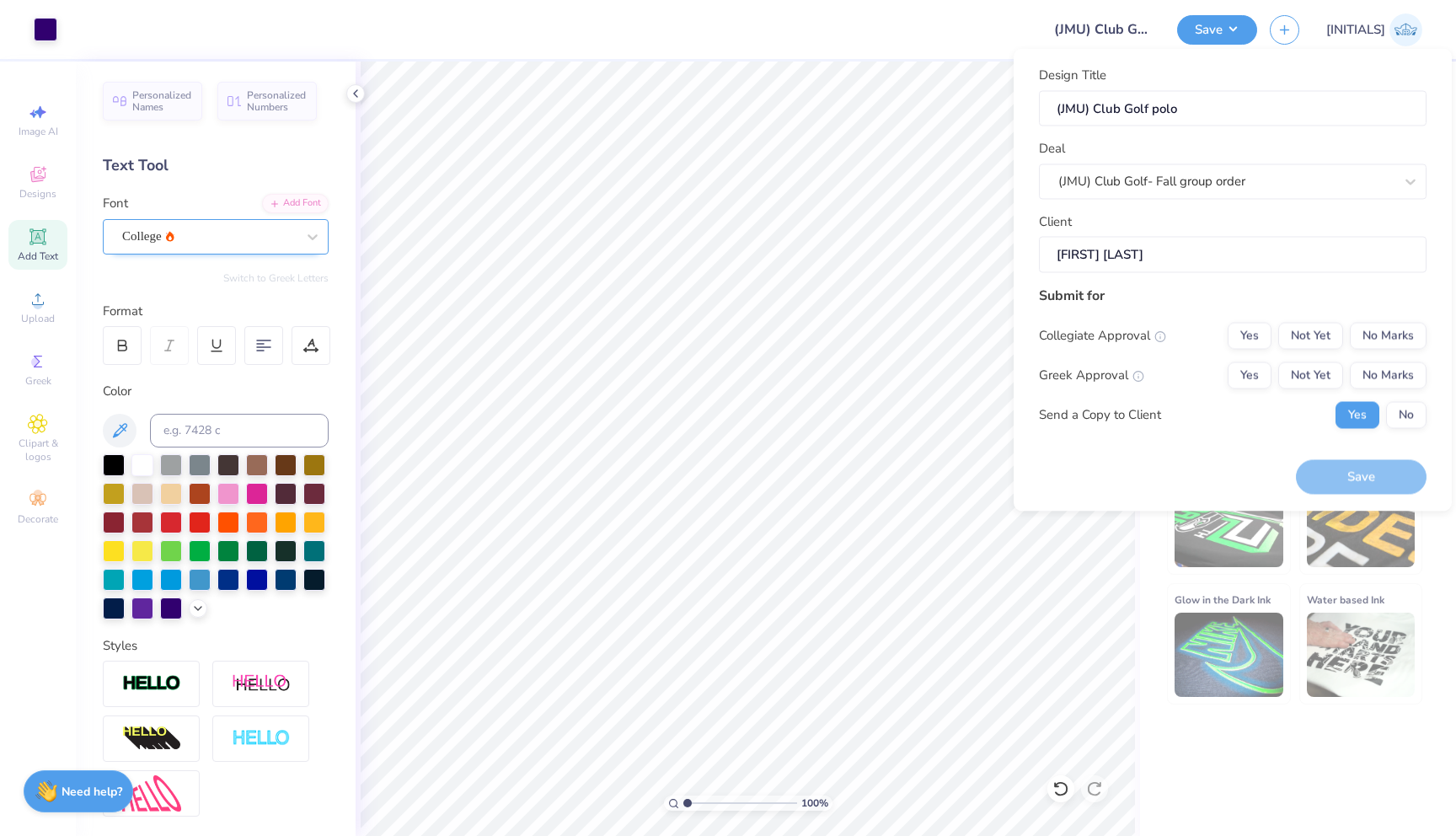 type on "Aaron Stypulkowki" 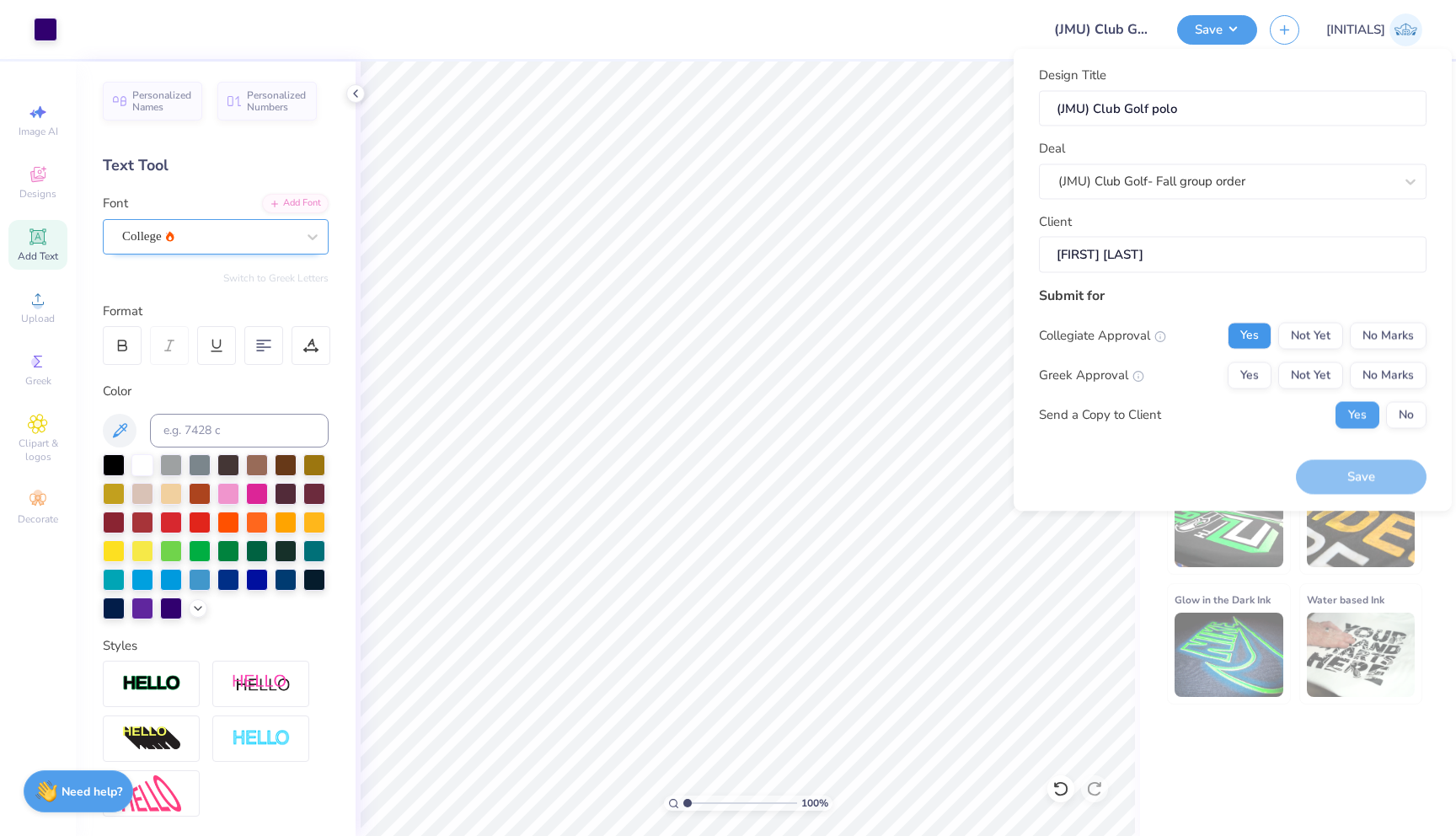 click on "Yes" at bounding box center [1250, 335] 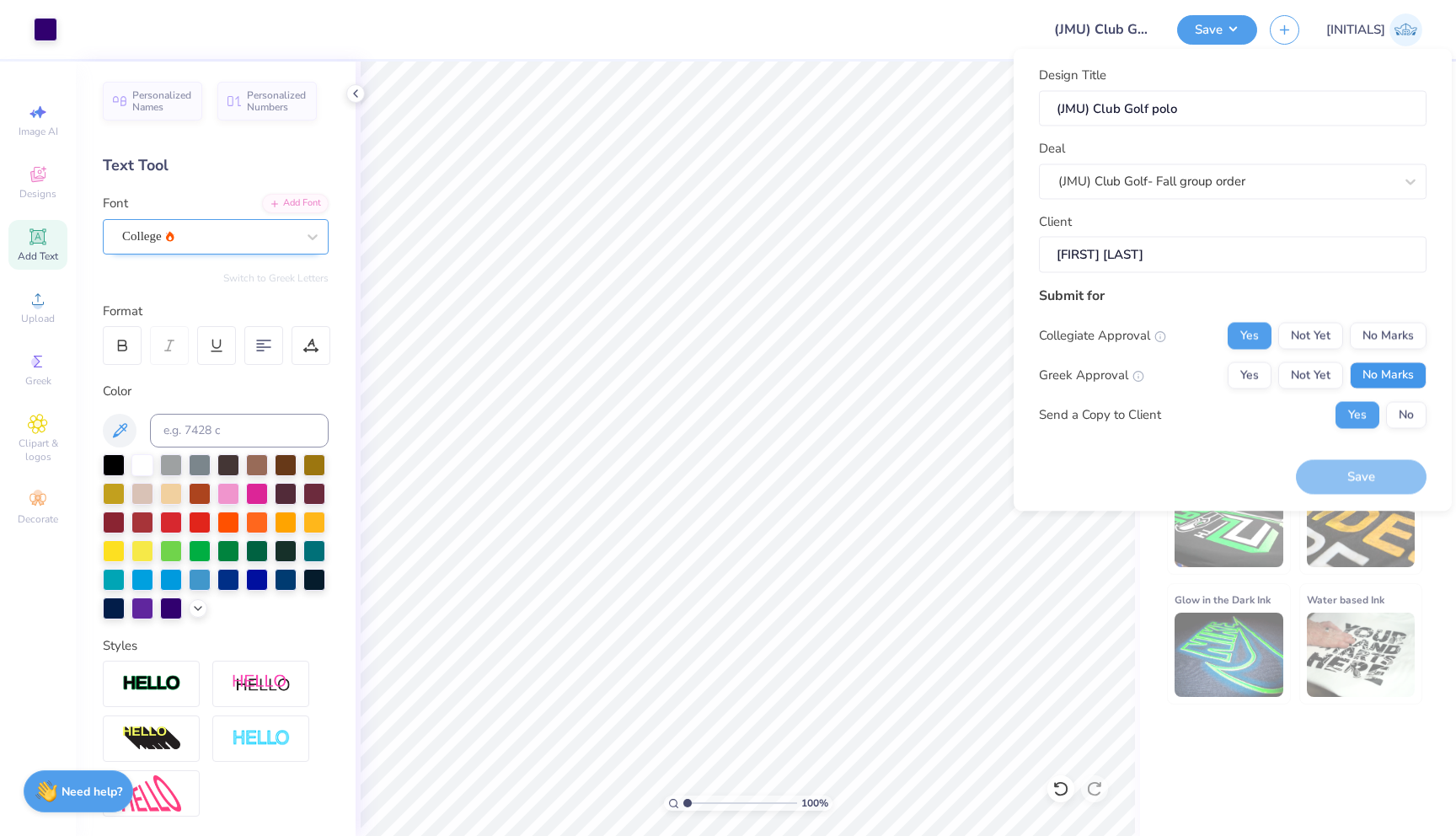 click on "No Marks" at bounding box center (1388, 375) 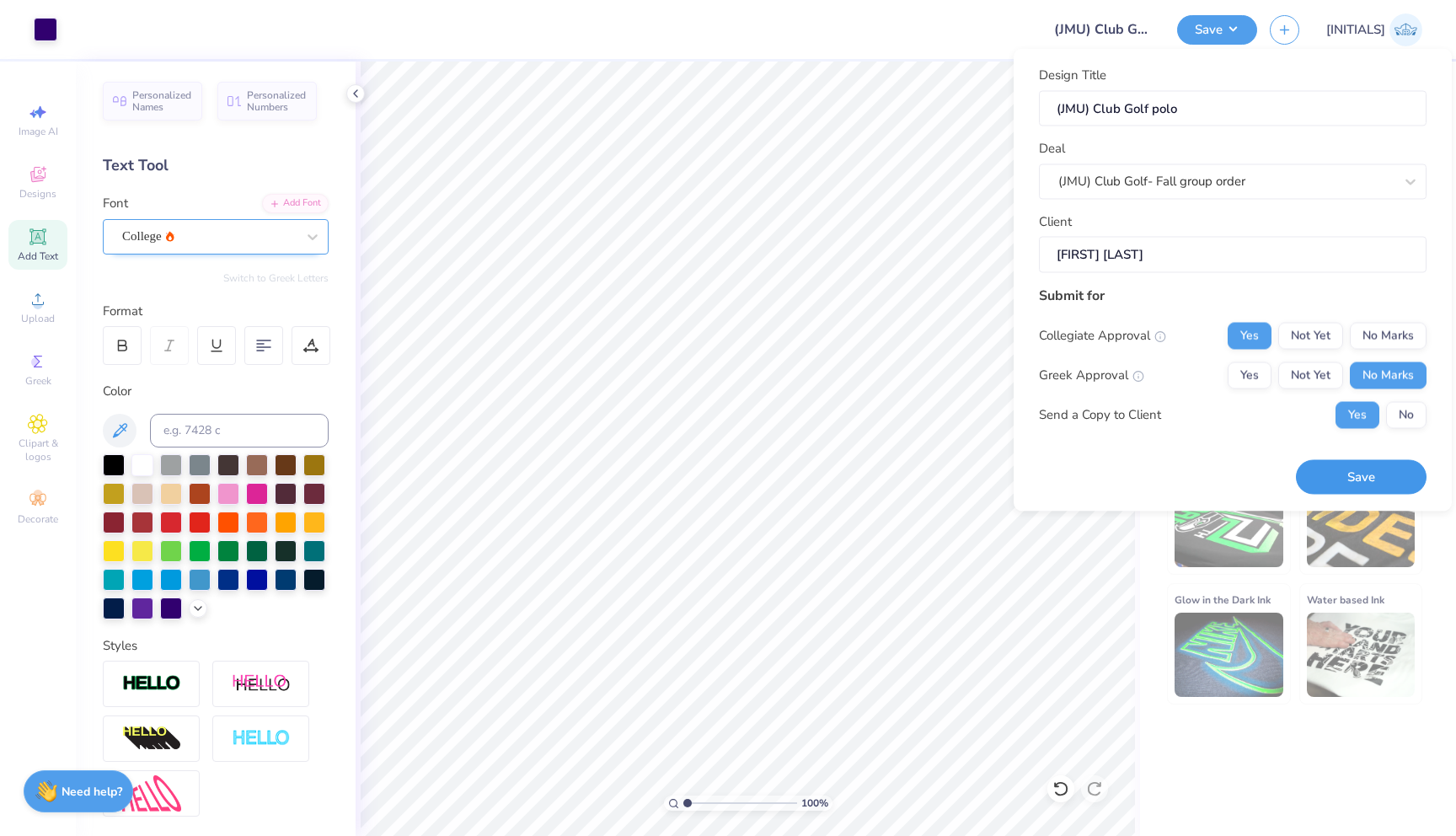 click on "Save" at bounding box center [1361, 477] 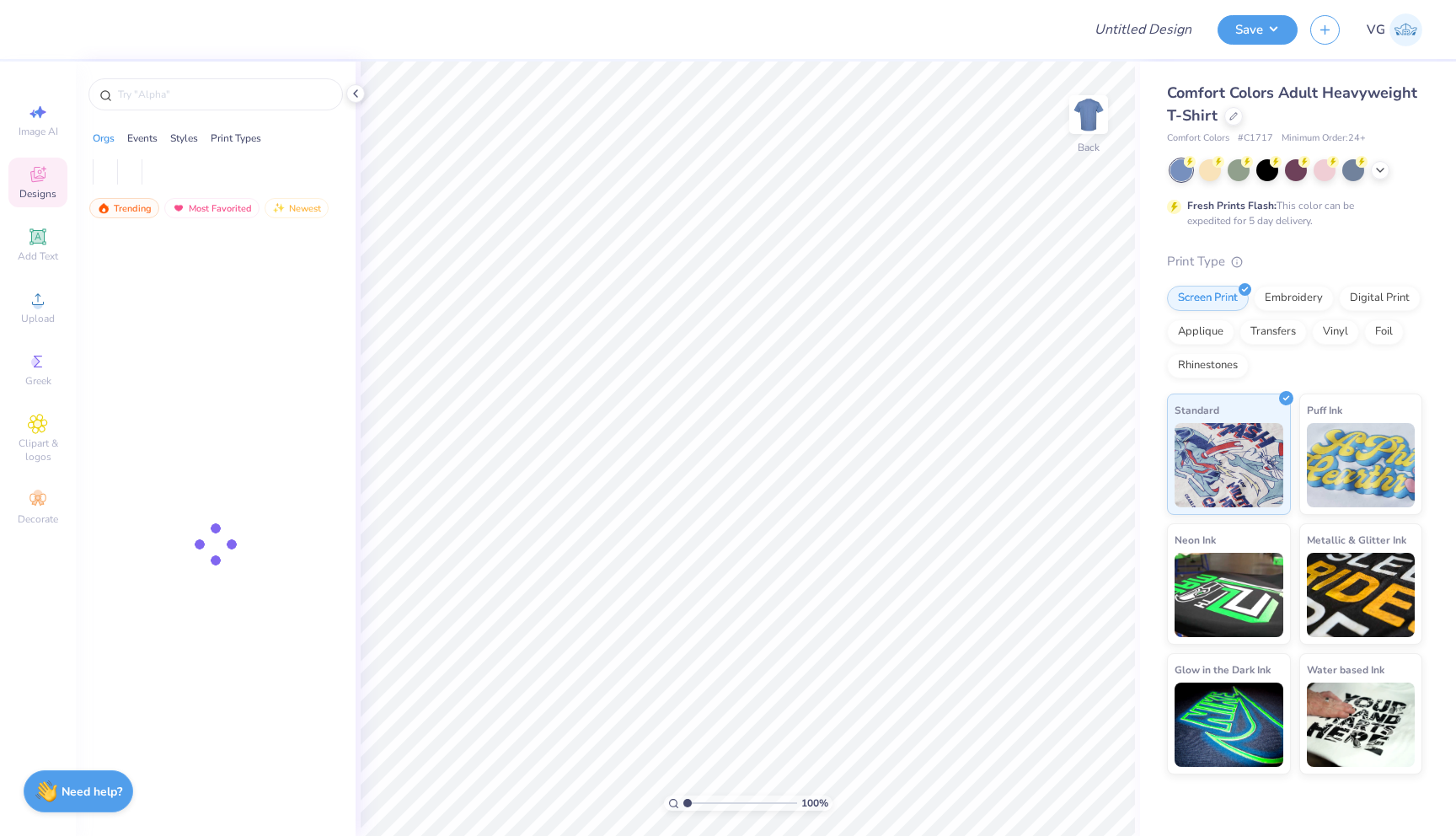 scroll, scrollTop: 0, scrollLeft: 0, axis: both 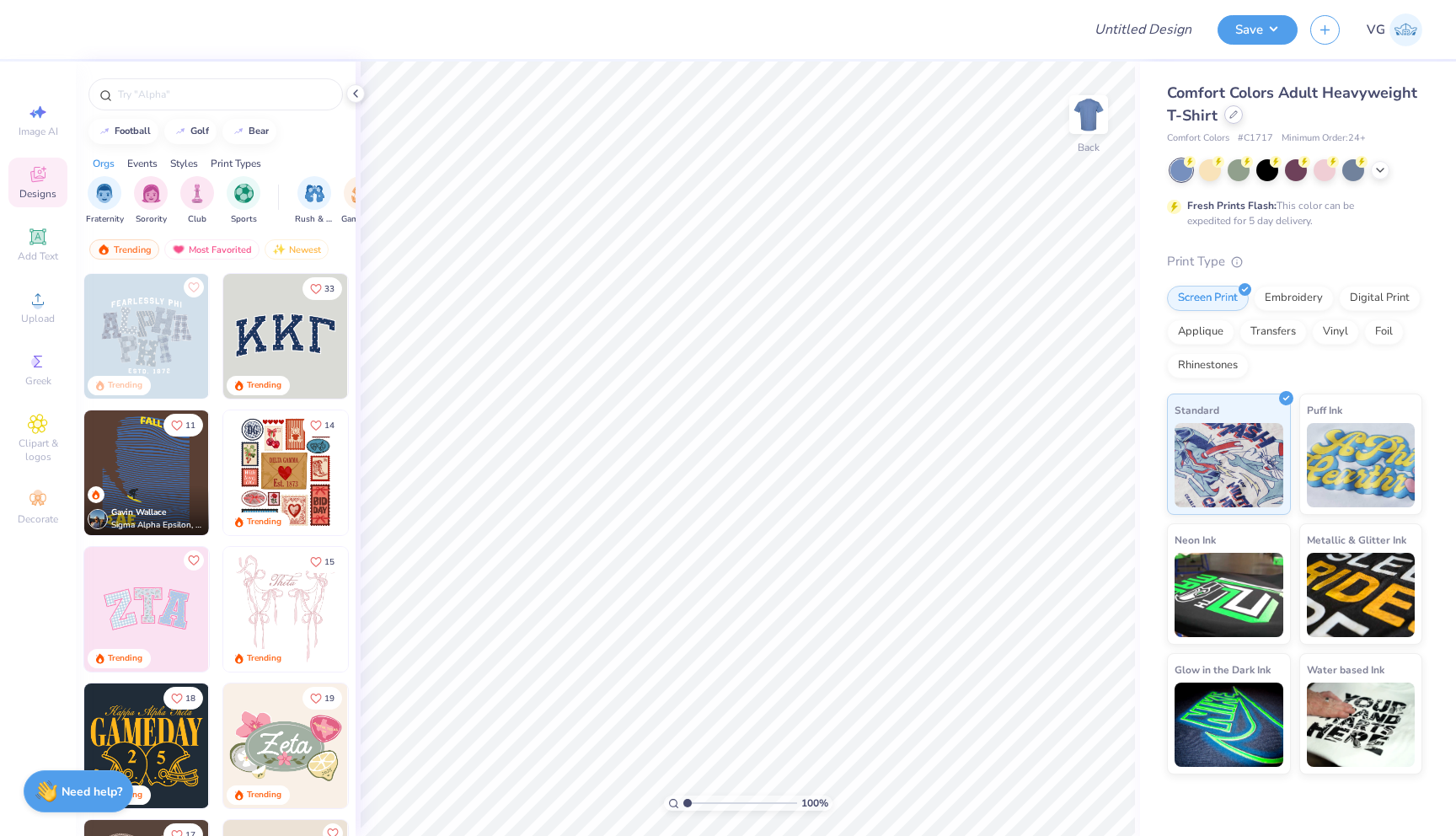 click 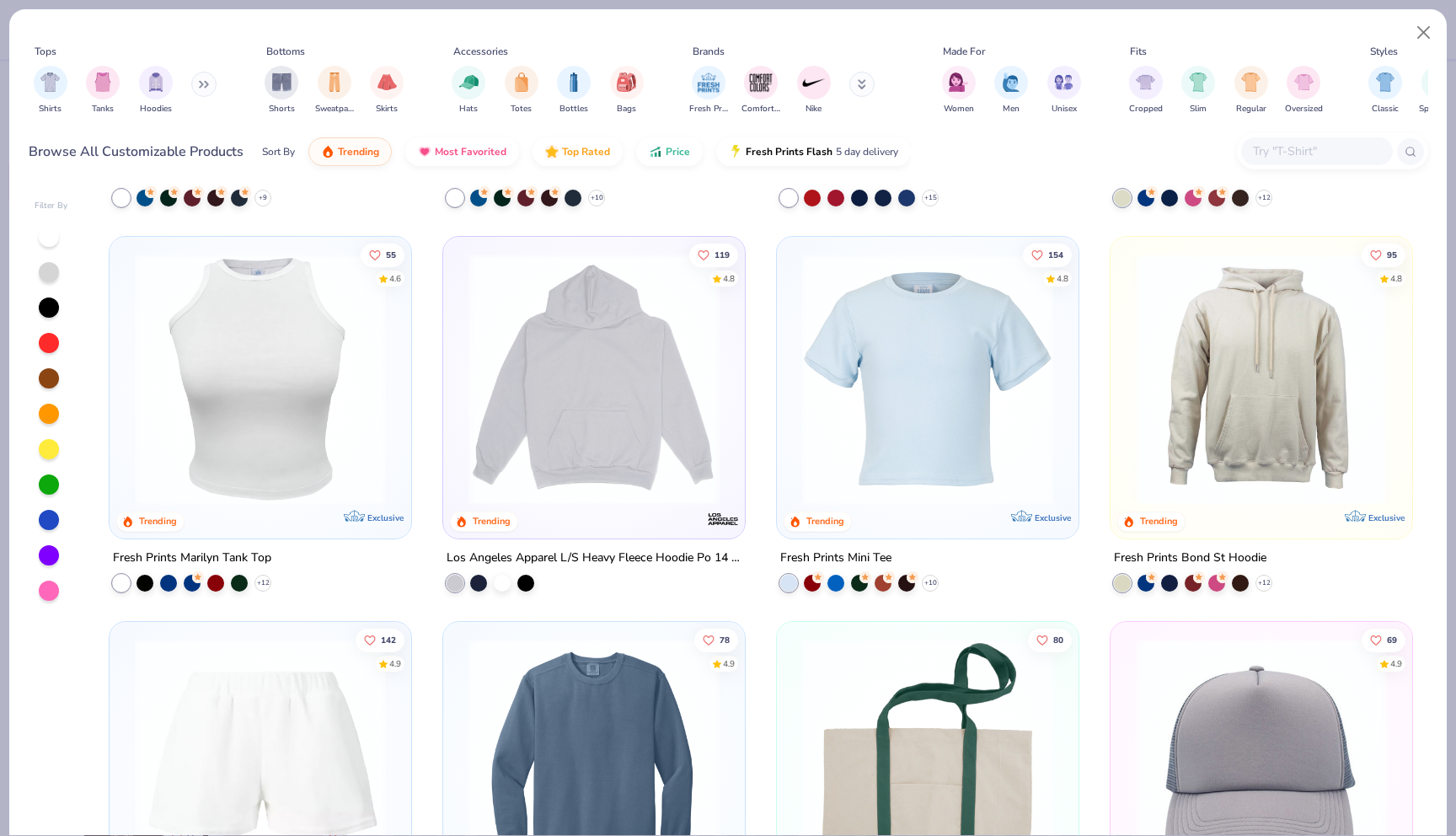 scroll, scrollTop: 1910, scrollLeft: 0, axis: vertical 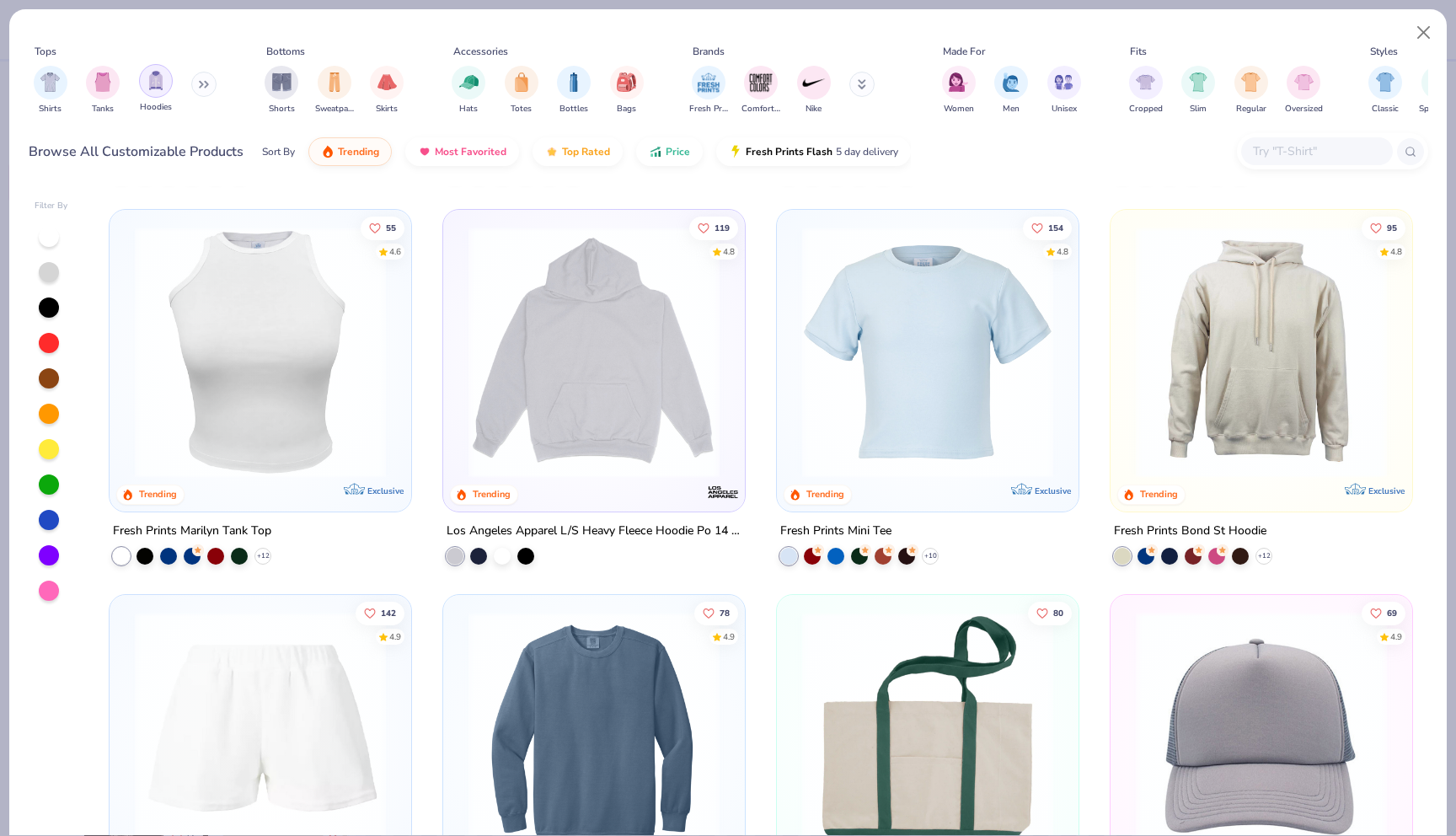 click at bounding box center [156, 80] 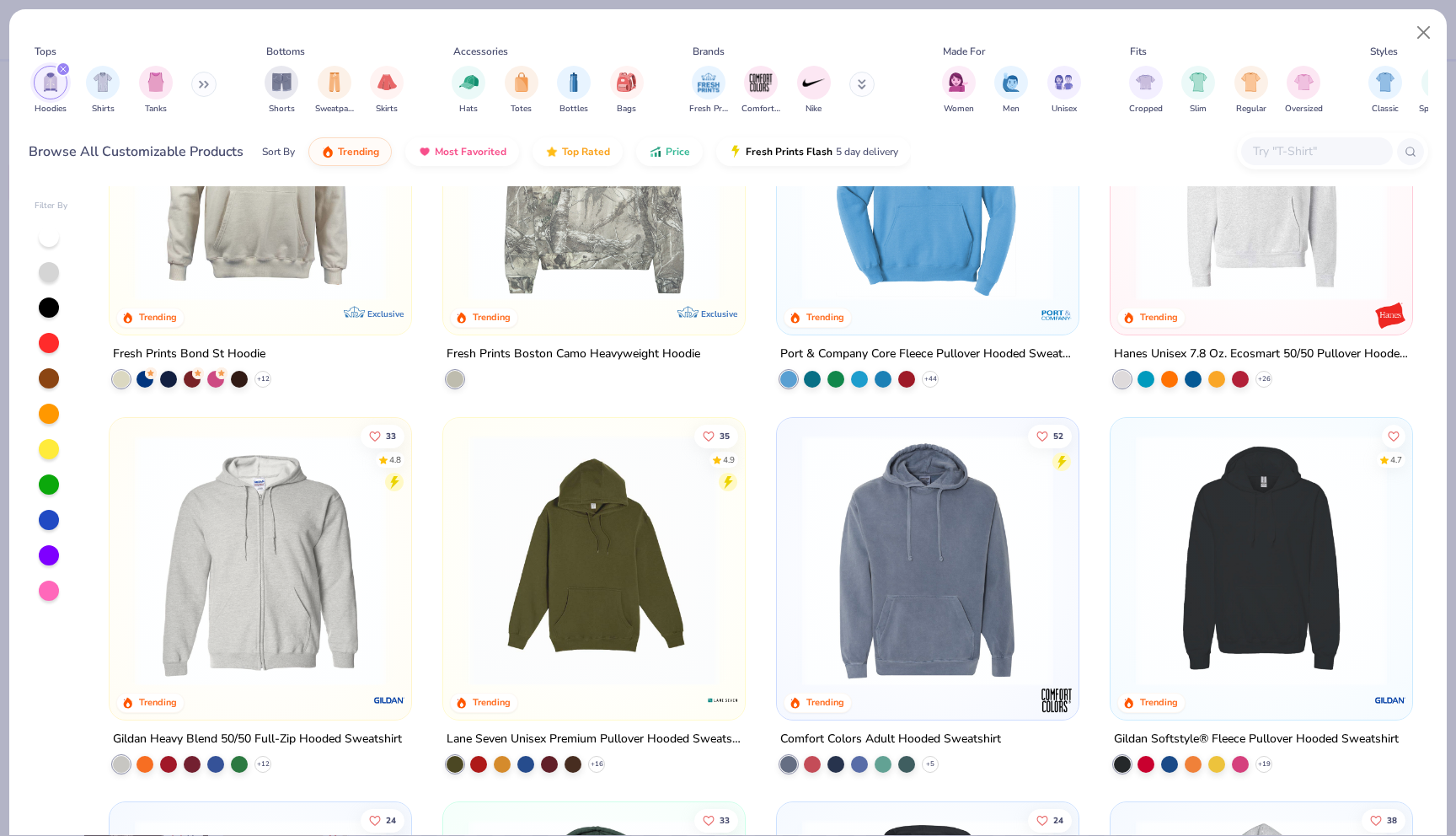 scroll, scrollTop: 549, scrollLeft: 0, axis: vertical 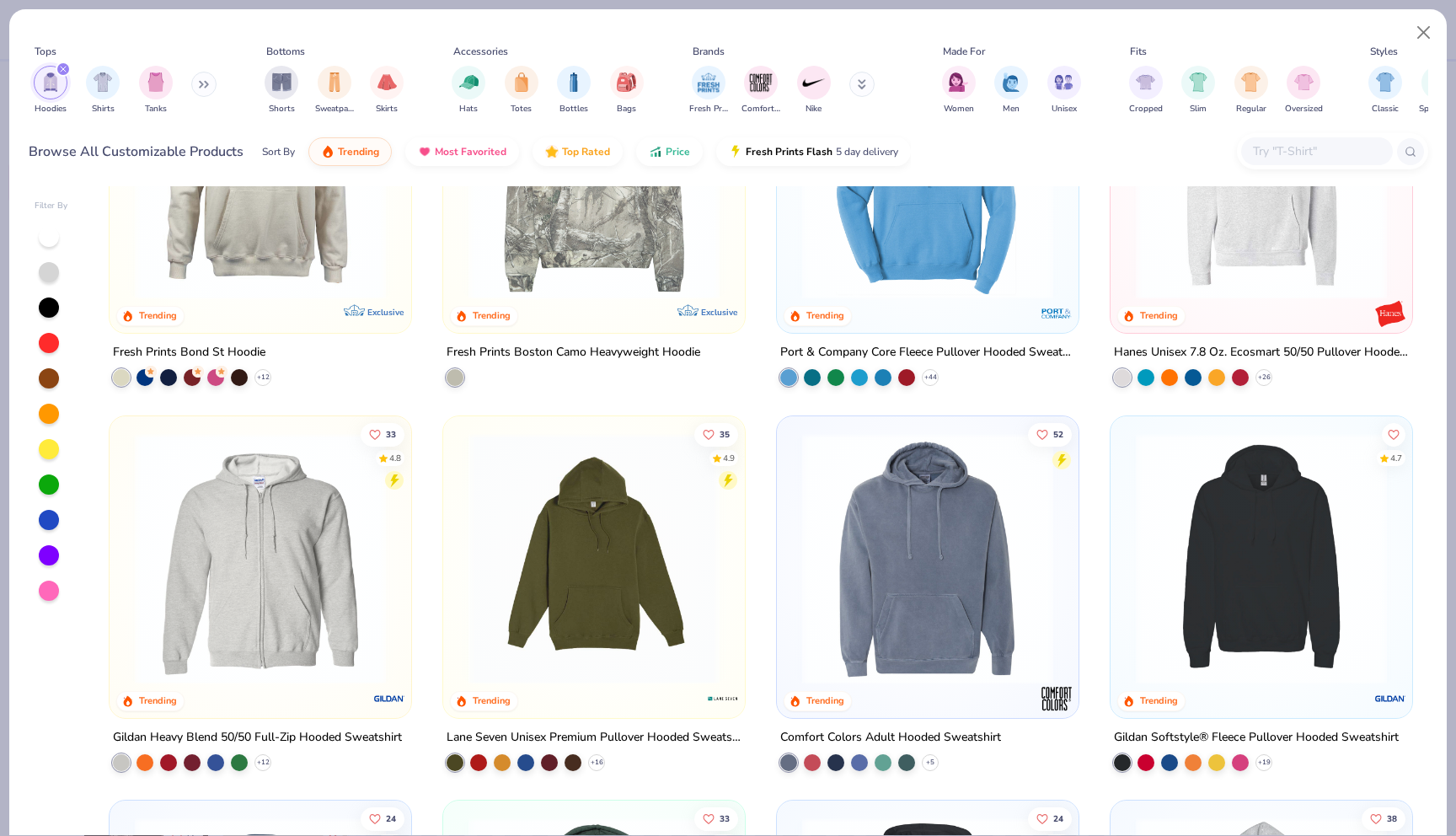 click at bounding box center (204, 84) 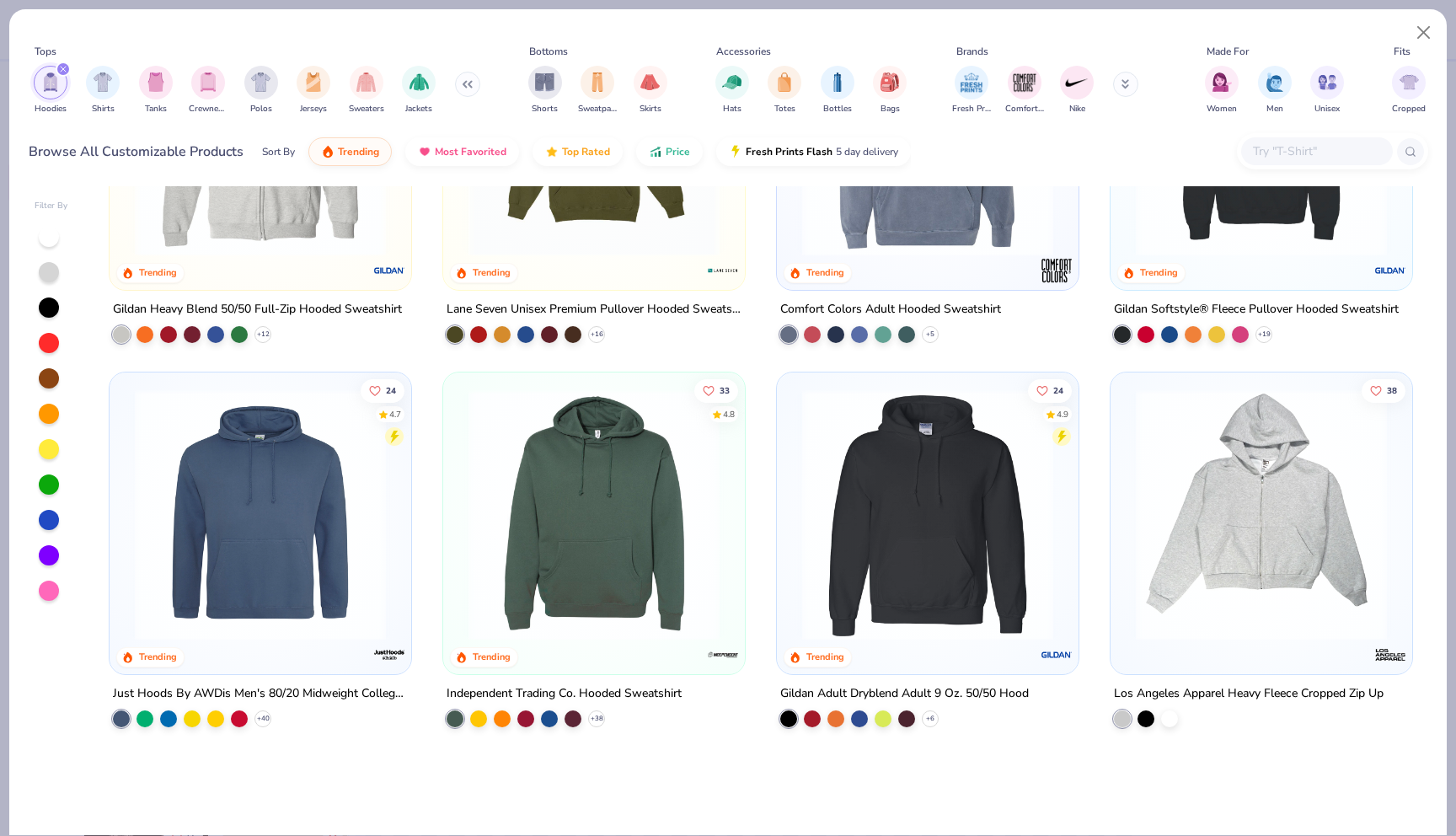 scroll, scrollTop: 0, scrollLeft: 0, axis: both 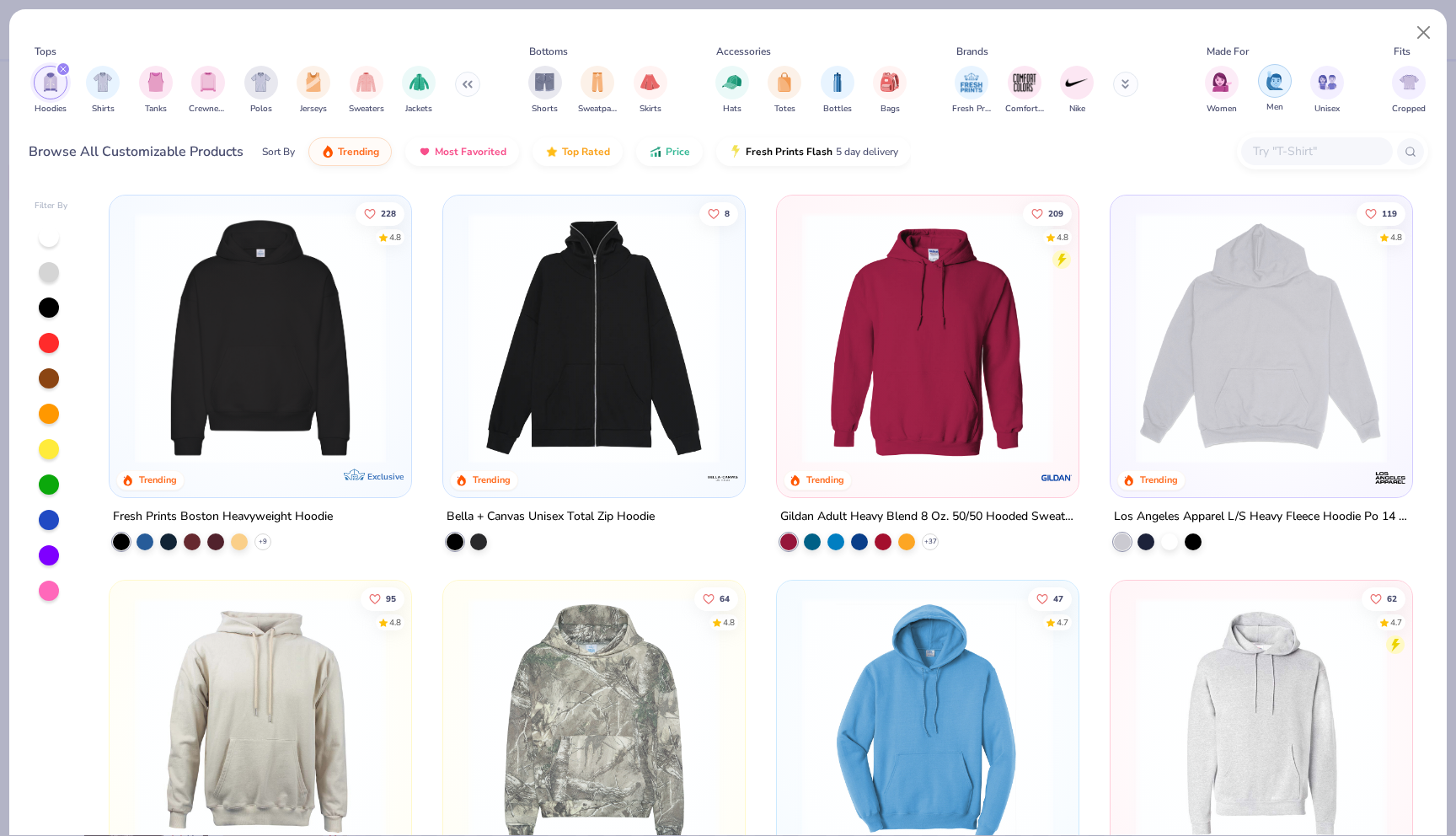 click at bounding box center (1275, 81) 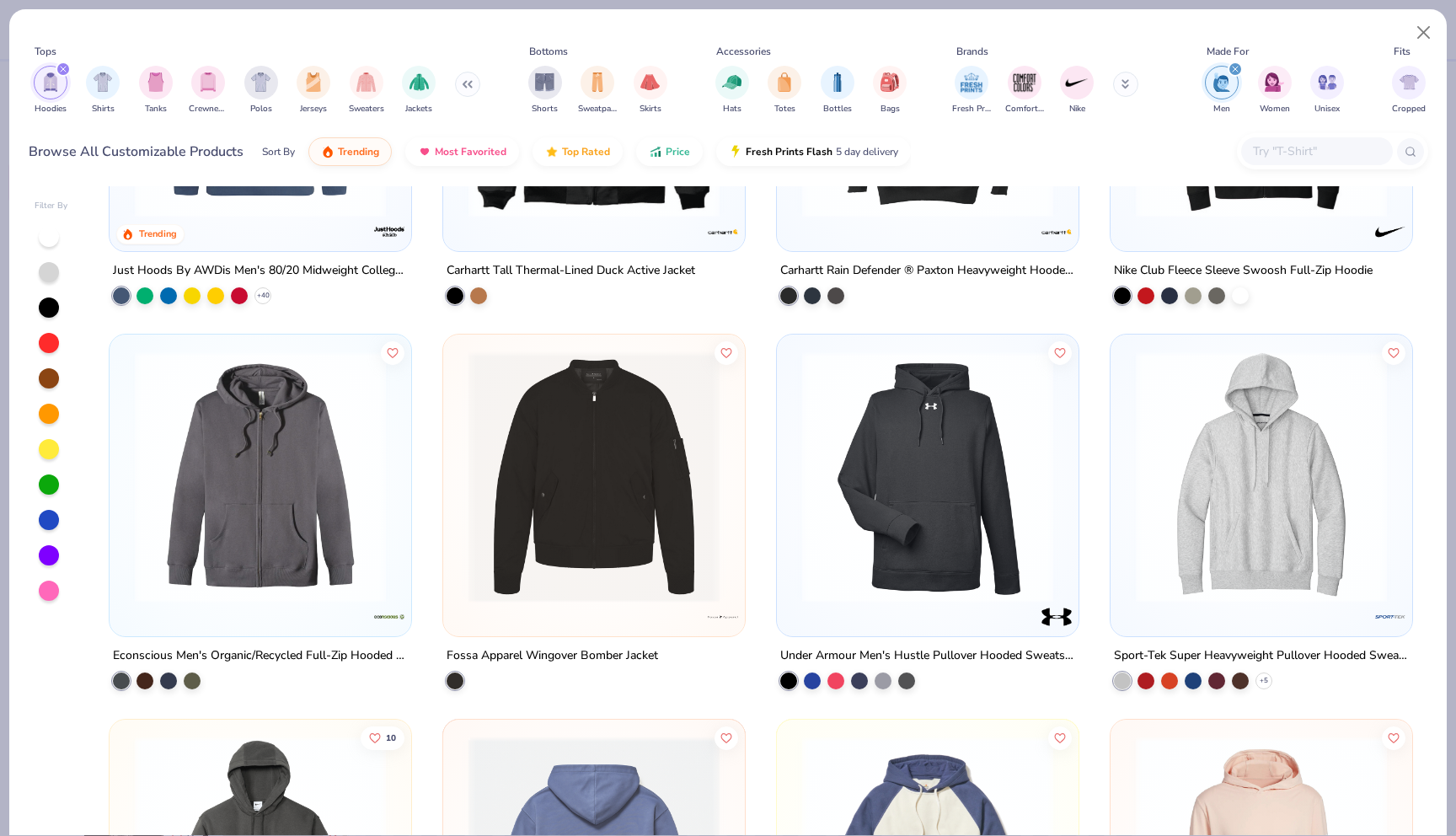 scroll, scrollTop: 0, scrollLeft: 0, axis: both 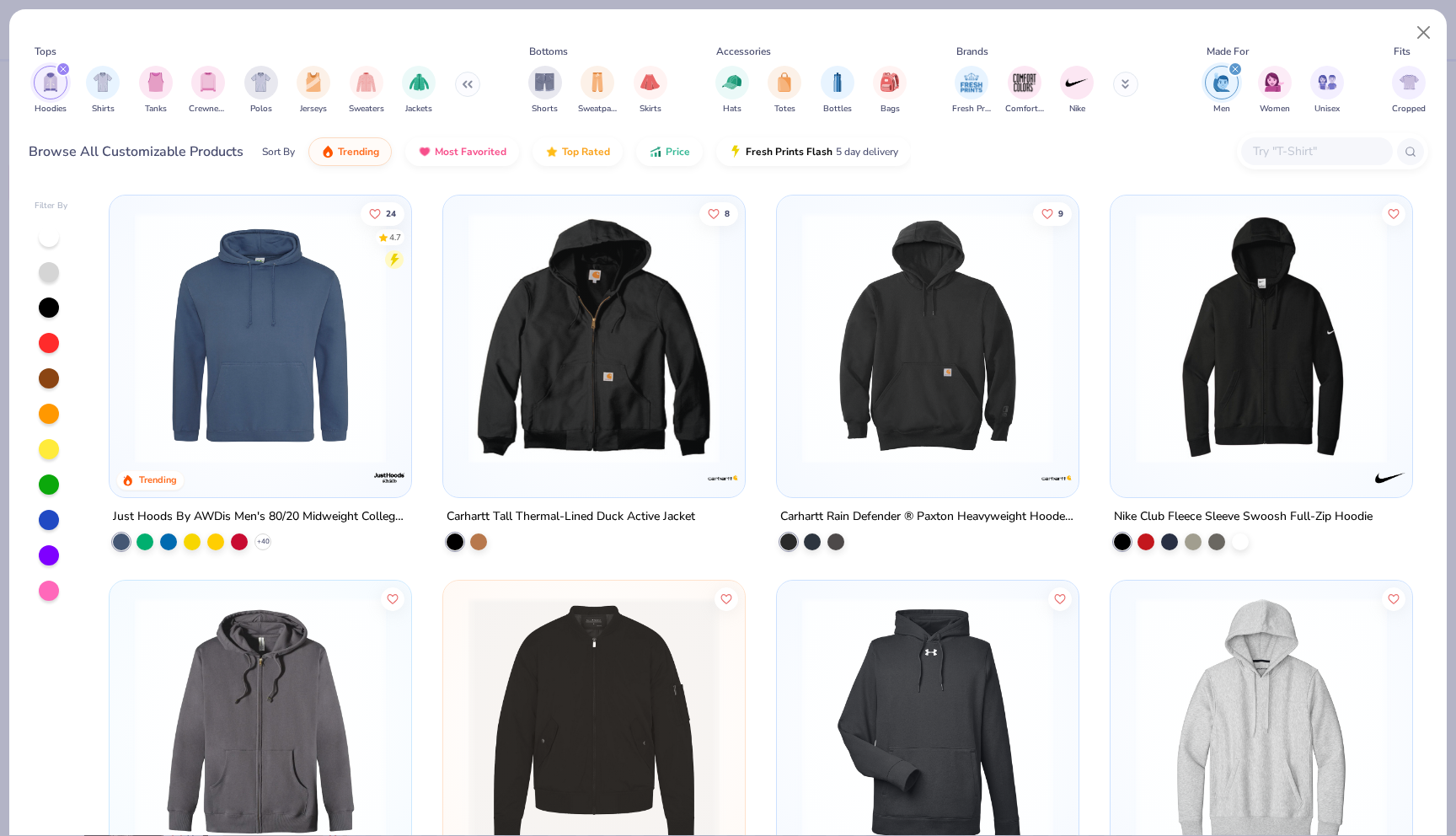 click 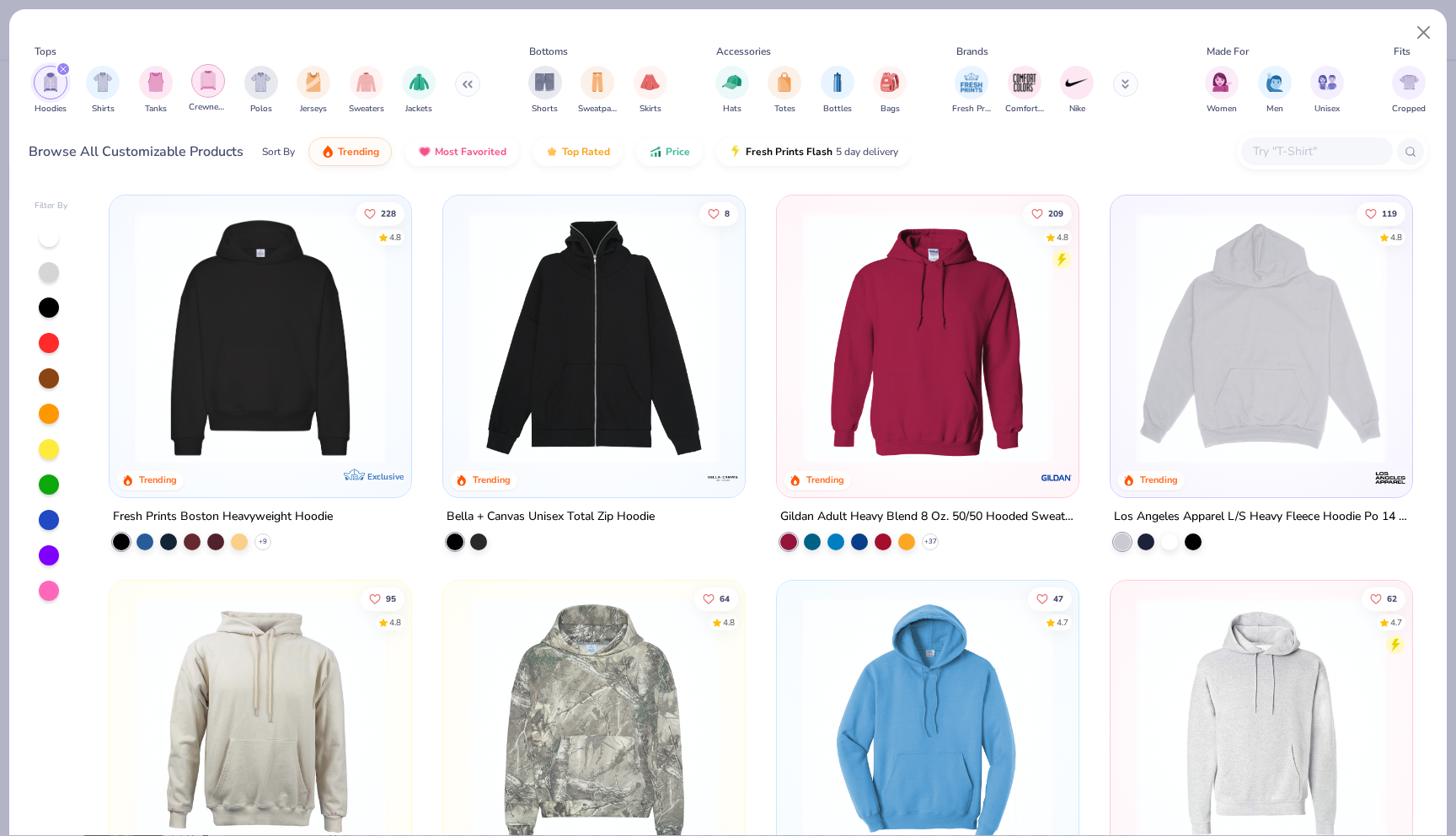 click at bounding box center (208, 81) 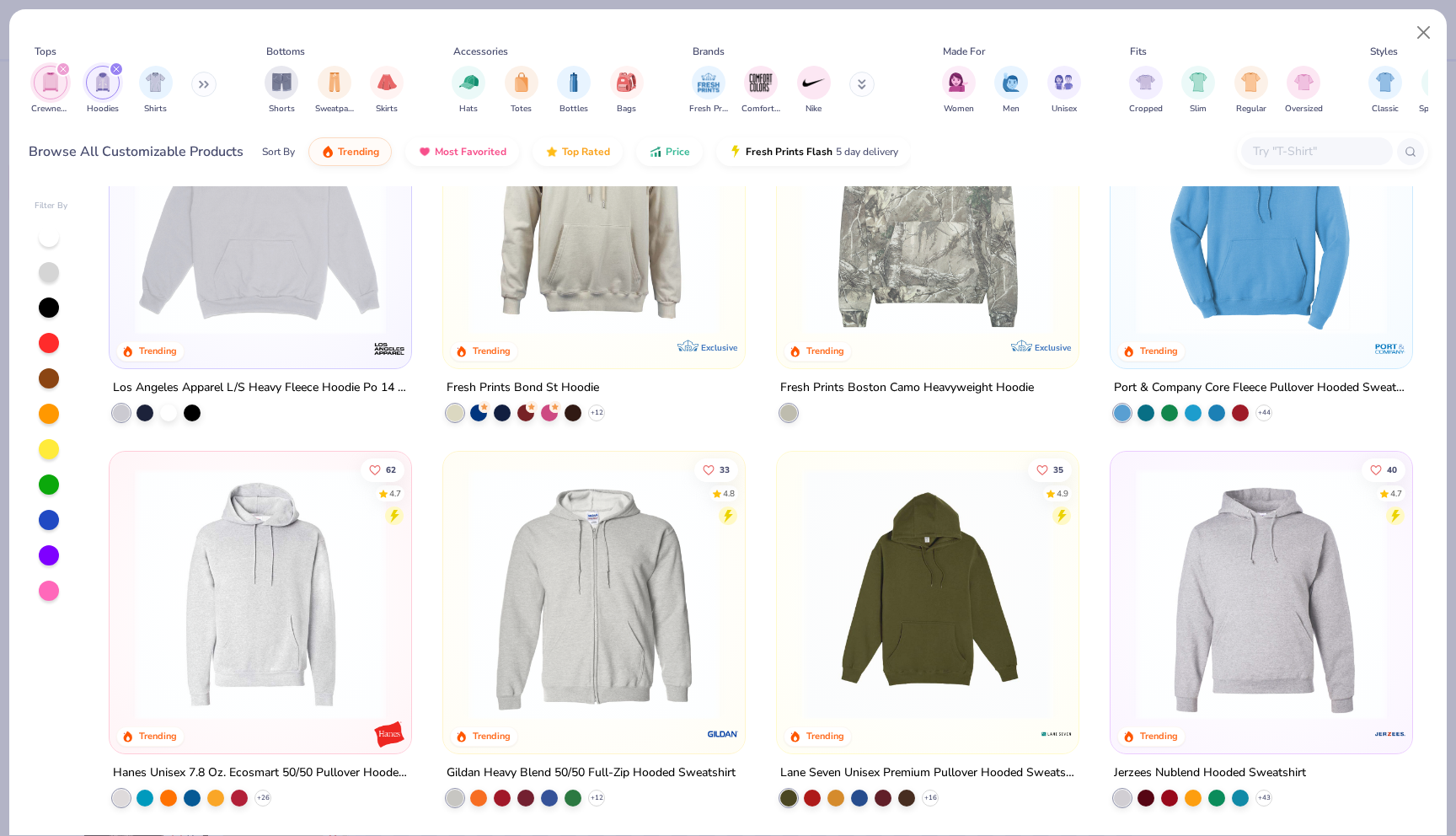 scroll, scrollTop: 518, scrollLeft: 0, axis: vertical 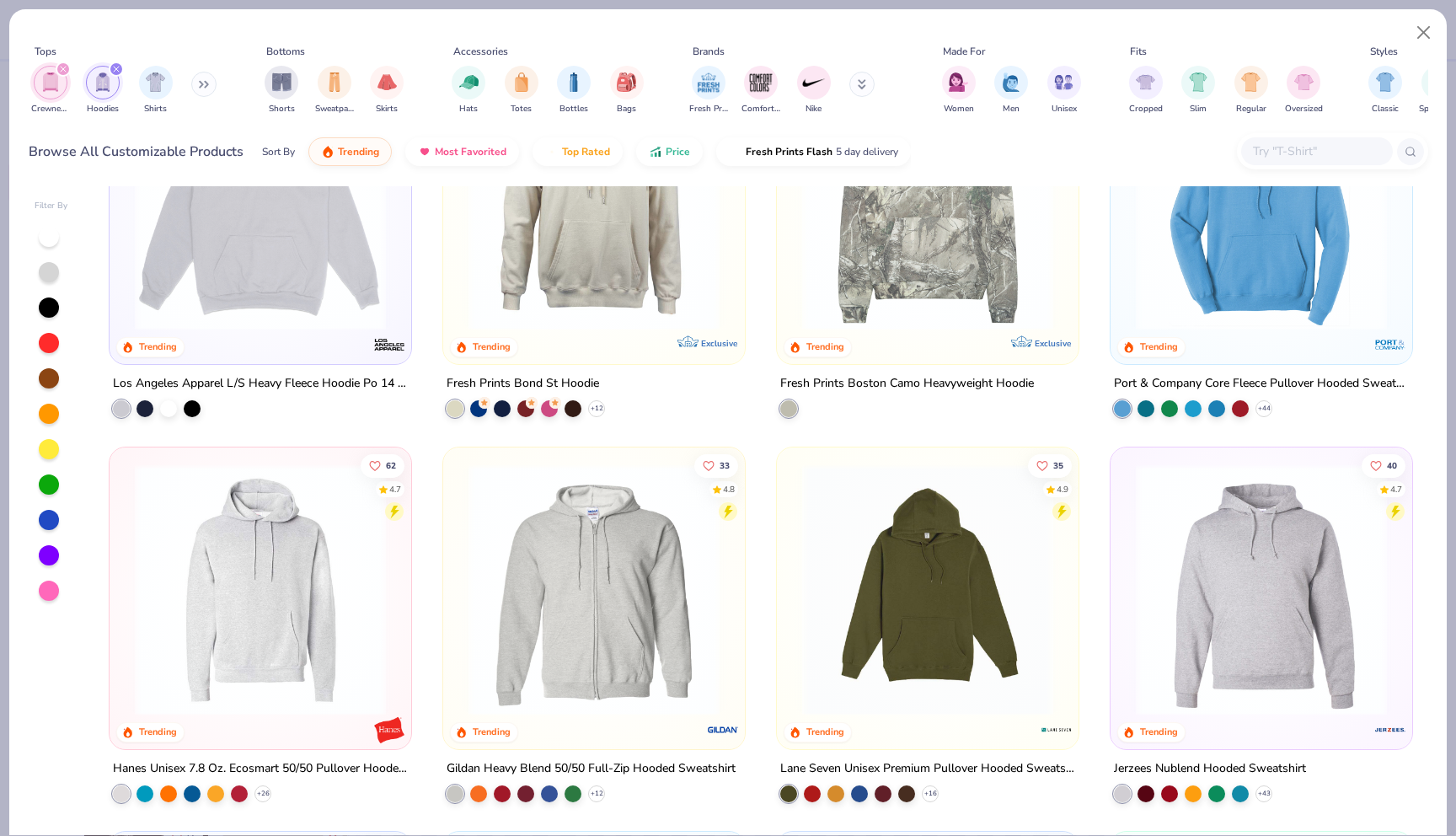 click 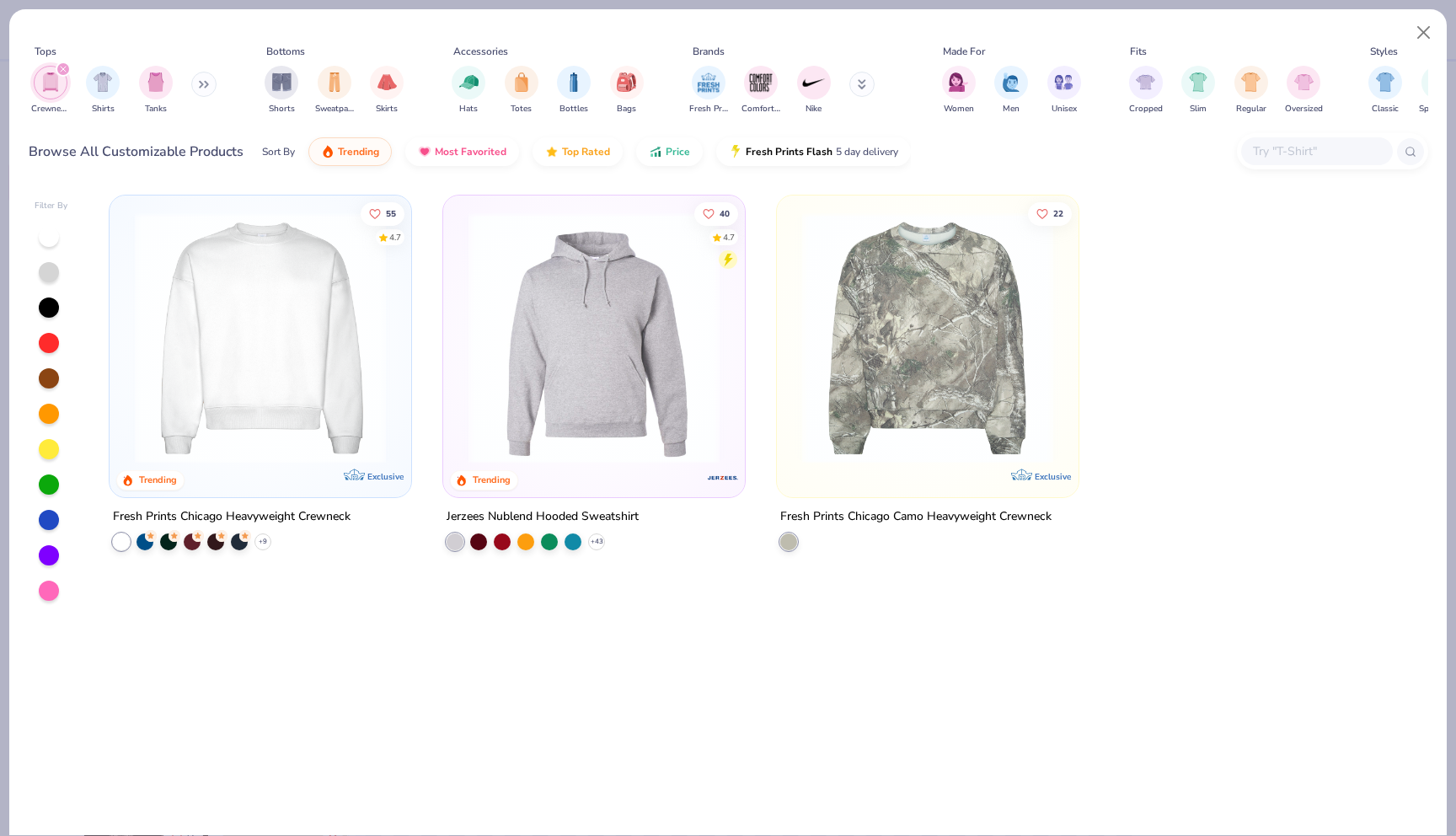 click at bounding box center (1316, 151) 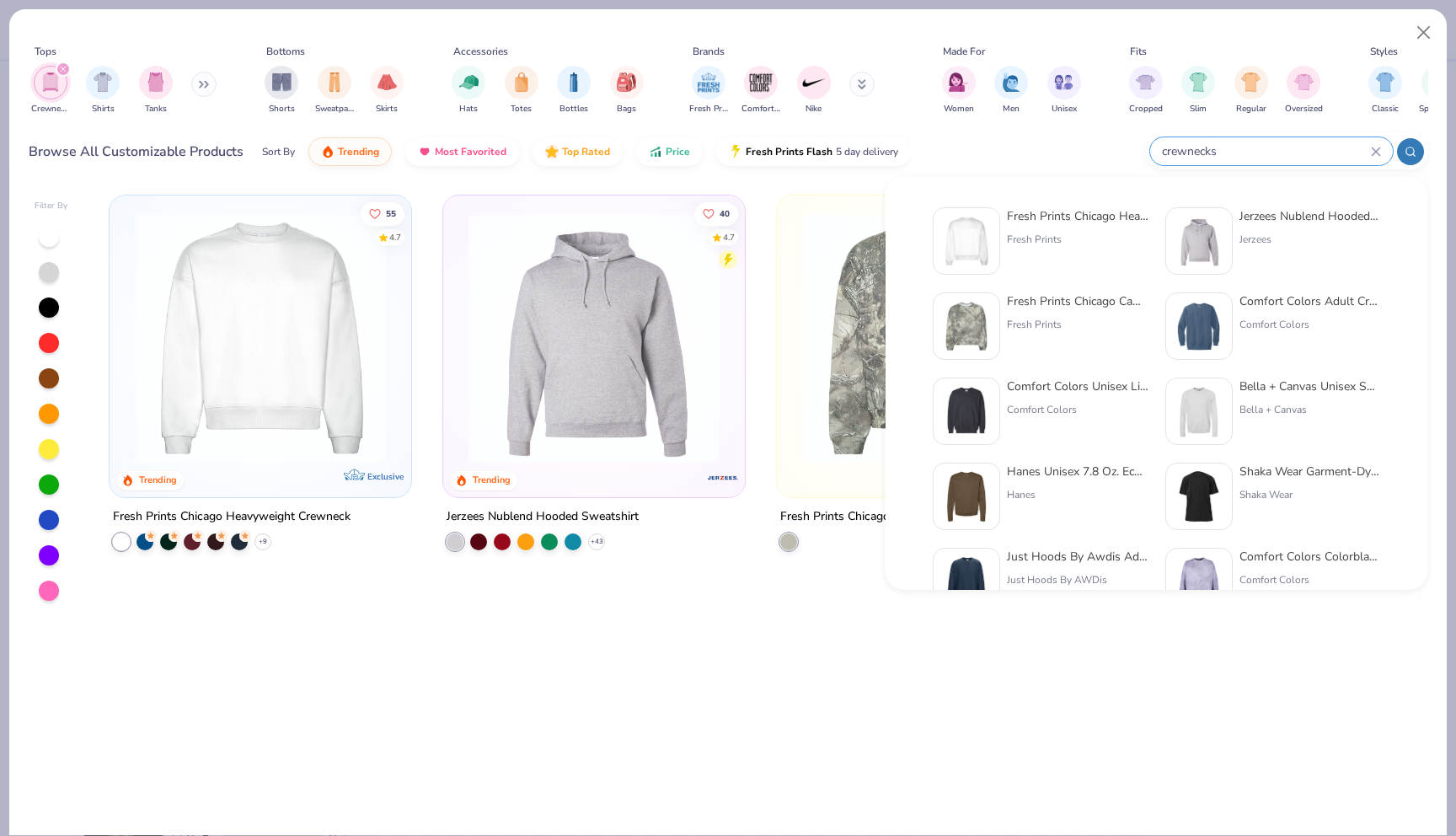 type on "crewnecks" 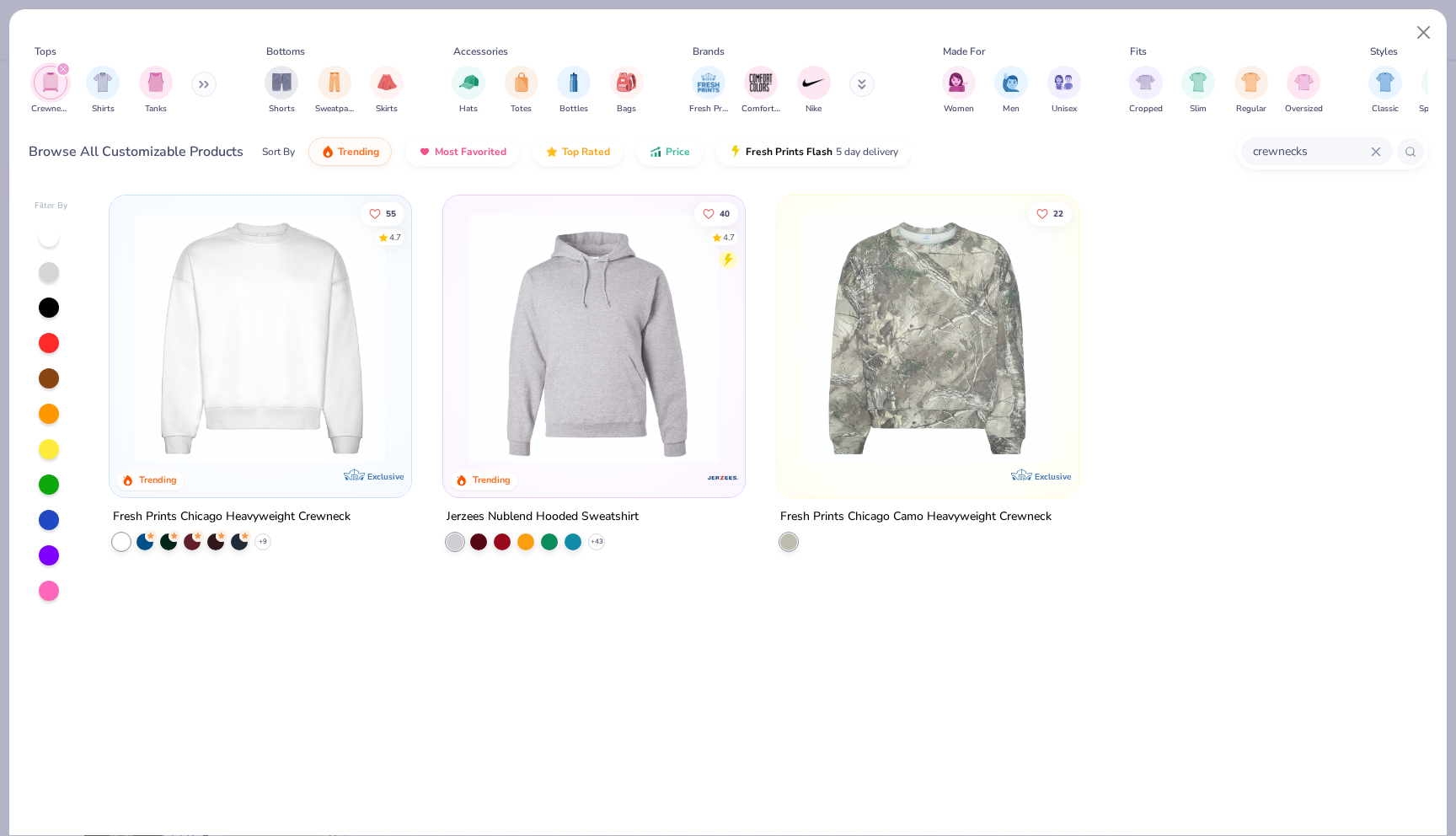 click at bounding box center [260, 338] 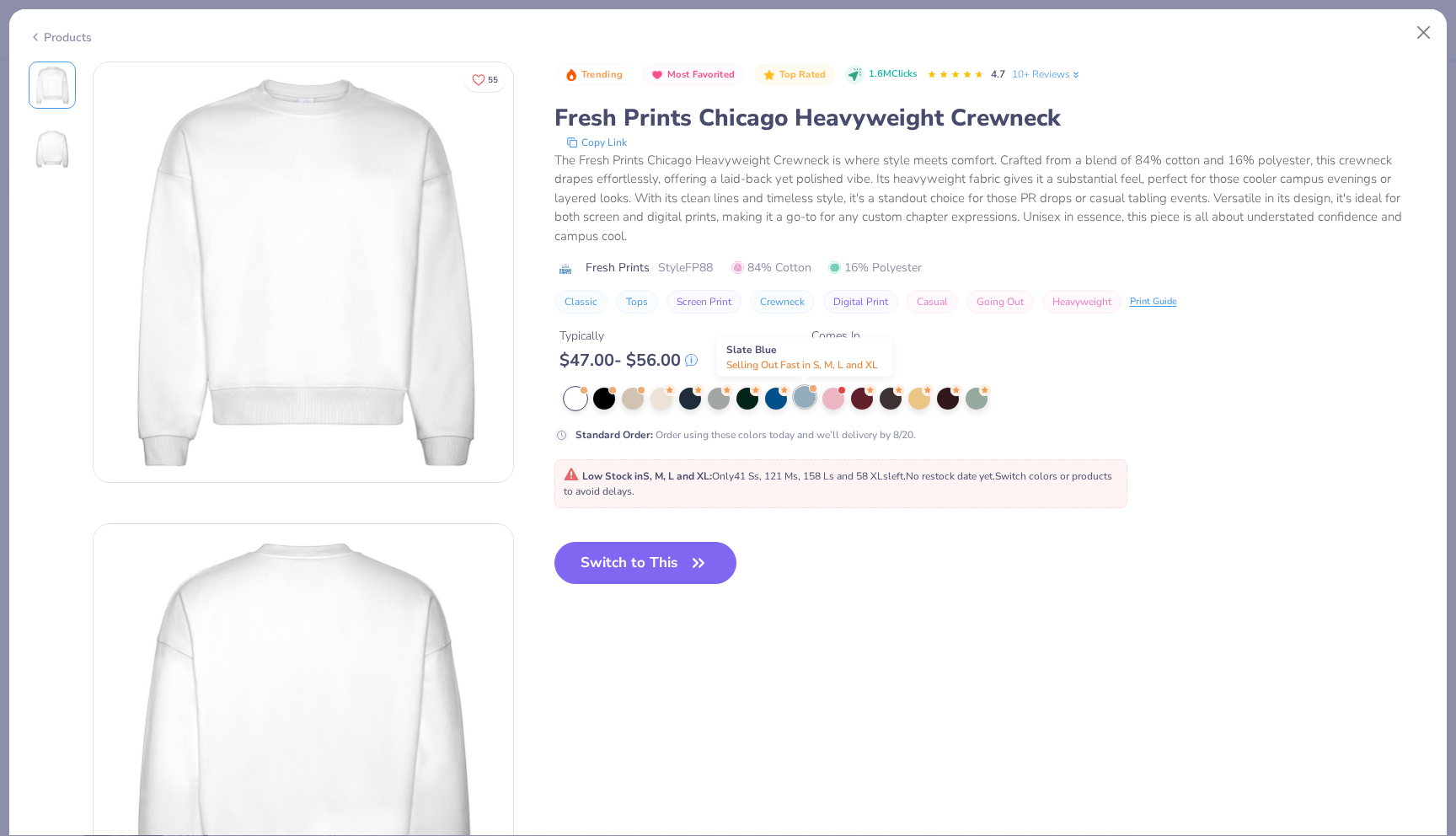 click at bounding box center [805, 397] 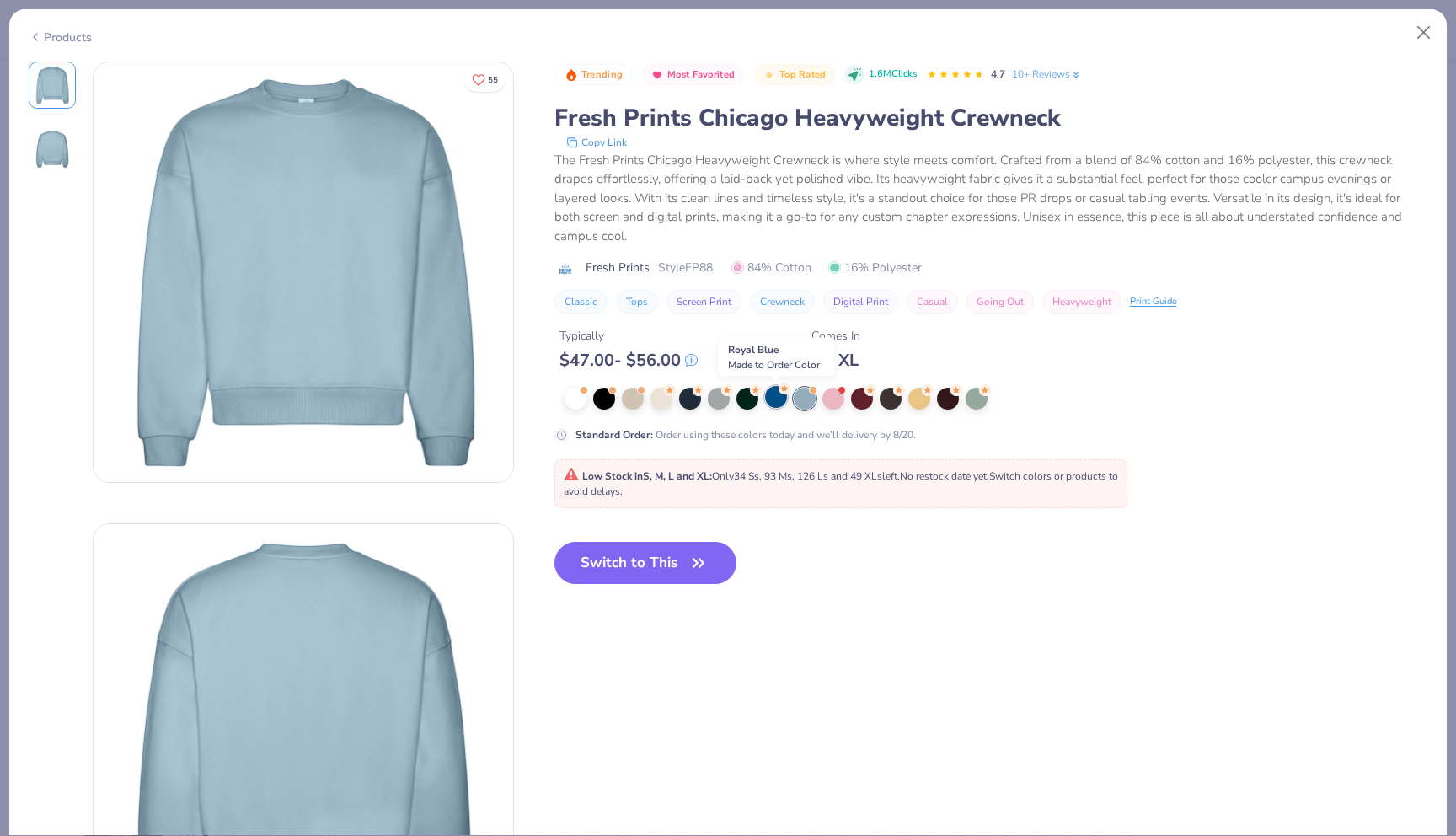 click at bounding box center [776, 397] 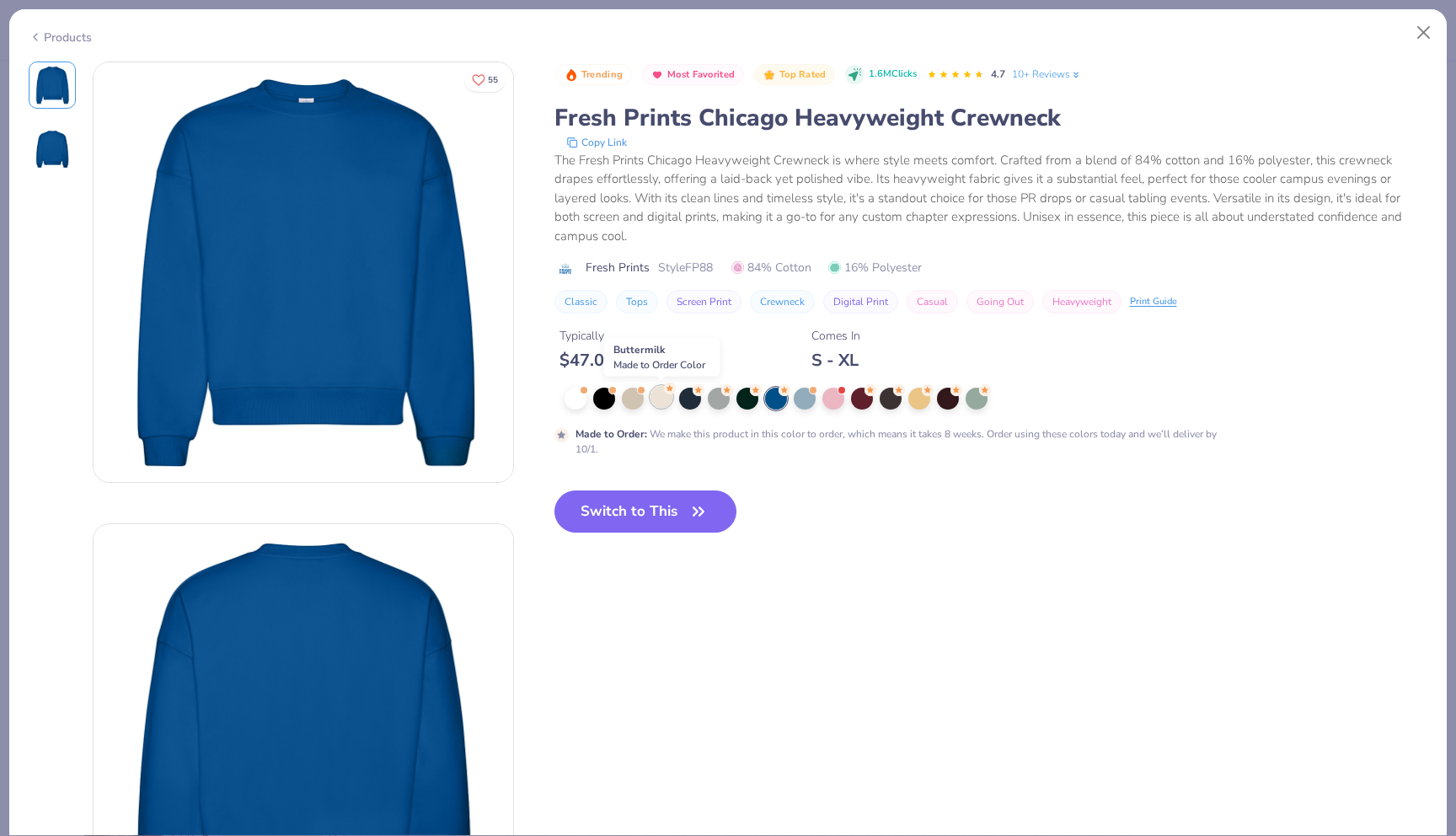 click at bounding box center [661, 397] 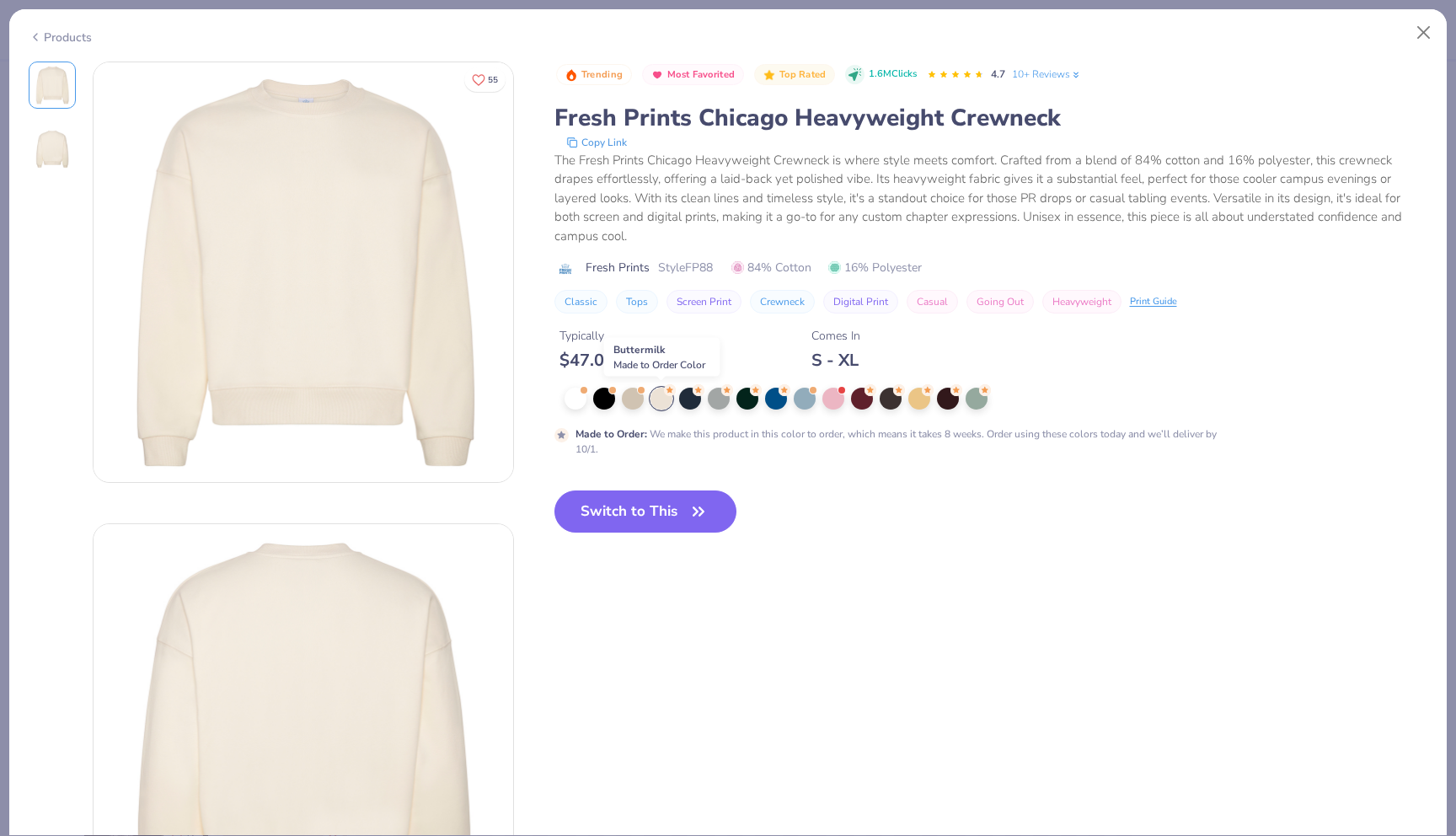 click at bounding box center [661, 399] 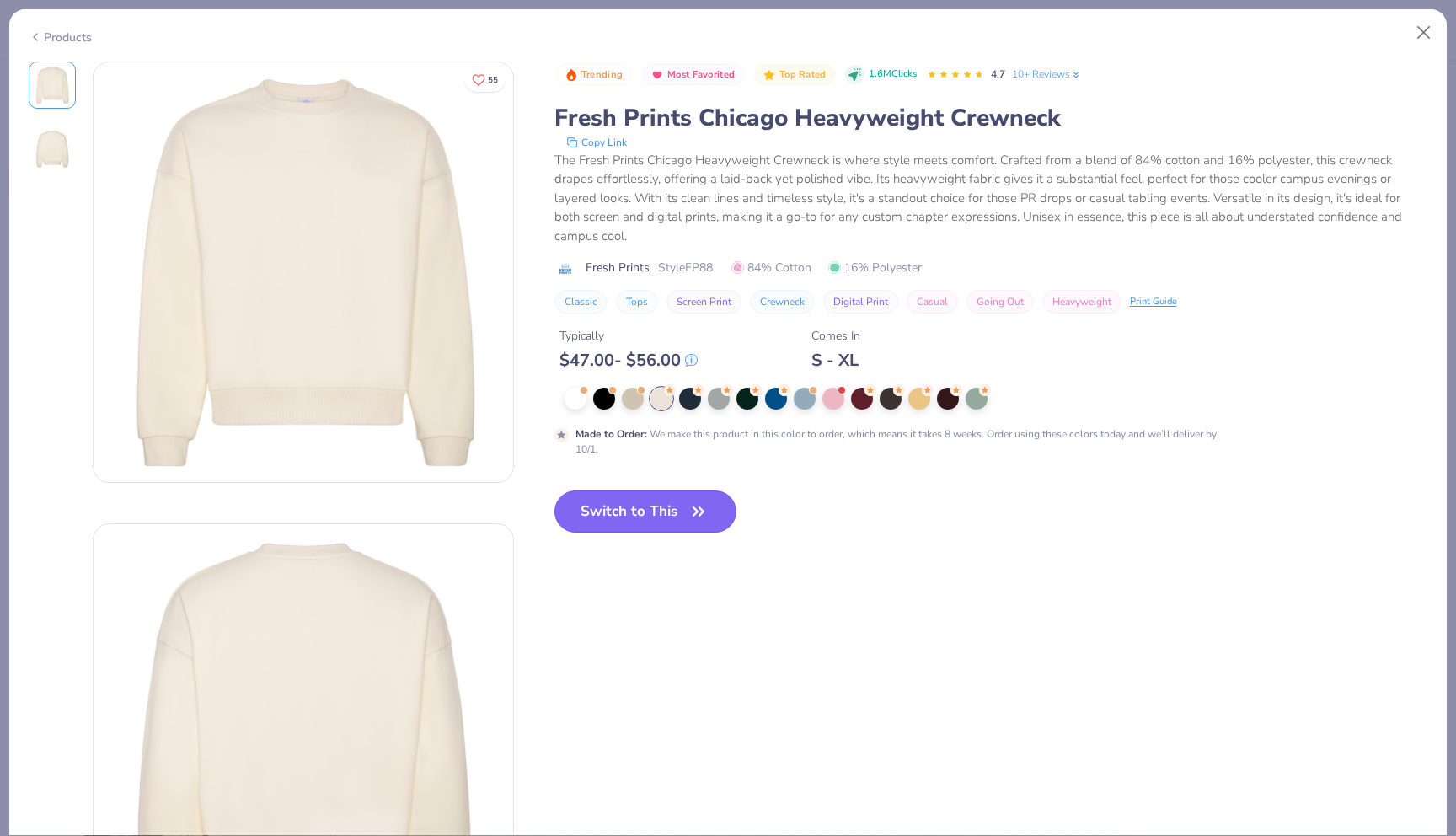click on "Switch to This" at bounding box center (645, 512) 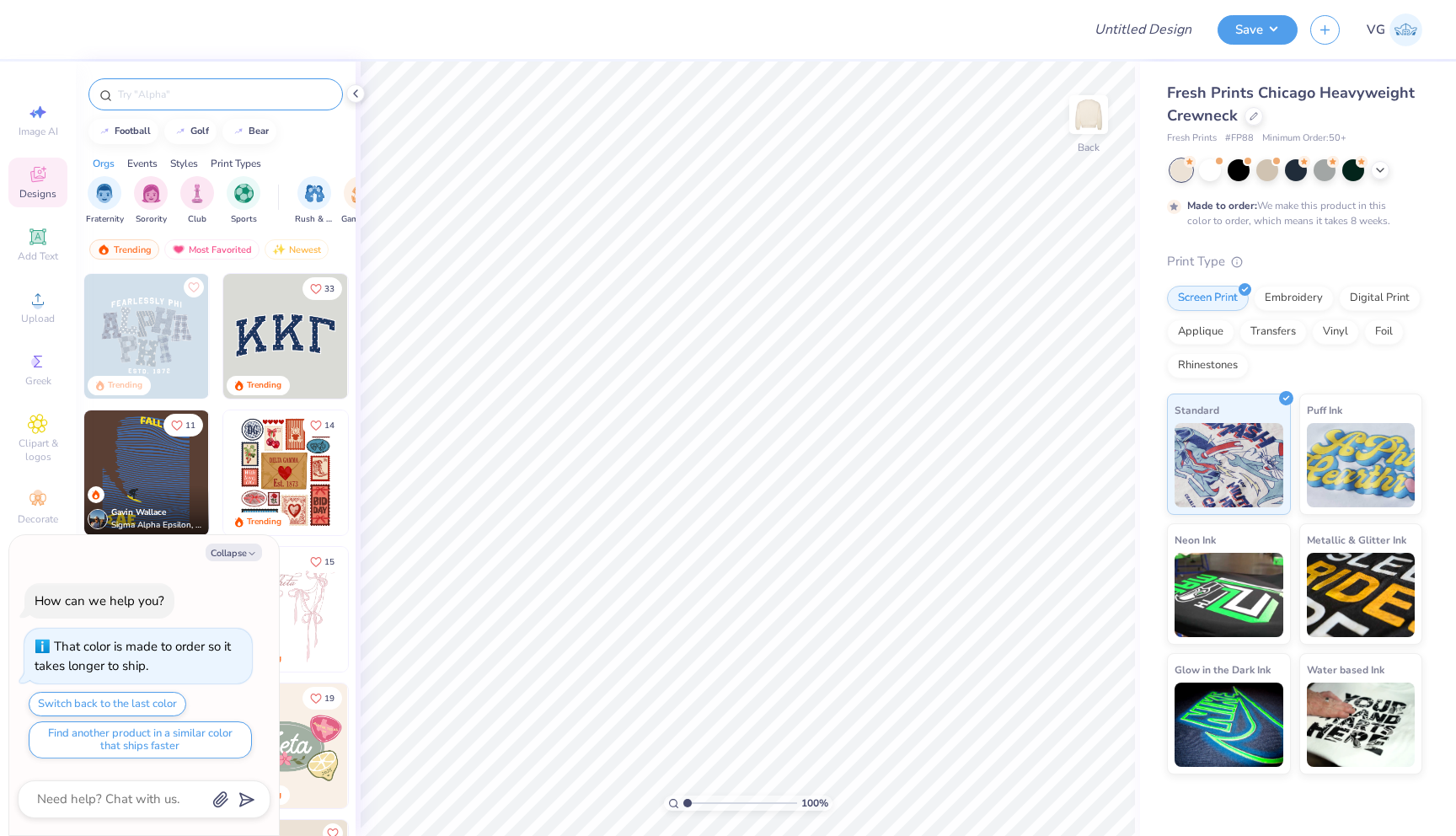 click at bounding box center (224, 94) 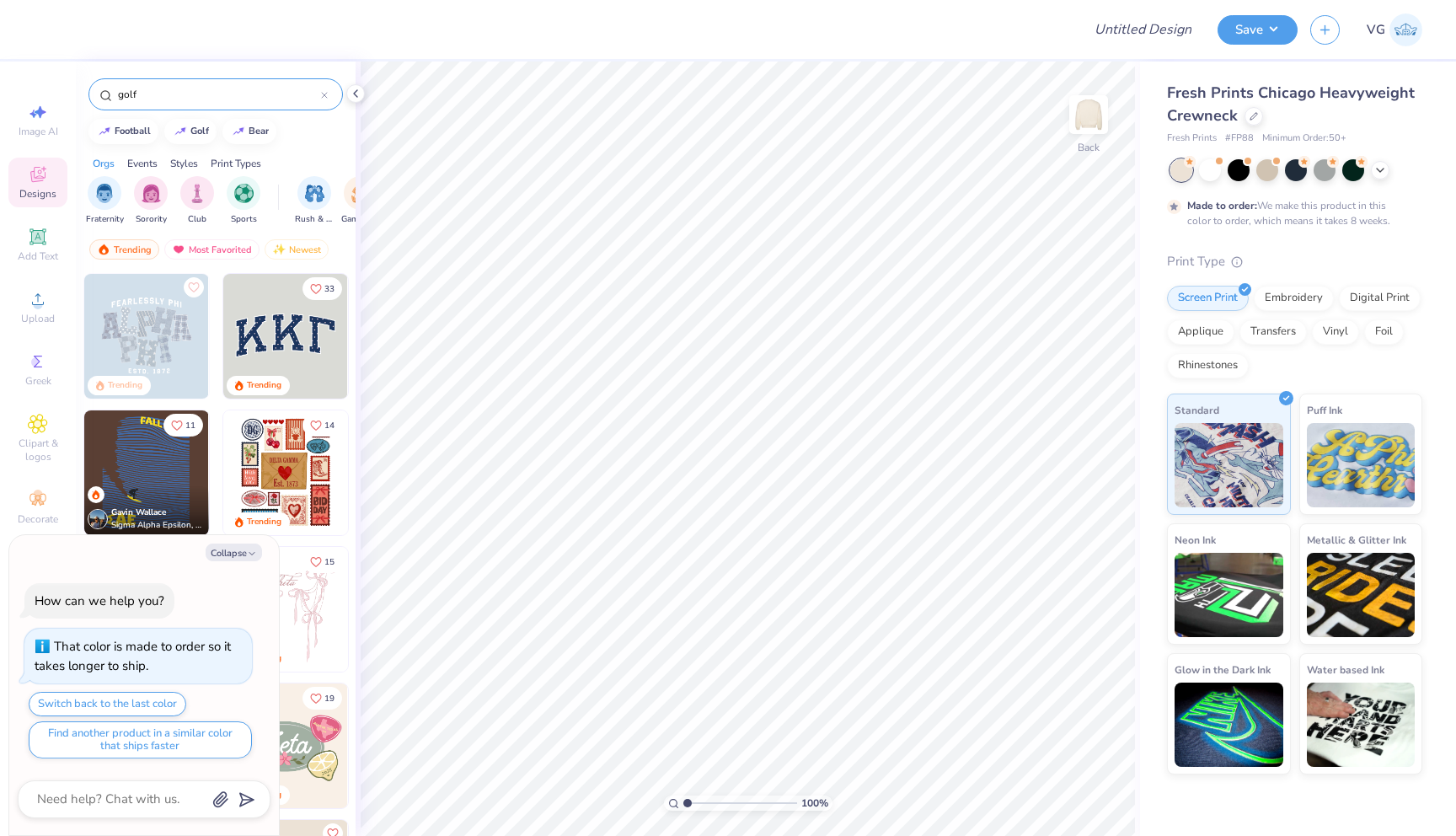 type on "golf" 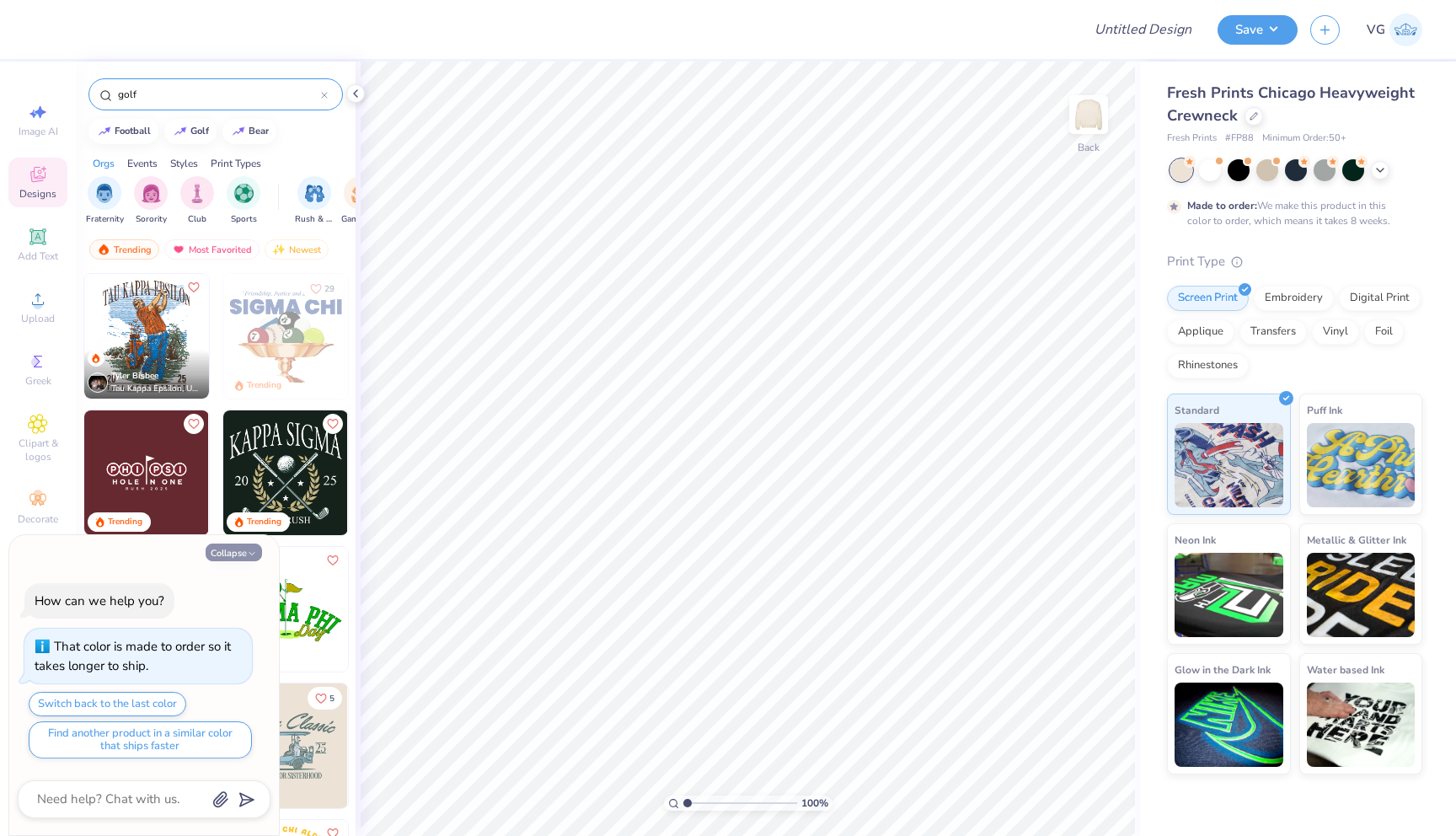 click on "Collapse" at bounding box center (233, 552) 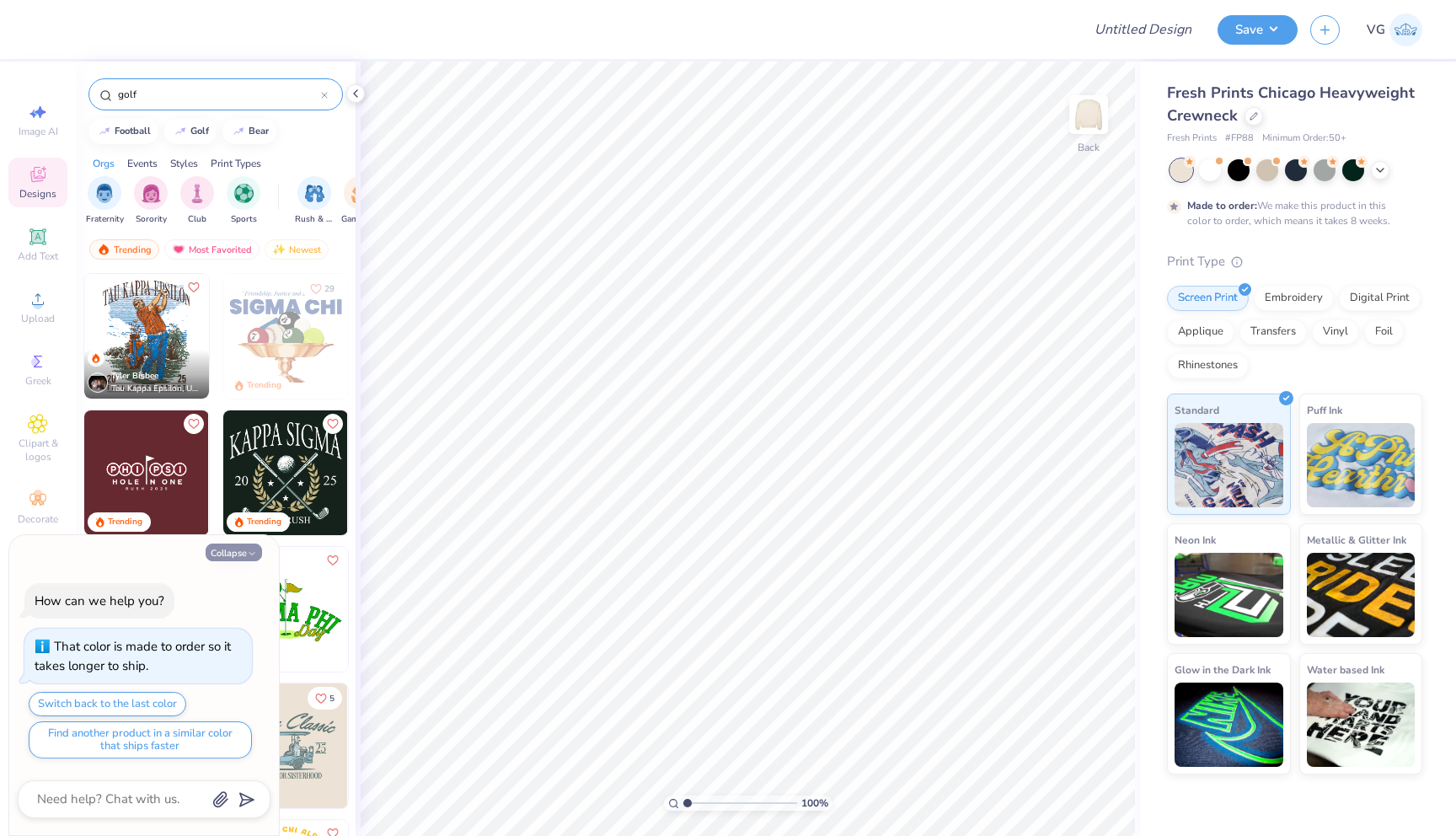 type on "x" 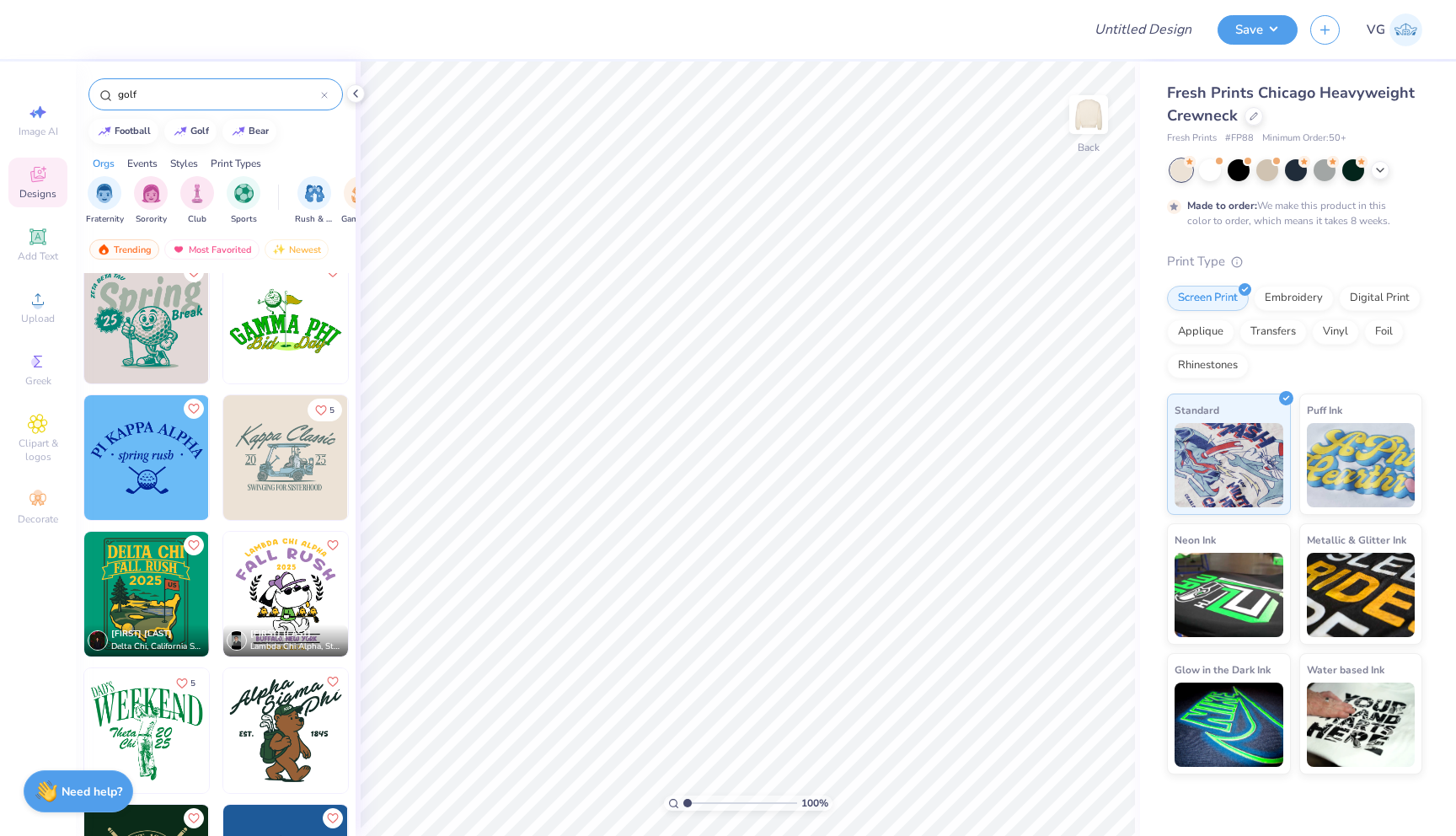 scroll, scrollTop: 289, scrollLeft: 0, axis: vertical 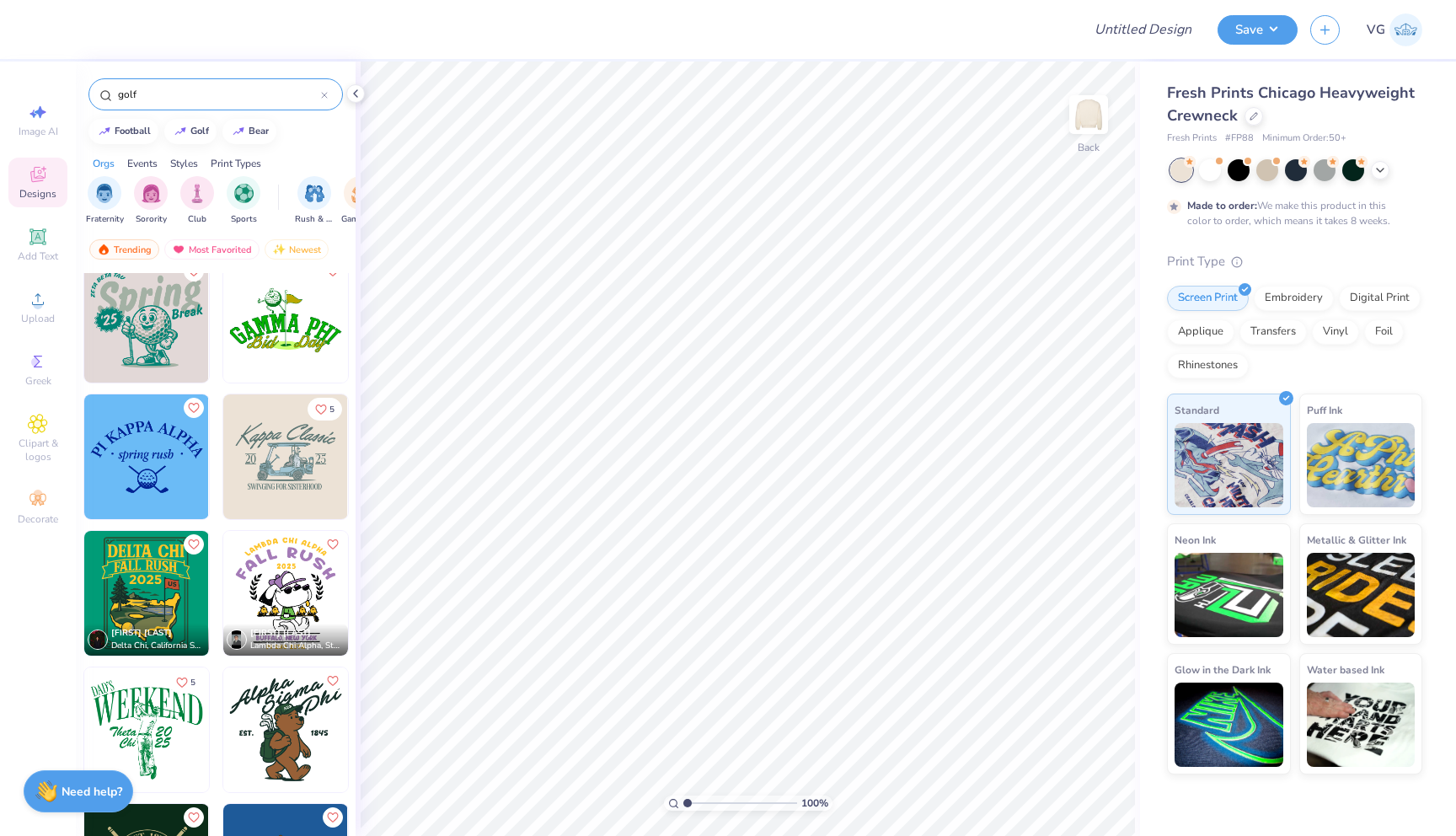 click at bounding box center [286, 457] 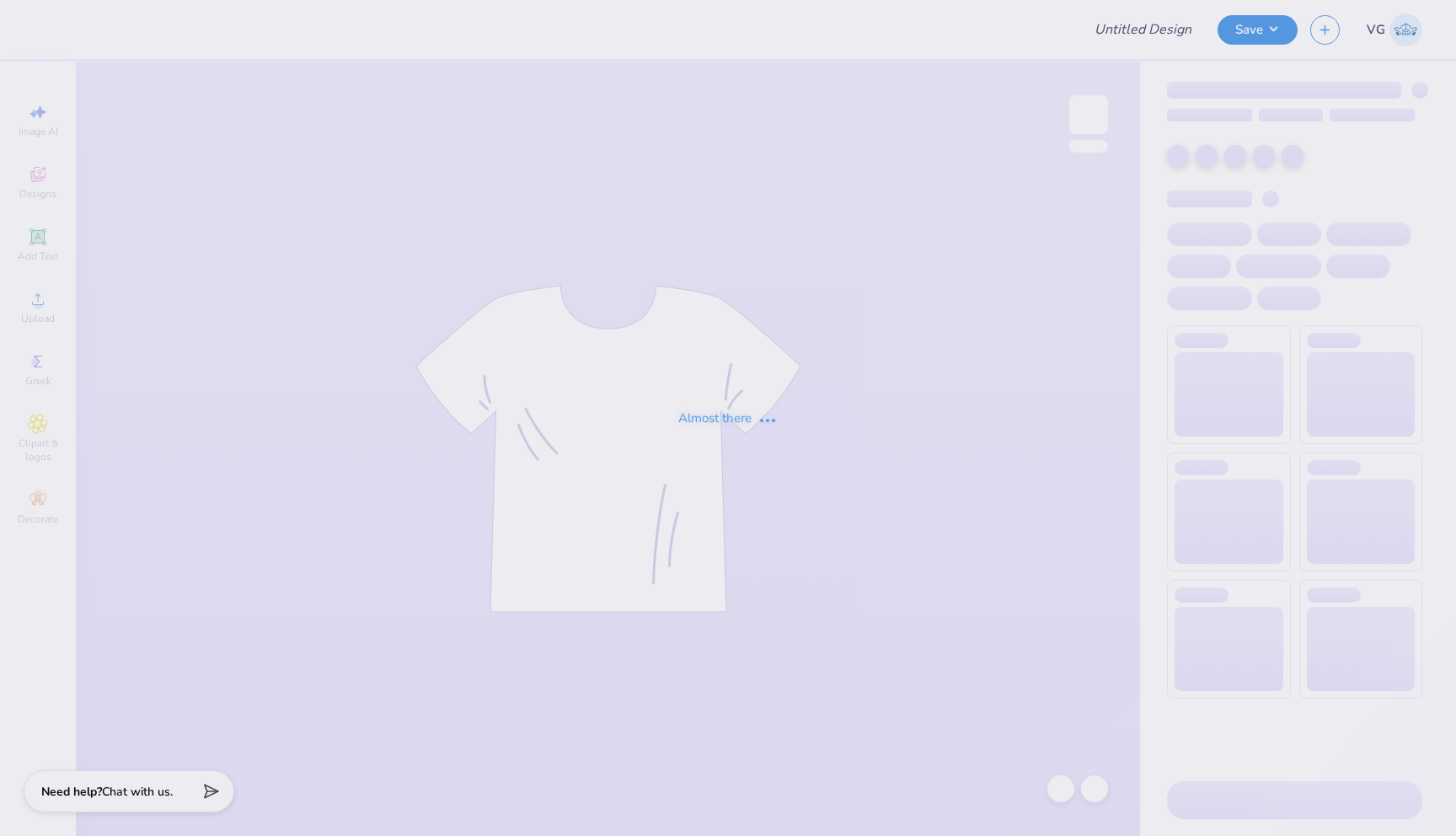scroll, scrollTop: 0, scrollLeft: 0, axis: both 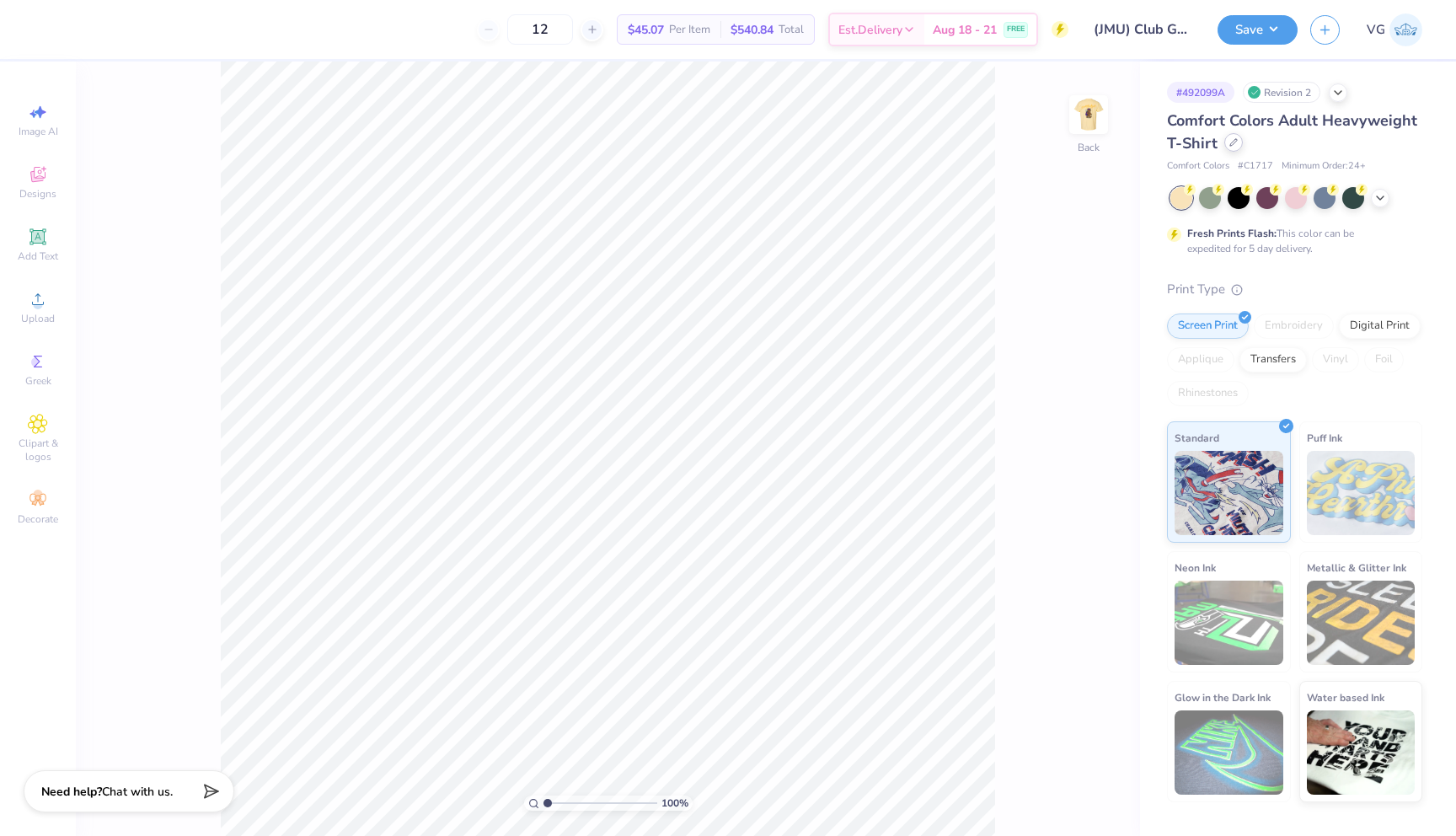 click 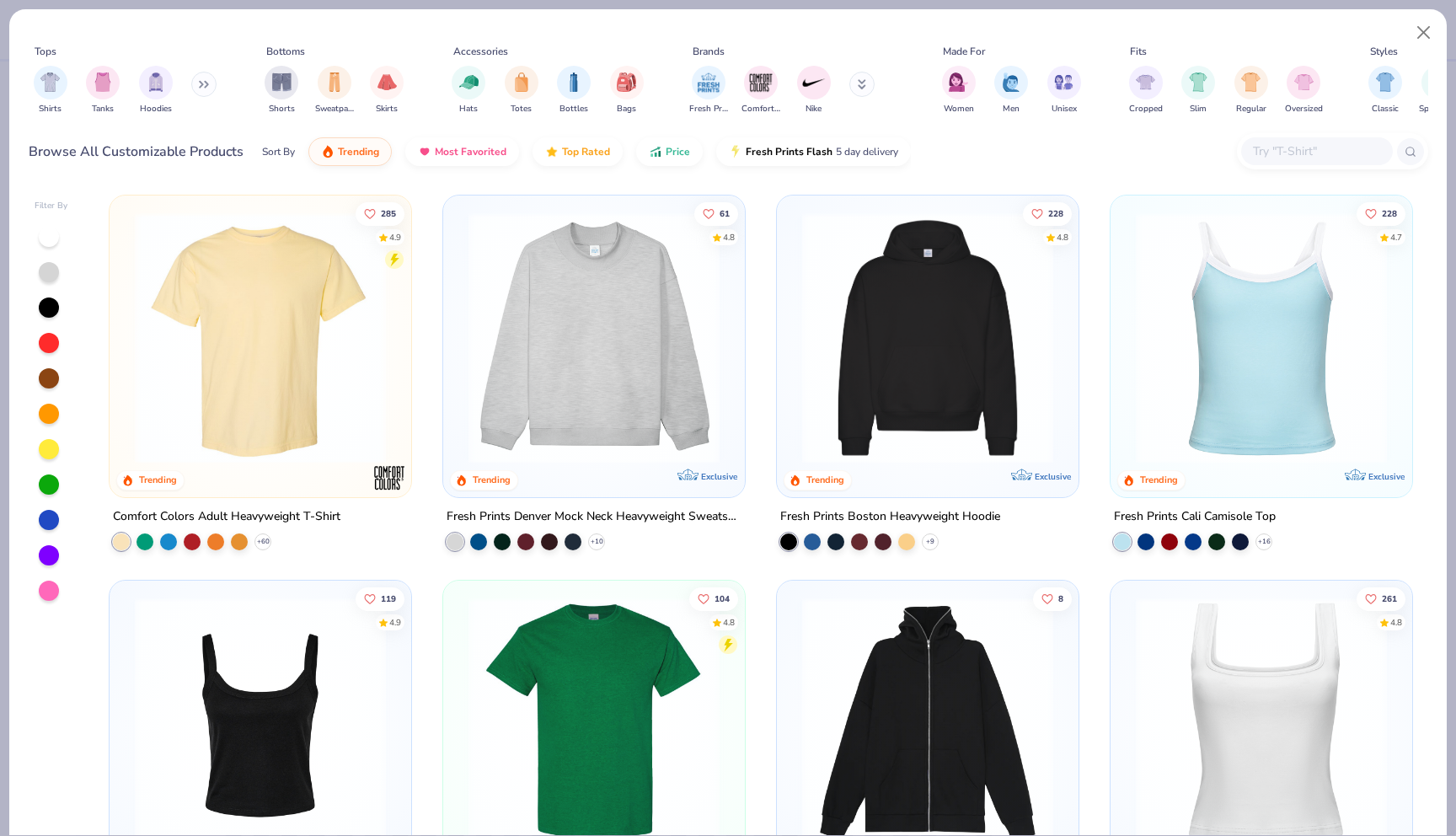 click at bounding box center (204, 84) 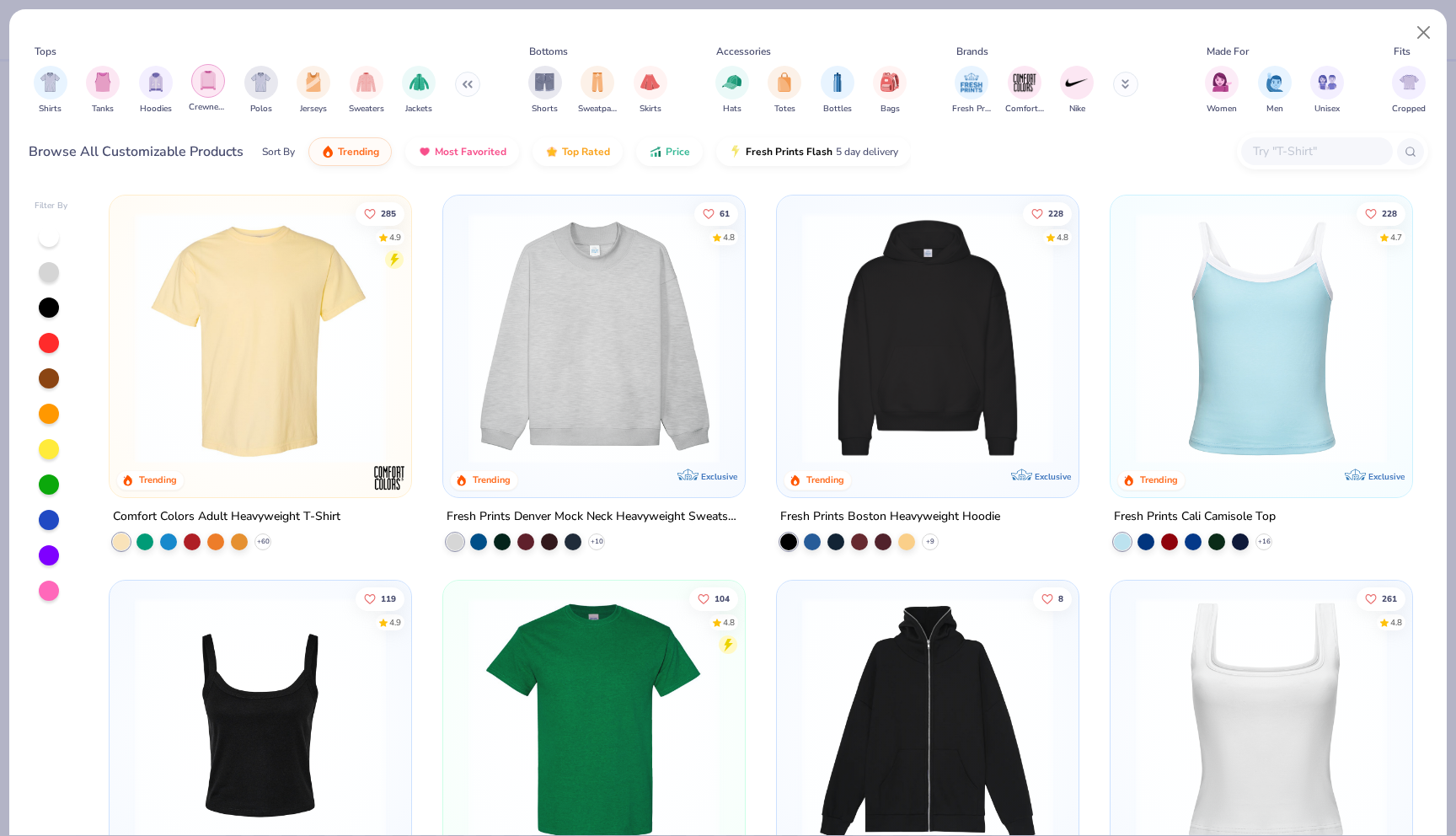 click at bounding box center [208, 81] 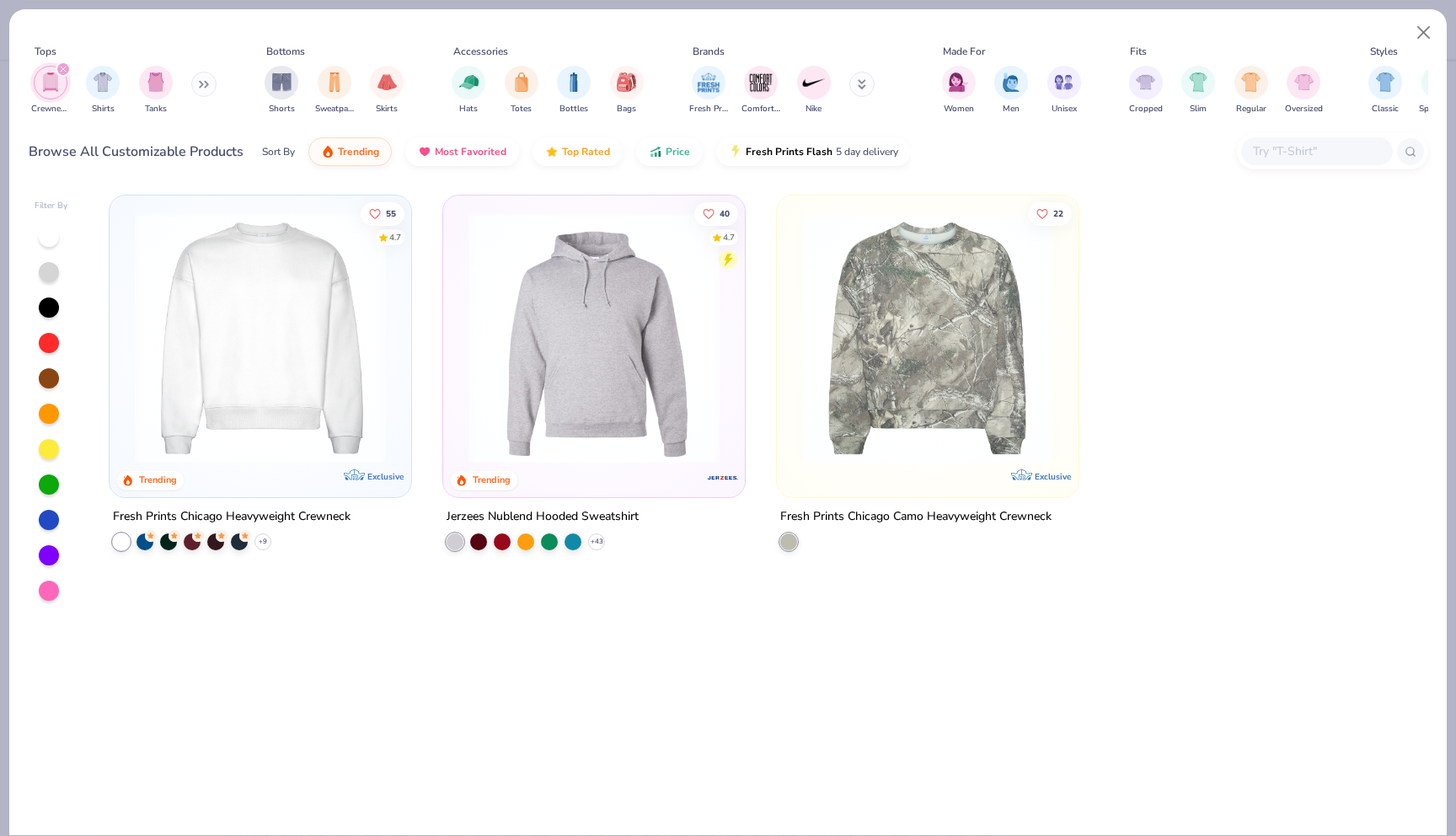 click at bounding box center (260, 338) 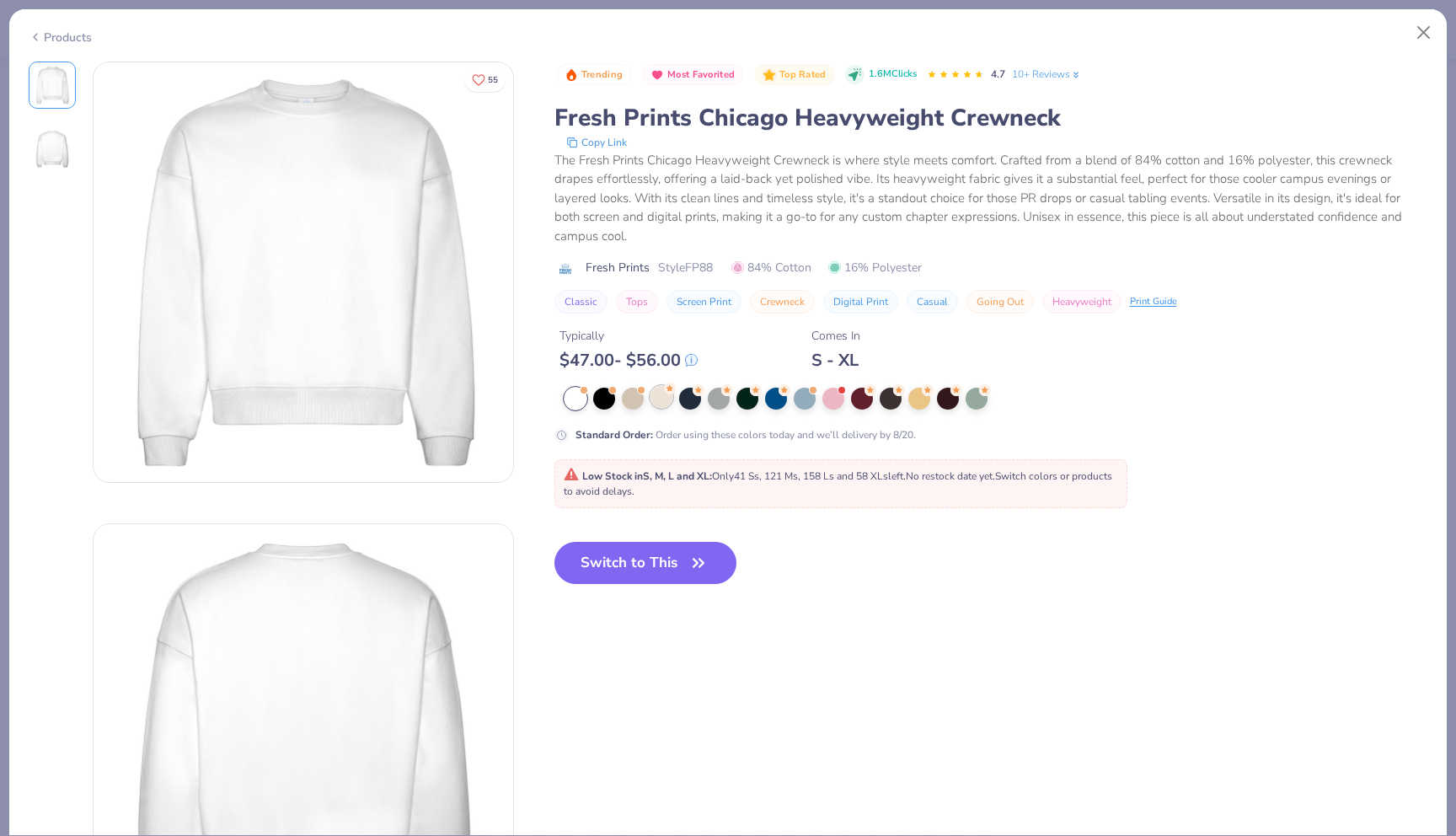 click 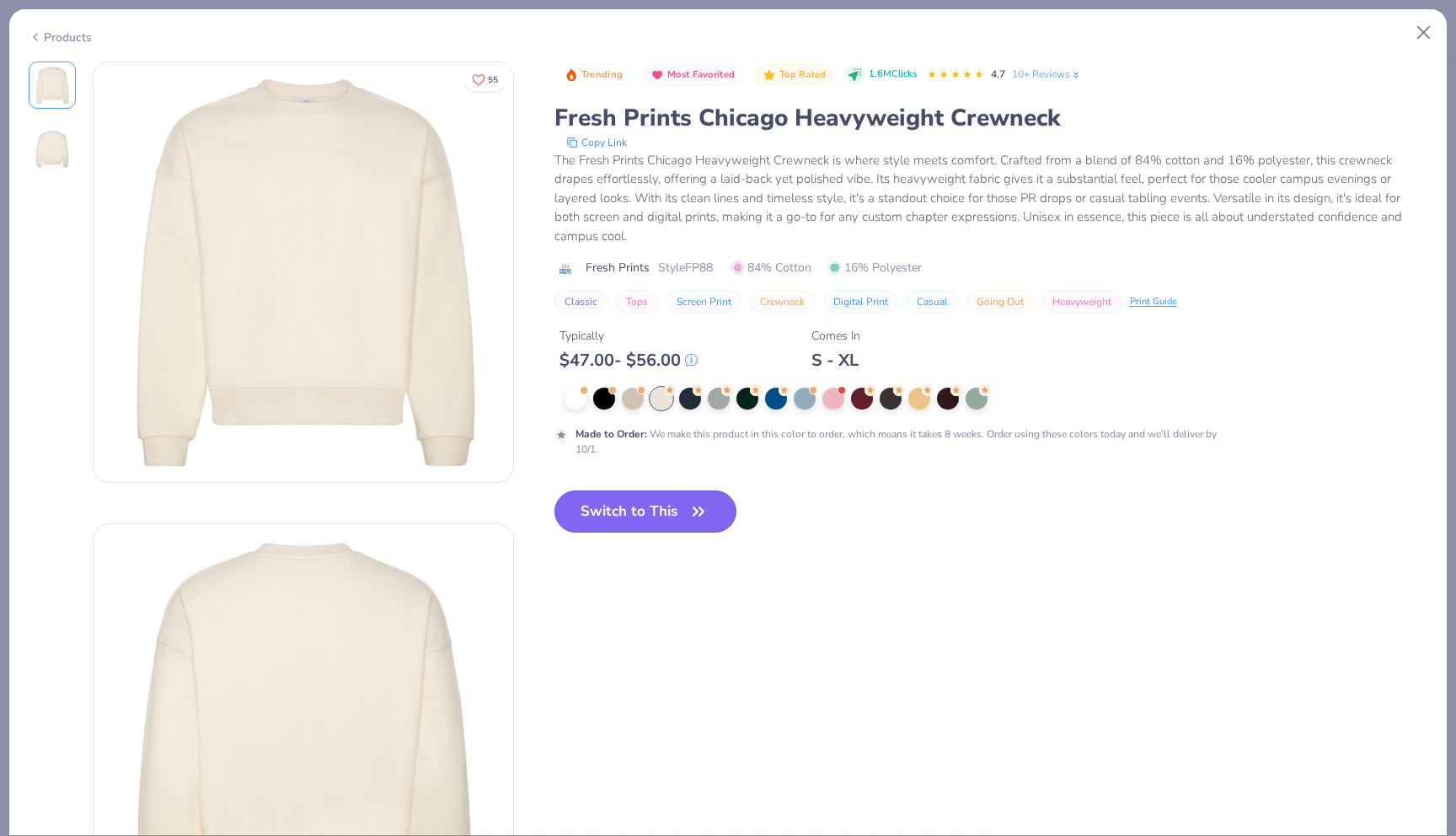 click on "Switch to This" at bounding box center [645, 512] 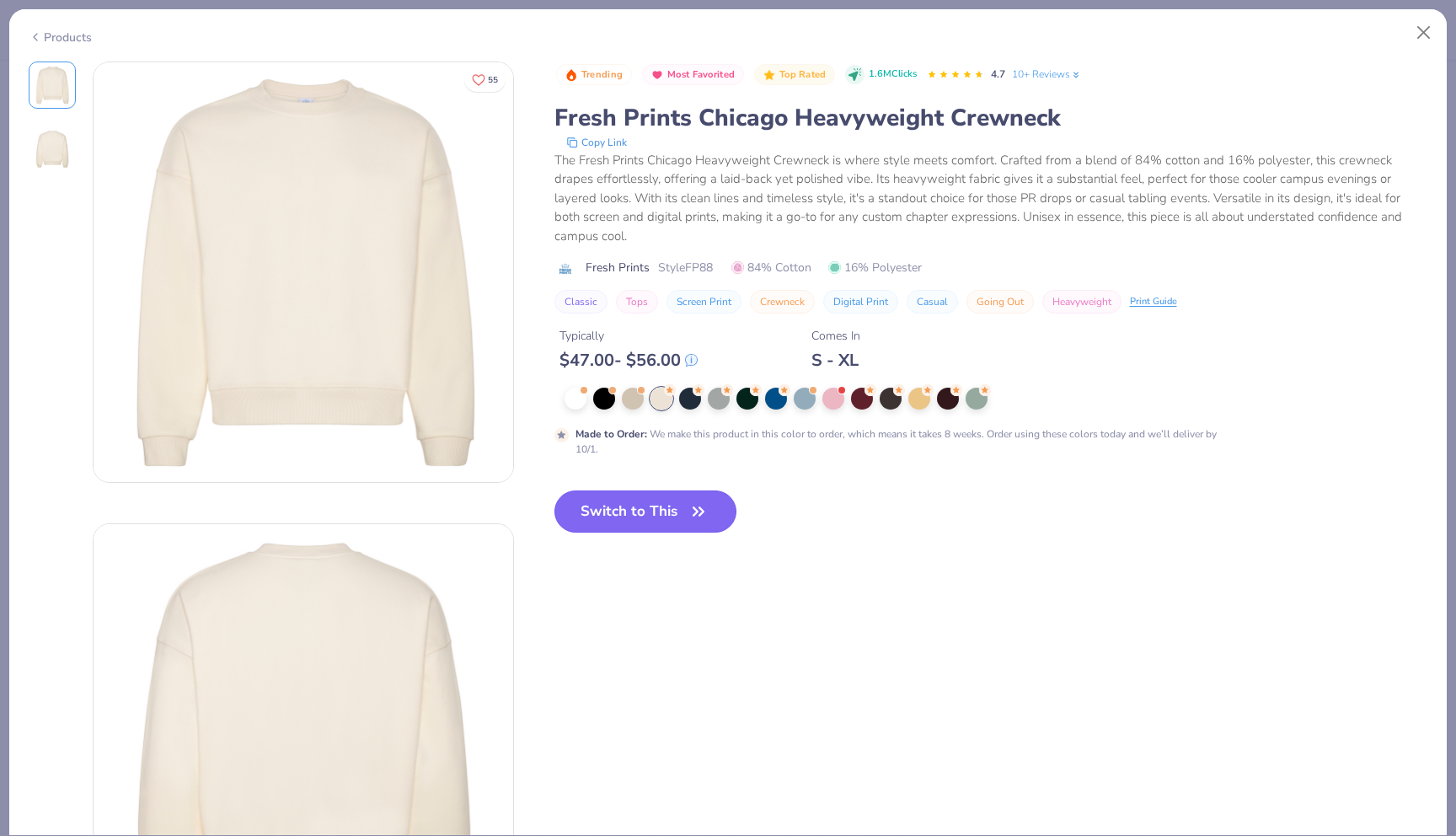 type on "50" 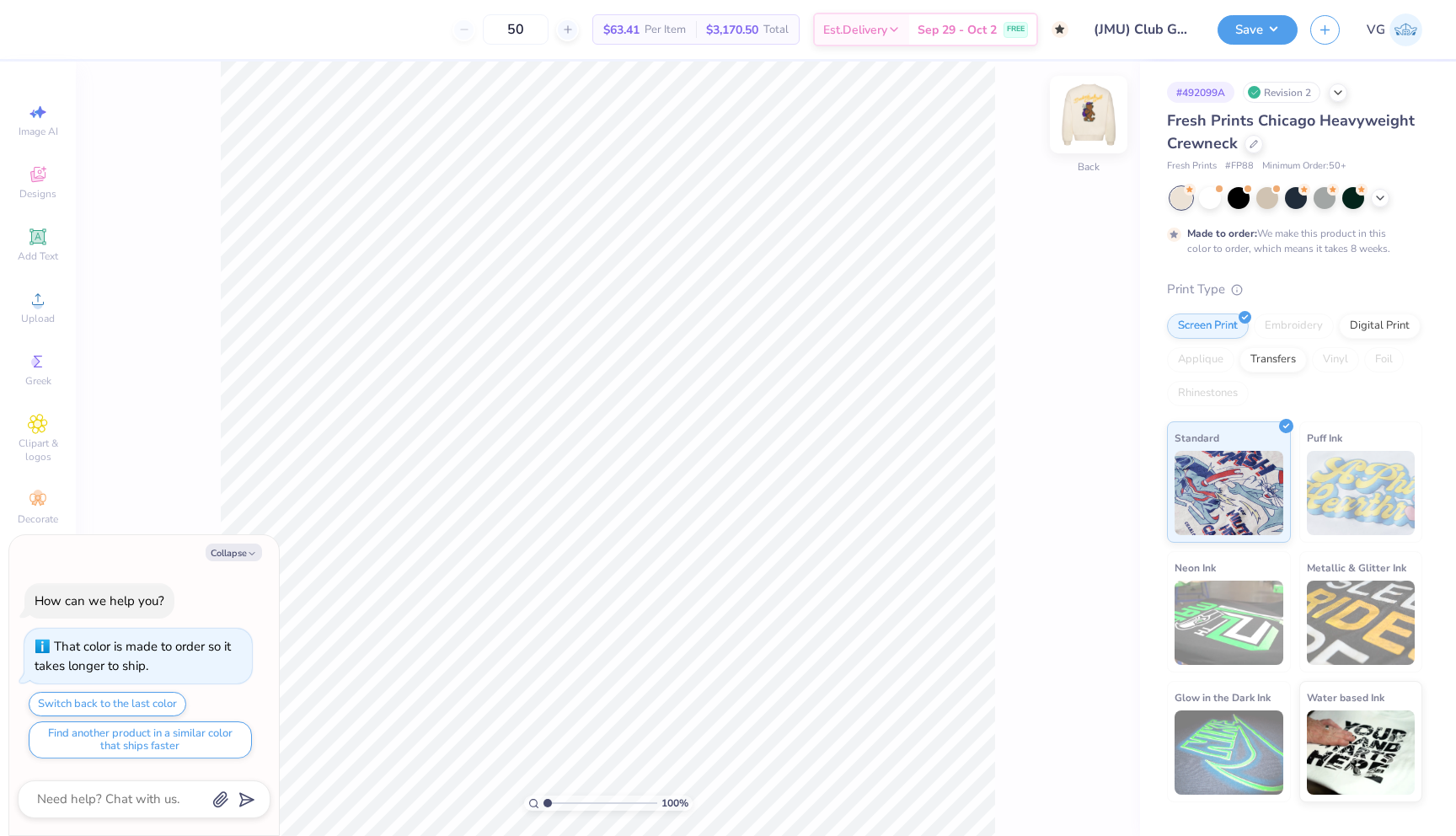 click at bounding box center (1089, 115) 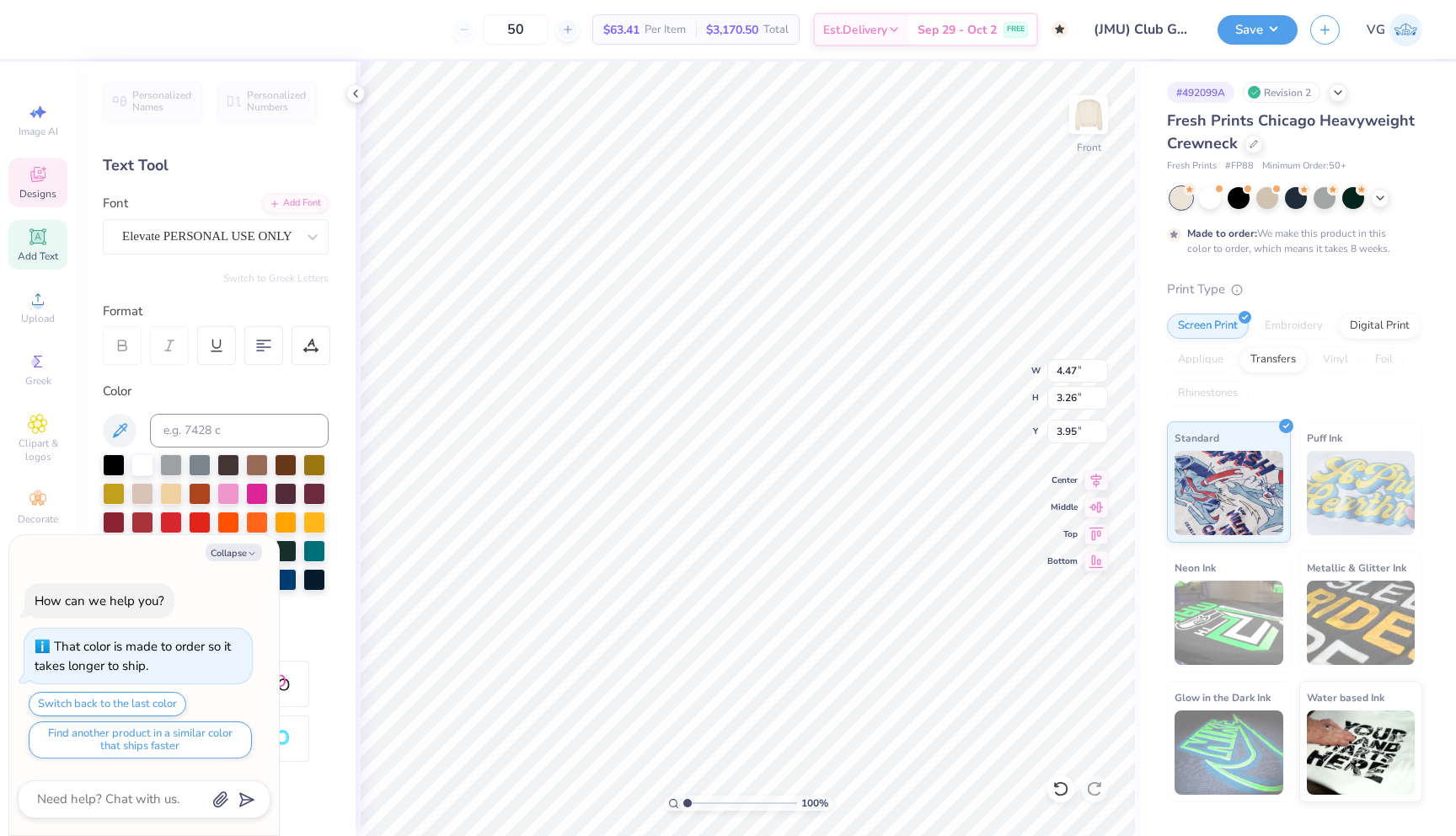 type on "x" 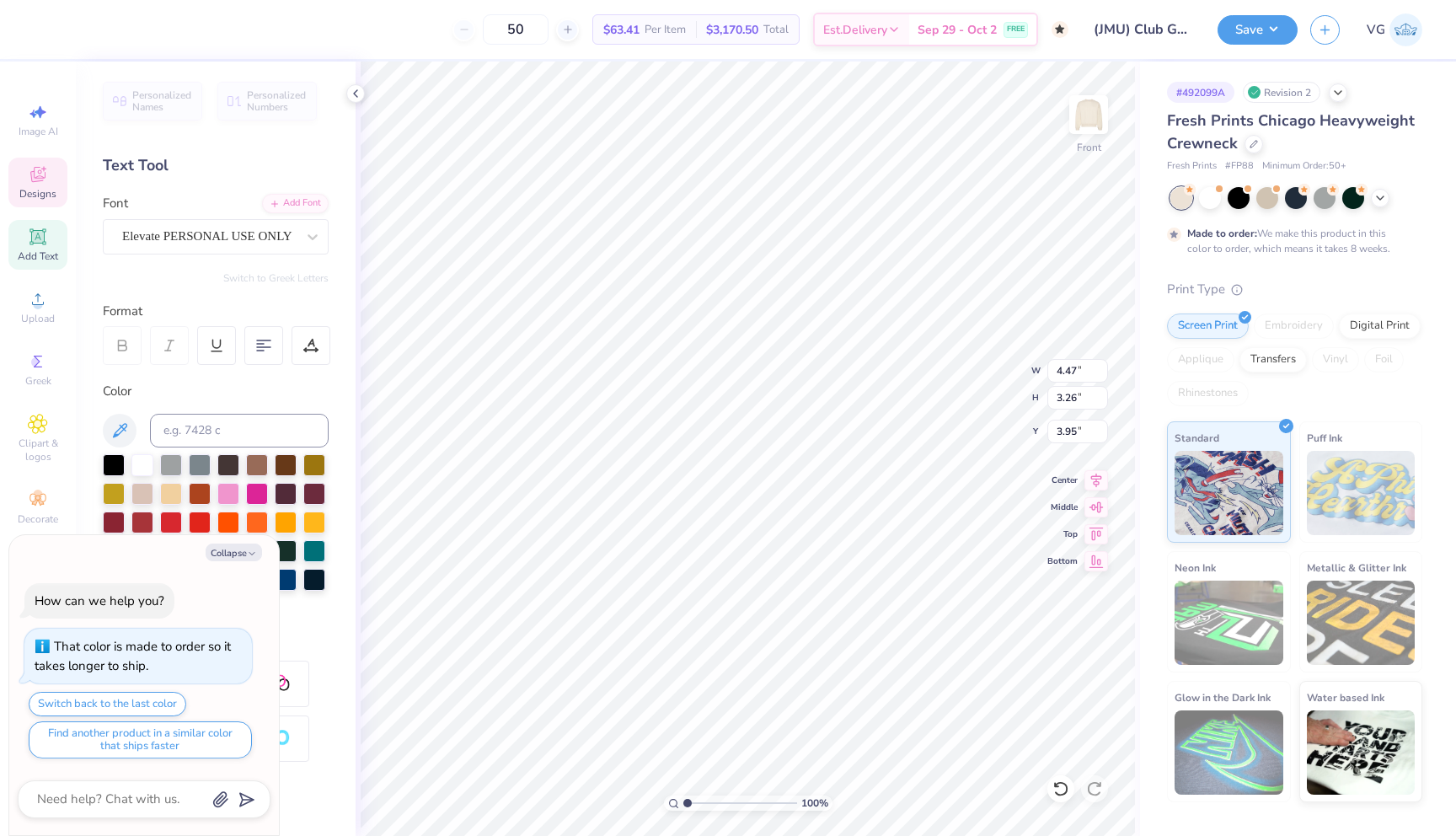 type on "x" 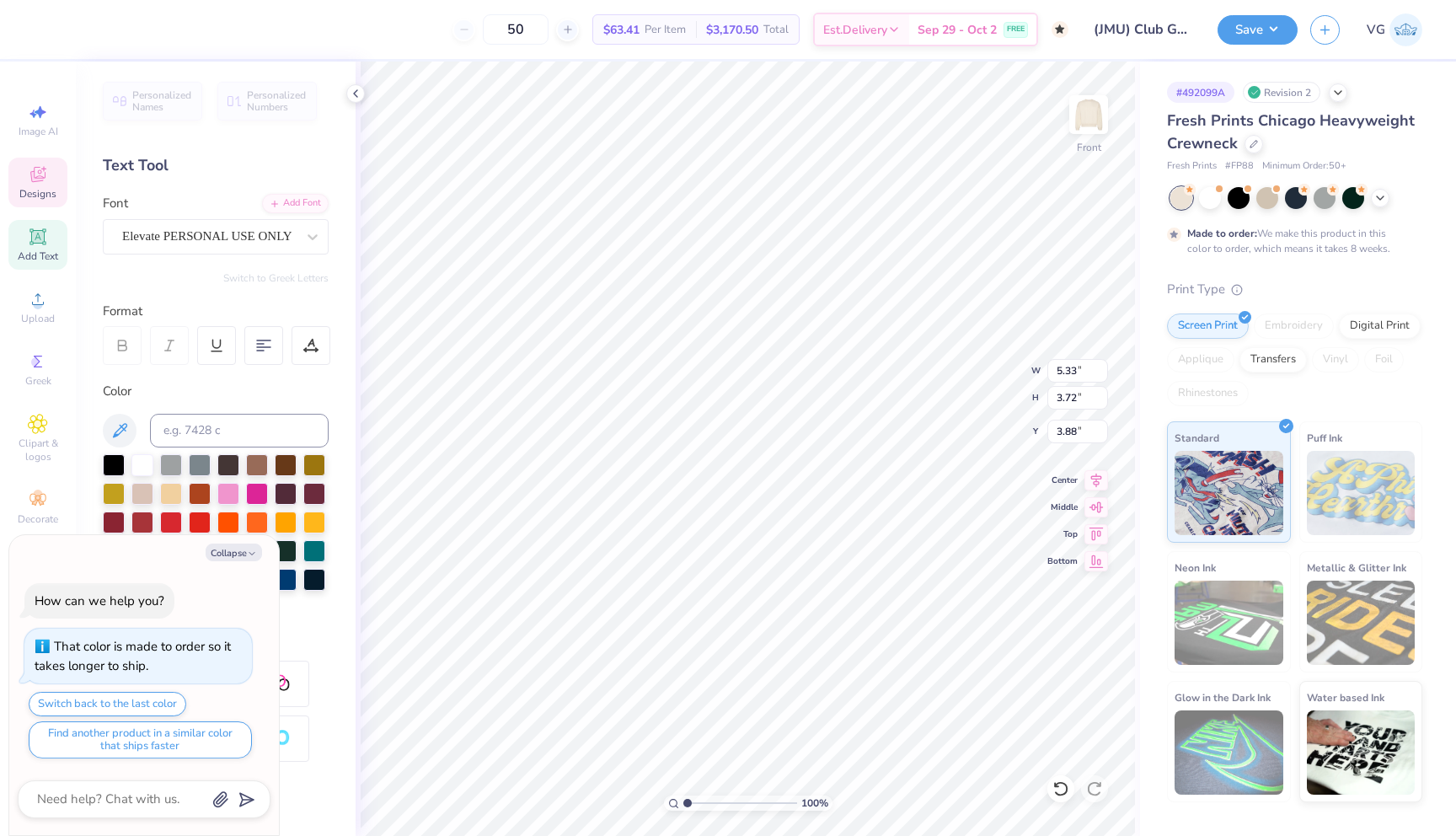 type on "x" 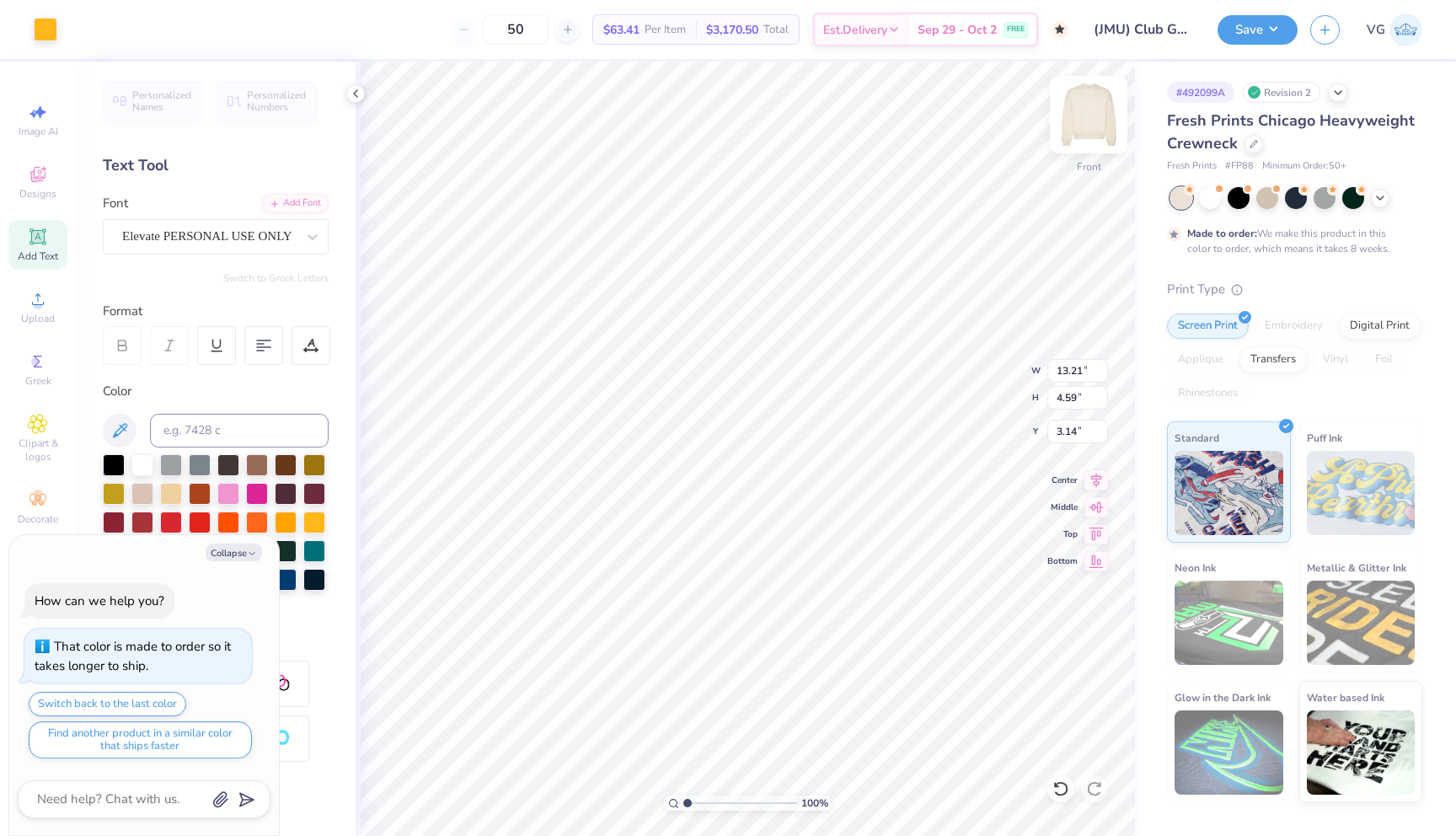 click at bounding box center (1089, 115) 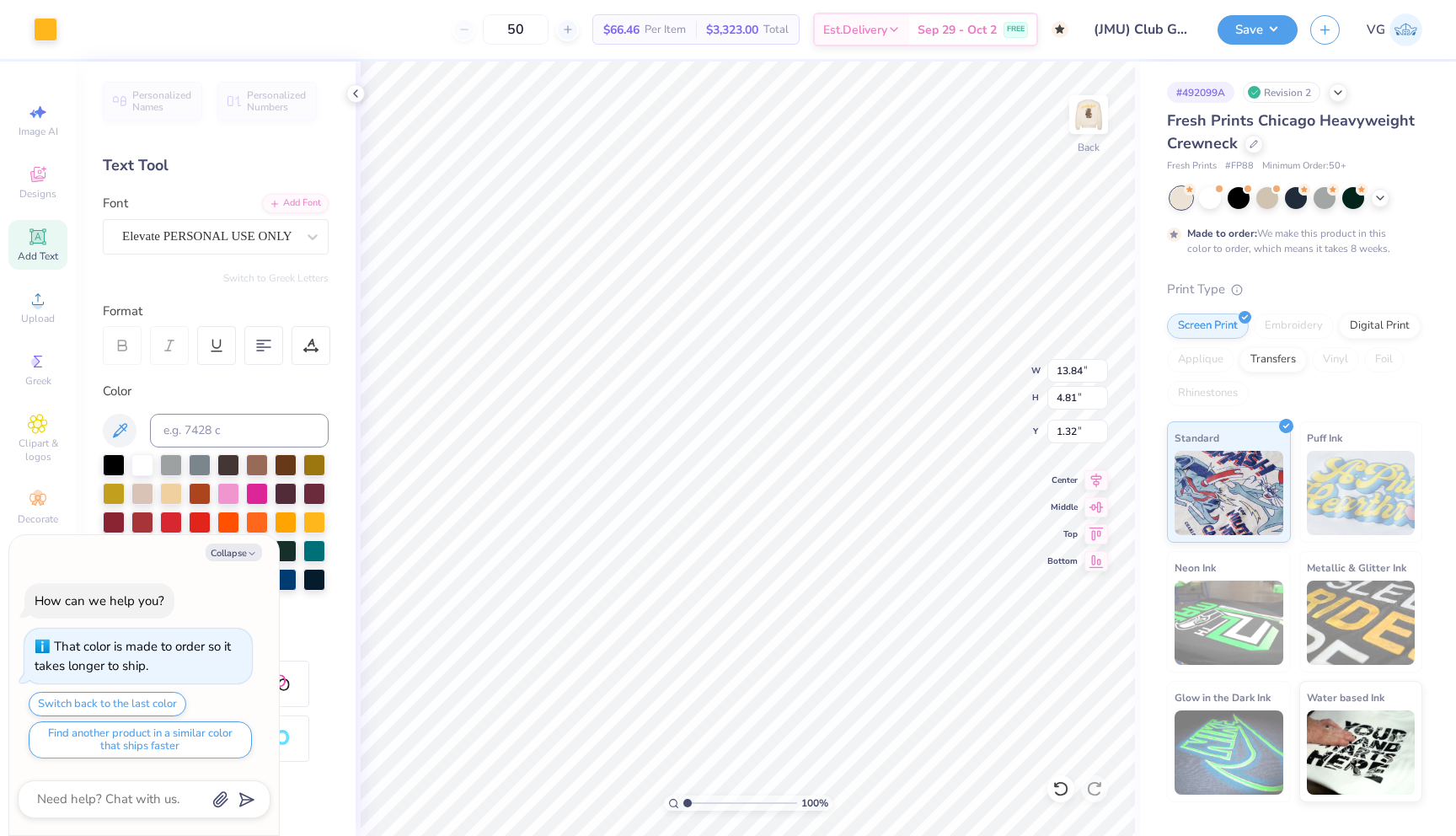 type on "x" 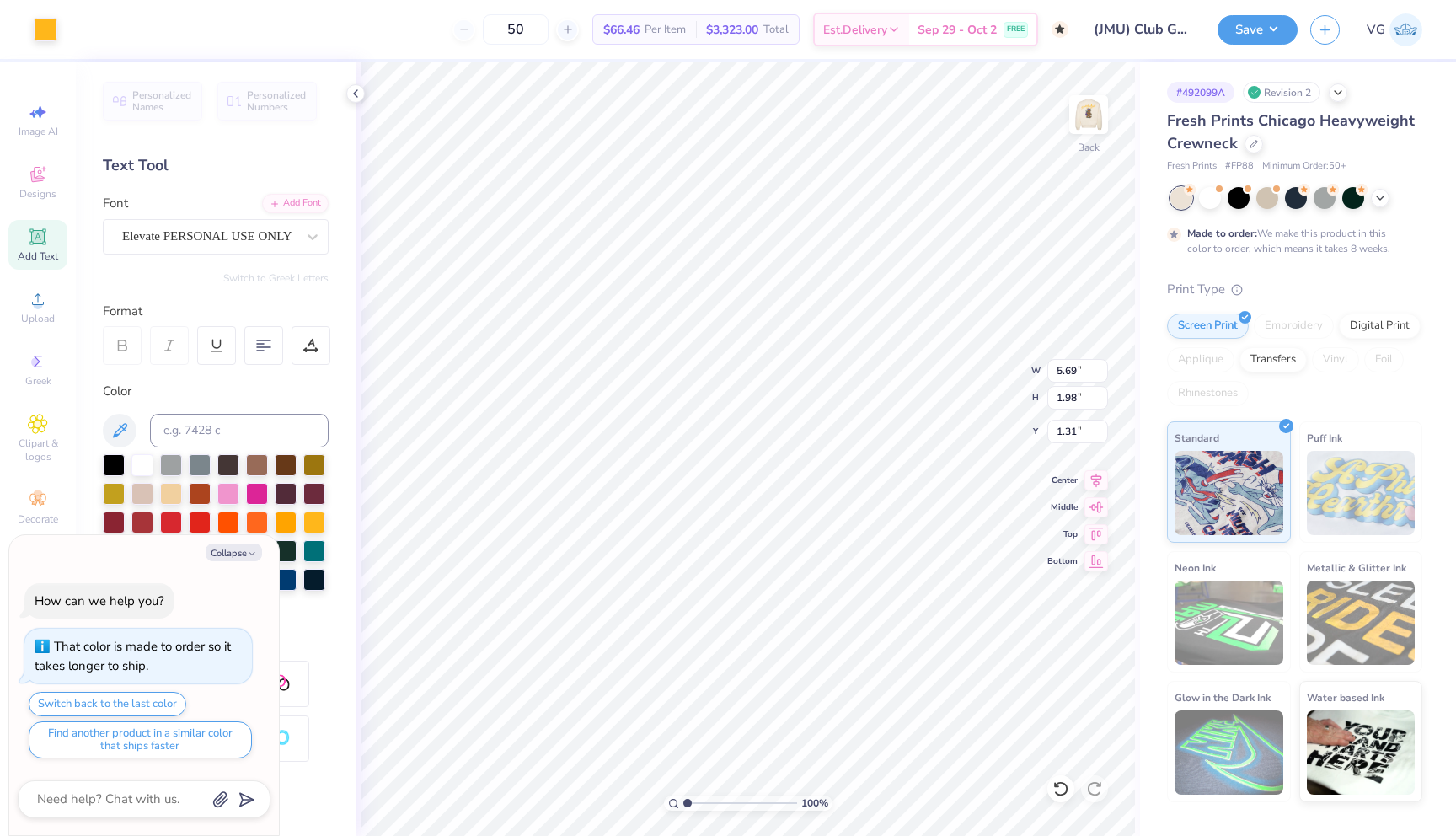 type on "x" 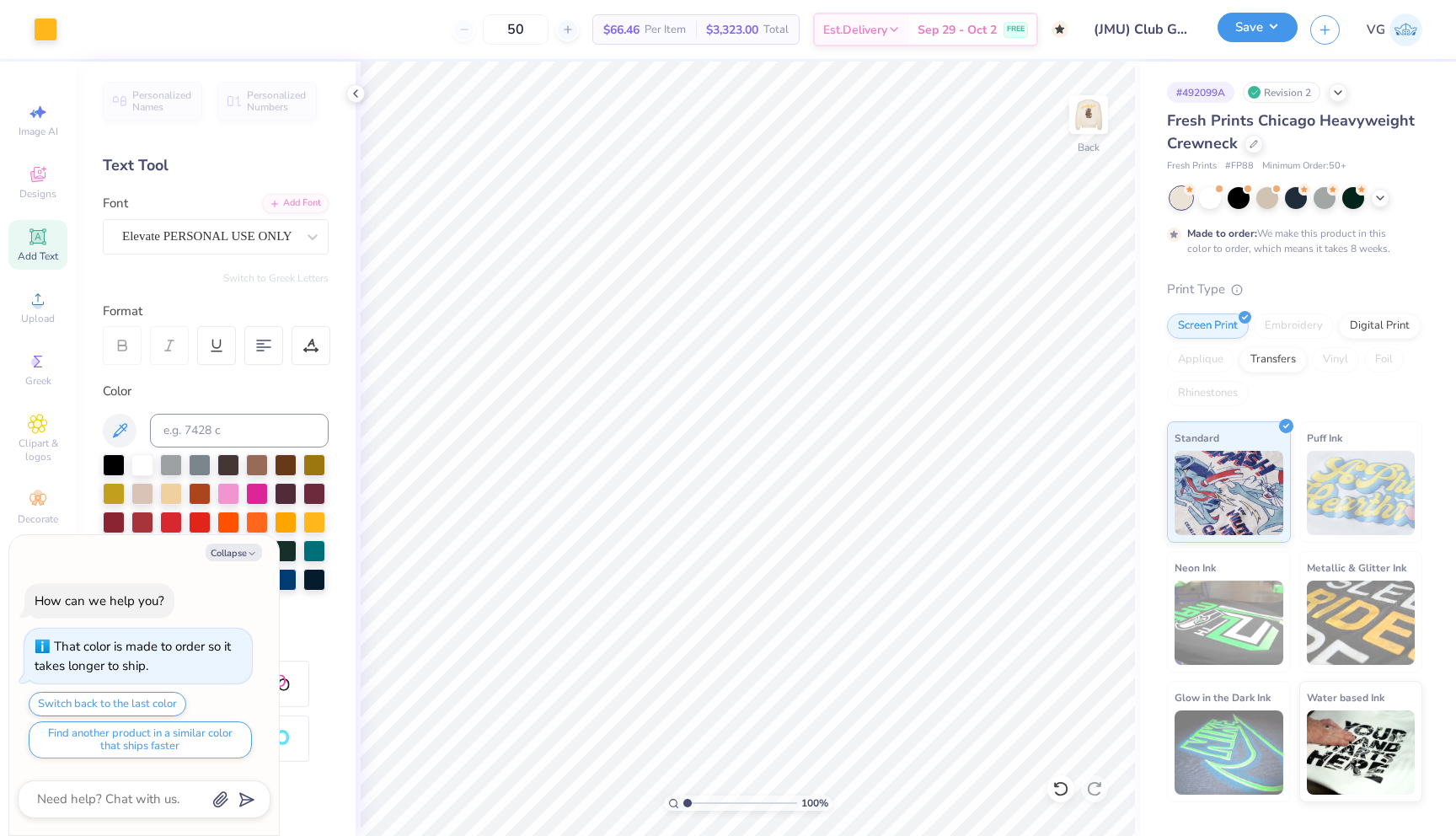 click on "Save" at bounding box center (1257, 27) 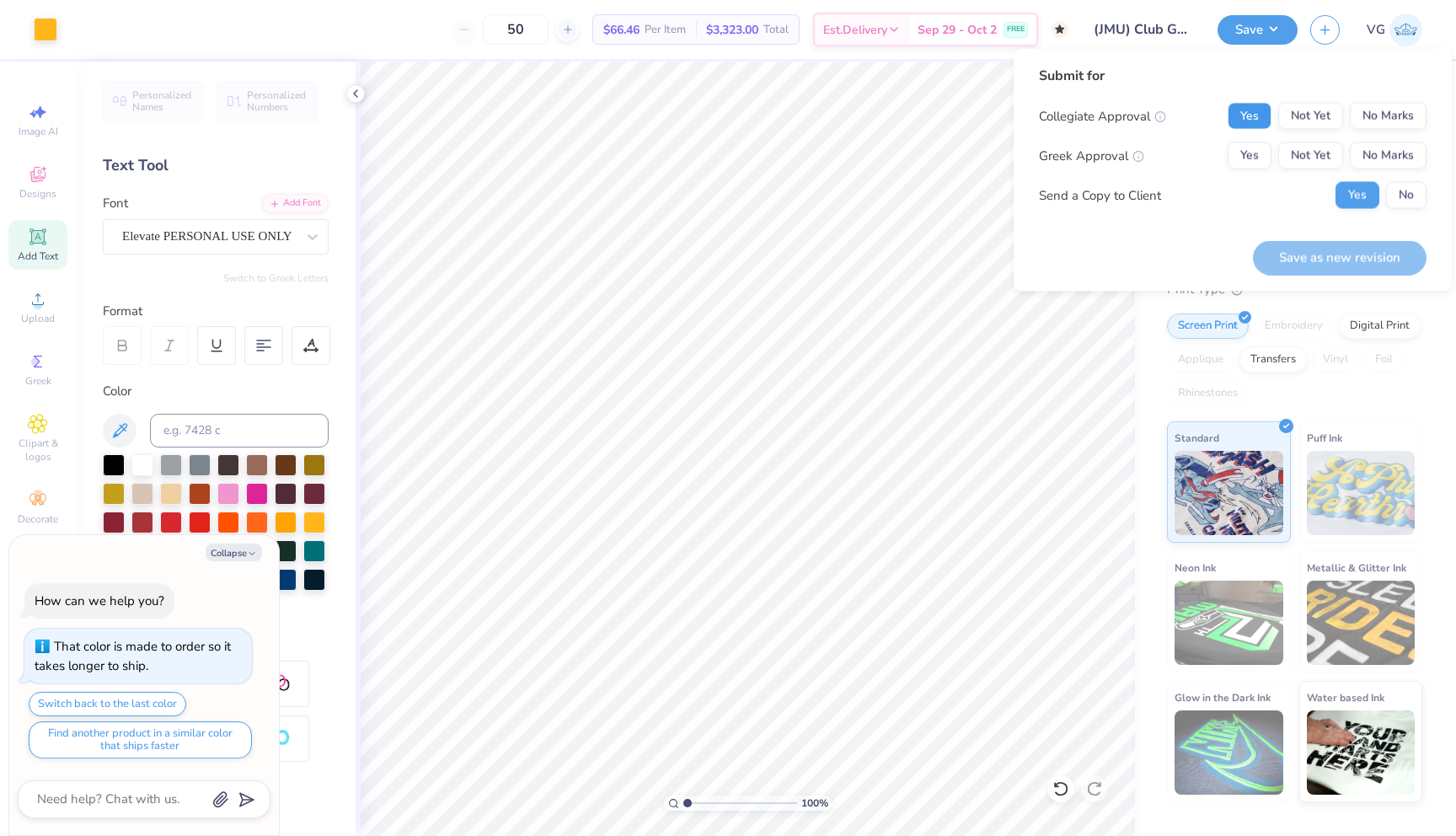 click on "Yes" at bounding box center [1250, 116] 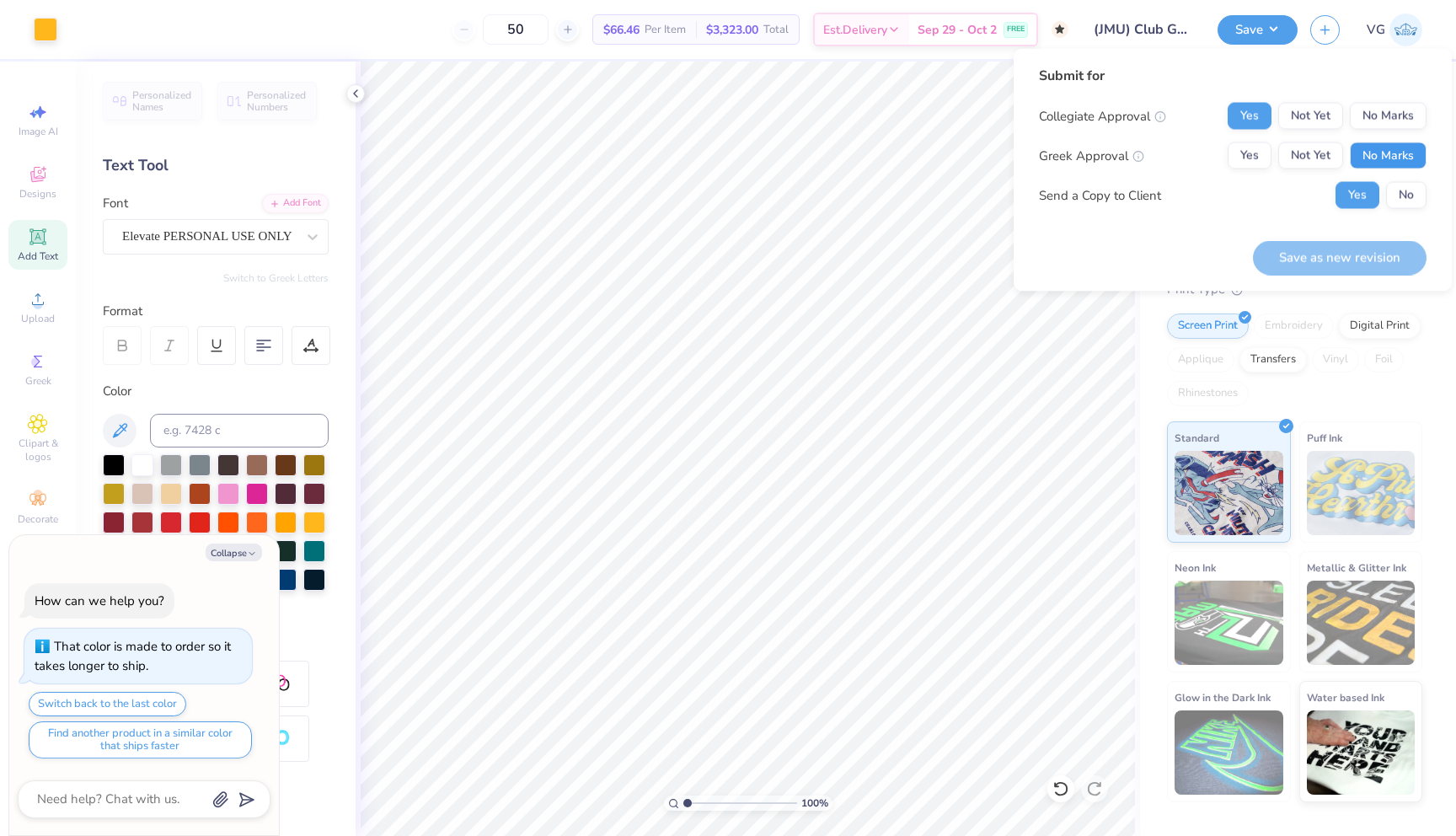 click on "No Marks" at bounding box center (1388, 156) 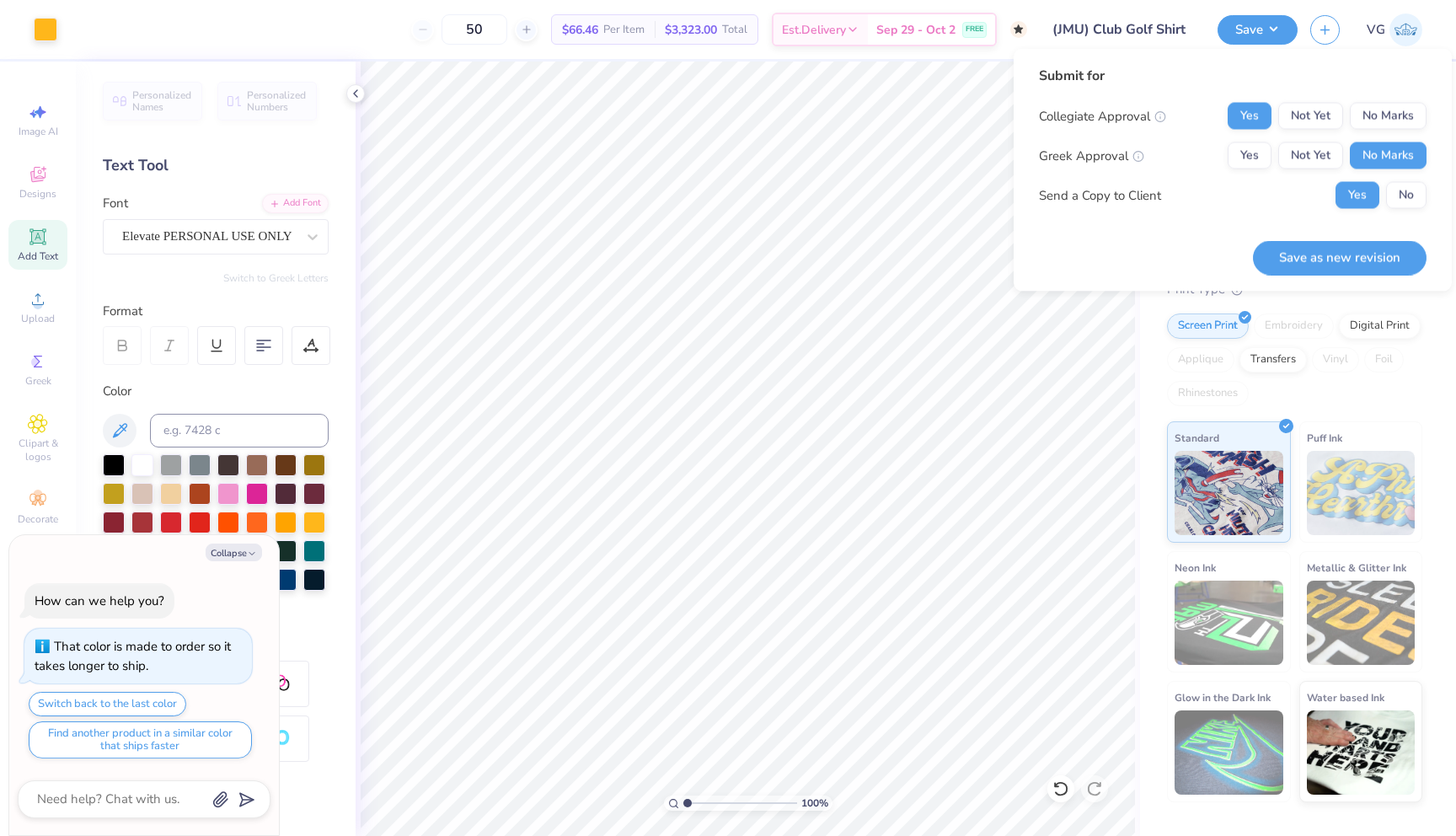 click on "(JMU) Club Golf Shirt" at bounding box center [1122, 29] 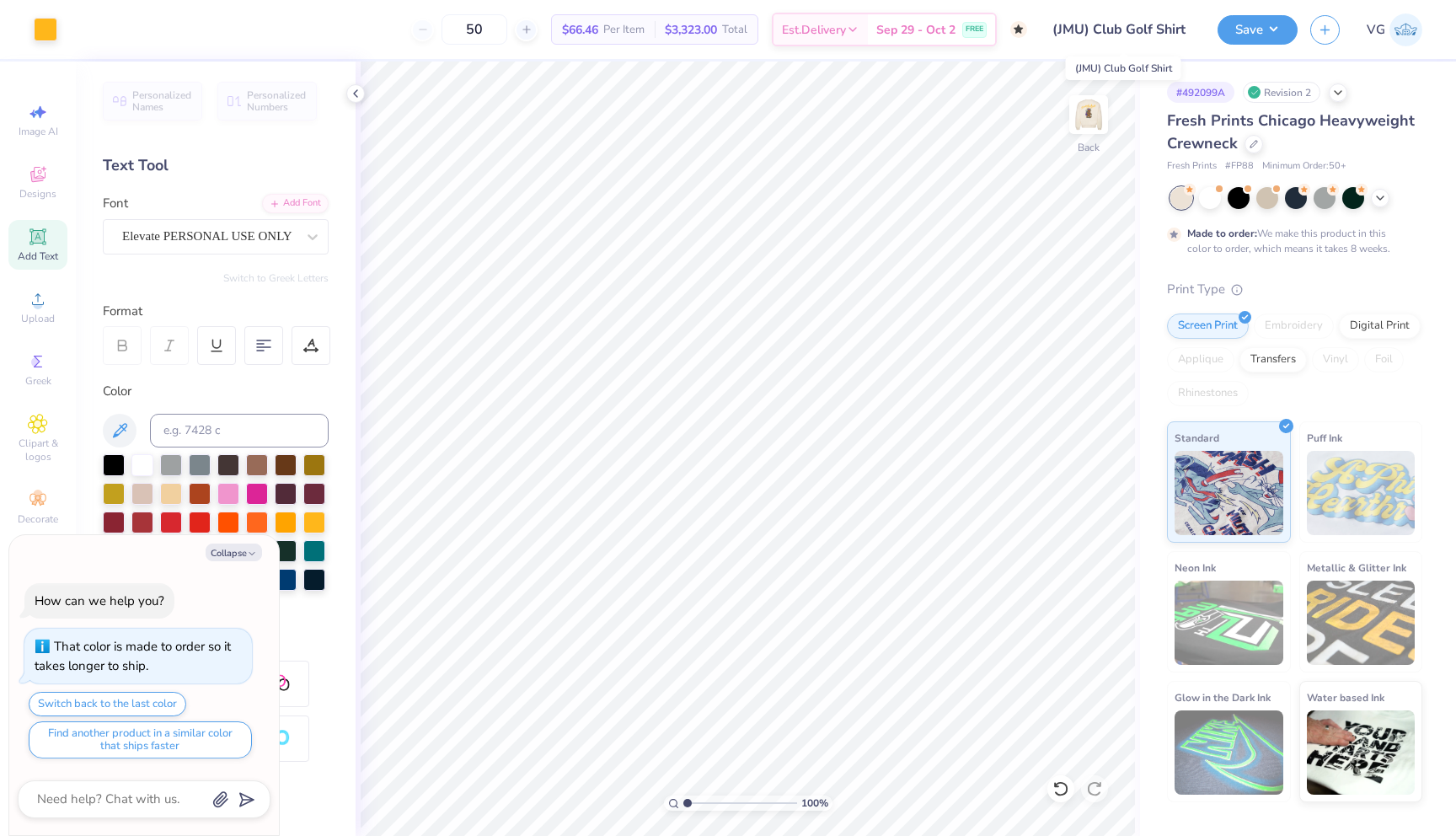 click on "(JMU) Club Golf Shirt" at bounding box center (1122, 29) 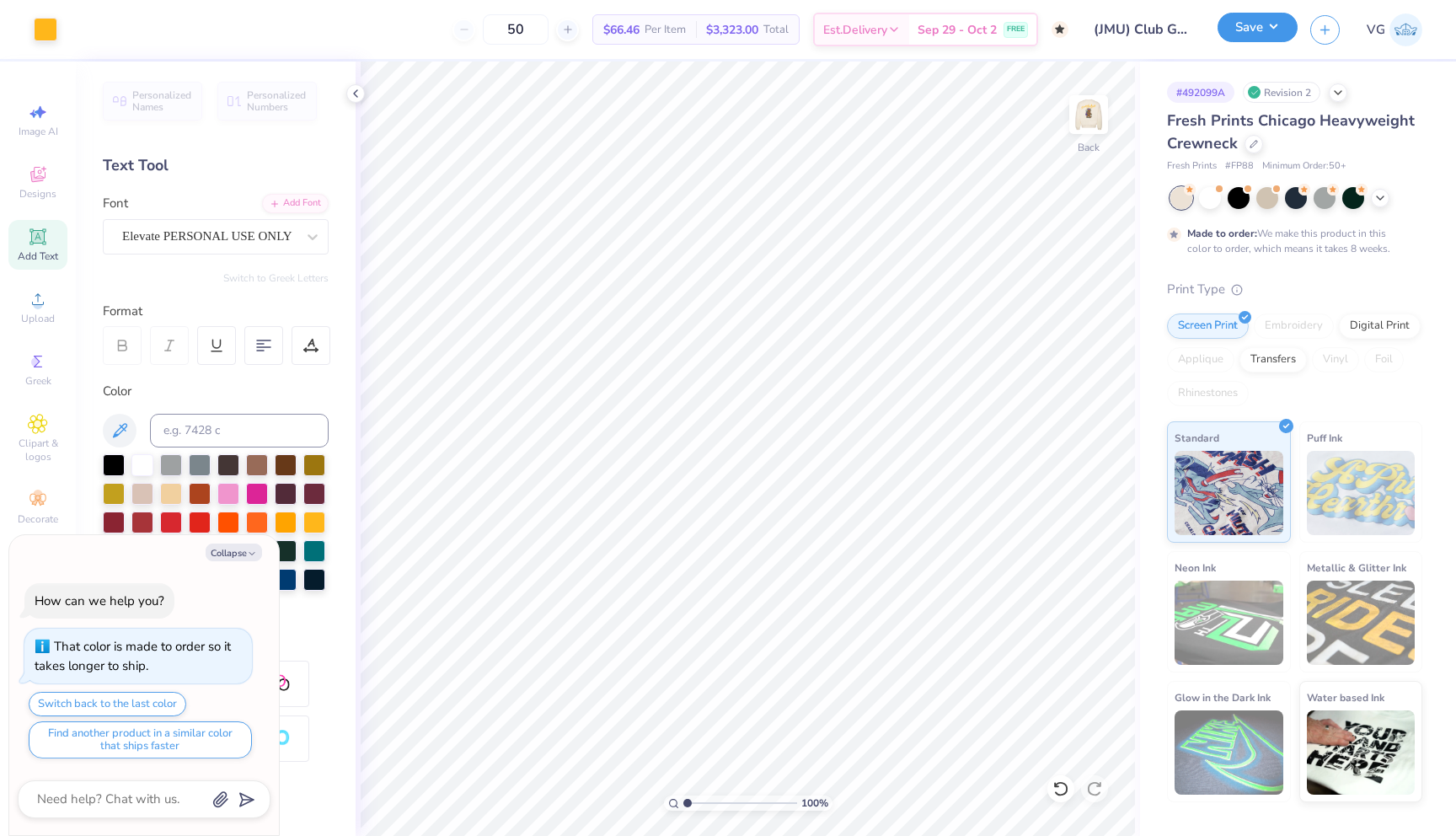 click on "Save" at bounding box center (1257, 27) 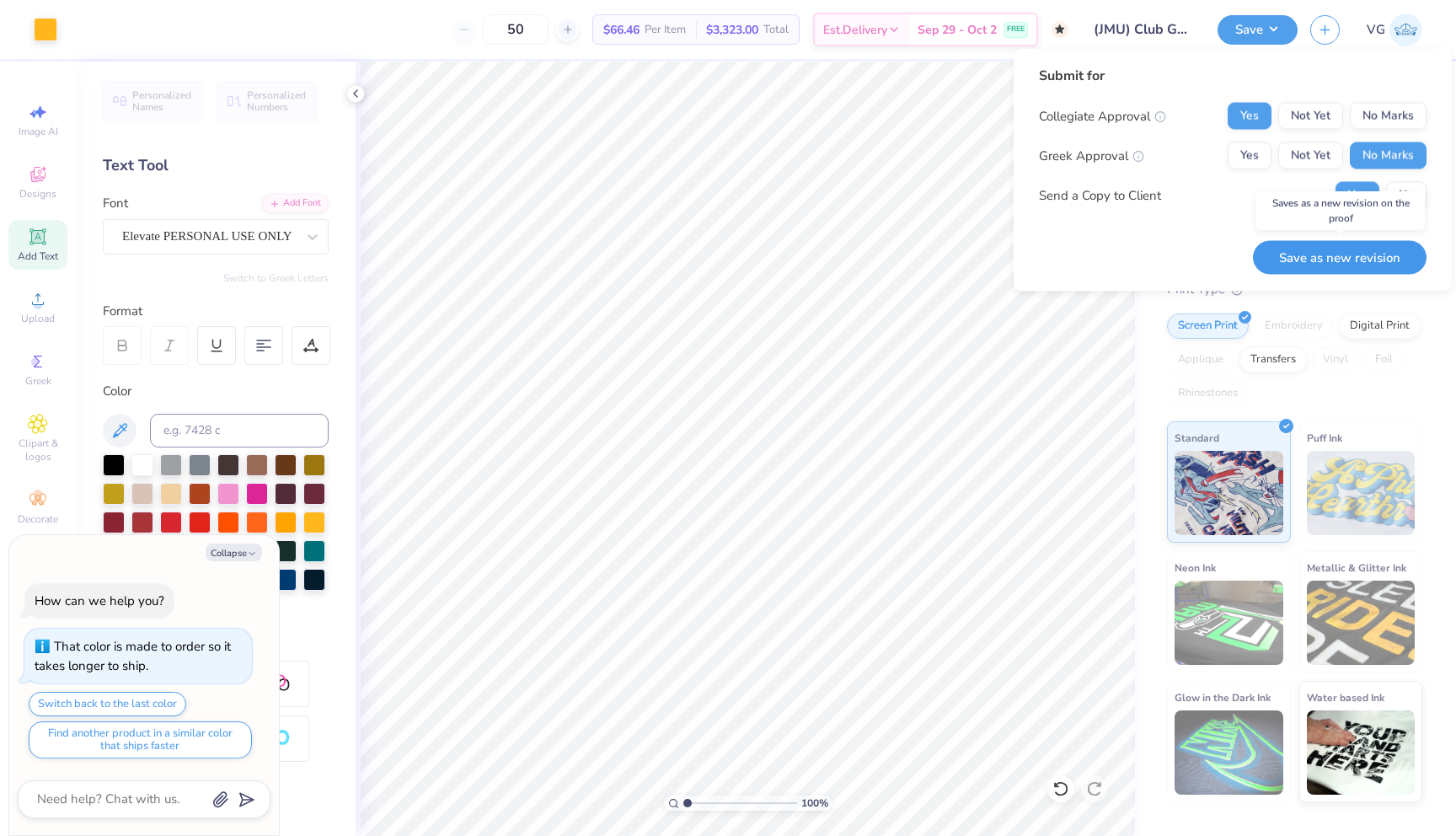click on "Save as new revision" at bounding box center (1340, 257) 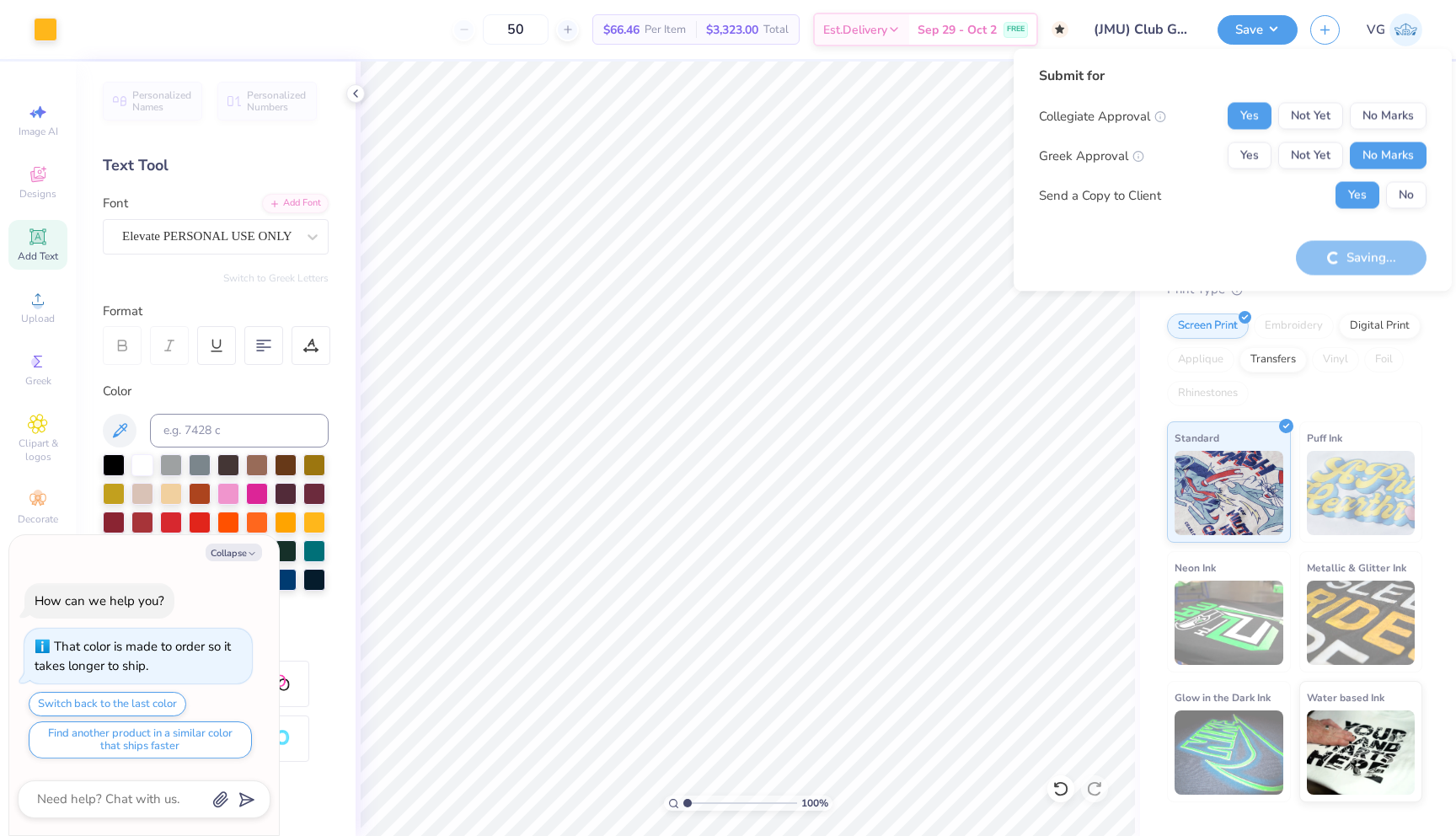 type on "x" 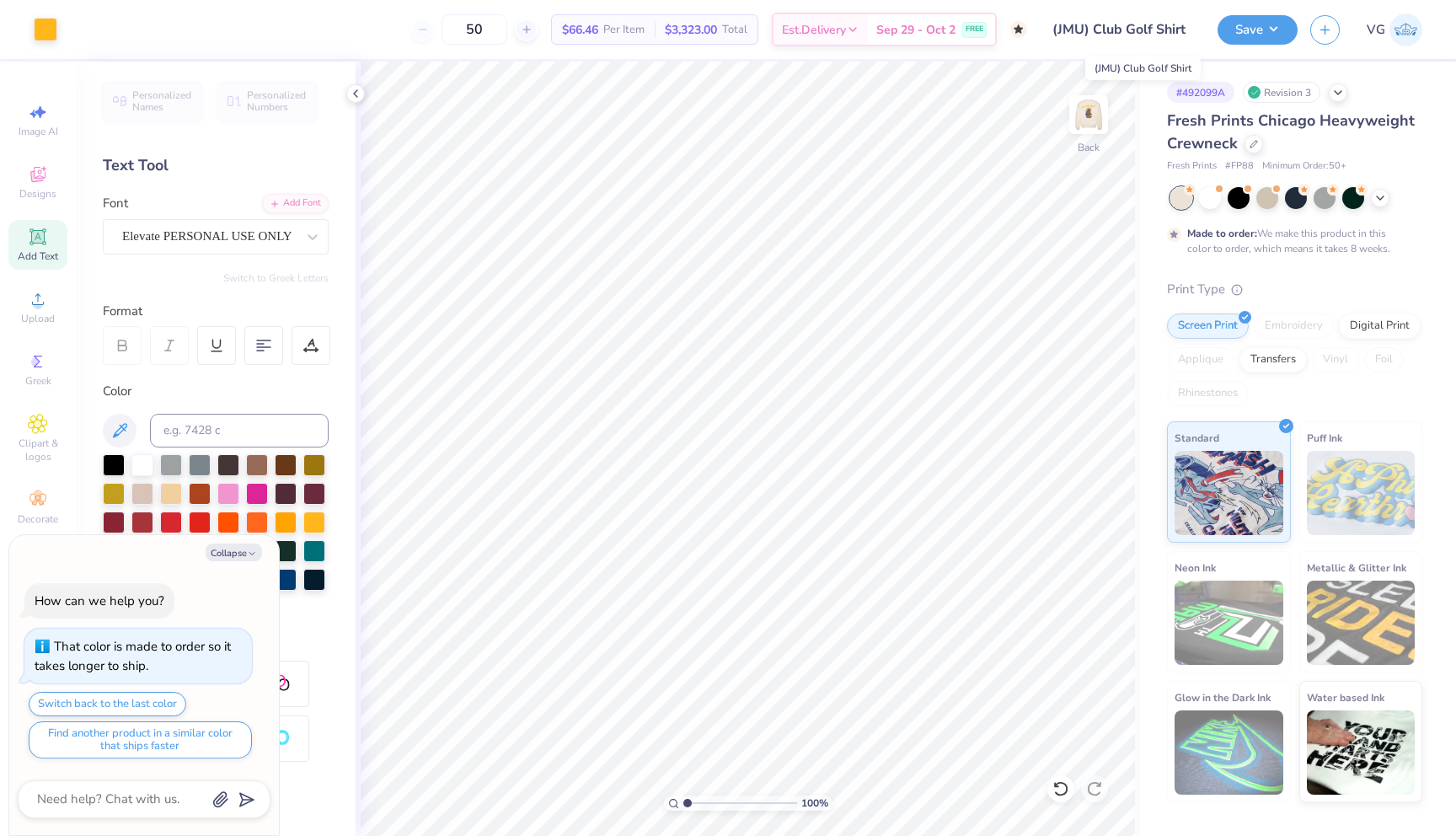 click on "(JMU) Club Golf Shirt" at bounding box center (1122, 29) 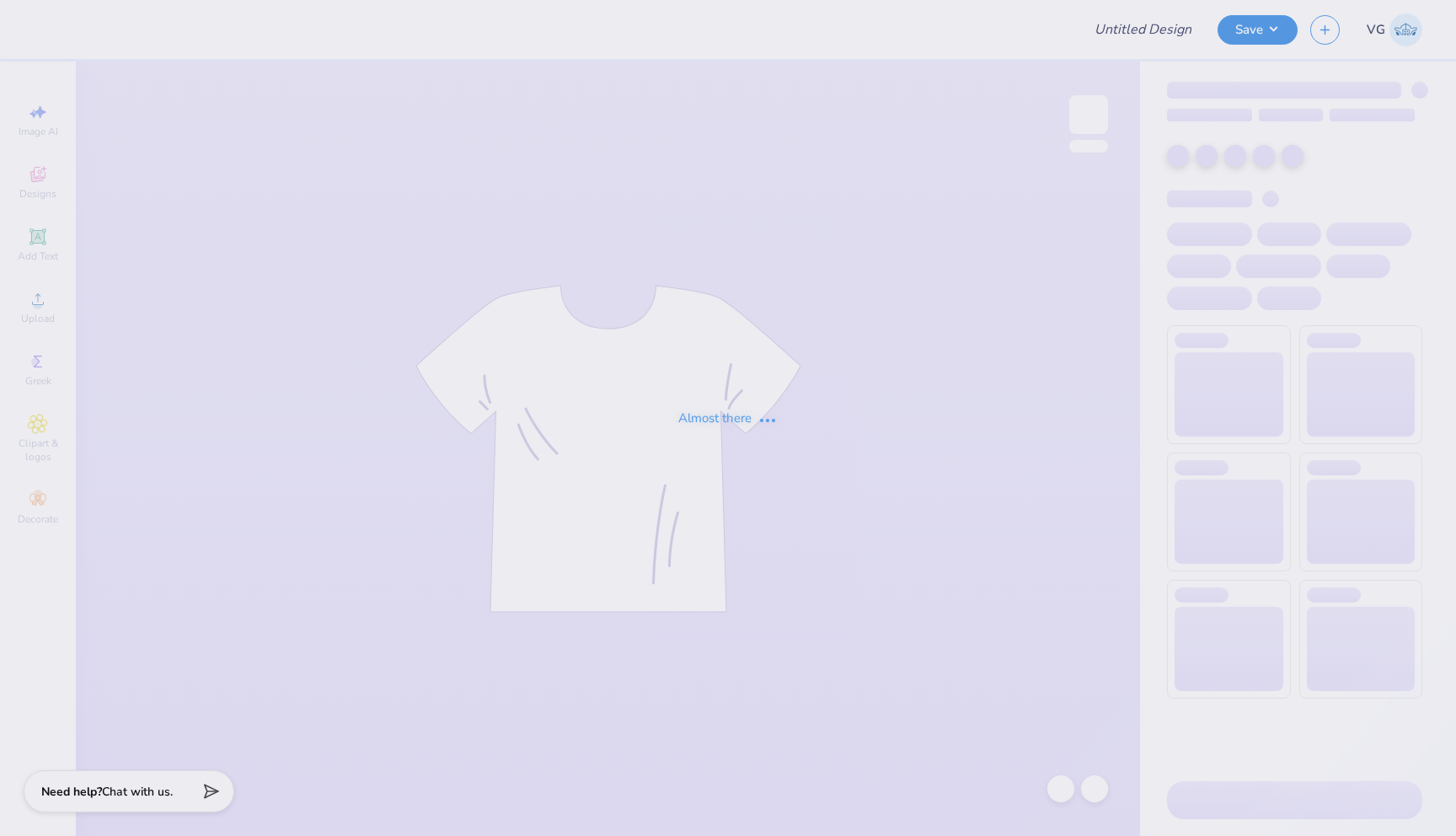 scroll, scrollTop: 0, scrollLeft: 0, axis: both 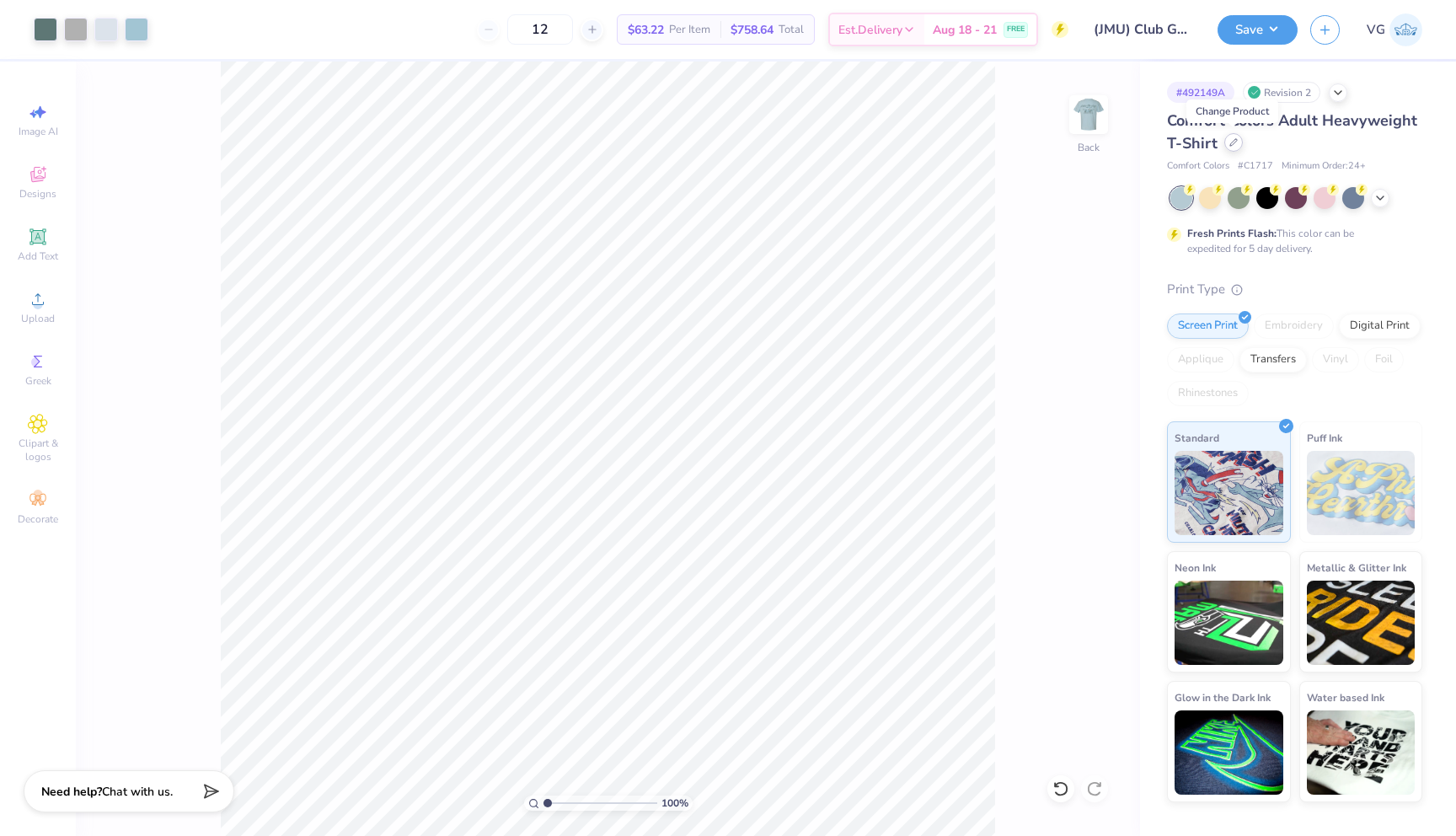 click 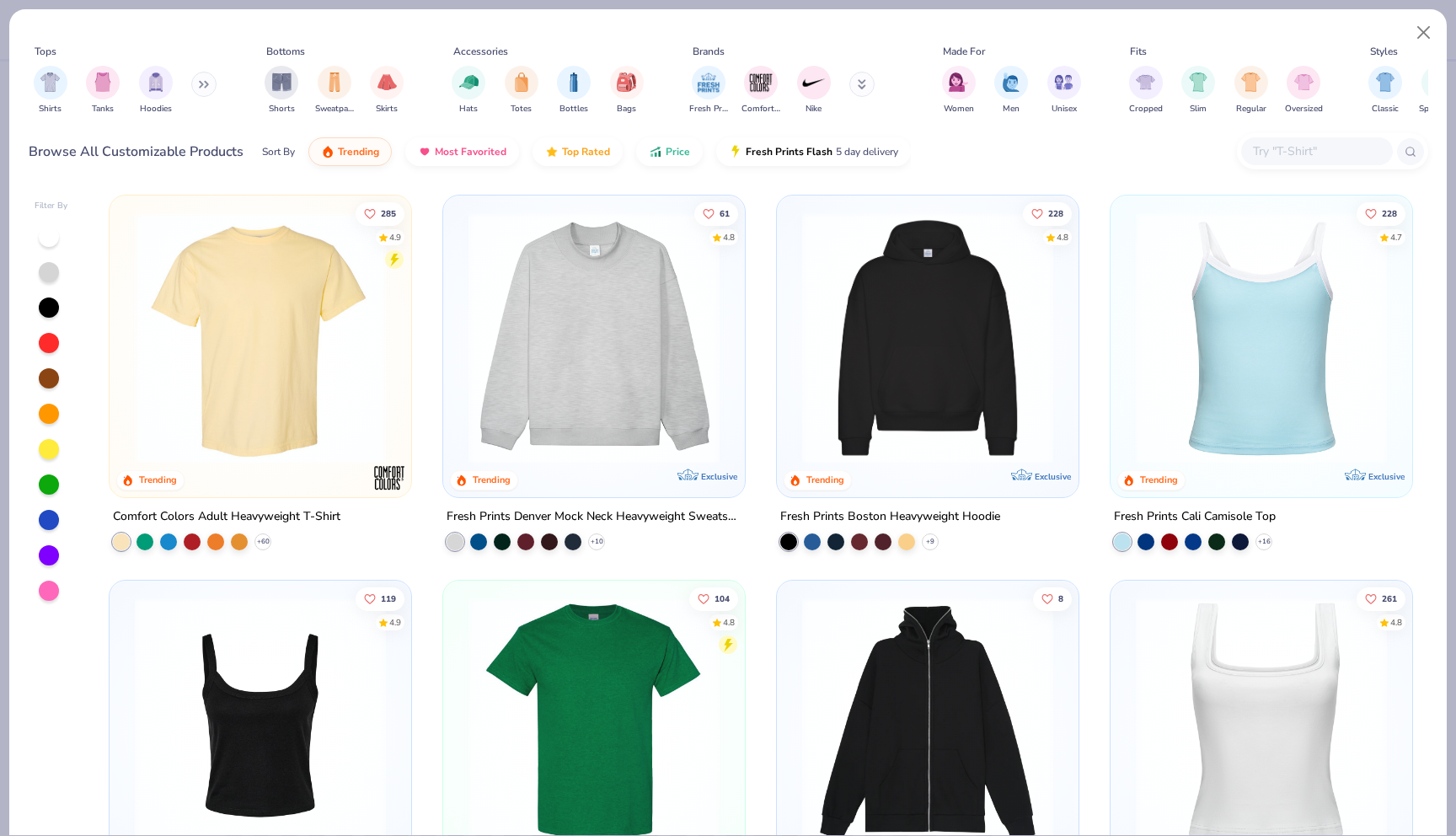 click 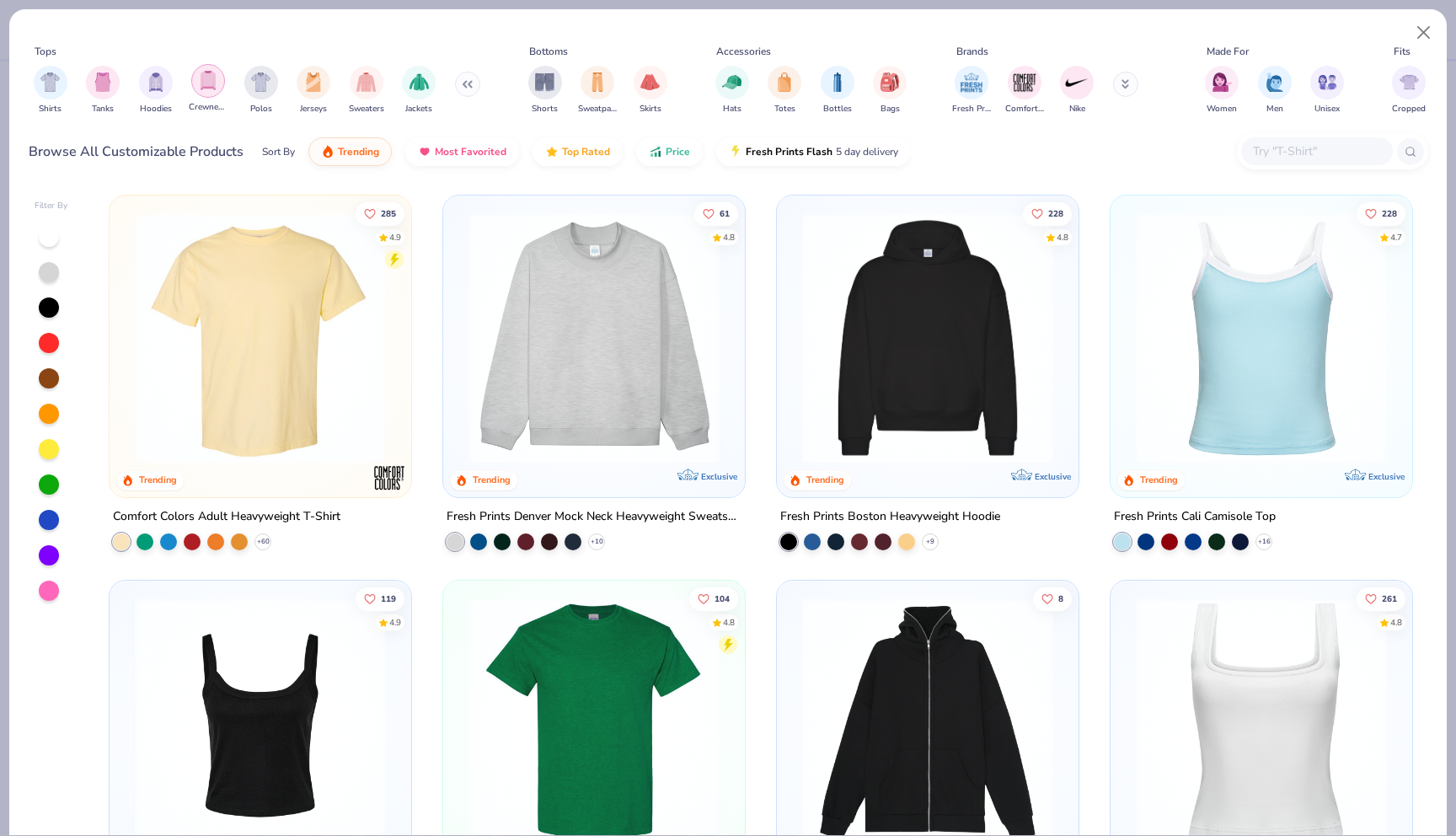click at bounding box center (208, 80) 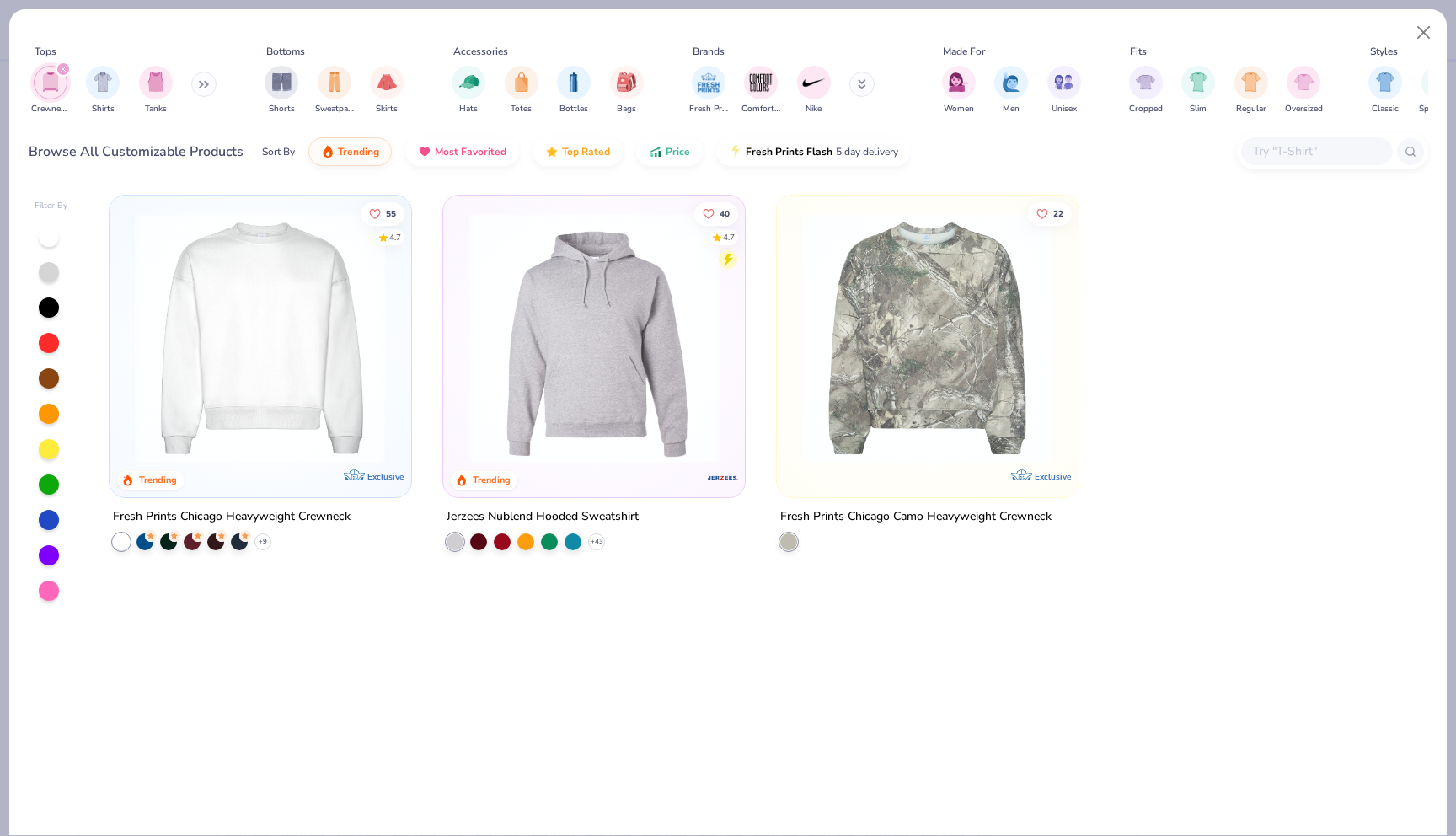 click at bounding box center [260, 338] 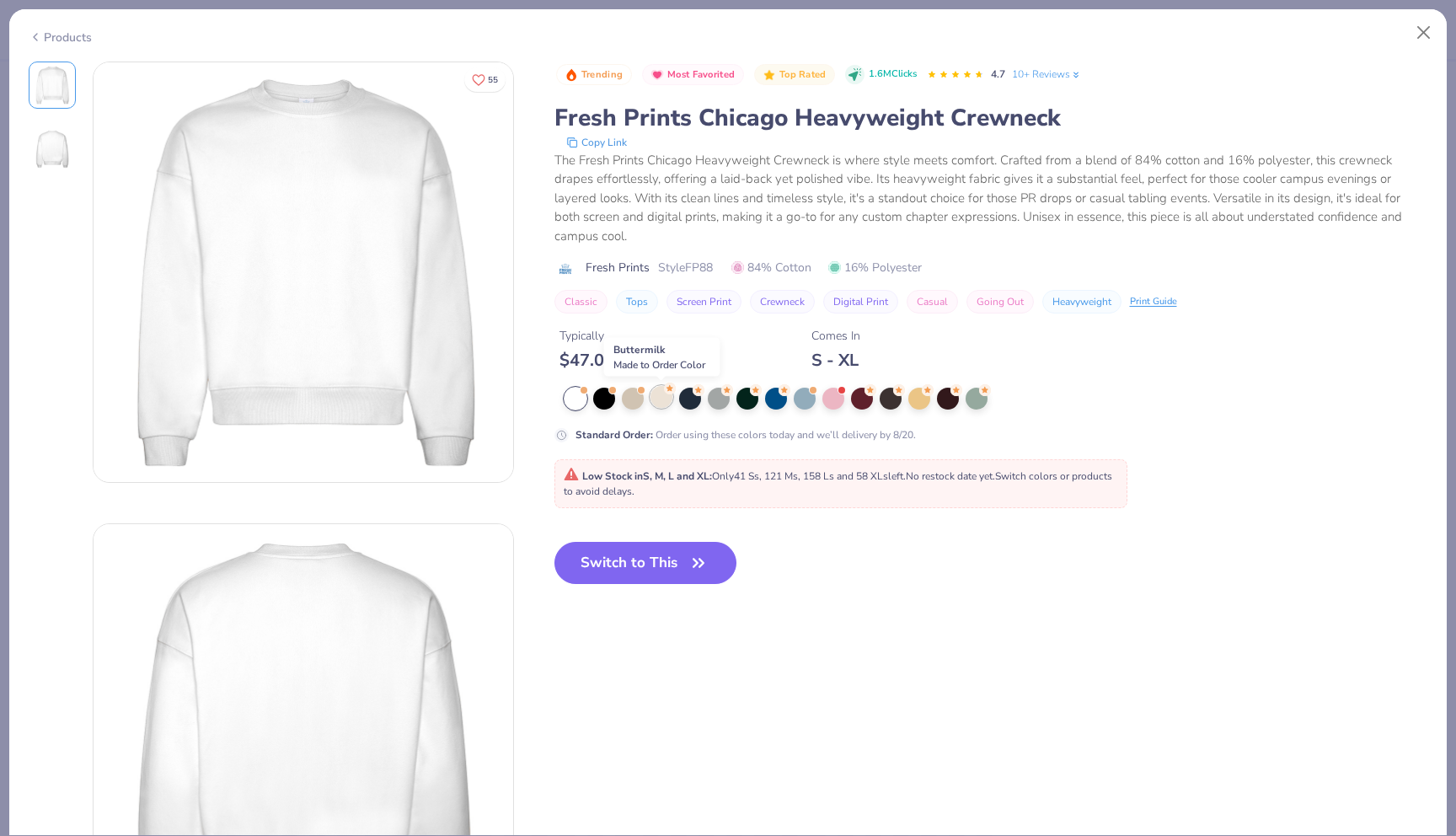 click at bounding box center [661, 397] 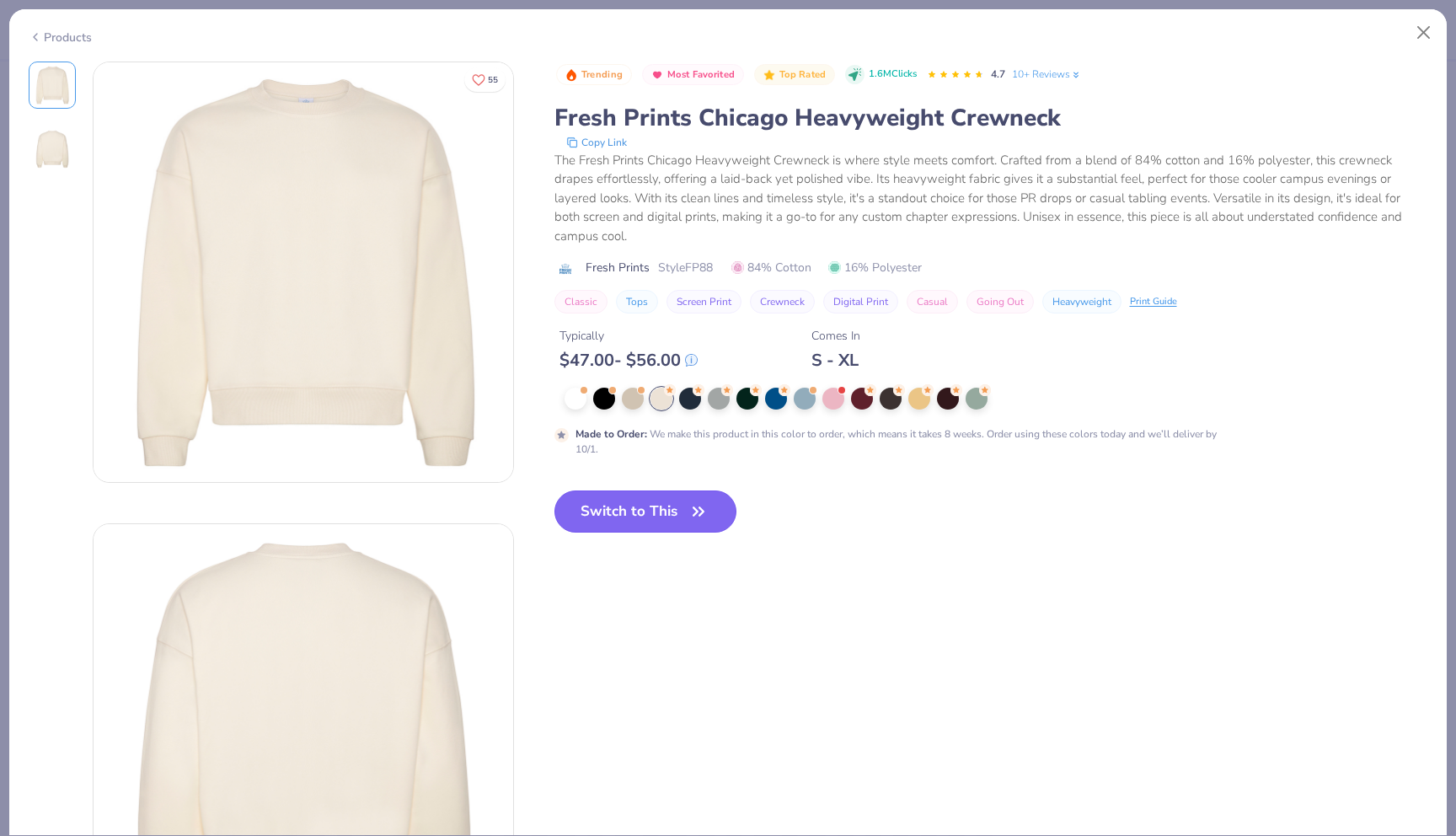 click on "Switch to This" at bounding box center [645, 512] 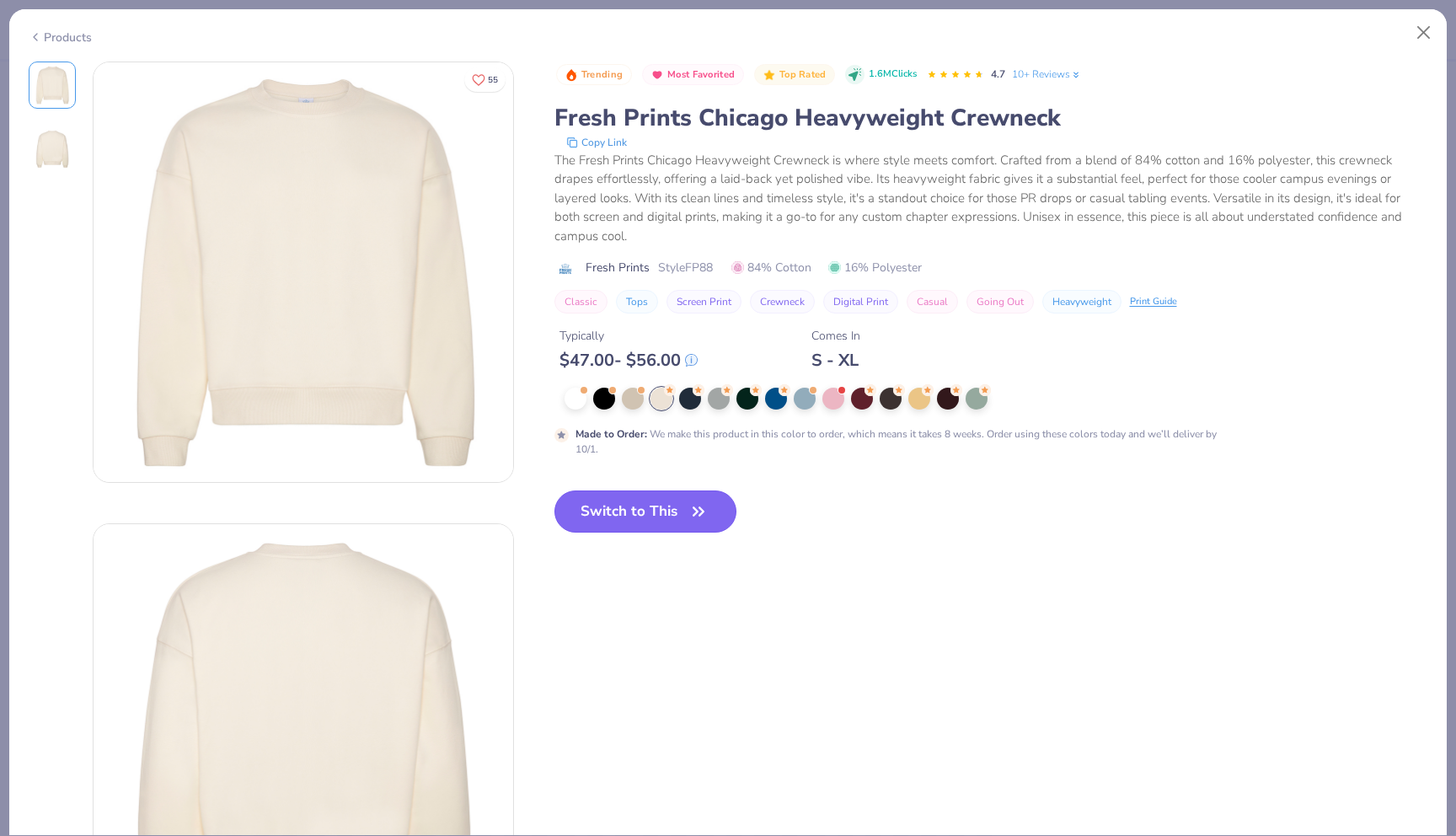 type on "50" 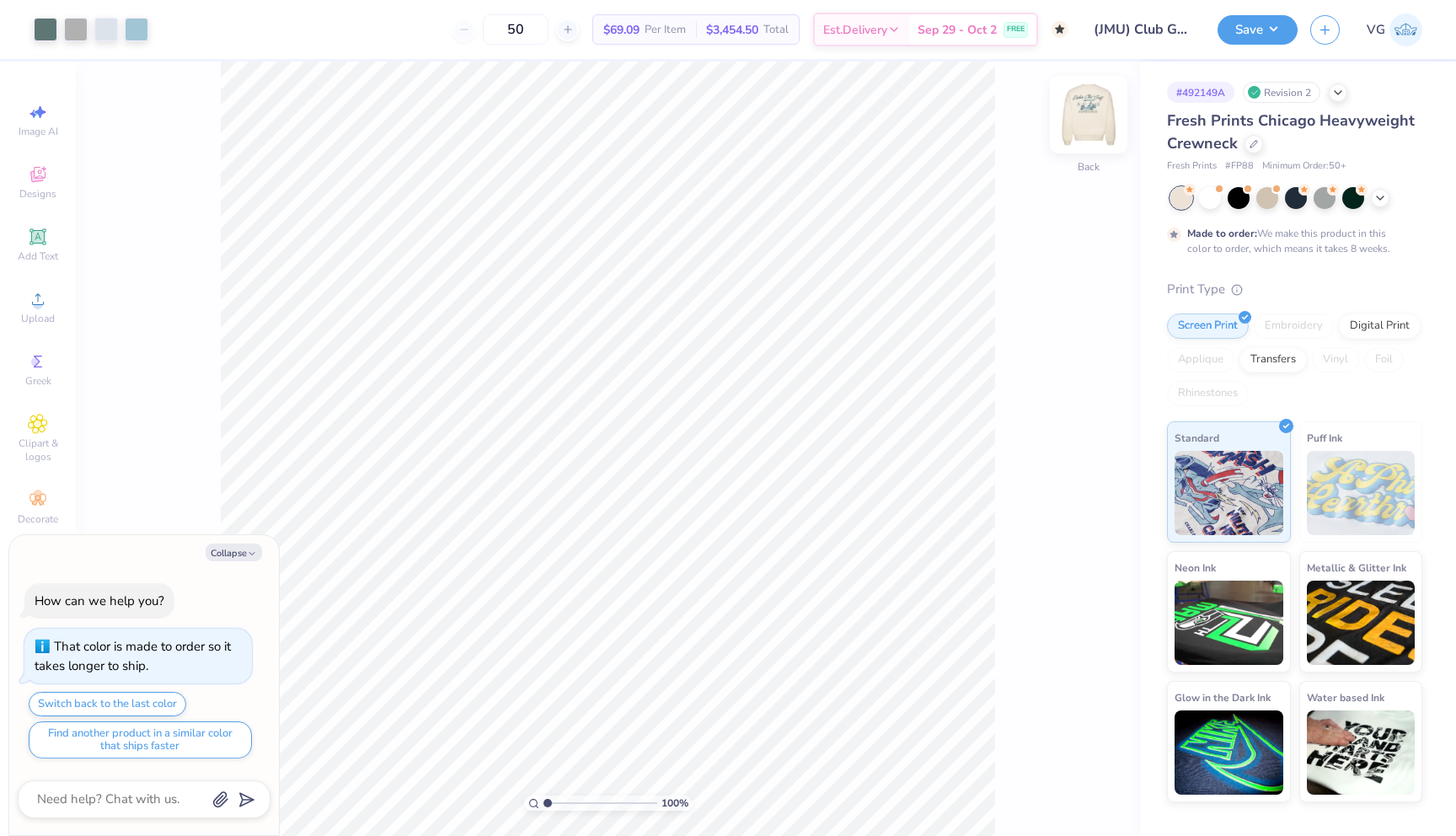 click at bounding box center (1089, 115) 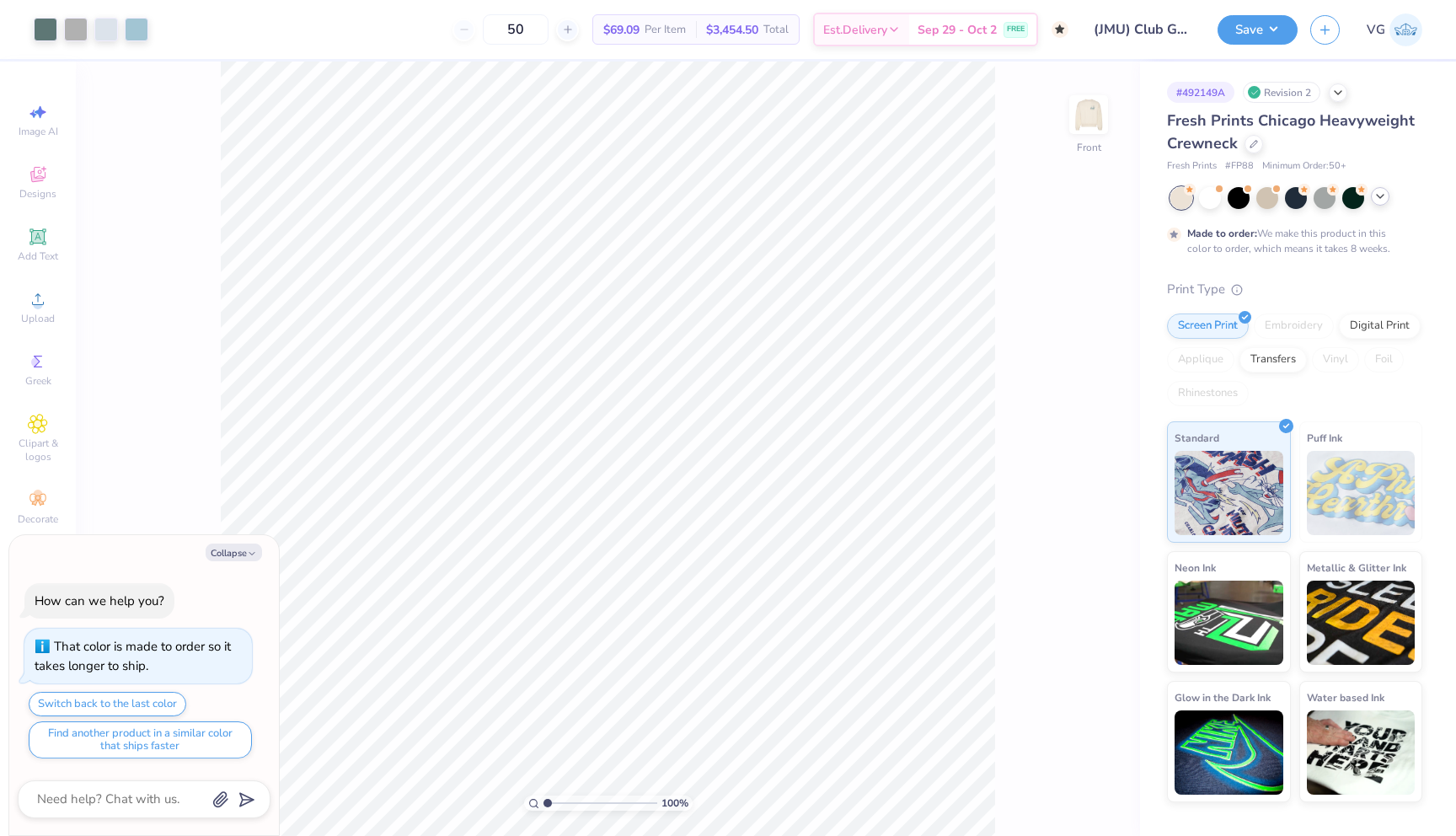 click 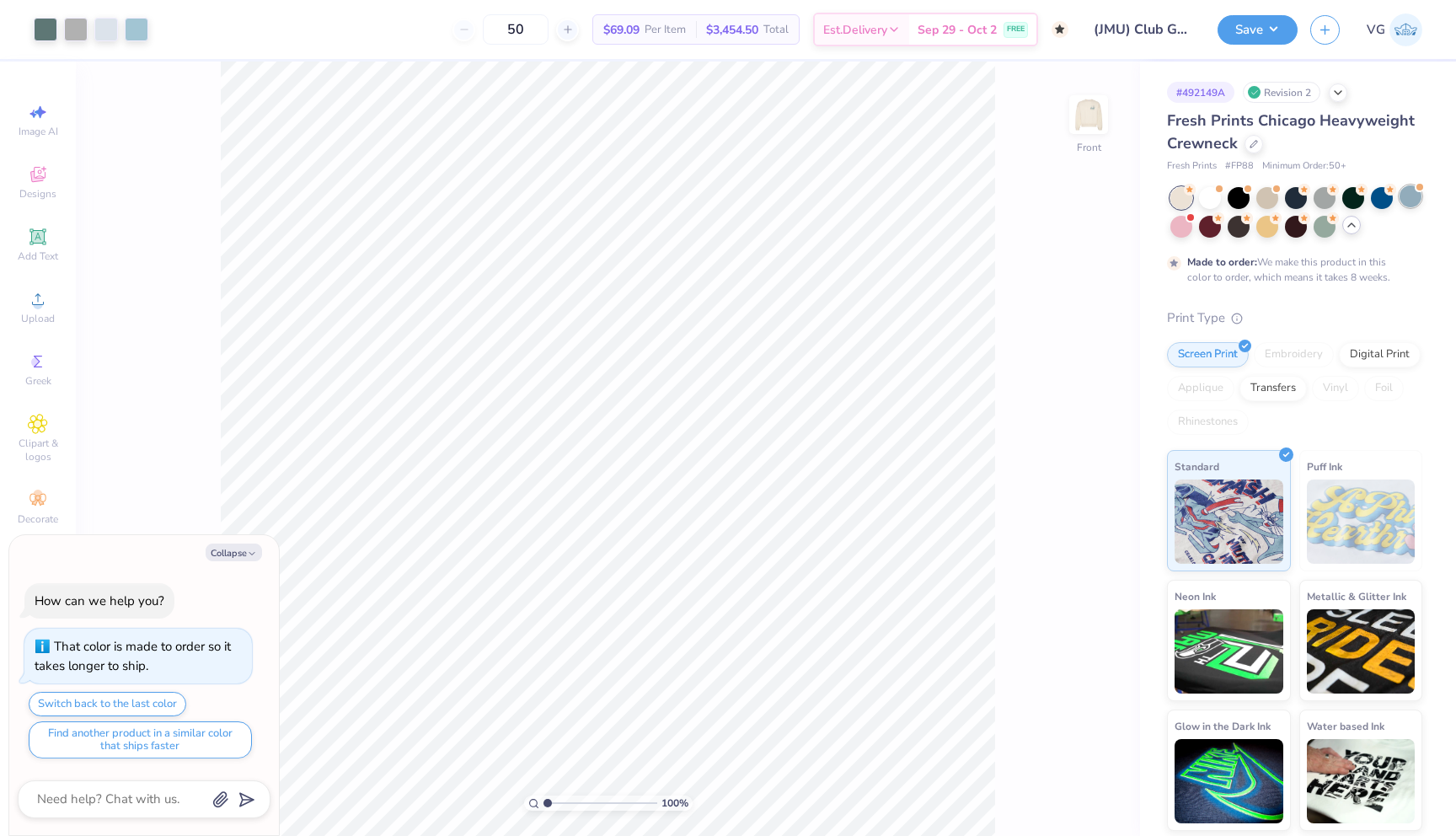 click at bounding box center [1410, 196] 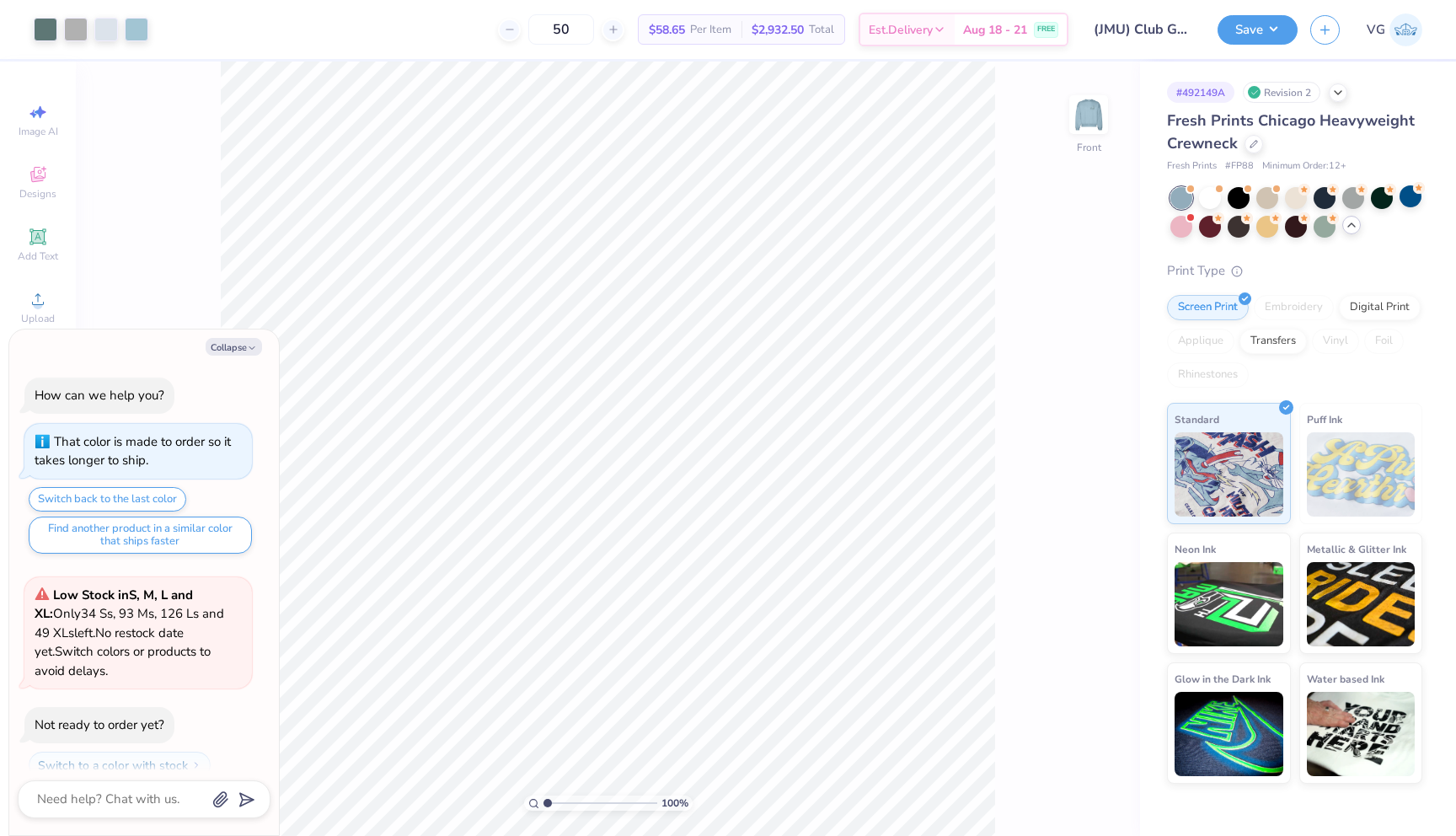scroll, scrollTop: 347, scrollLeft: 0, axis: vertical 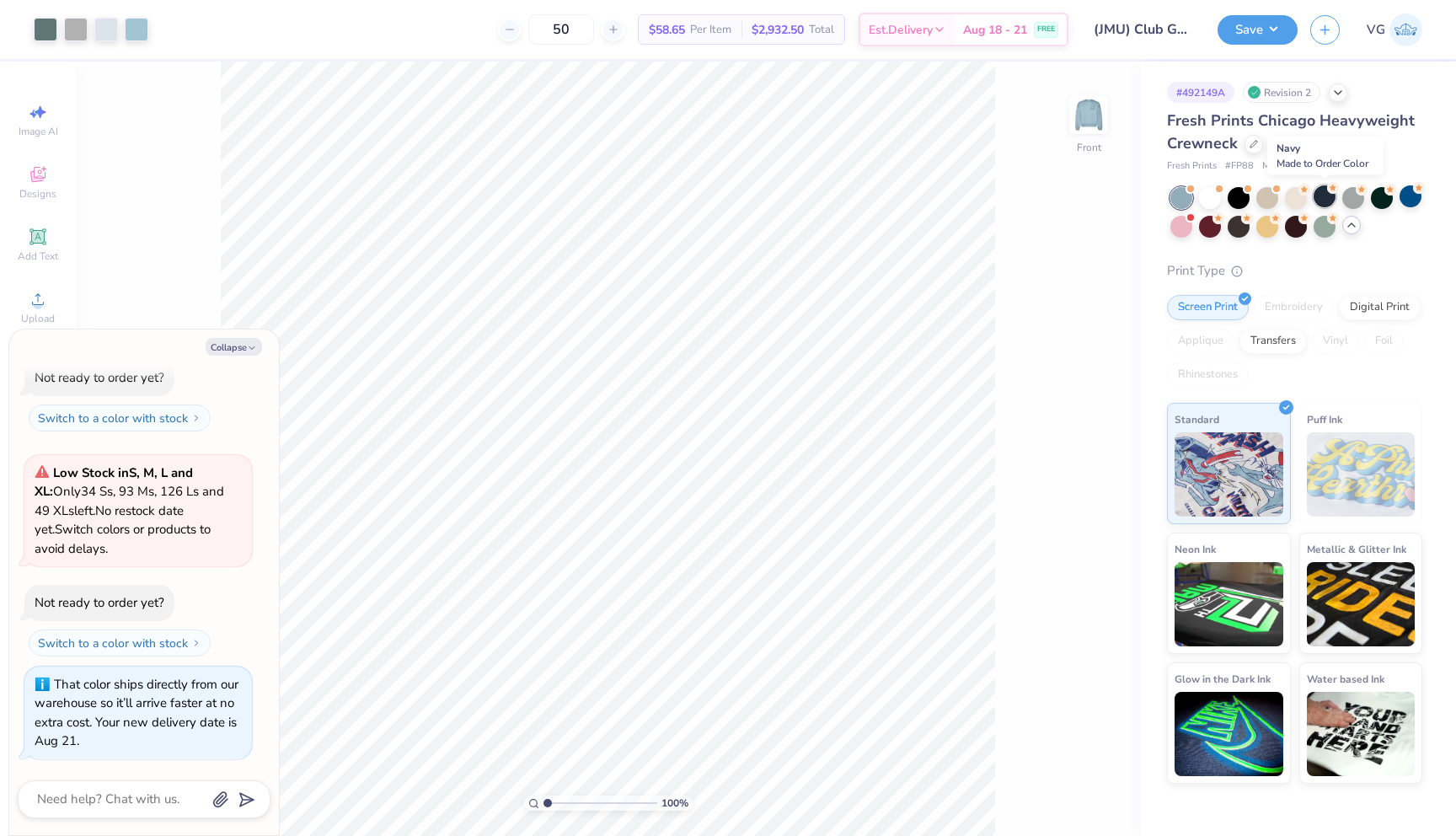 click at bounding box center [1325, 196] 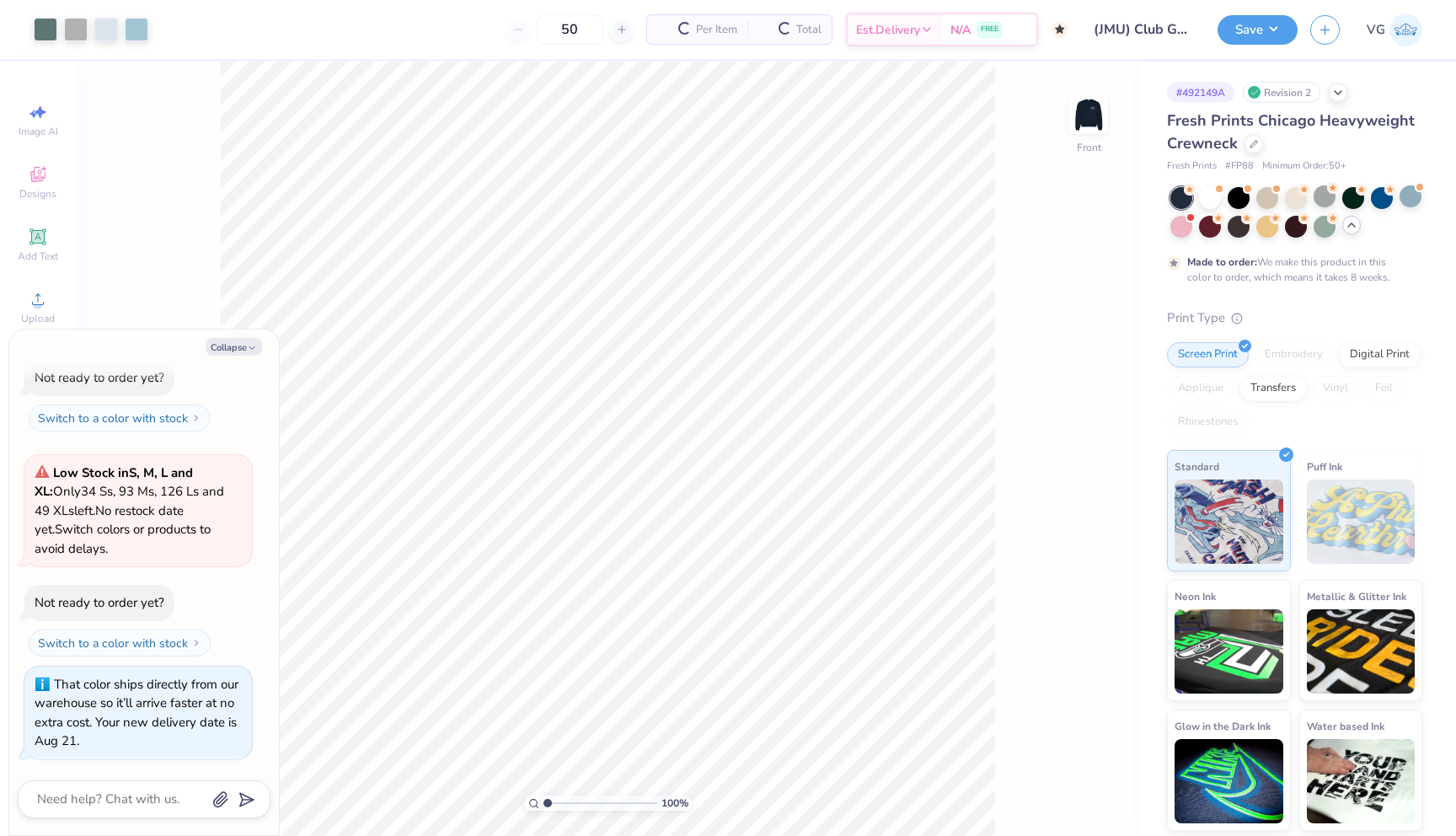 scroll, scrollTop: 506, scrollLeft: 0, axis: vertical 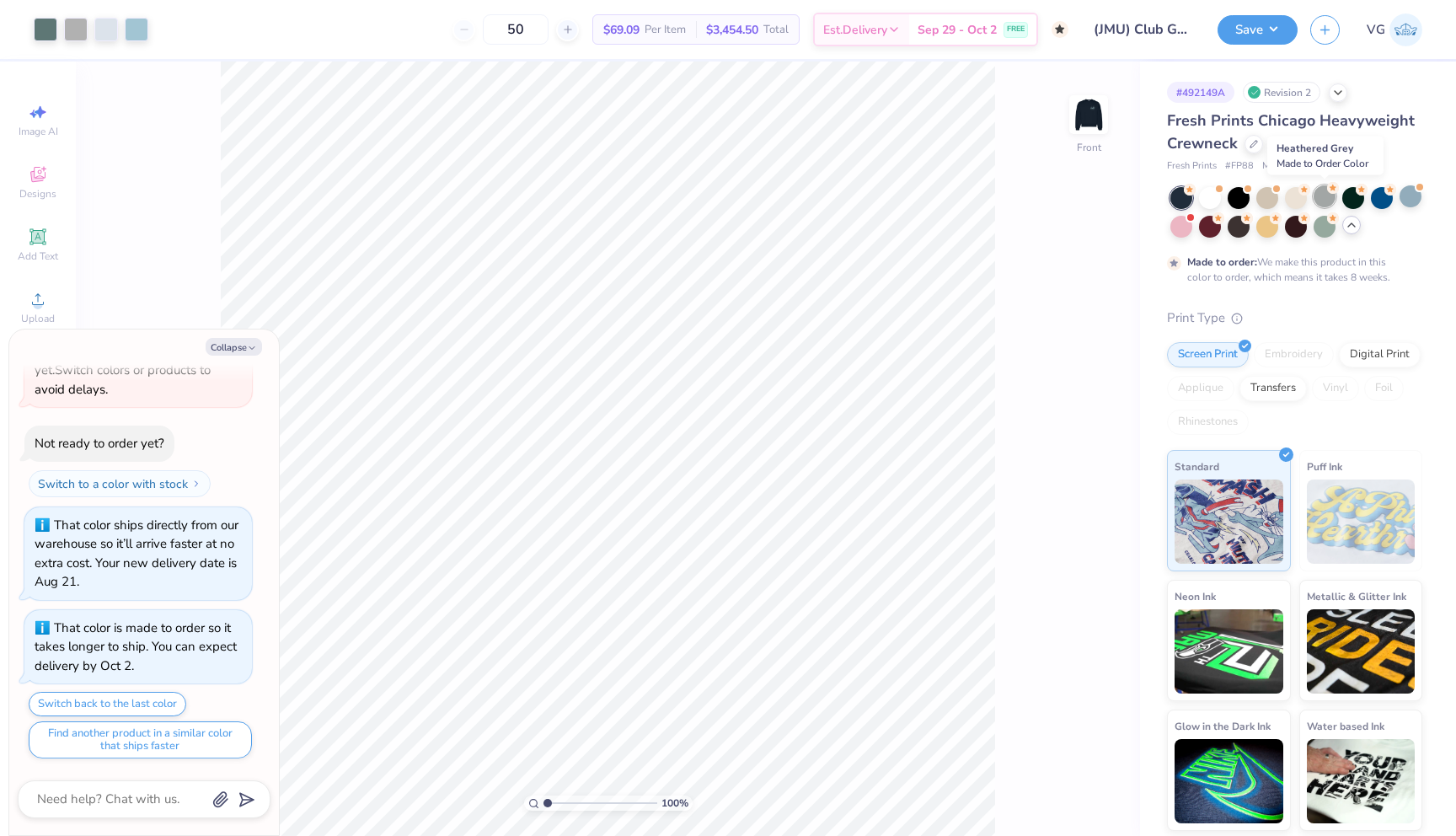 click at bounding box center (1325, 196) 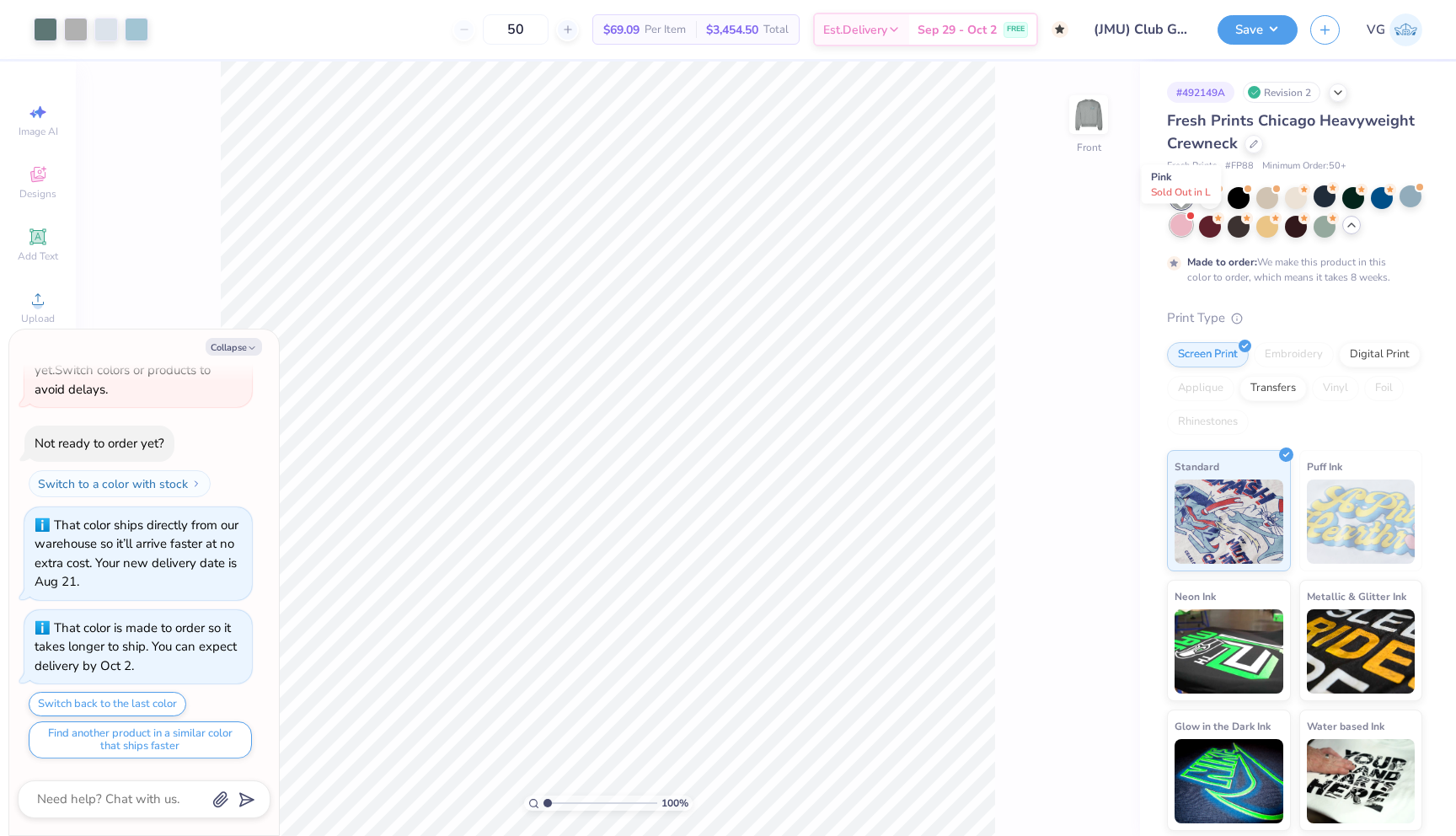 click at bounding box center [1181, 225] 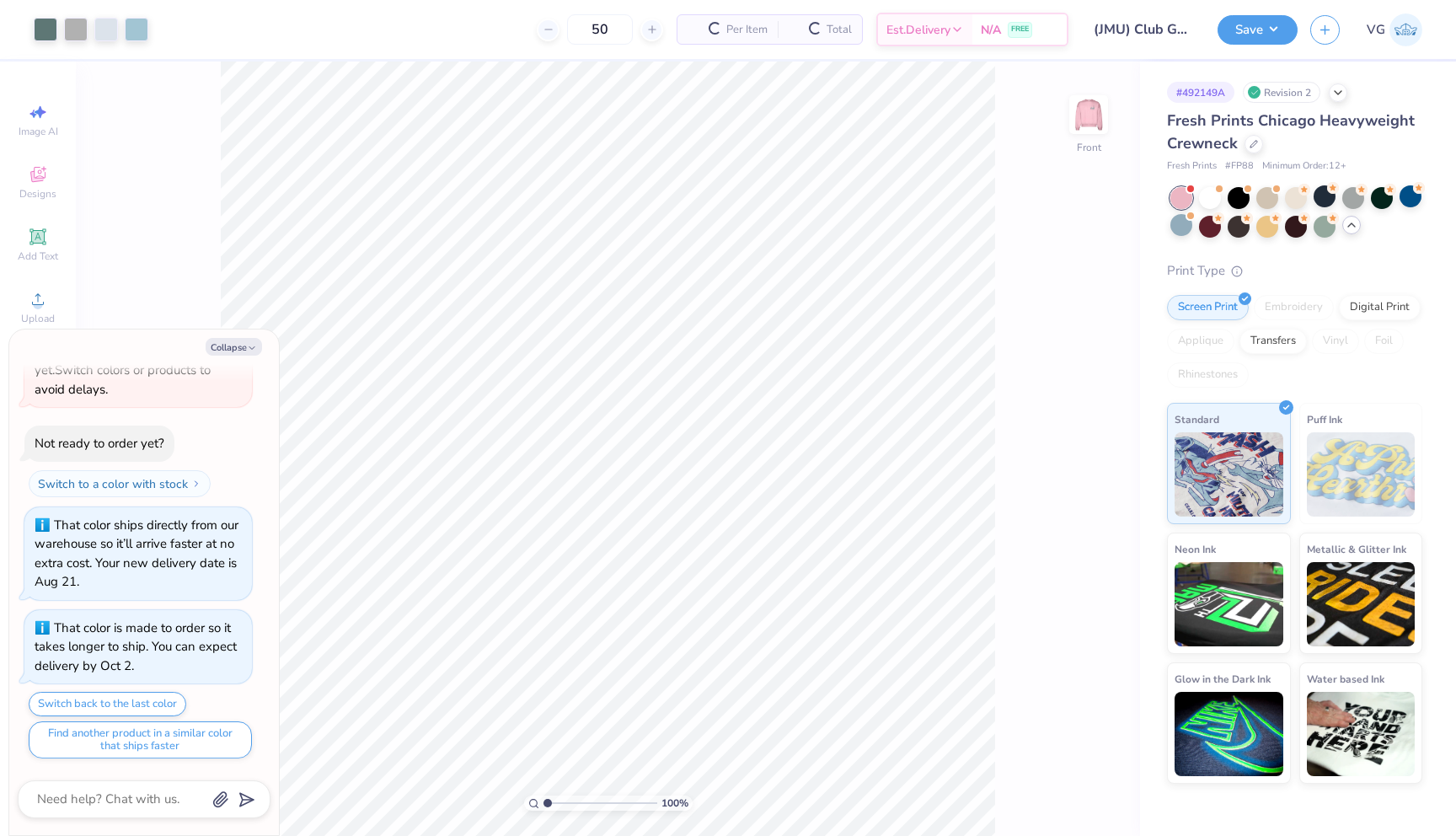 scroll, scrollTop: 853, scrollLeft: 0, axis: vertical 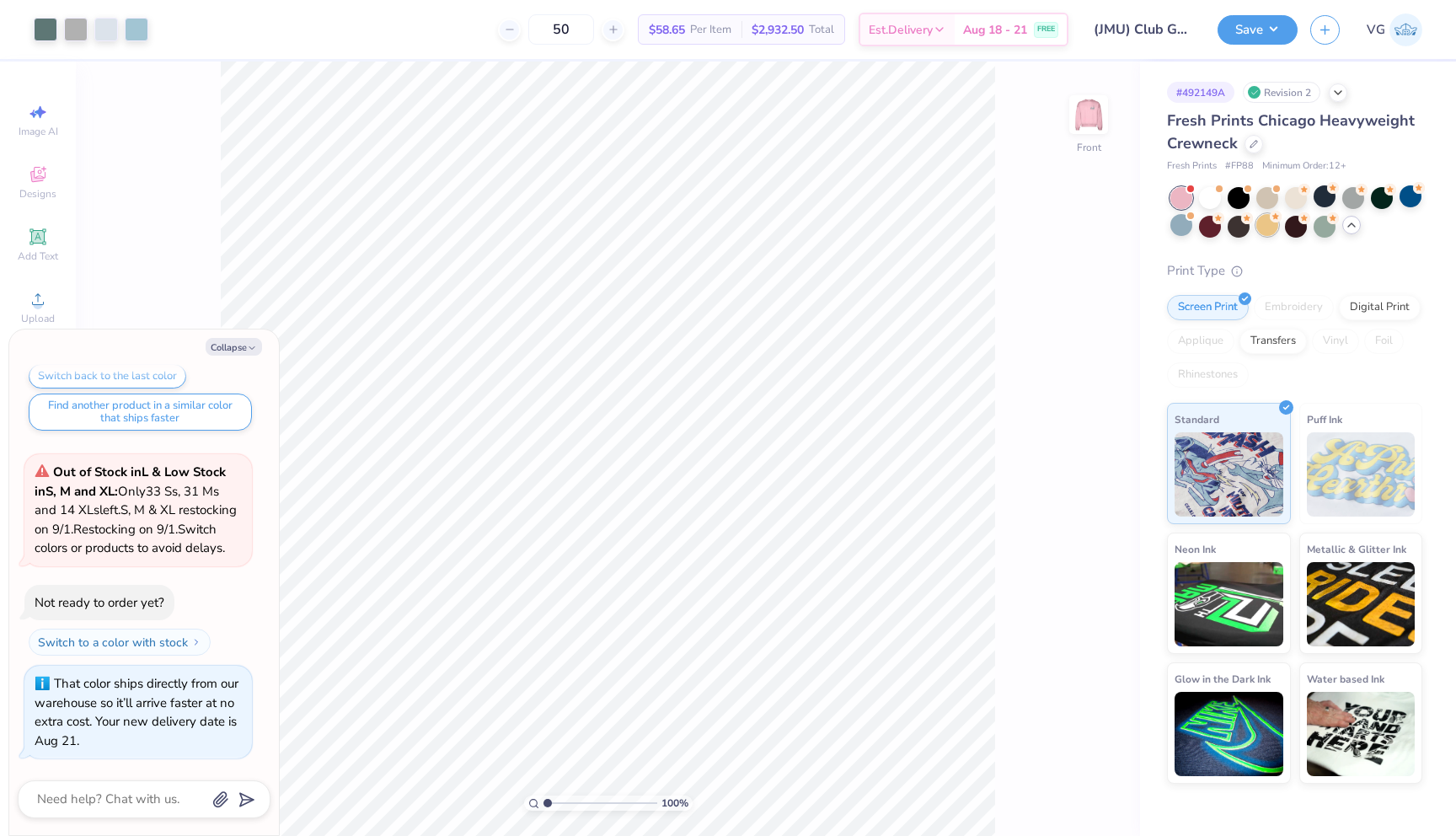click at bounding box center [1267, 225] 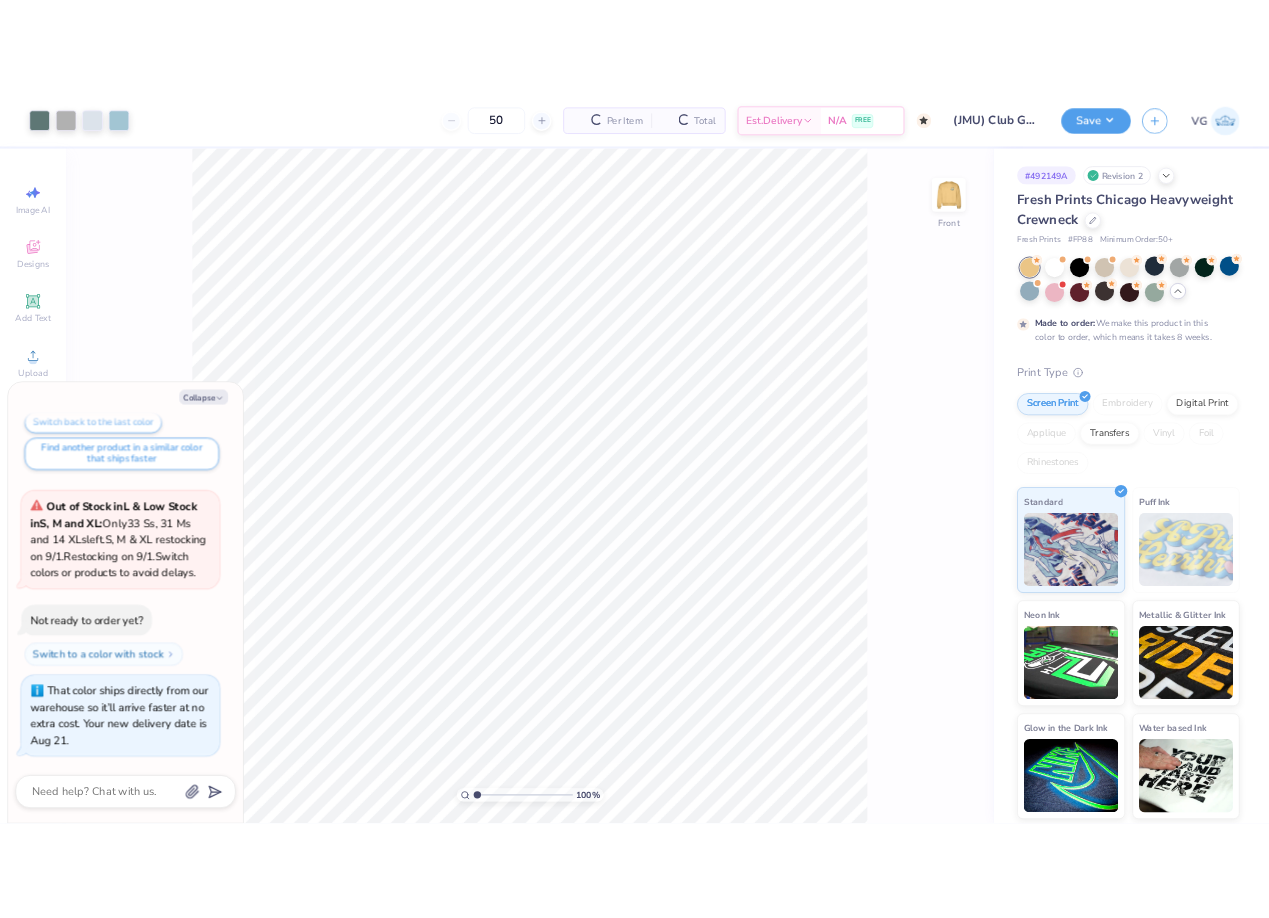 scroll, scrollTop: 1201, scrollLeft: 0, axis: vertical 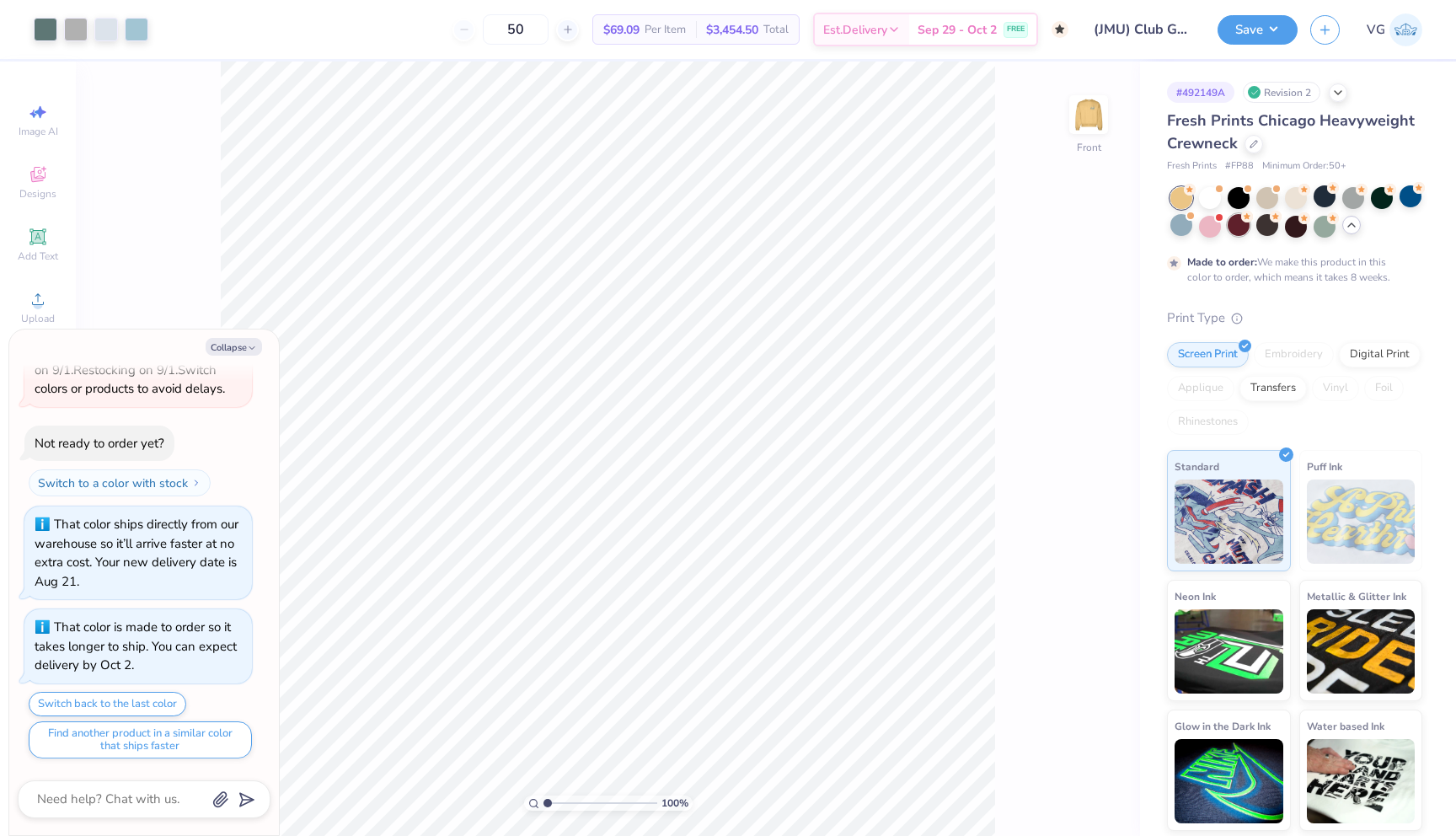 click at bounding box center (1239, 225) 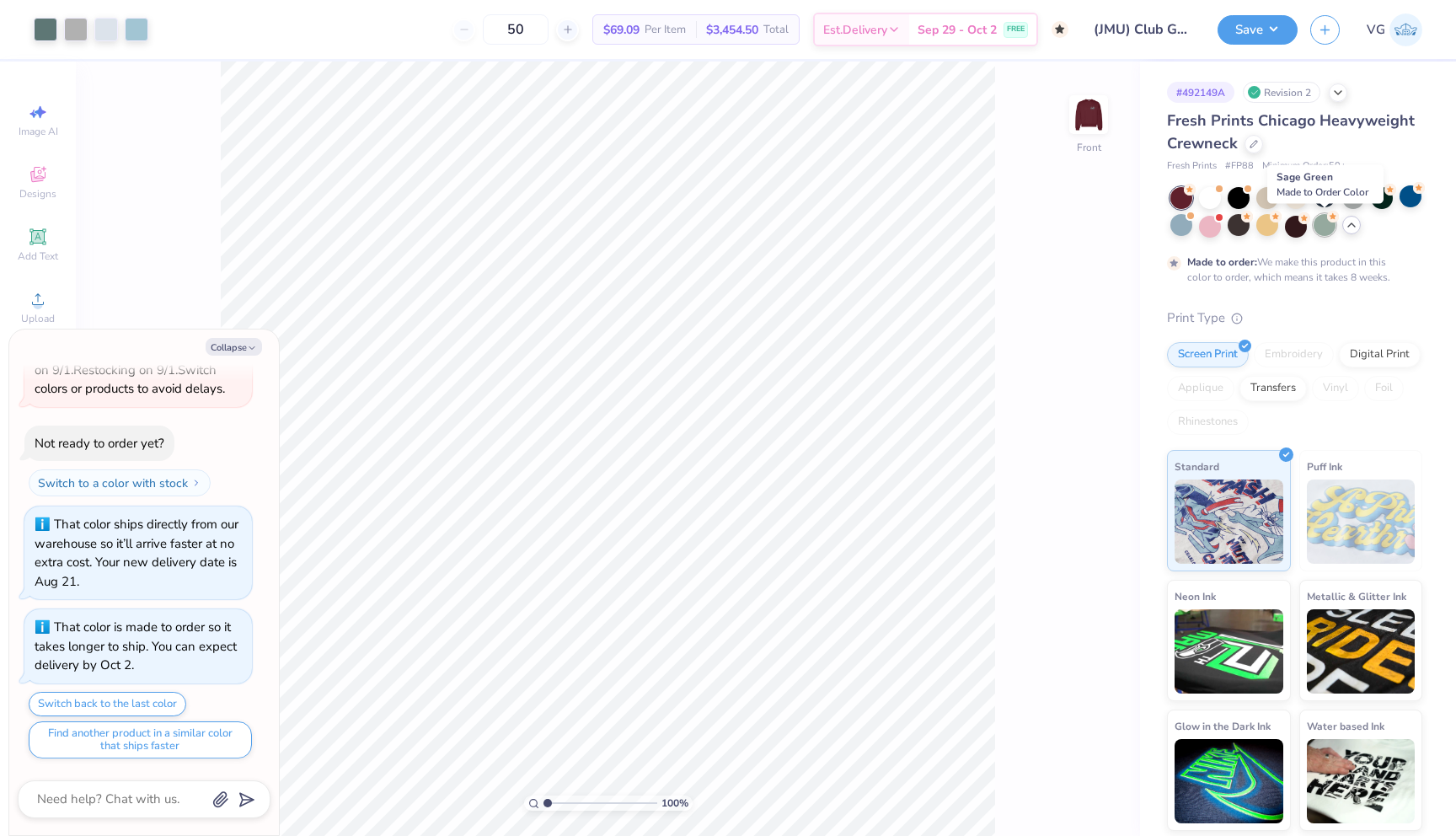 click at bounding box center [1325, 225] 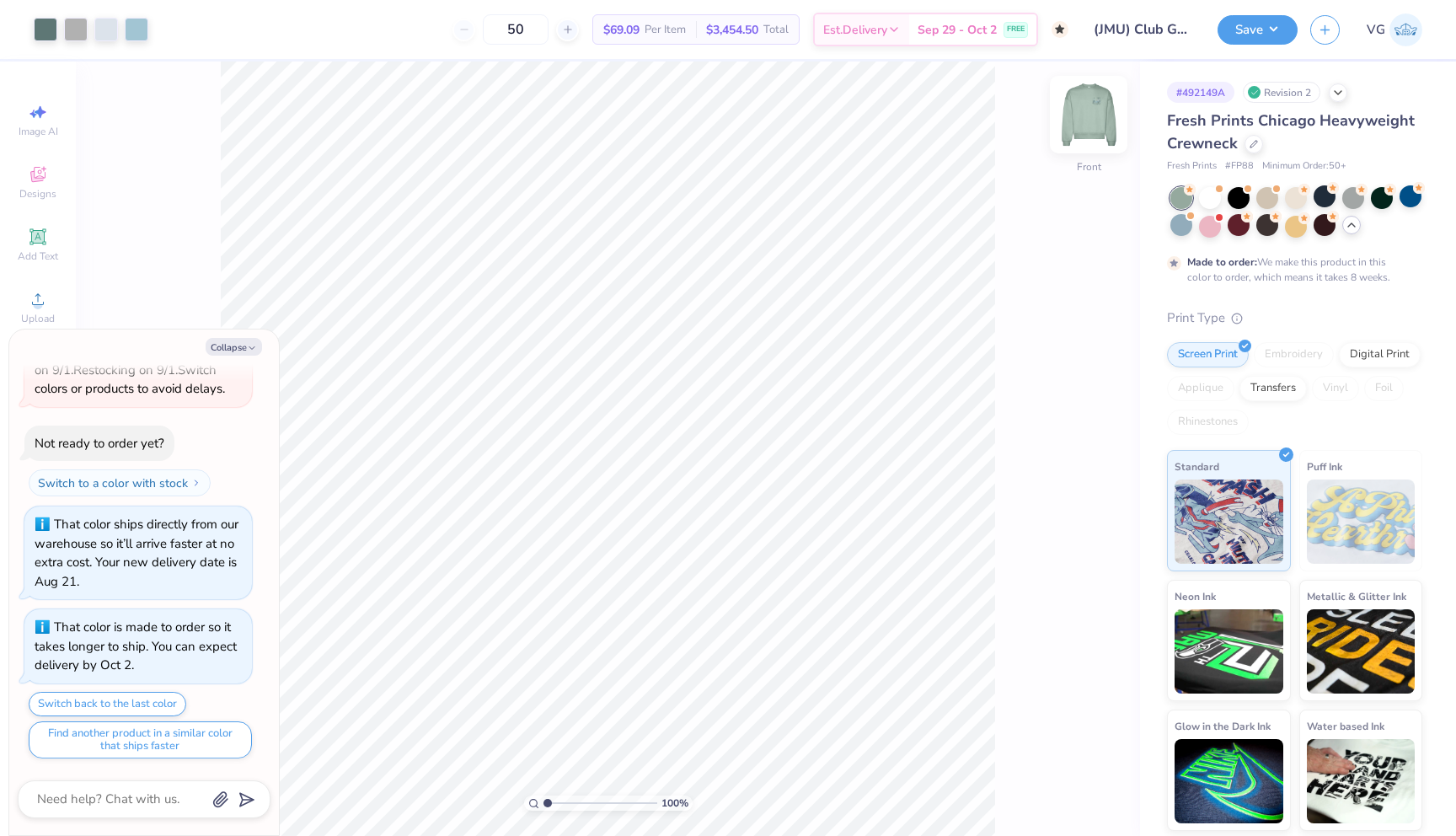 click at bounding box center [1089, 115] 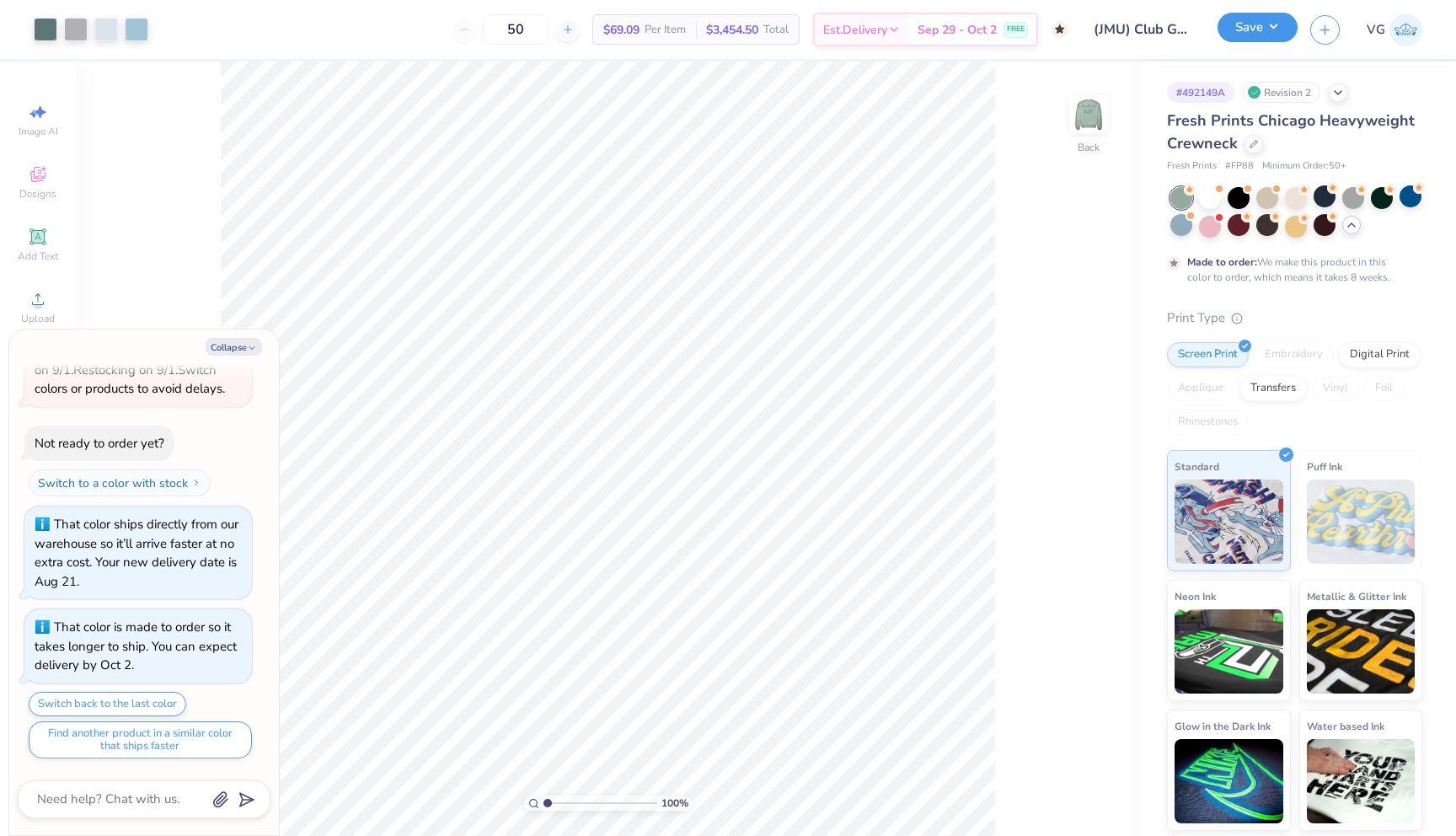 click on "Save" at bounding box center [1257, 27] 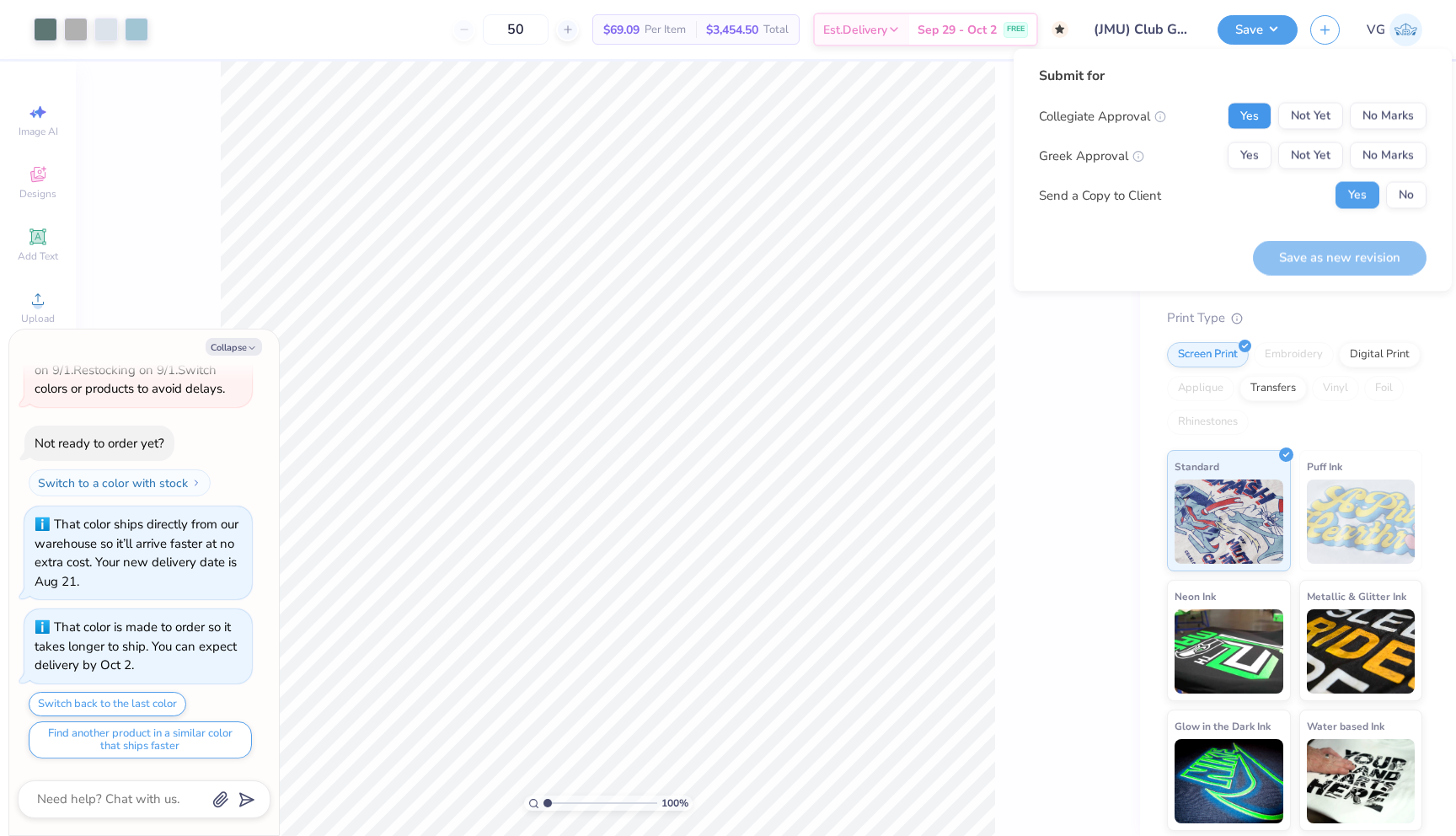 click on "Yes" at bounding box center (1250, 116) 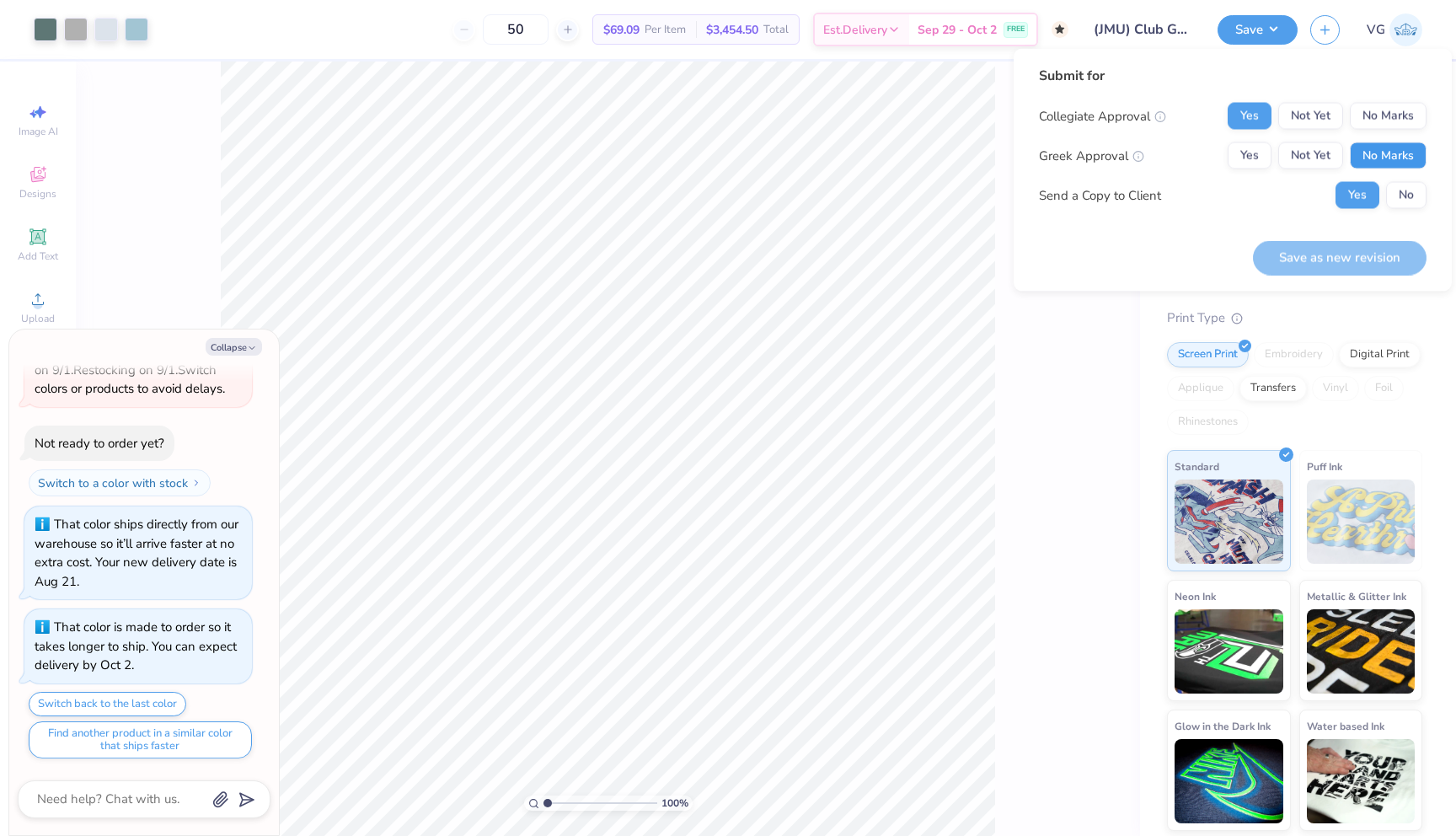 click on "No Marks" at bounding box center [1388, 156] 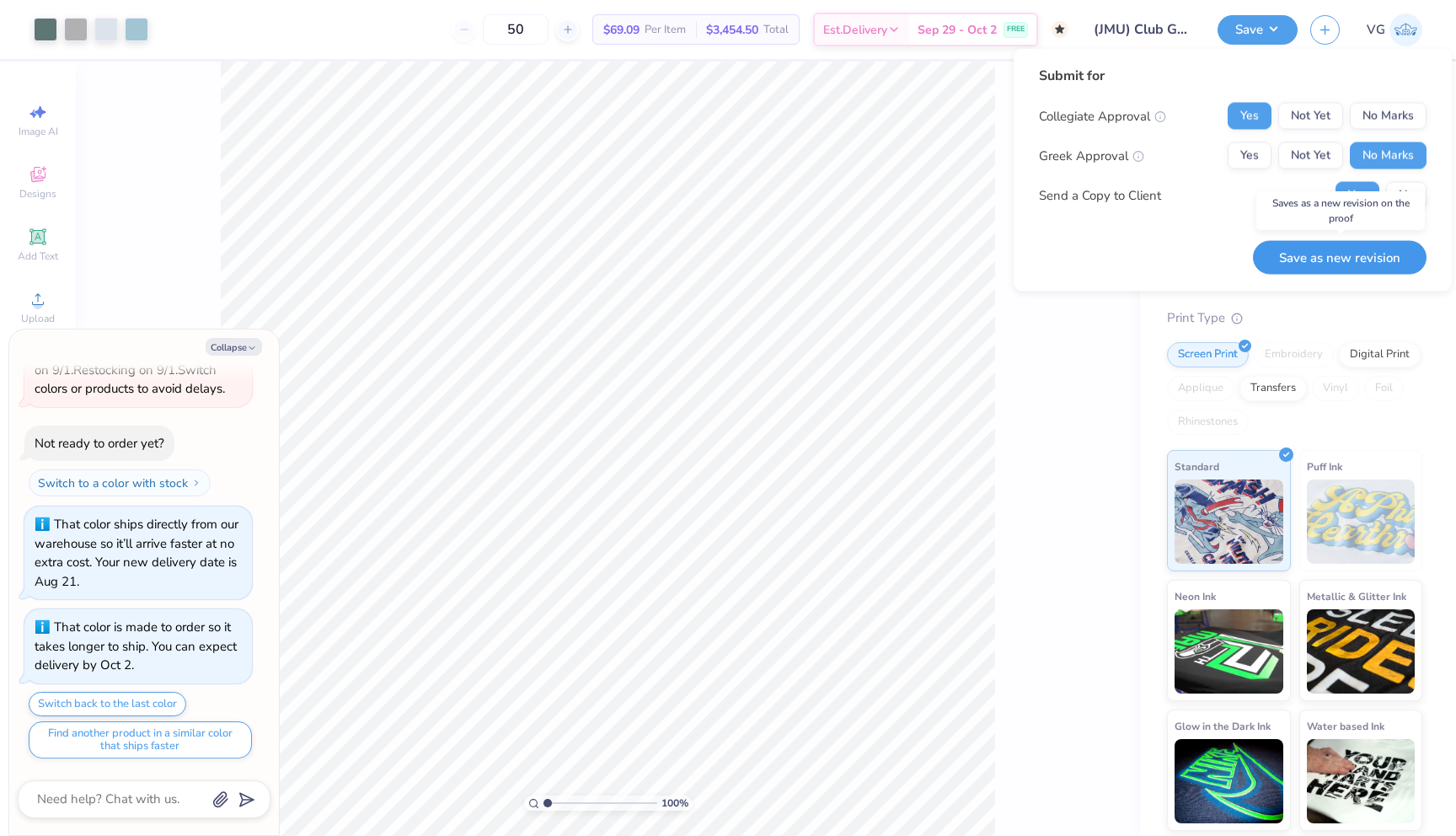 click on "Save as new revision" at bounding box center (1340, 257) 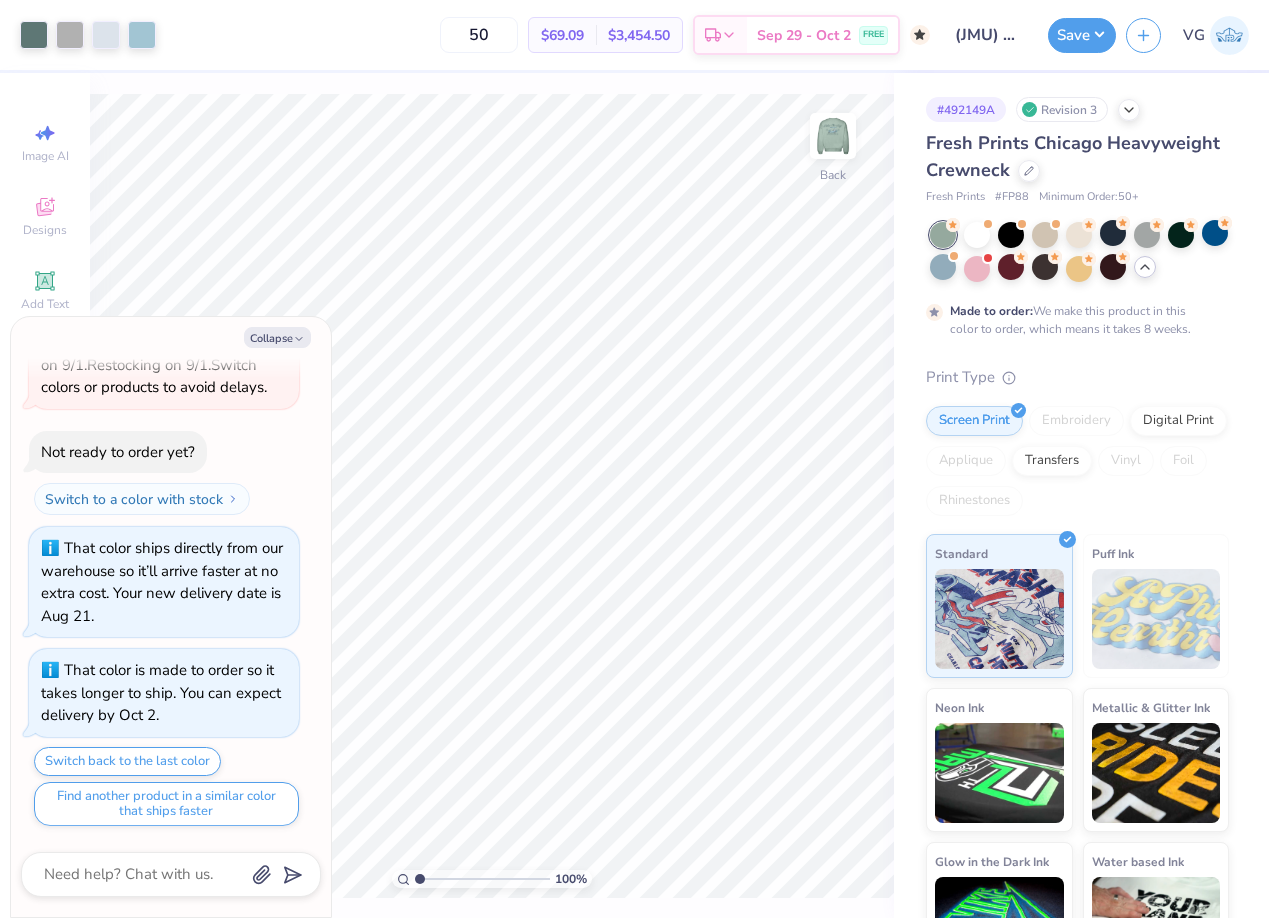 click at bounding box center (1079, 235) 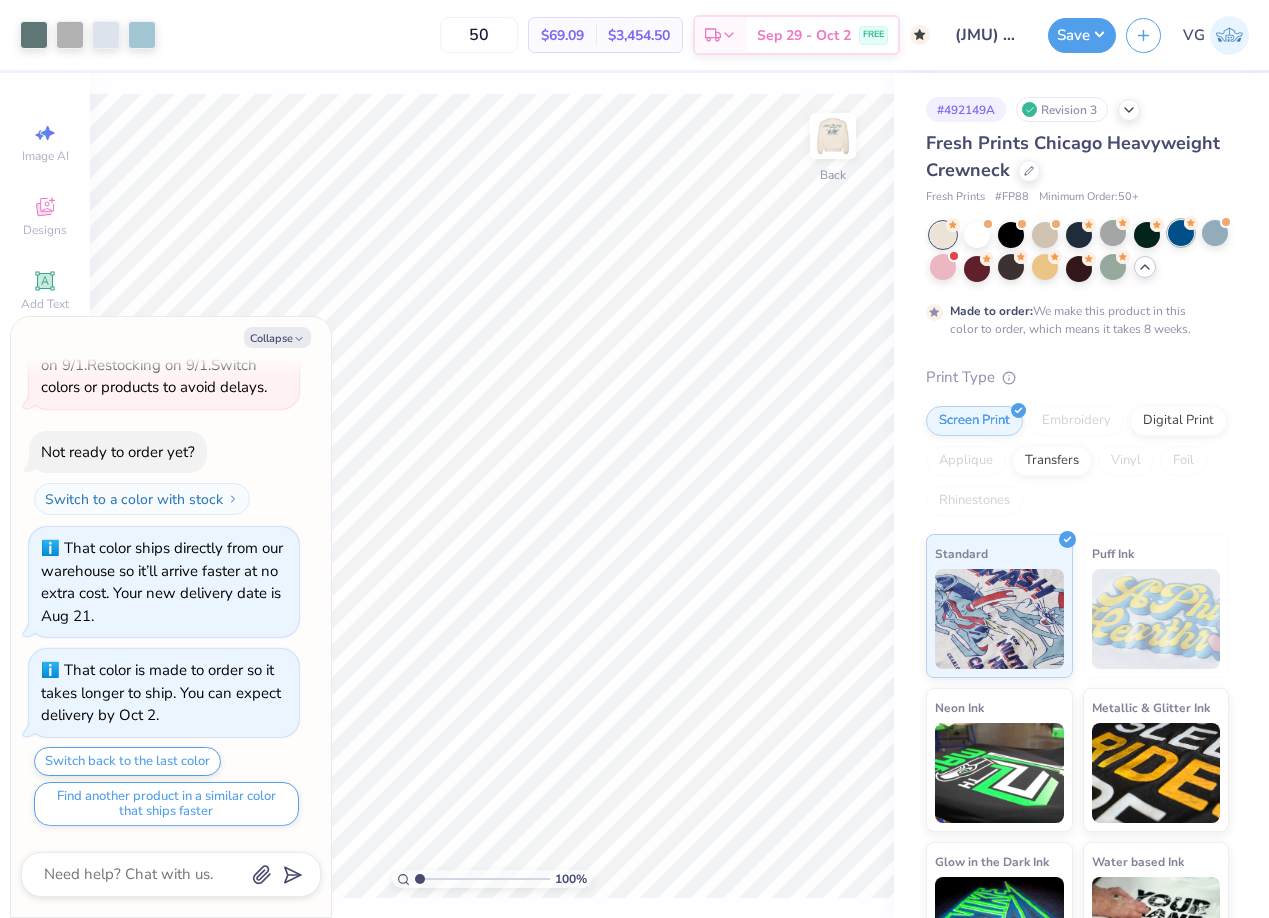 click at bounding box center (1181, 233) 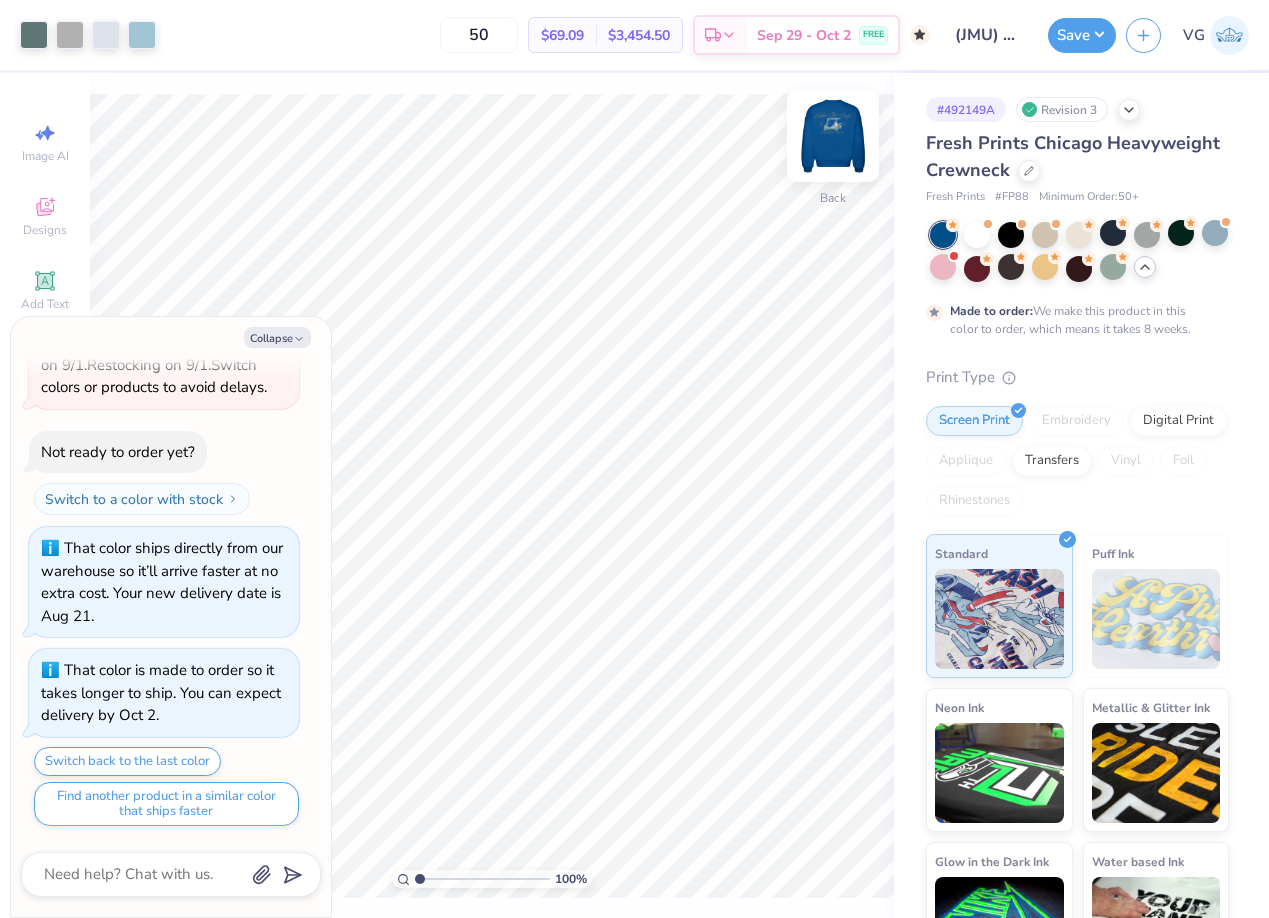 click at bounding box center (833, 136) 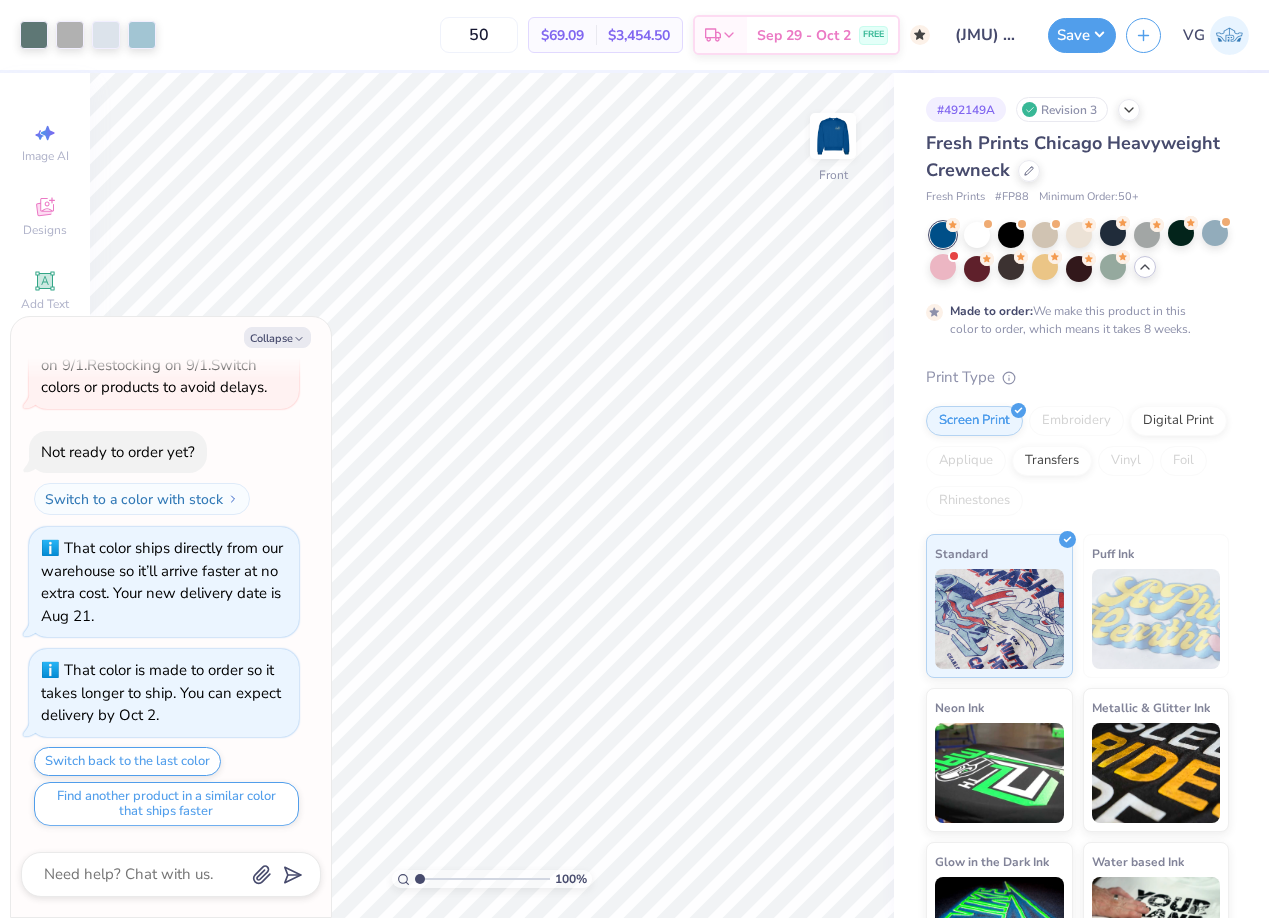 type on "x" 